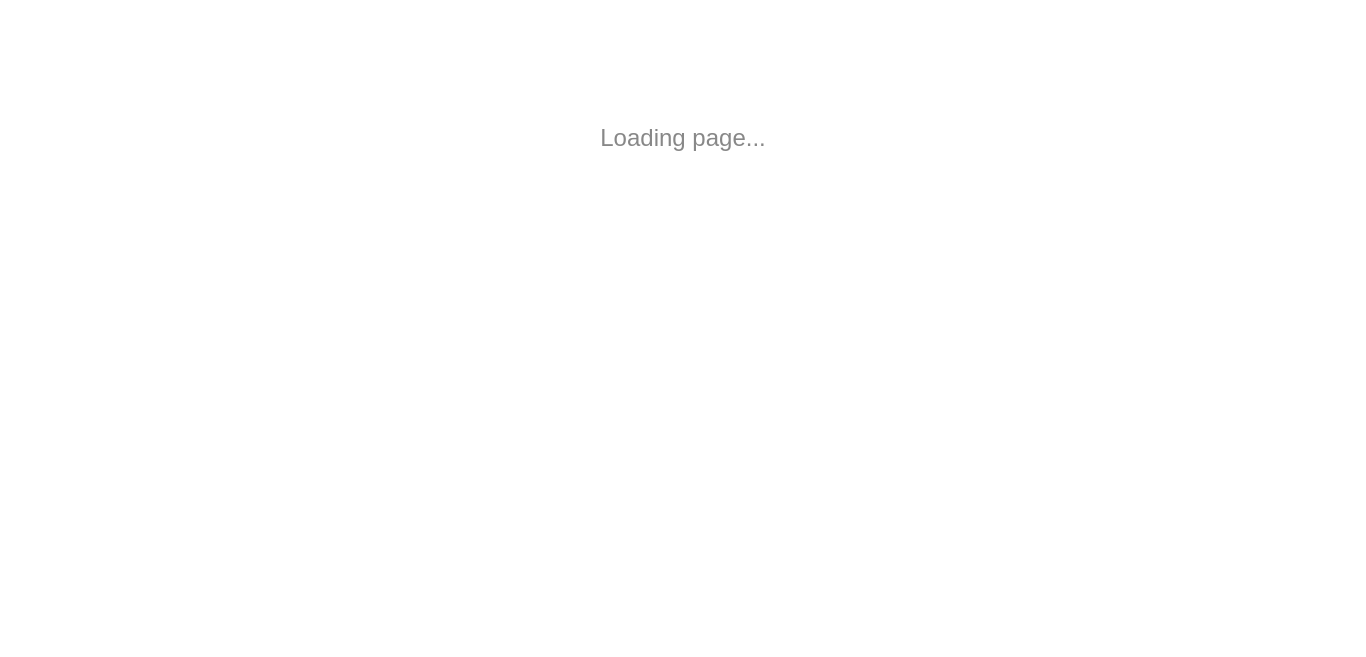 scroll, scrollTop: 0, scrollLeft: 0, axis: both 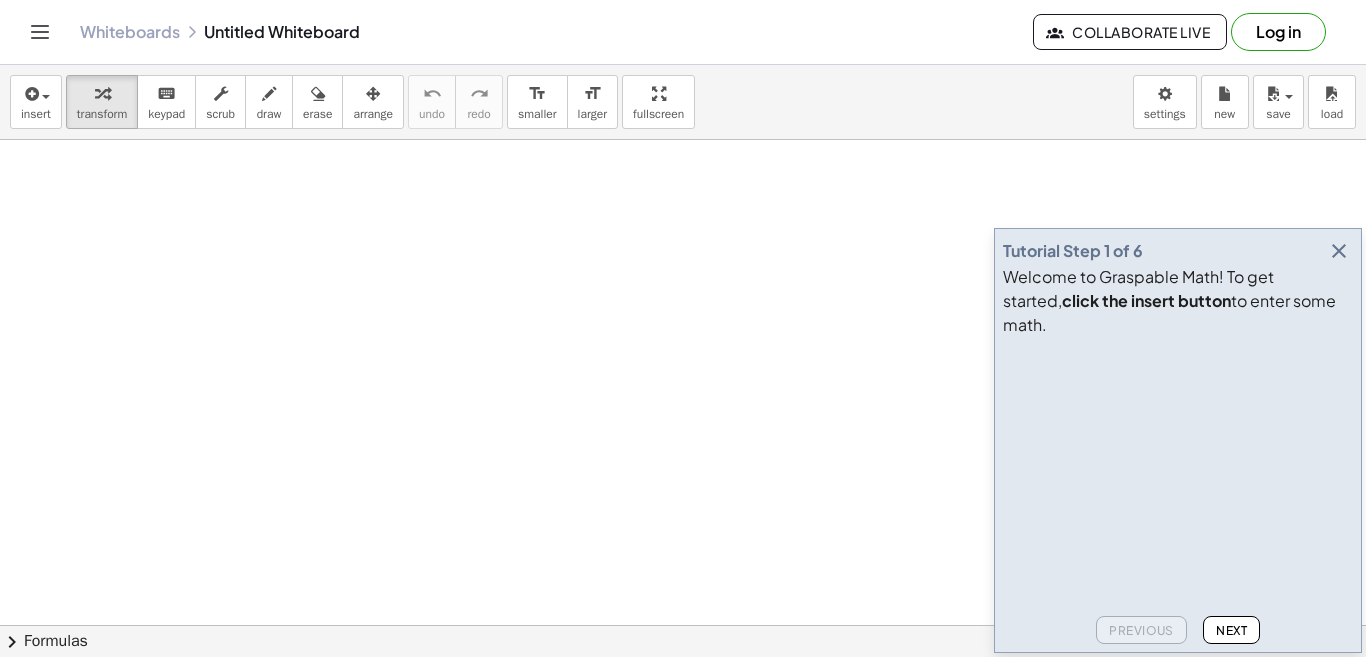 click at bounding box center [1339, 251] 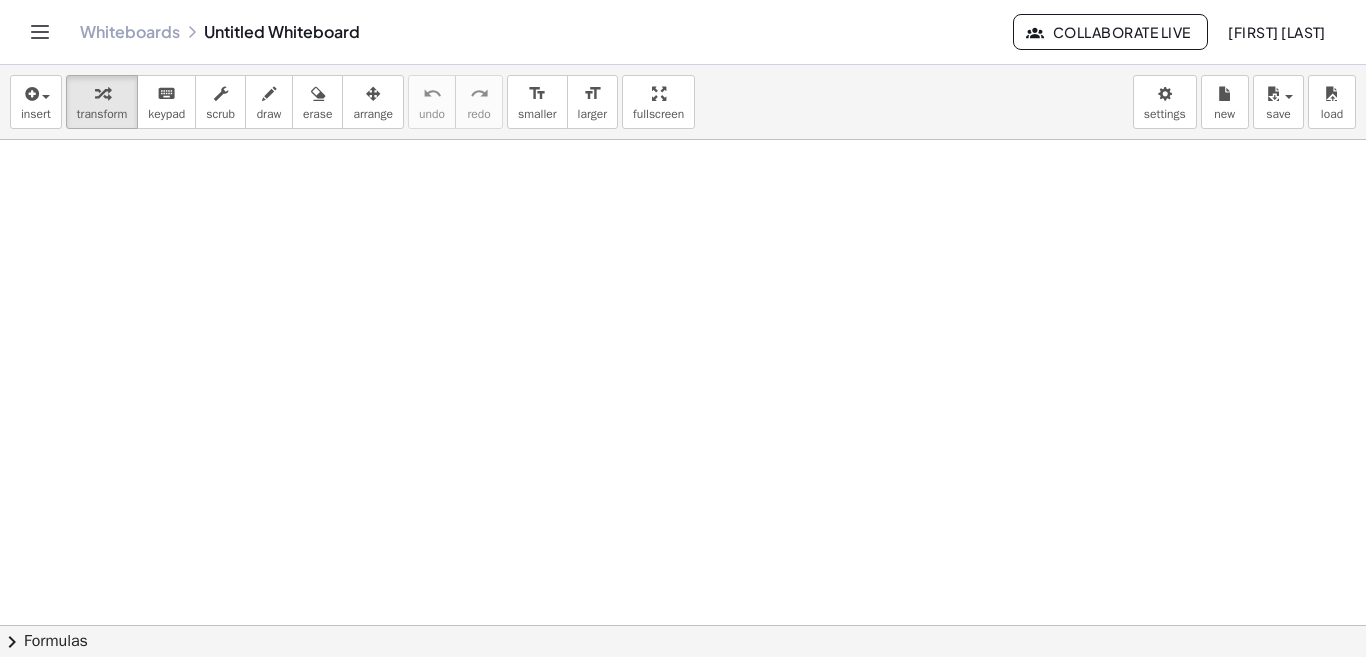 click 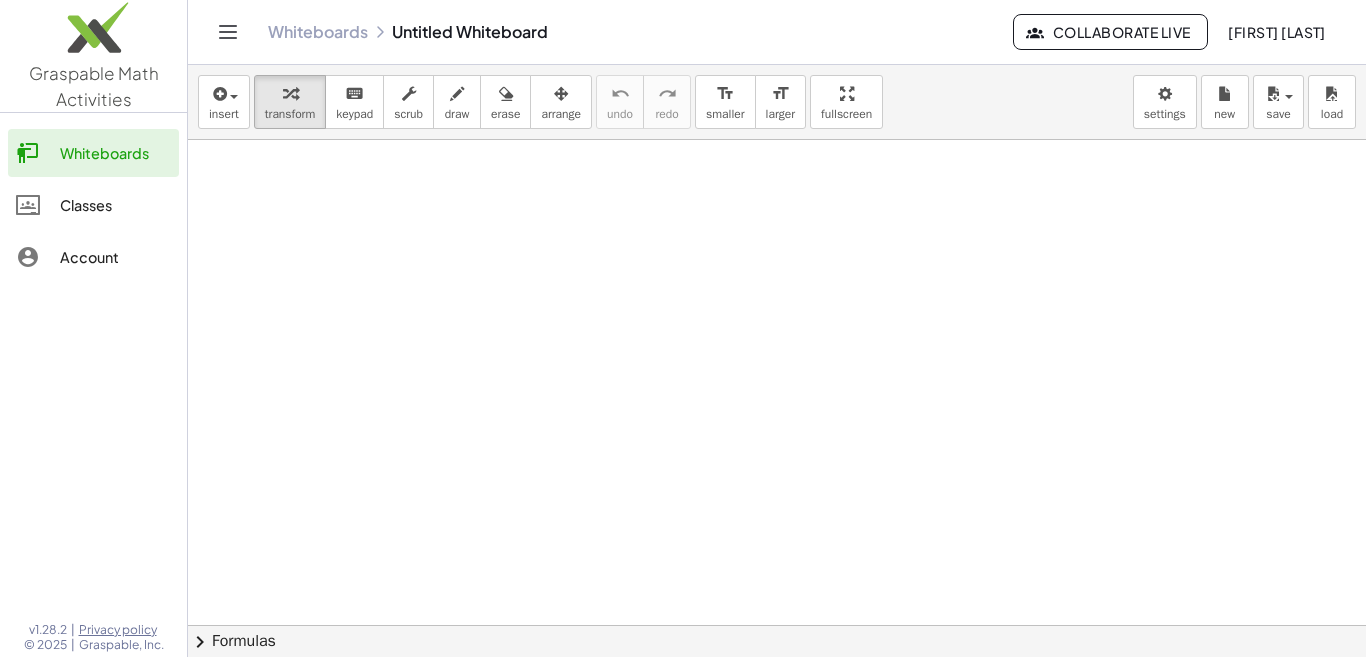 click 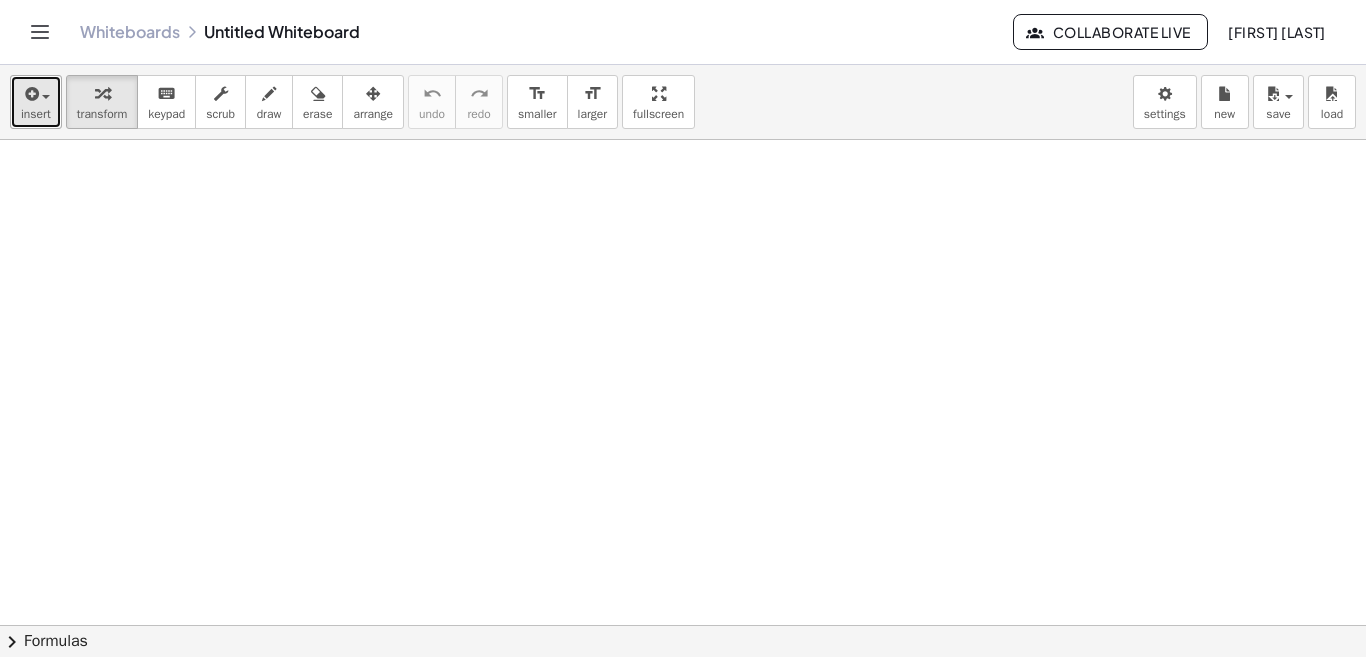 click on "insert" at bounding box center (36, 102) 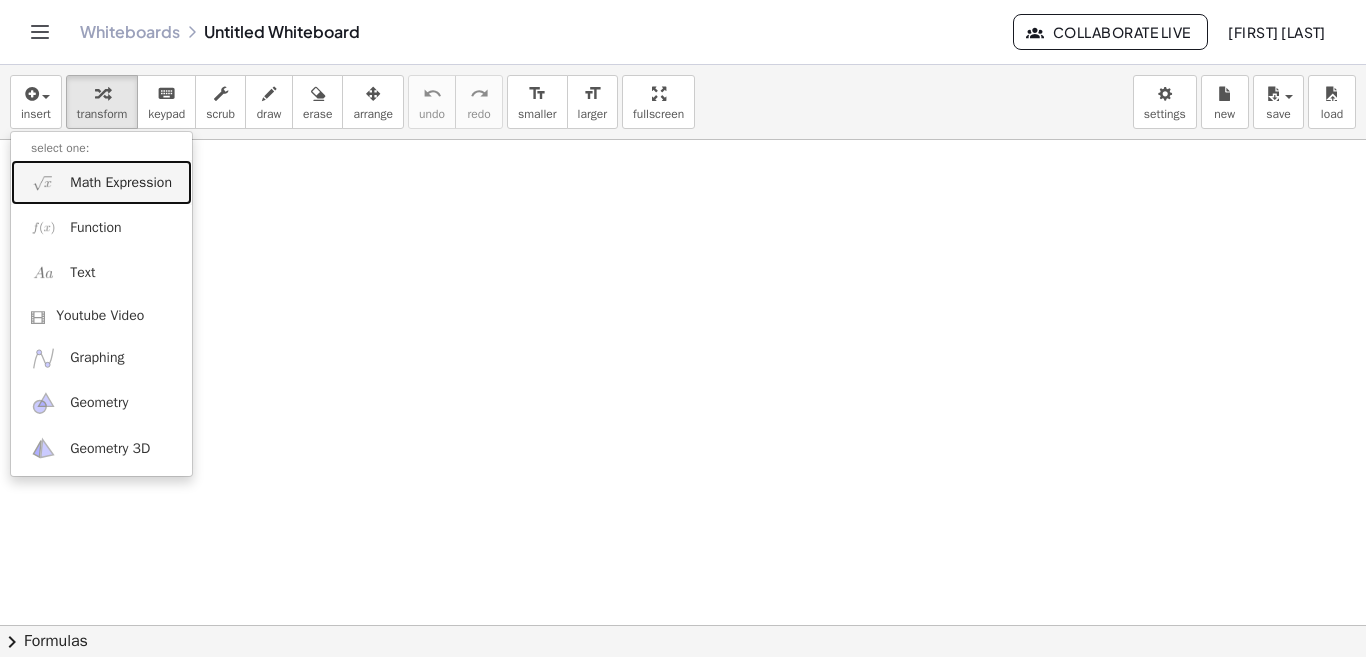 click on "Math Expression" at bounding box center [121, 183] 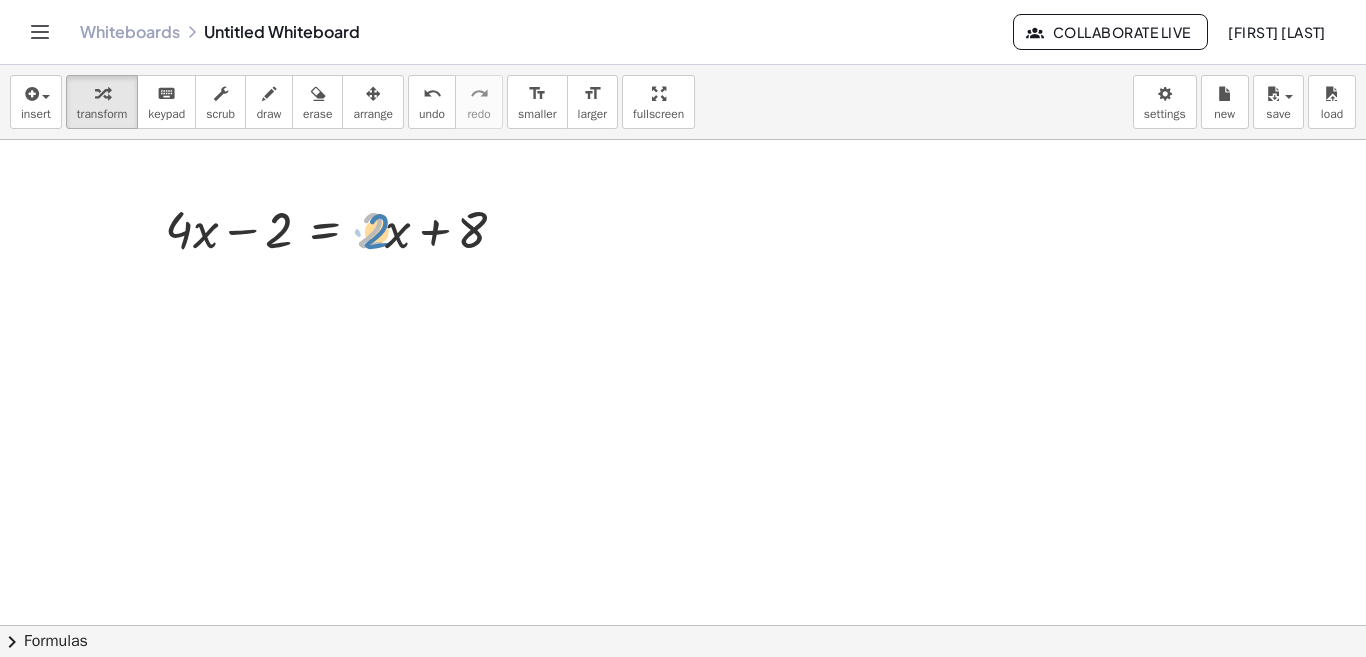 click at bounding box center [343, 228] 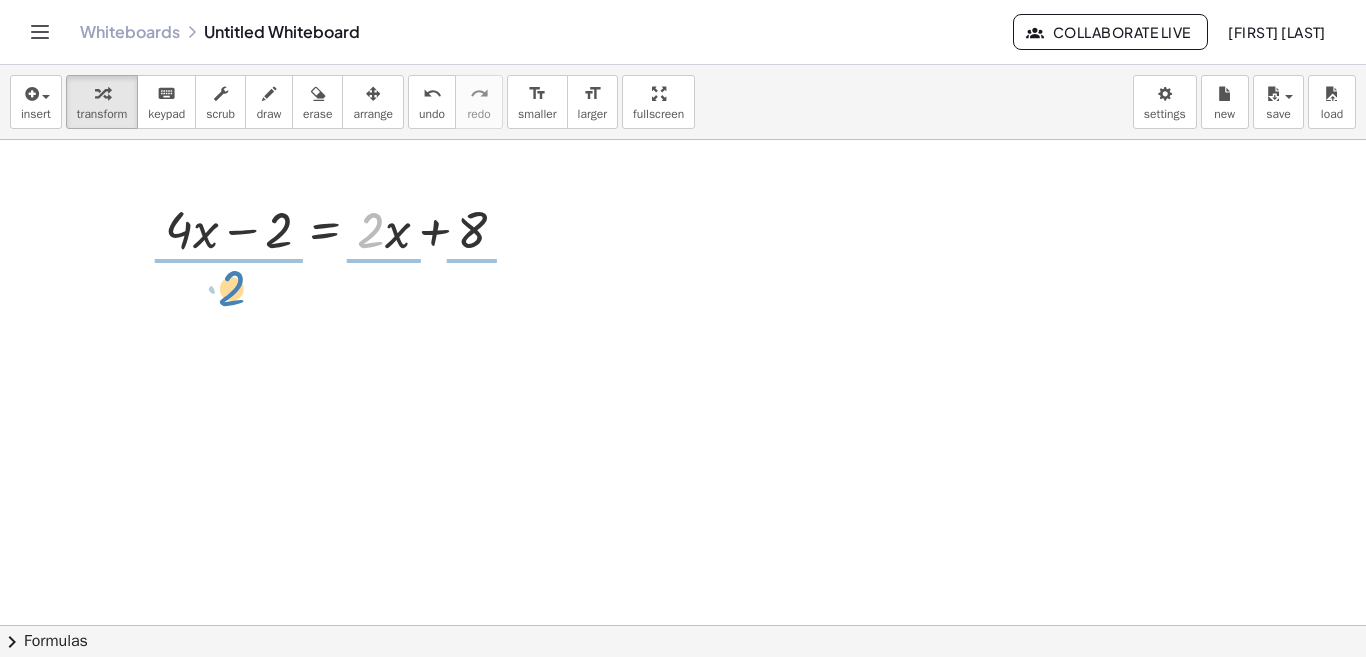 drag, startPoint x: 335, startPoint y: 231, endPoint x: 230, endPoint y: 290, distance: 120.44086 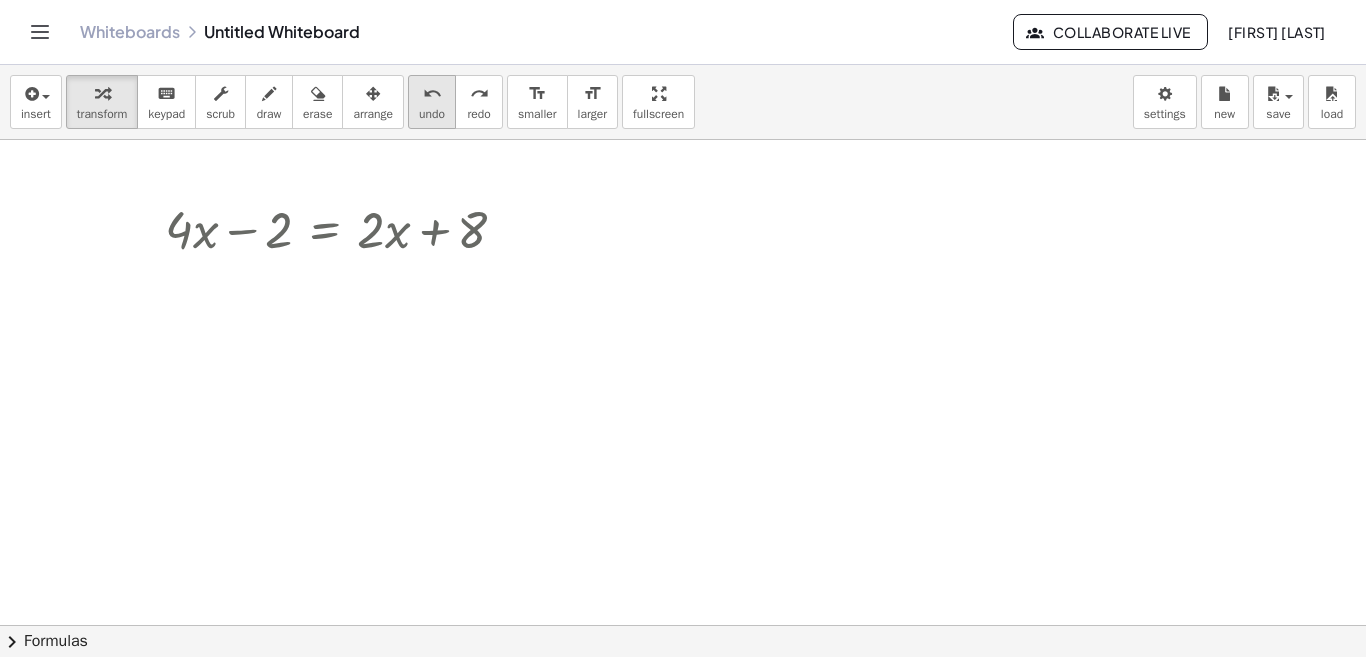 click on "undo" at bounding box center [432, 114] 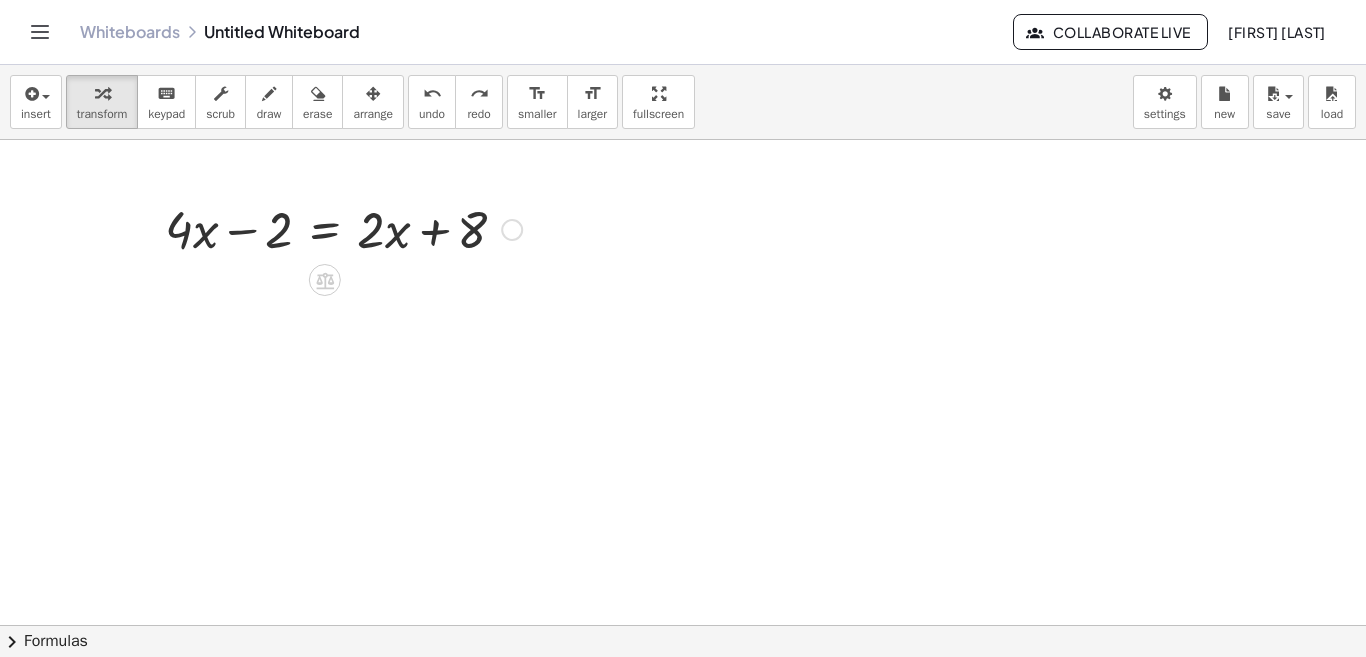 click at bounding box center [512, 230] 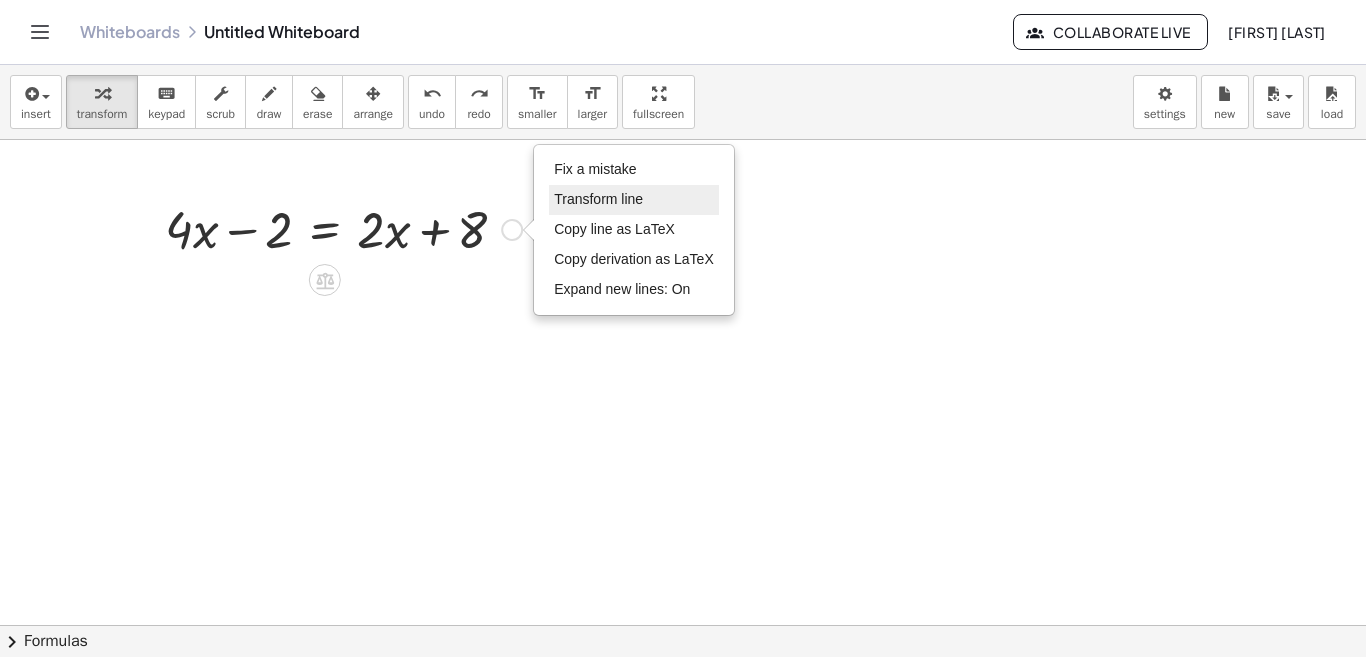 click on "Transform line" at bounding box center [598, 199] 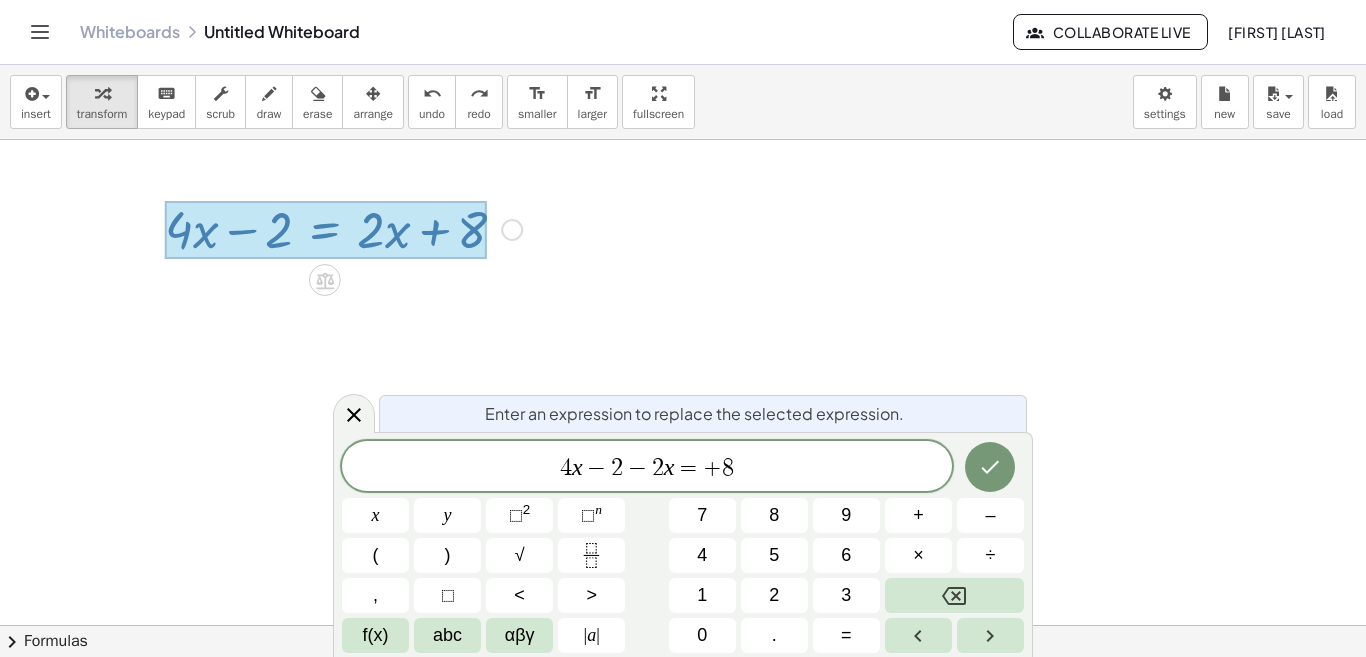 click on "+" at bounding box center (712, 468) 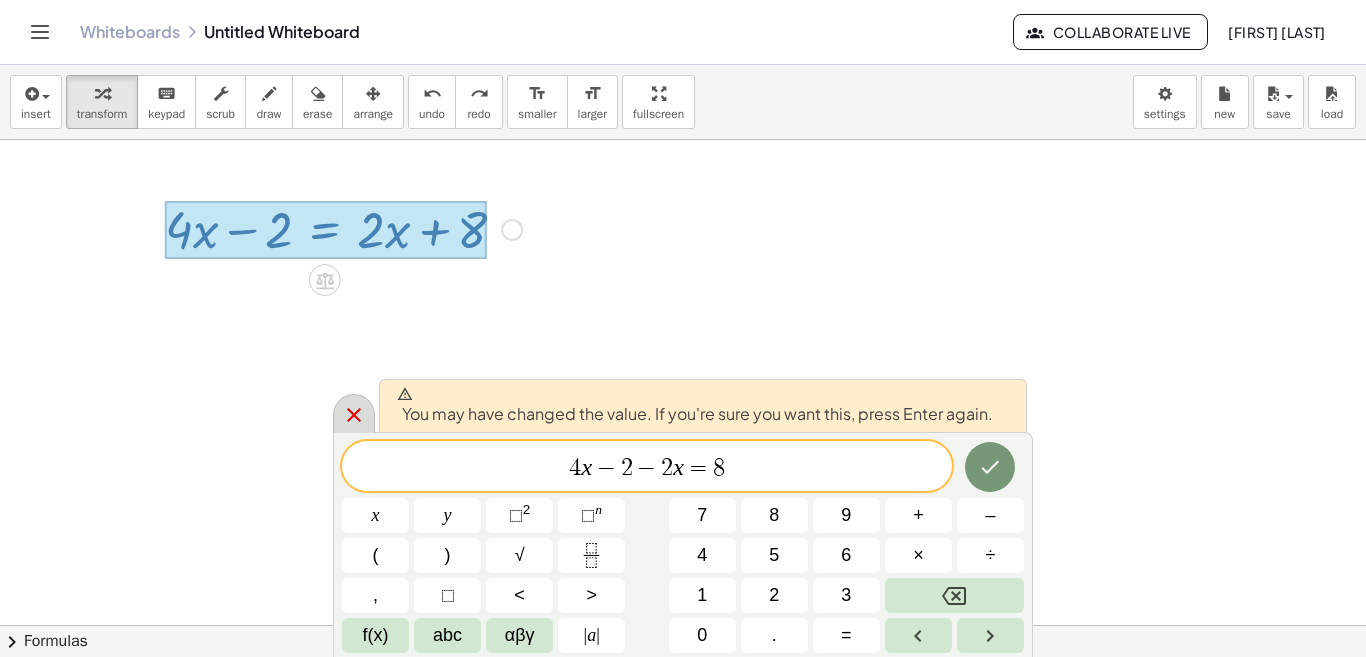 click 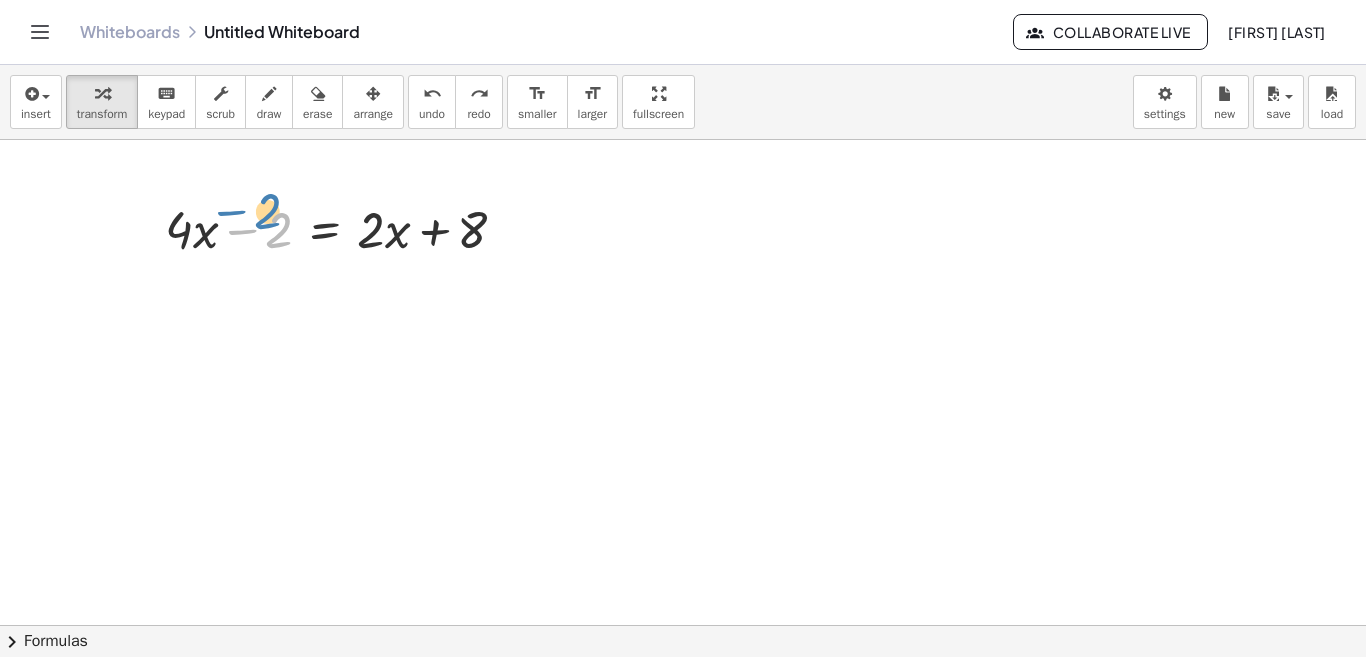 drag, startPoint x: 238, startPoint y: 233, endPoint x: 227, endPoint y: 214, distance: 21.954498 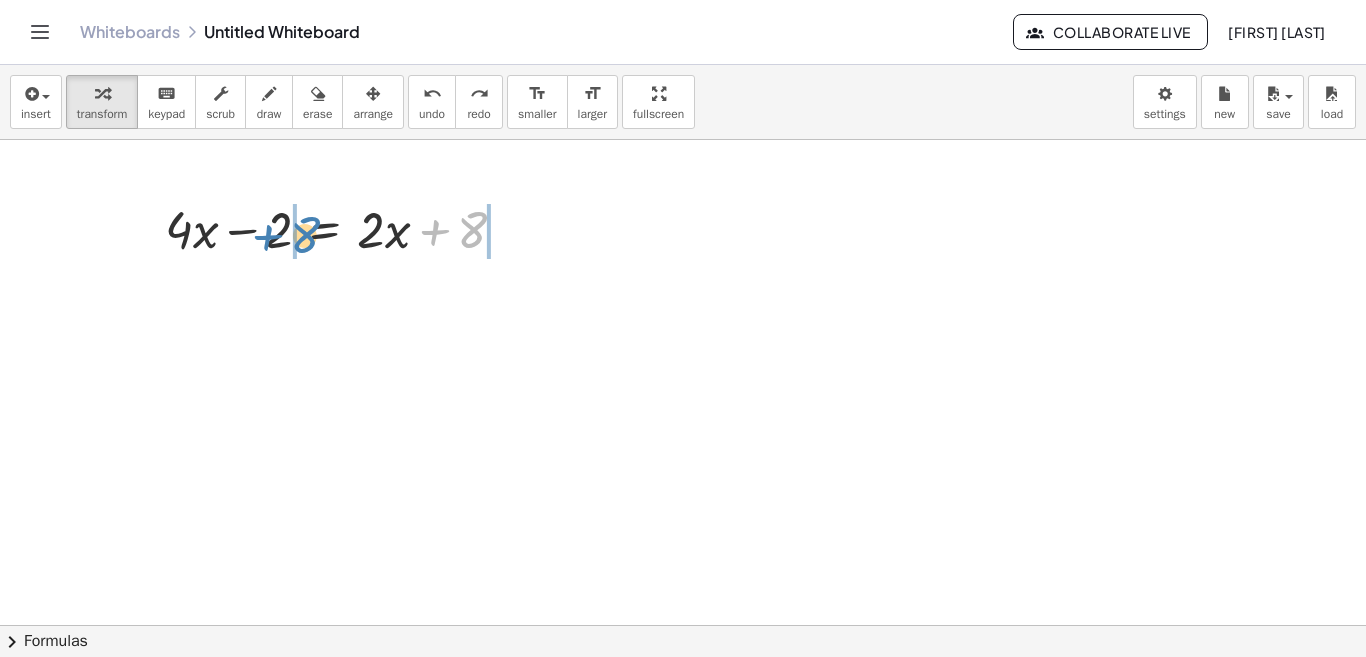 drag, startPoint x: 438, startPoint y: 230, endPoint x: 271, endPoint y: 235, distance: 167.07483 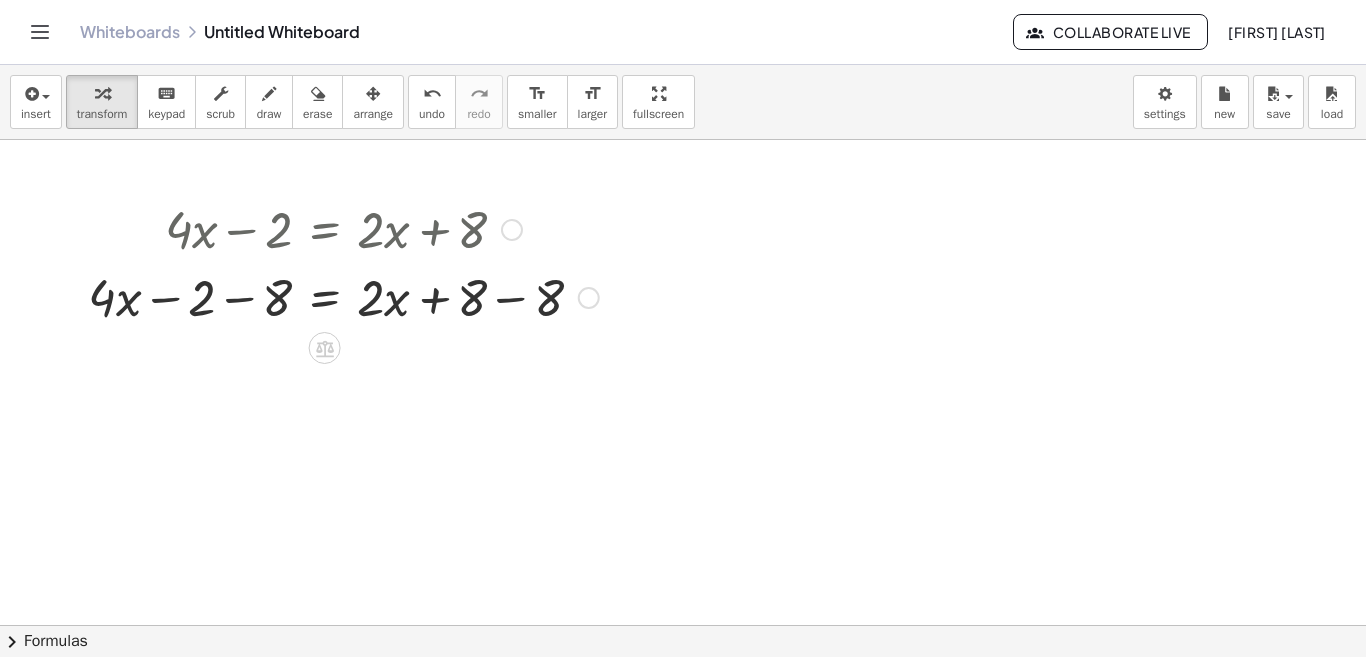 click at bounding box center [343, 296] 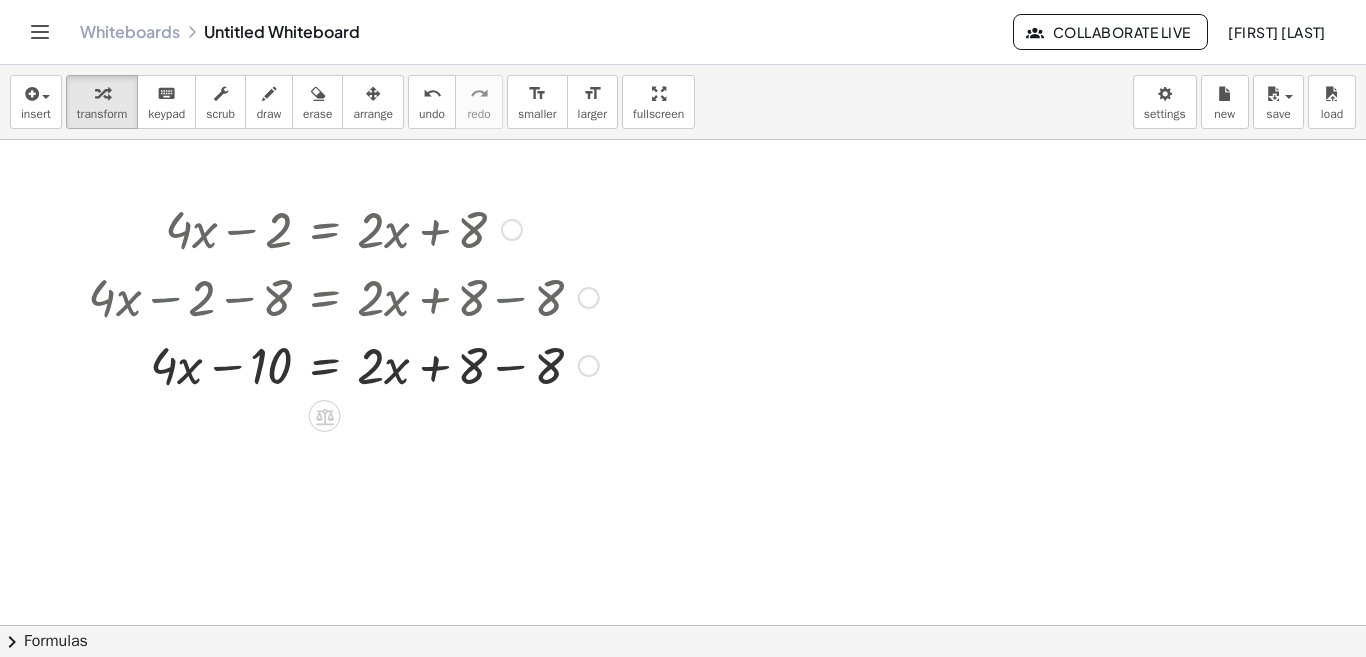 click at bounding box center (343, 364) 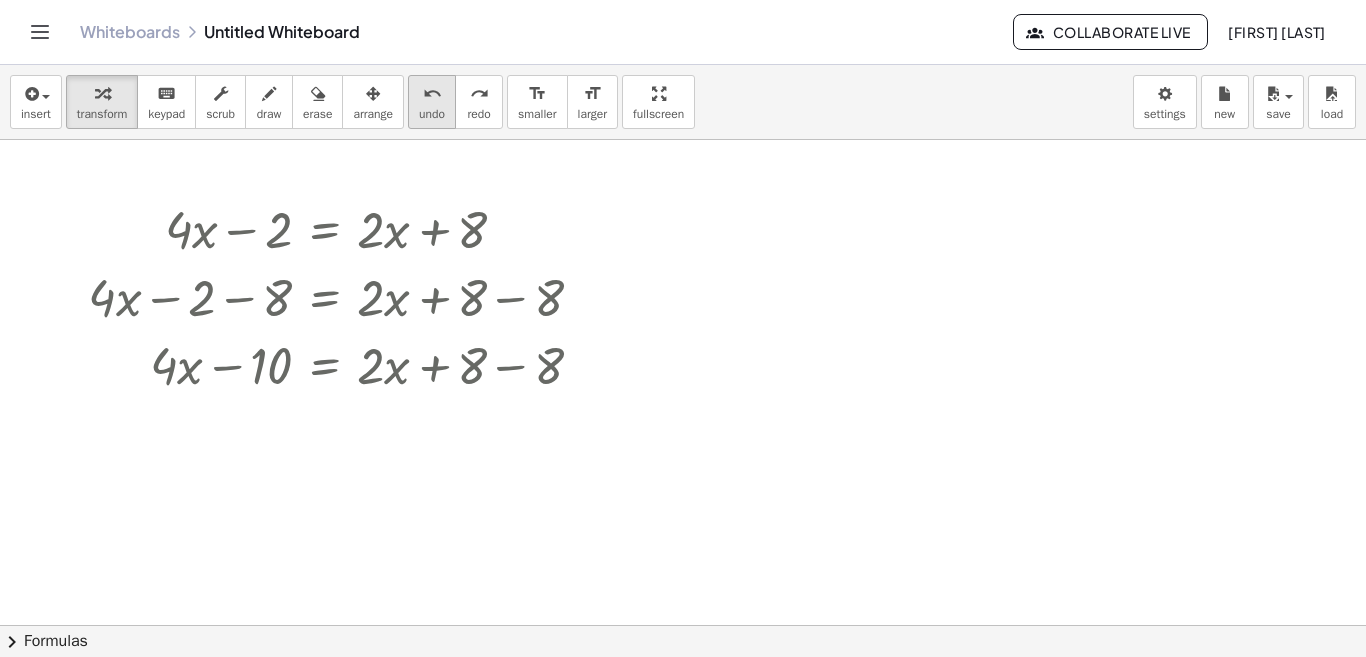 click on "undo" at bounding box center [432, 114] 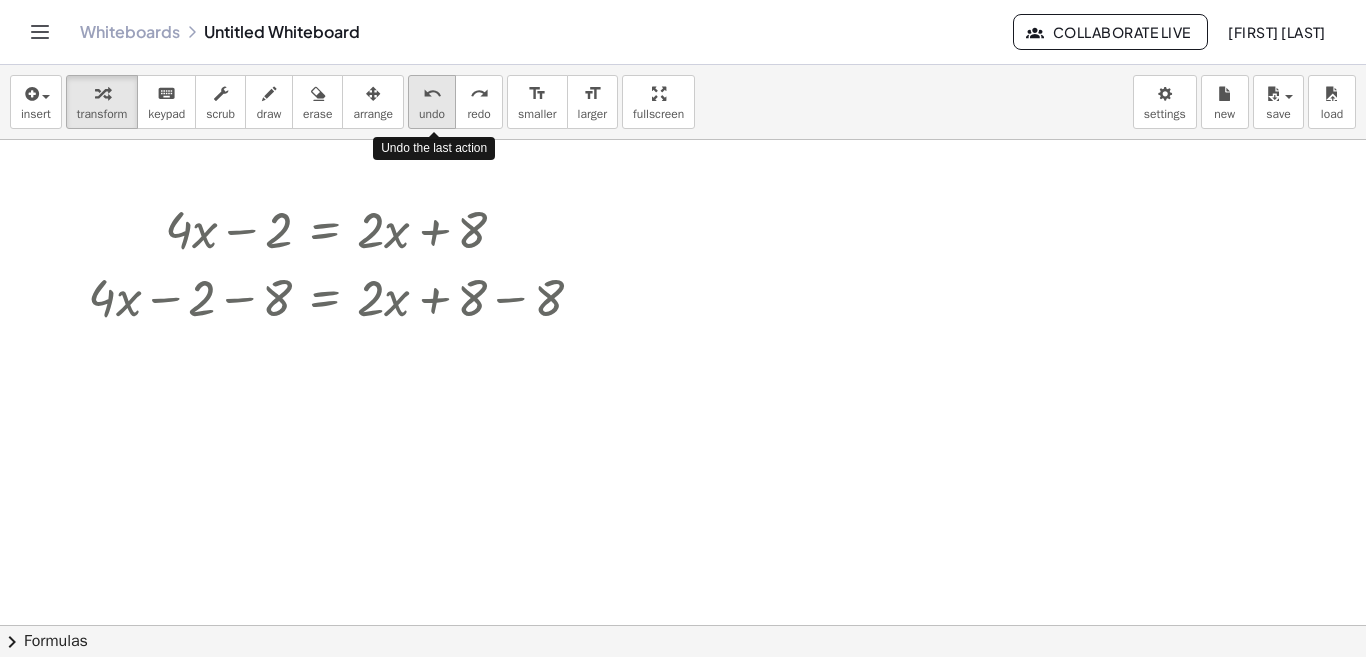 click on "undo" at bounding box center [432, 114] 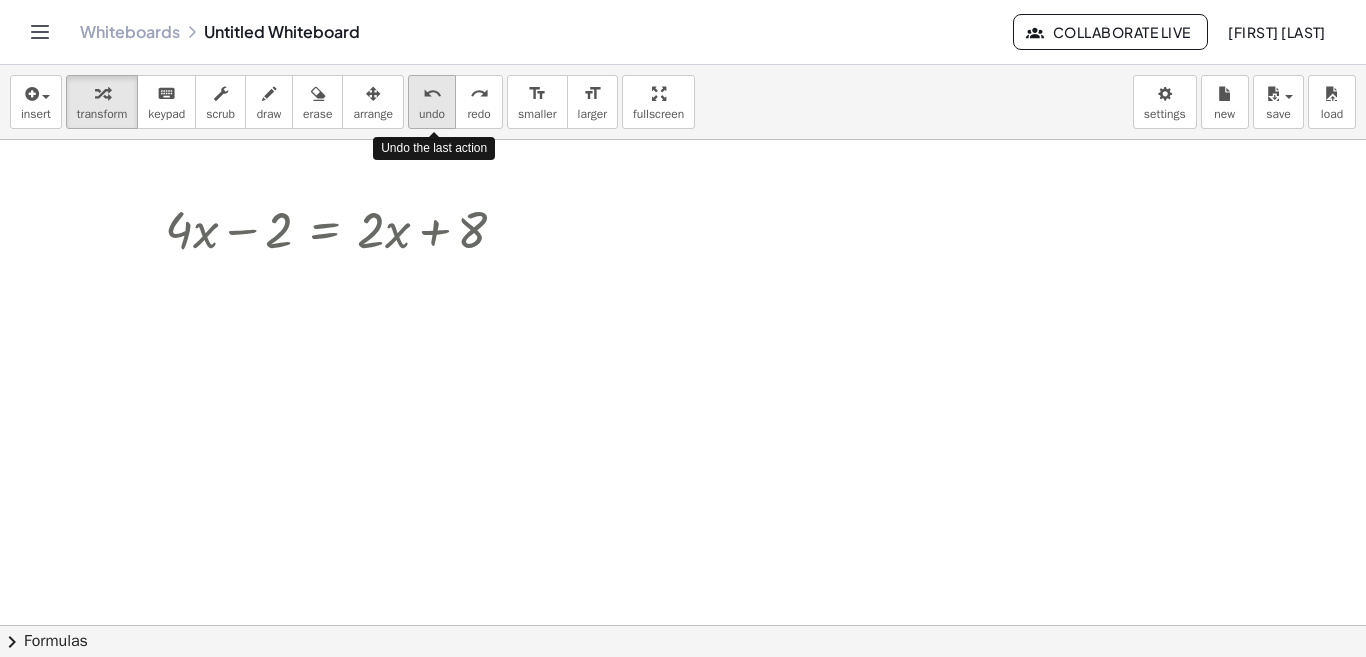 click on "undo" at bounding box center [432, 114] 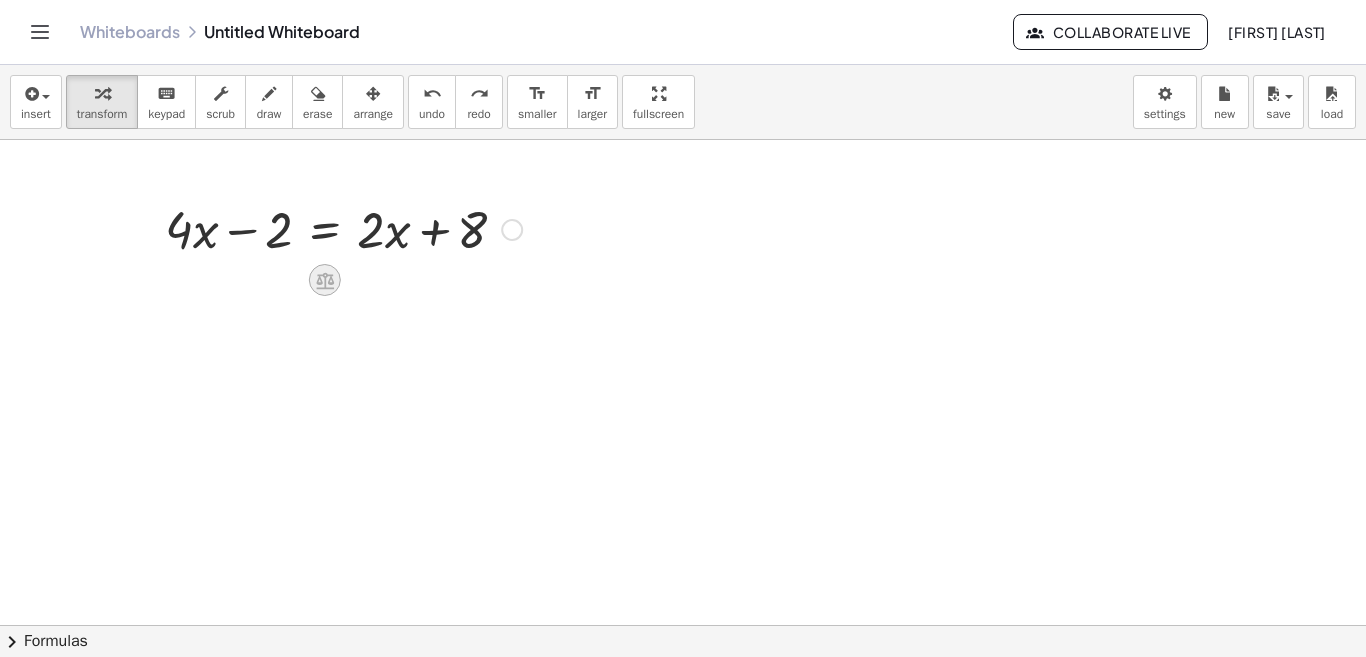 click 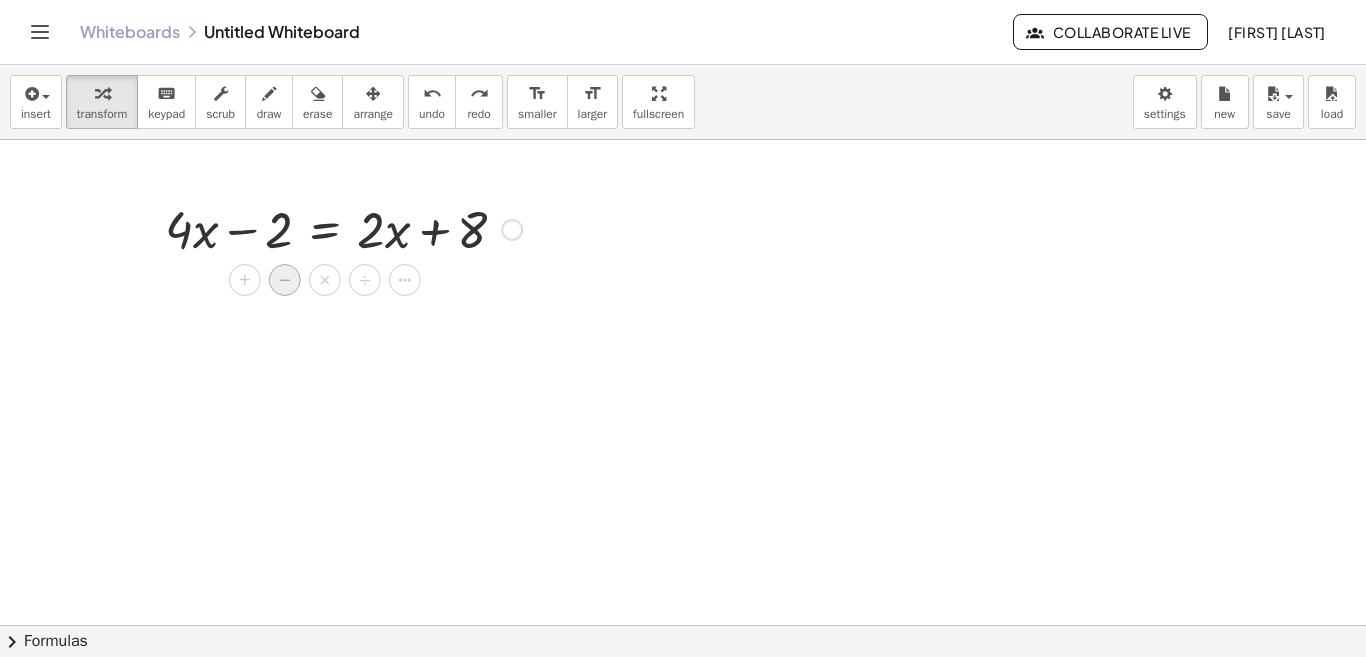 click on "−" at bounding box center [285, 280] 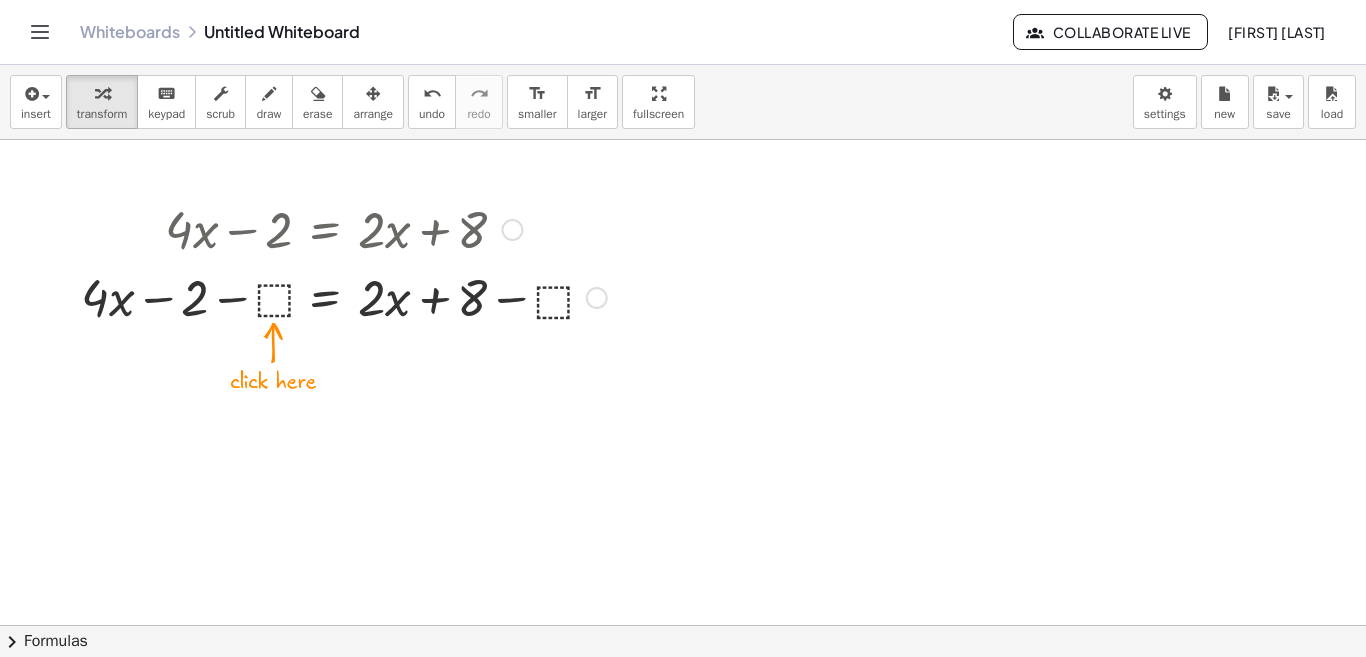 click at bounding box center (344, 296) 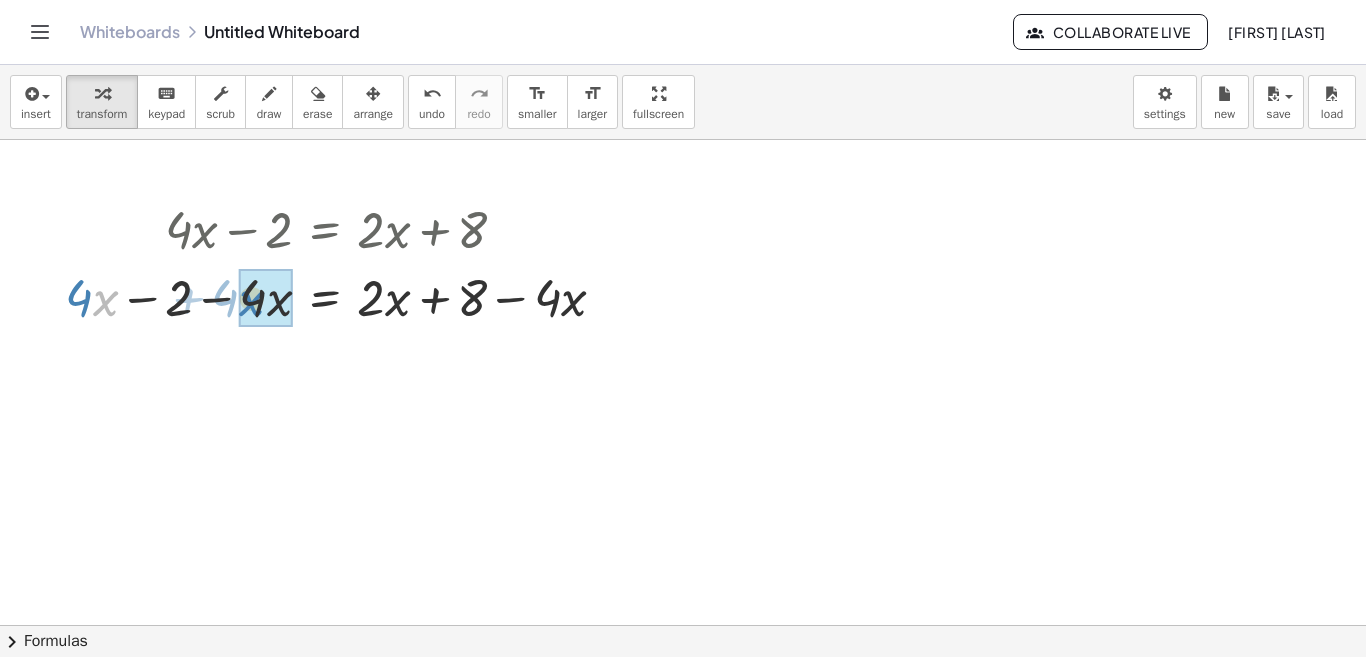 drag, startPoint x: 105, startPoint y: 295, endPoint x: 251, endPoint y: 295, distance: 146 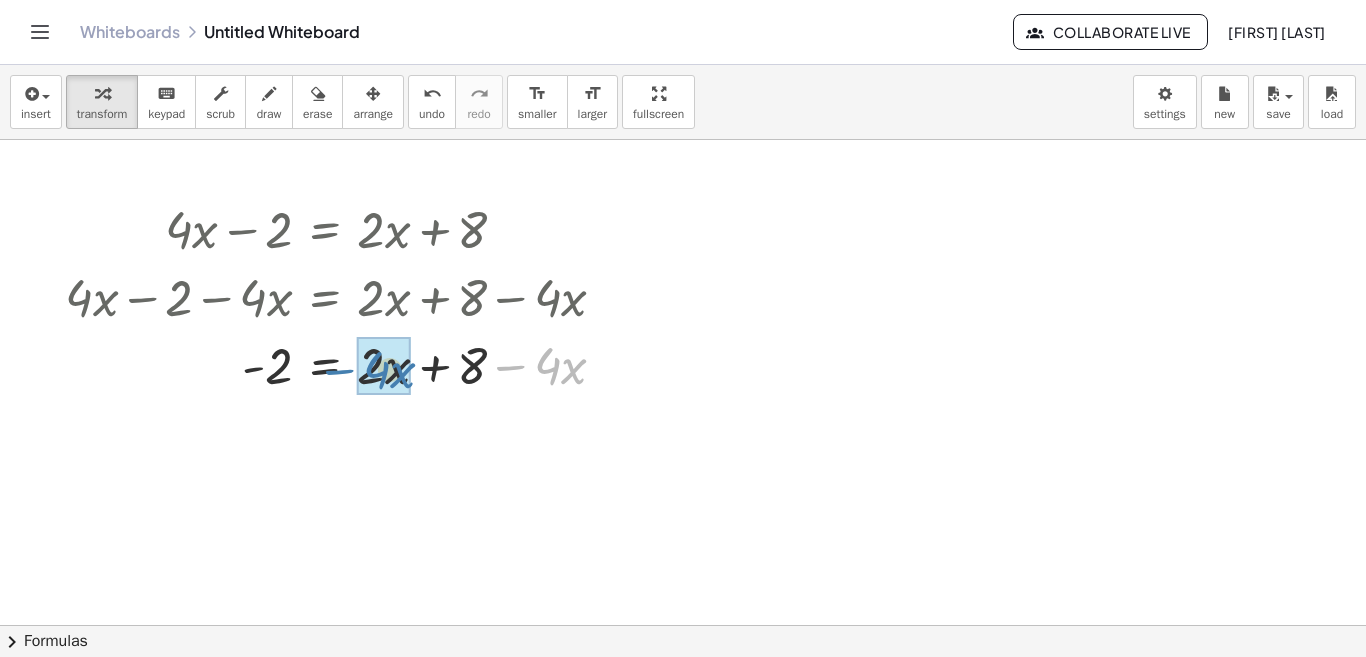 drag, startPoint x: 514, startPoint y: 361, endPoint x: 341, endPoint y: 365, distance: 173.04623 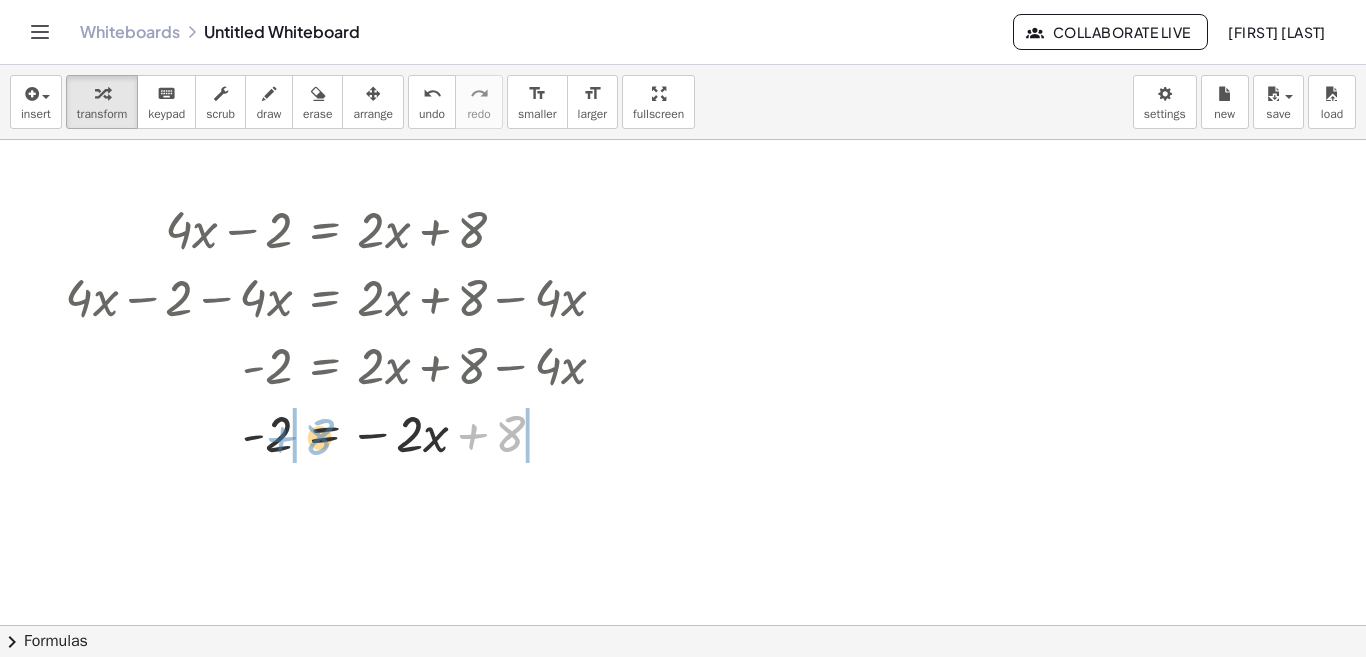 drag, startPoint x: 481, startPoint y: 437, endPoint x: 290, endPoint y: 440, distance: 191.02356 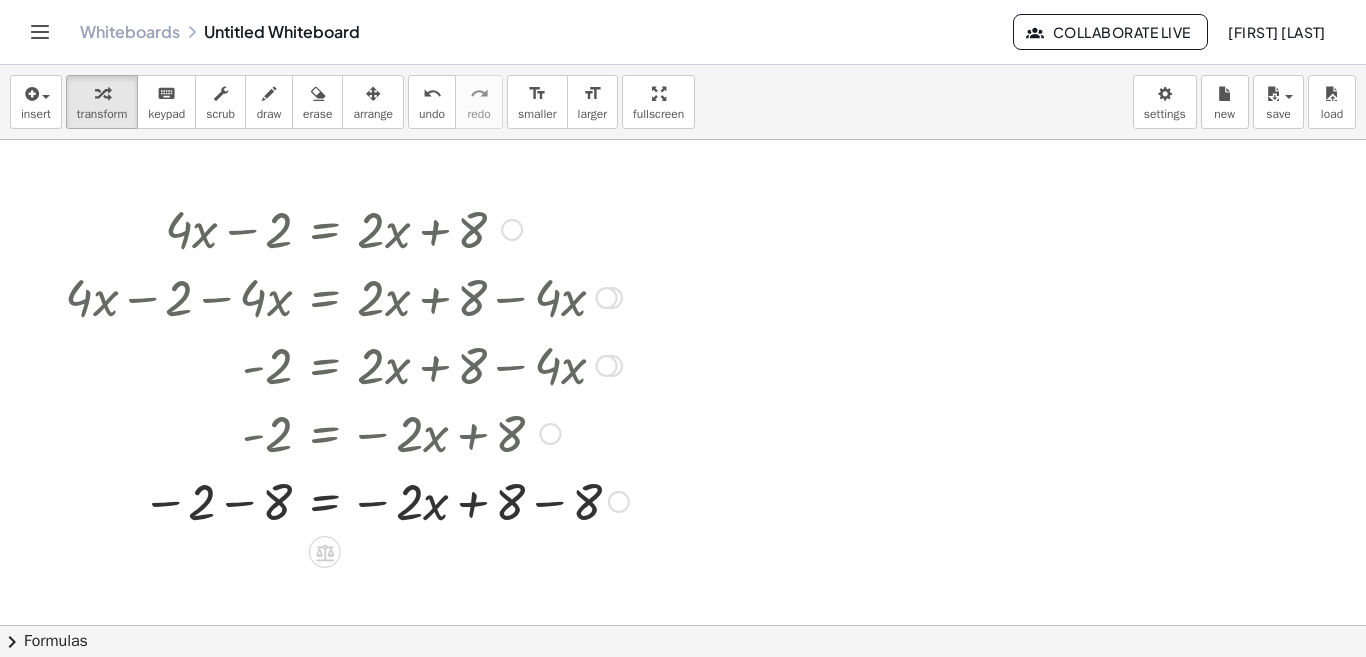 click at bounding box center (347, 500) 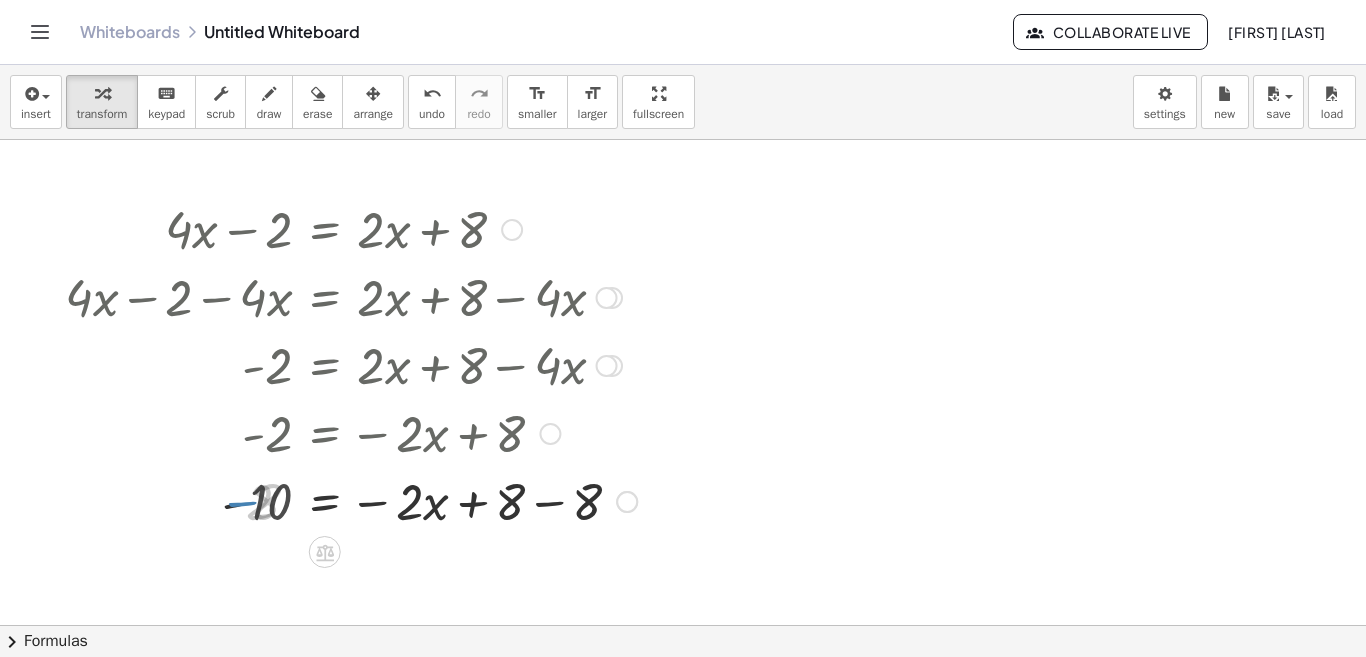 click at bounding box center (351, 500) 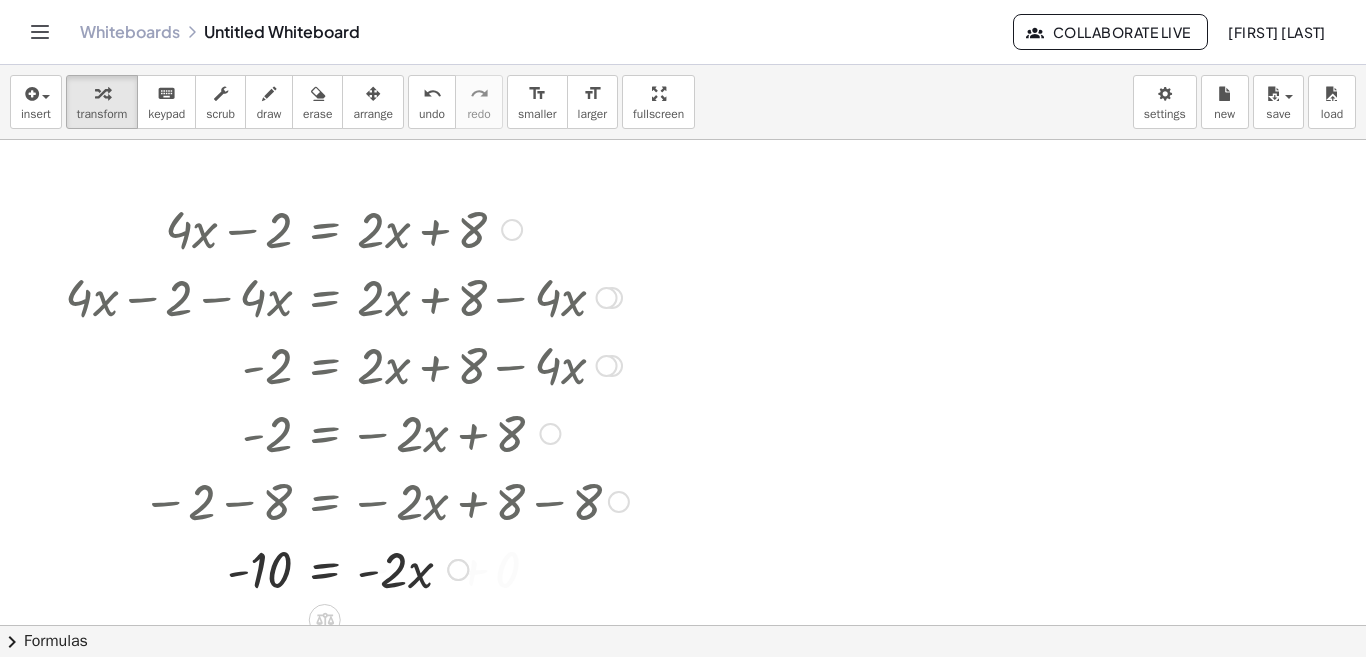 scroll, scrollTop: 200, scrollLeft: 0, axis: vertical 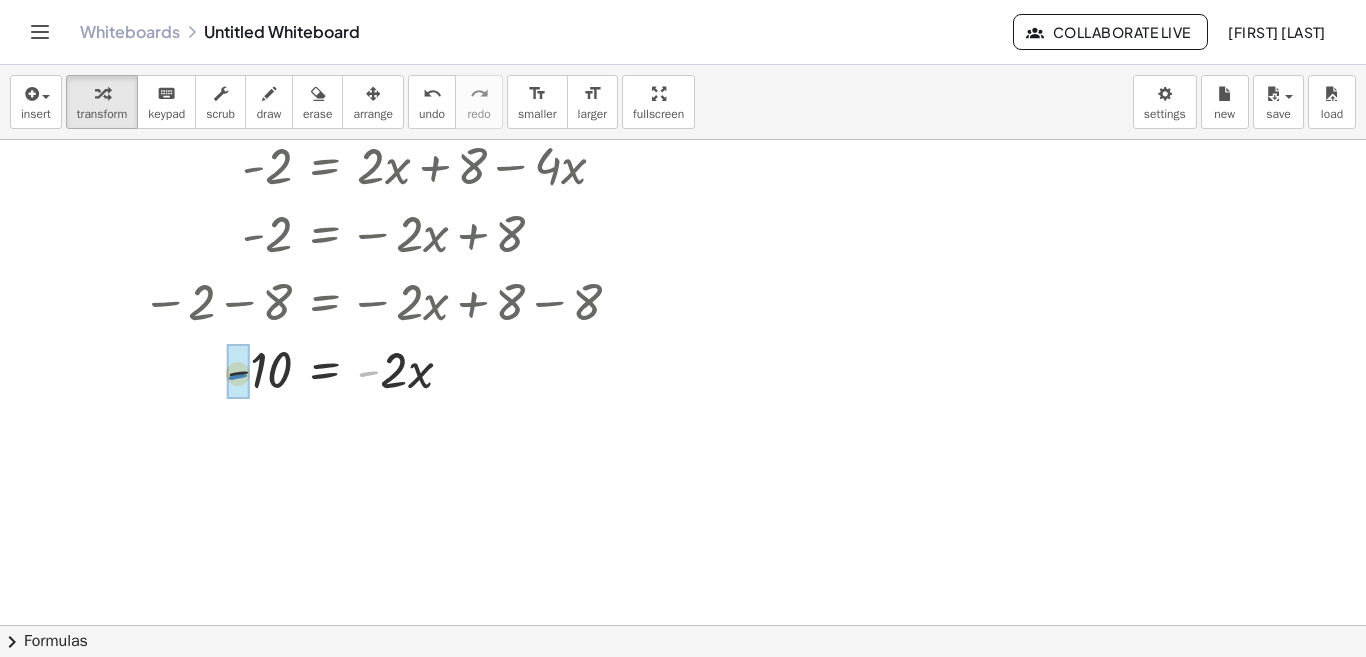 drag, startPoint x: 367, startPoint y: 377, endPoint x: 237, endPoint y: 380, distance: 130.0346 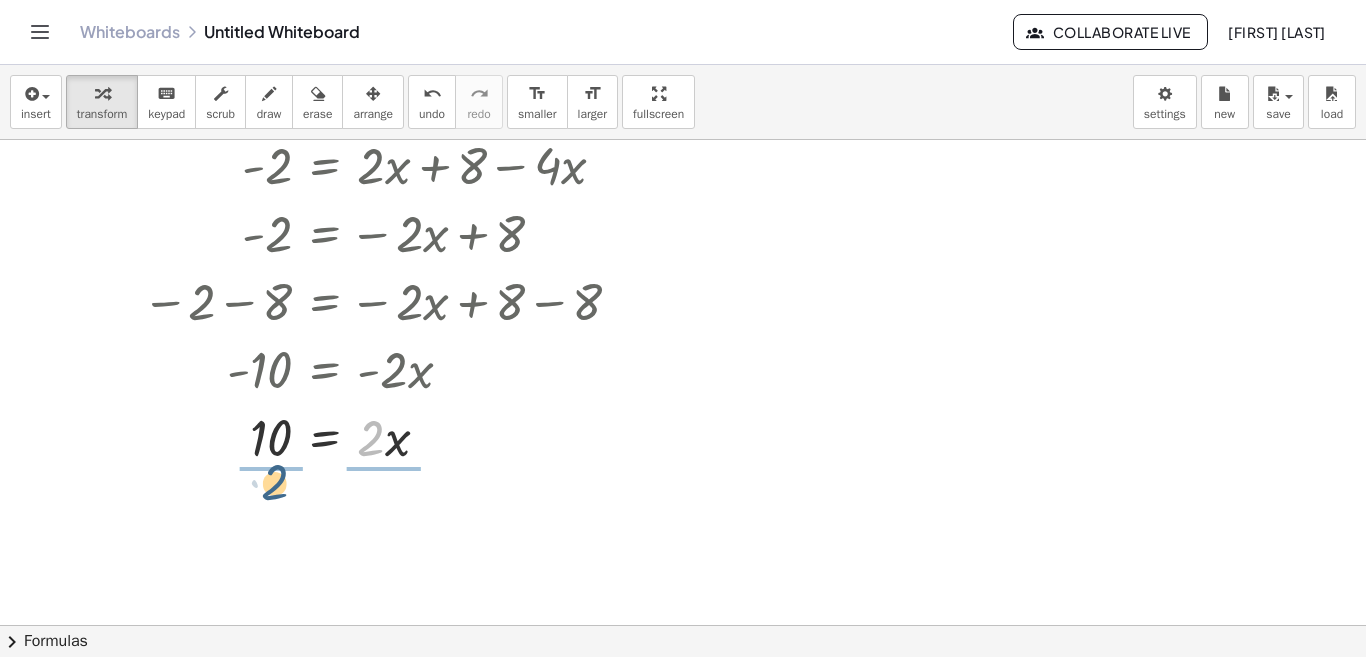 drag, startPoint x: 382, startPoint y: 441, endPoint x: 284, endPoint y: 486, distance: 107.837845 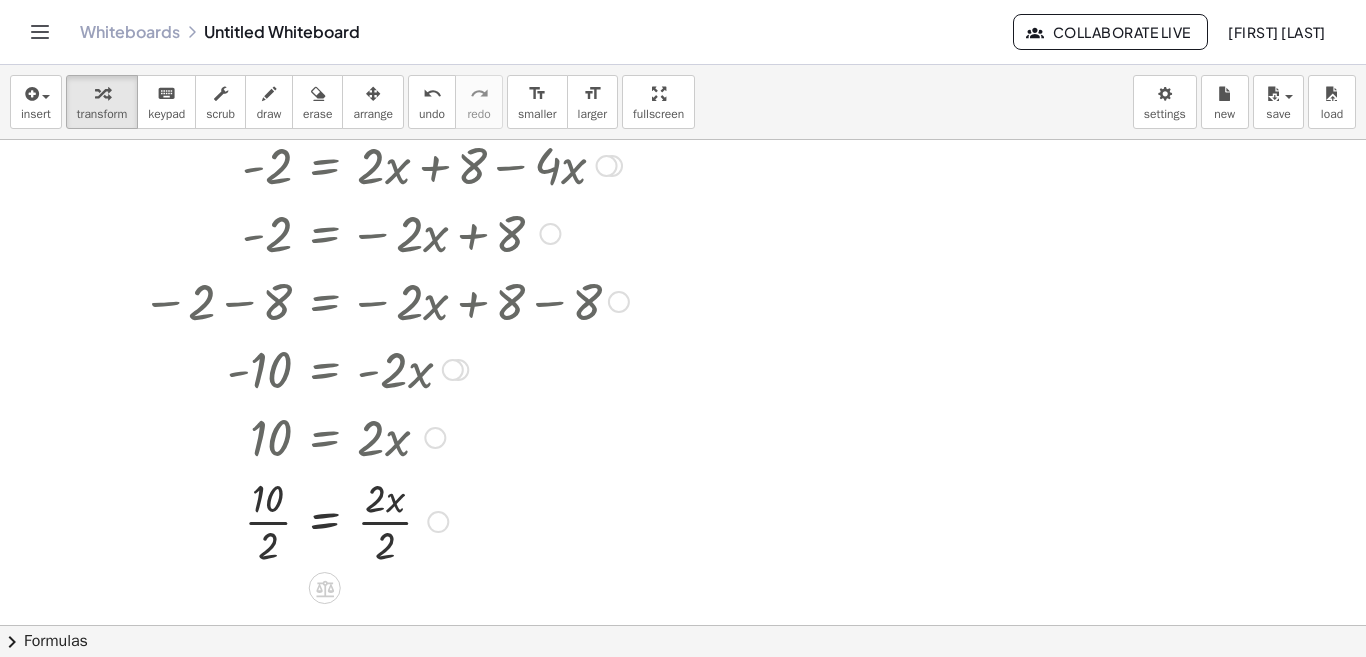 click at bounding box center [347, 520] 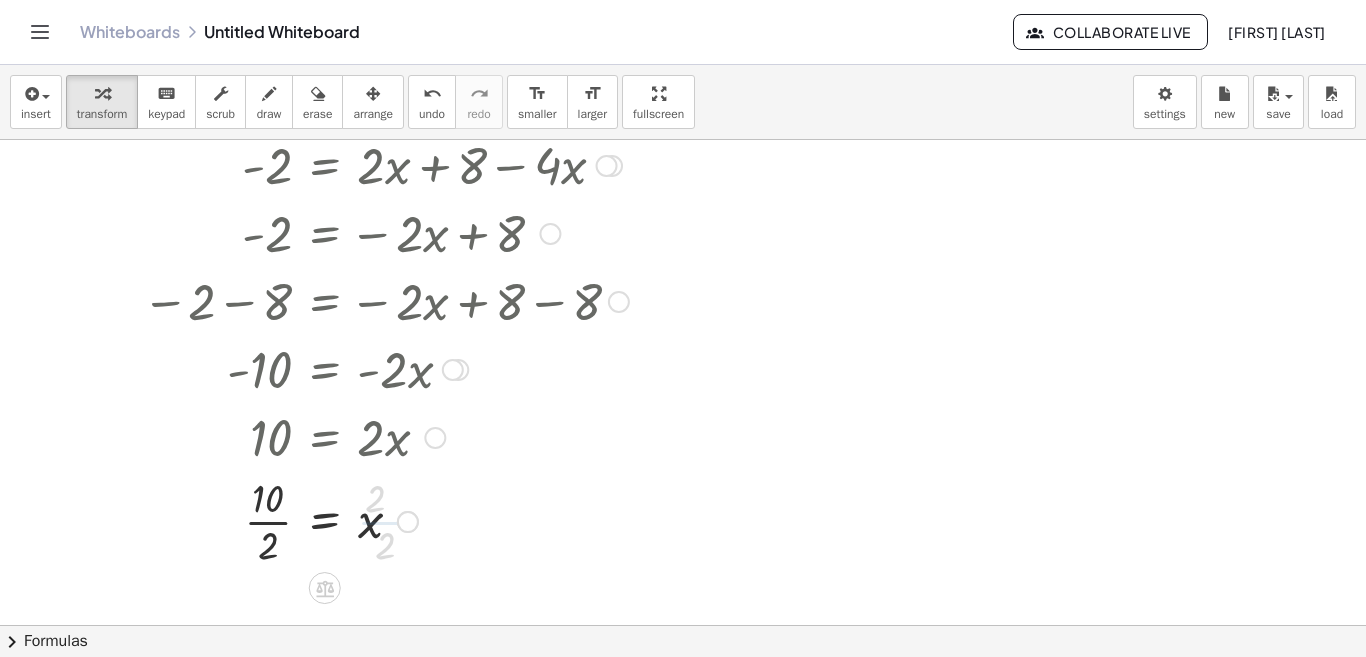 click at bounding box center [347, 520] 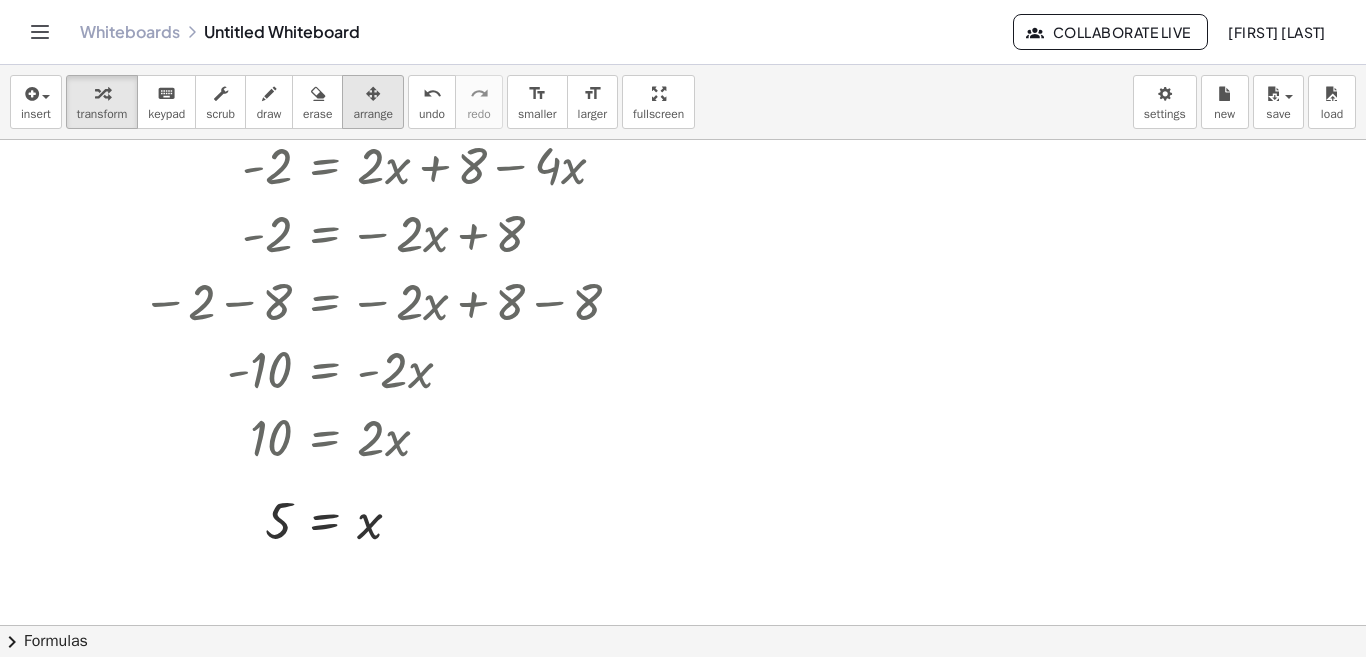 click on "arrange" at bounding box center (373, 114) 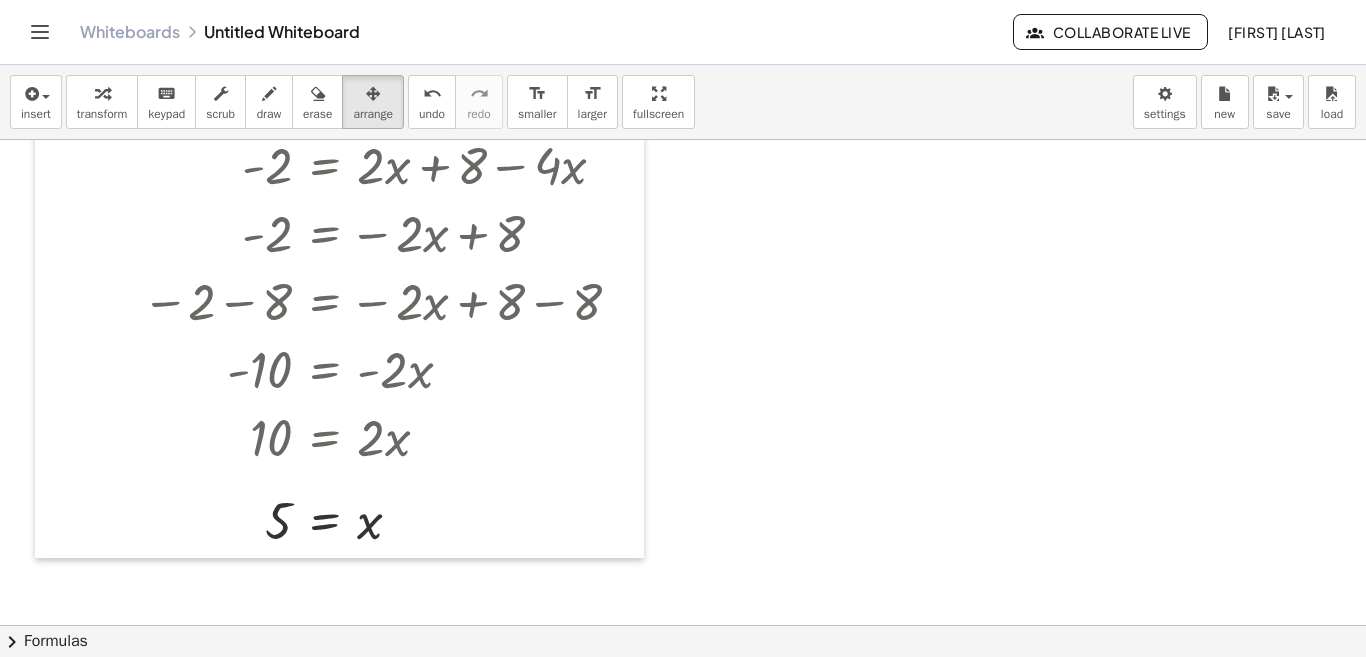 scroll, scrollTop: 0, scrollLeft: 0, axis: both 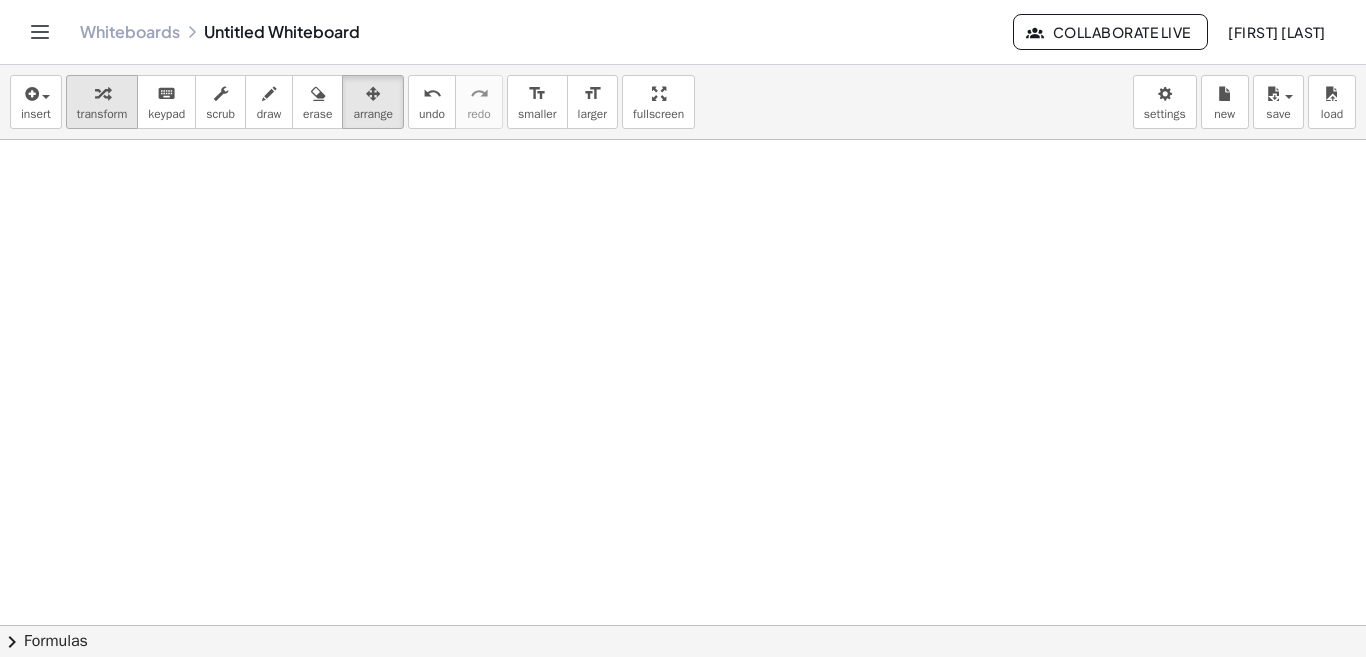 click on "transform" at bounding box center [102, 114] 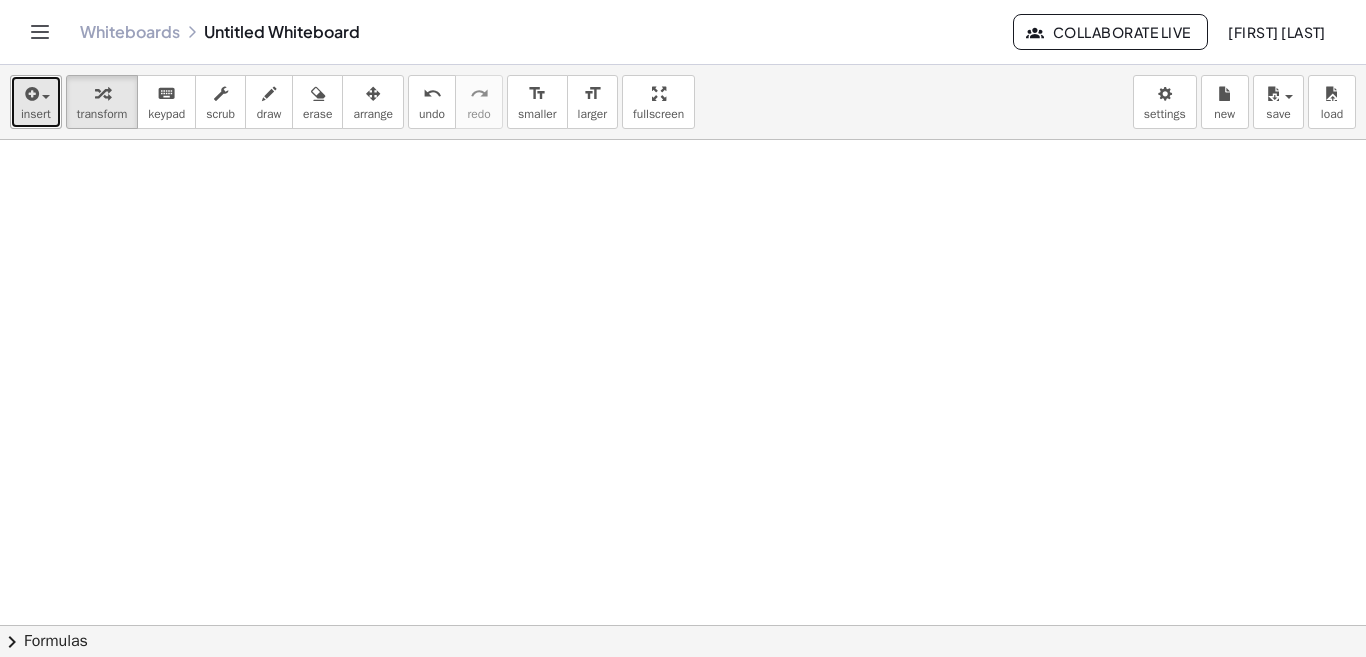 click at bounding box center [30, 94] 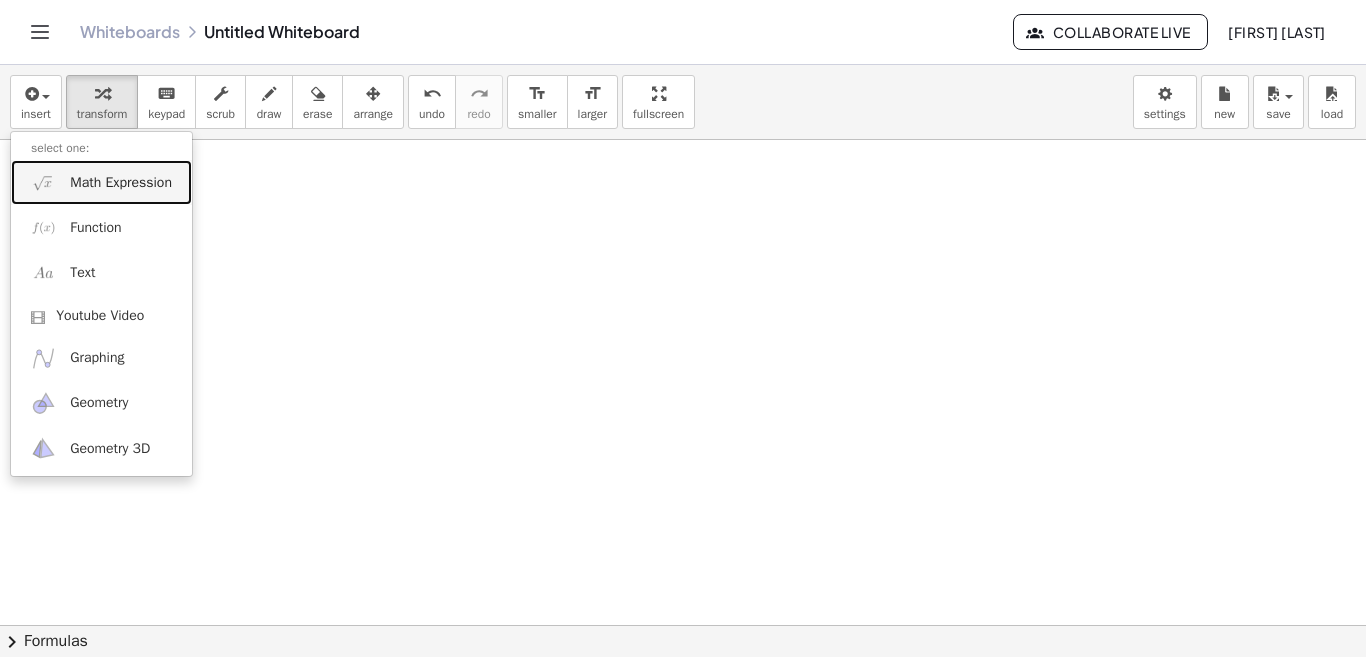 click on "Math Expression" at bounding box center [121, 183] 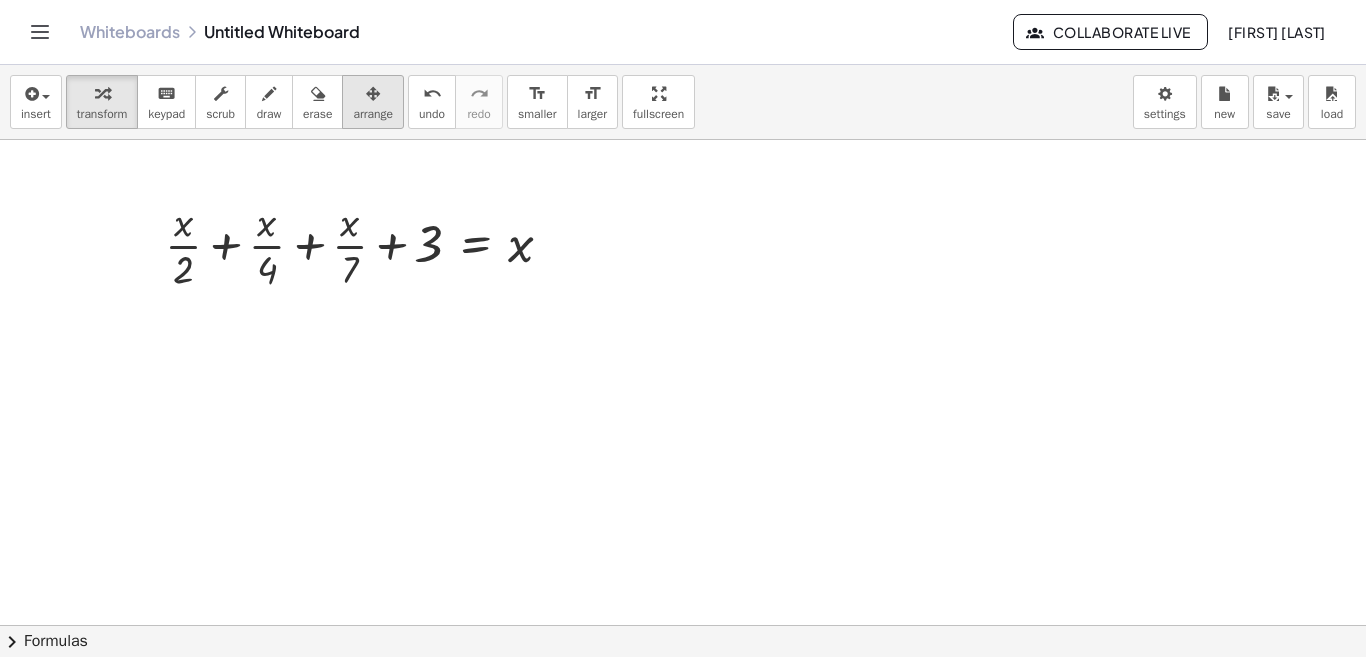 click on "arrange" at bounding box center [373, 102] 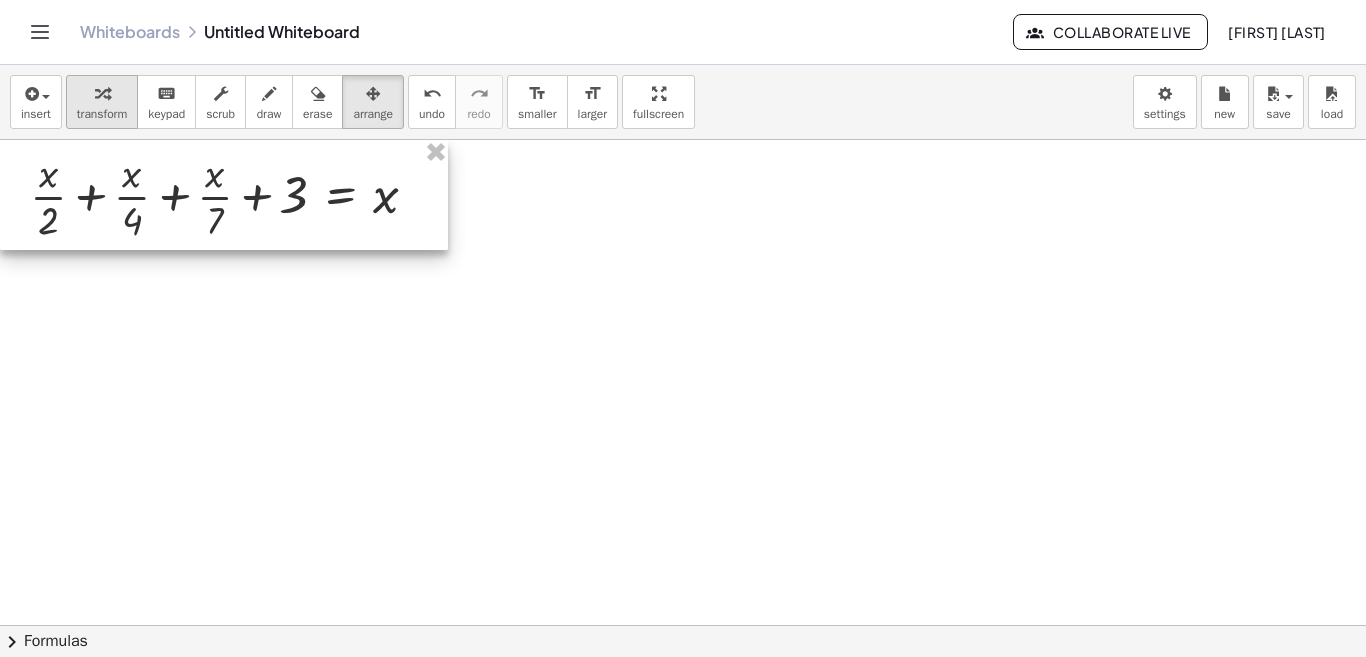 drag, startPoint x: 379, startPoint y: 262, endPoint x: 95, endPoint y: 86, distance: 334.11374 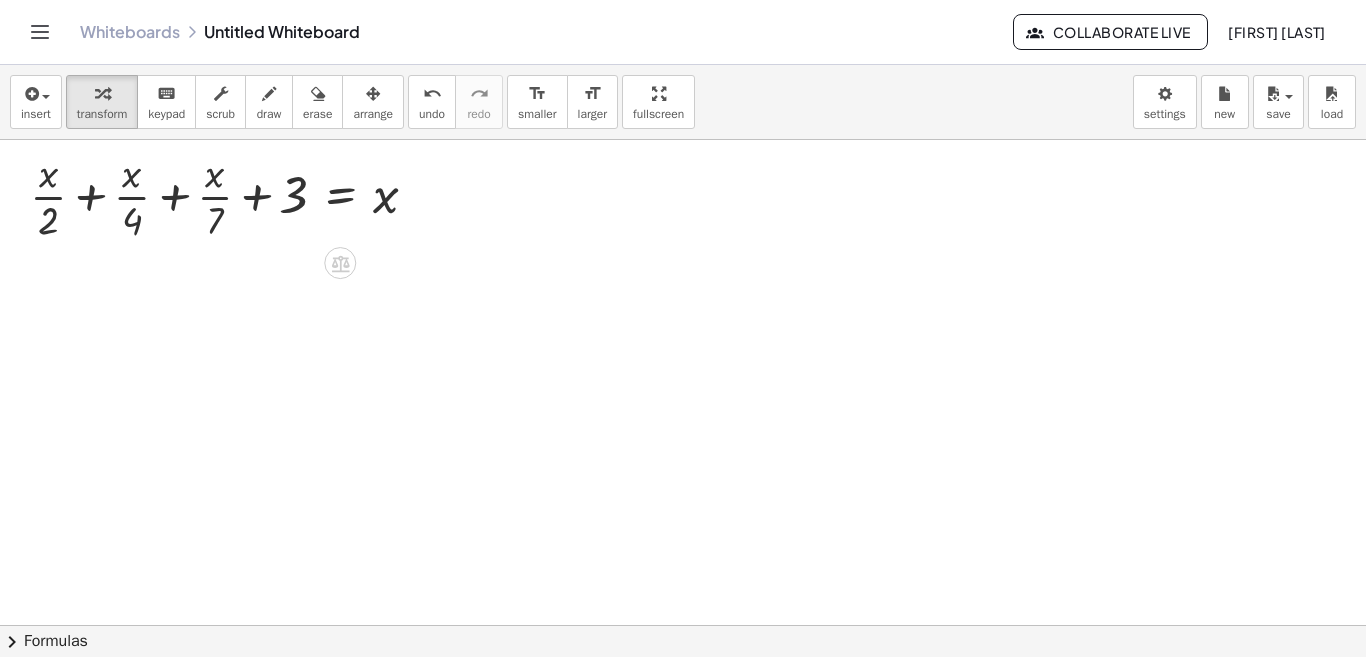click at bounding box center [231, 195] 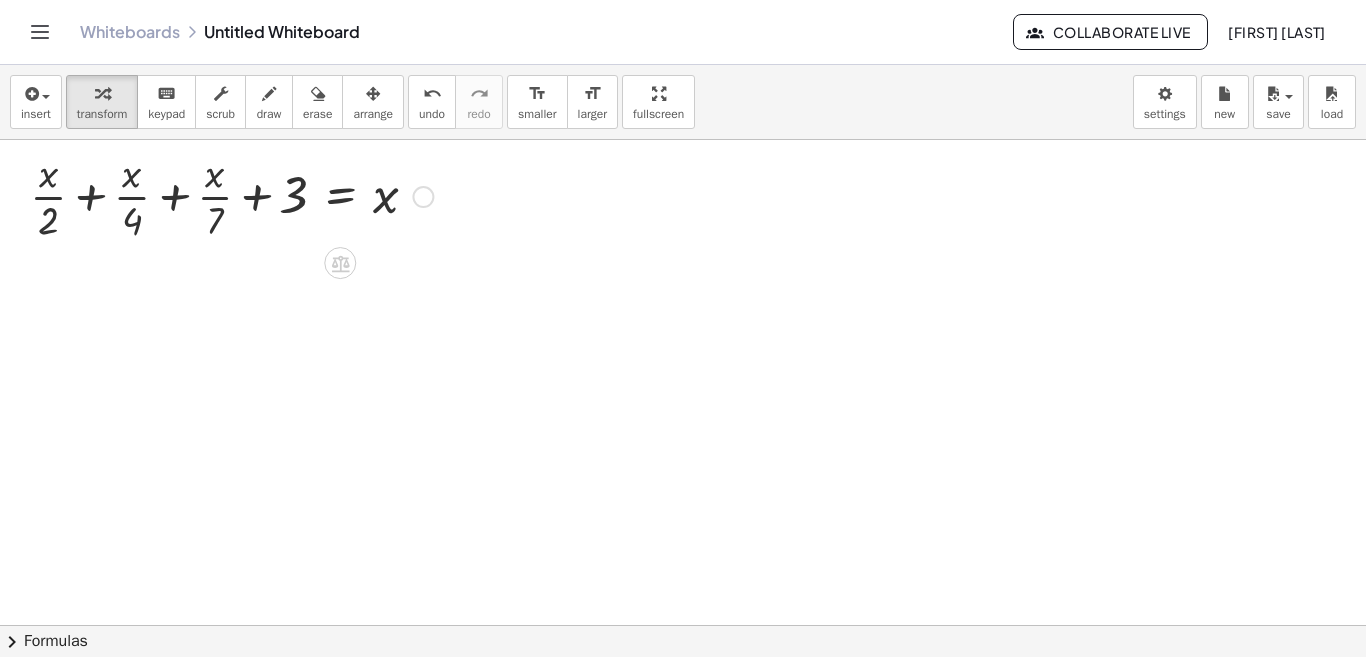 click at bounding box center [231, 195] 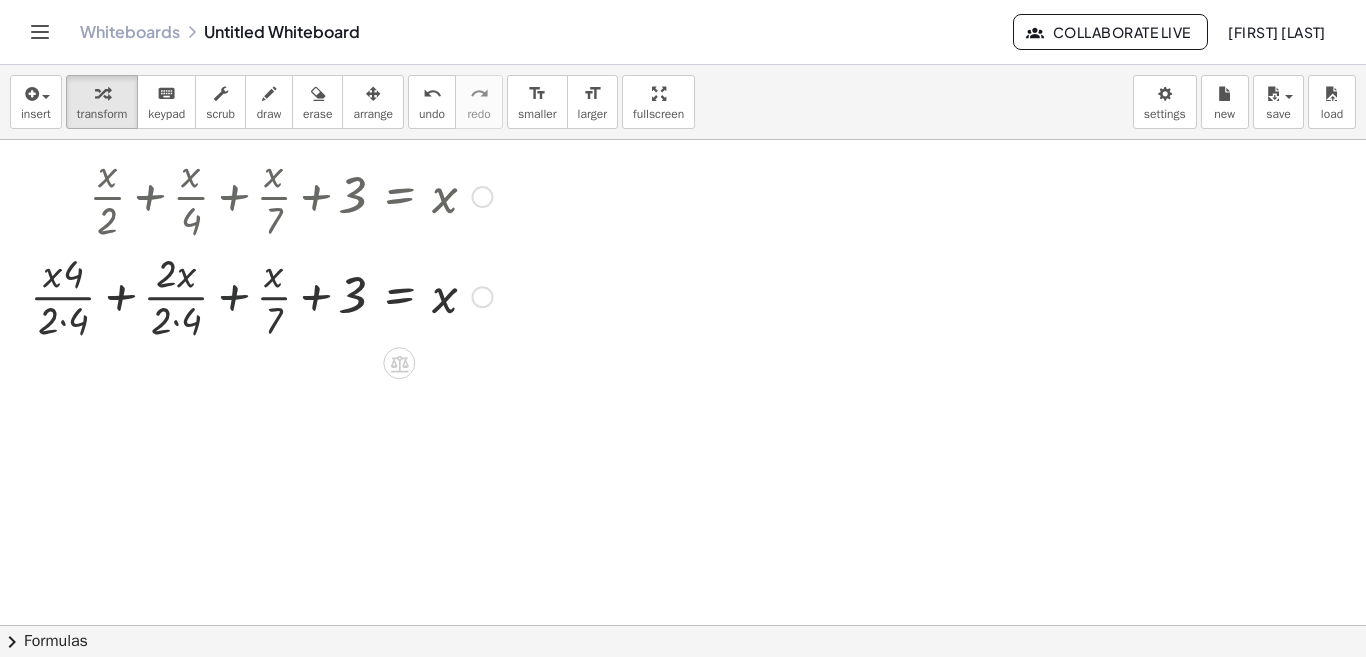 click at bounding box center [261, 295] 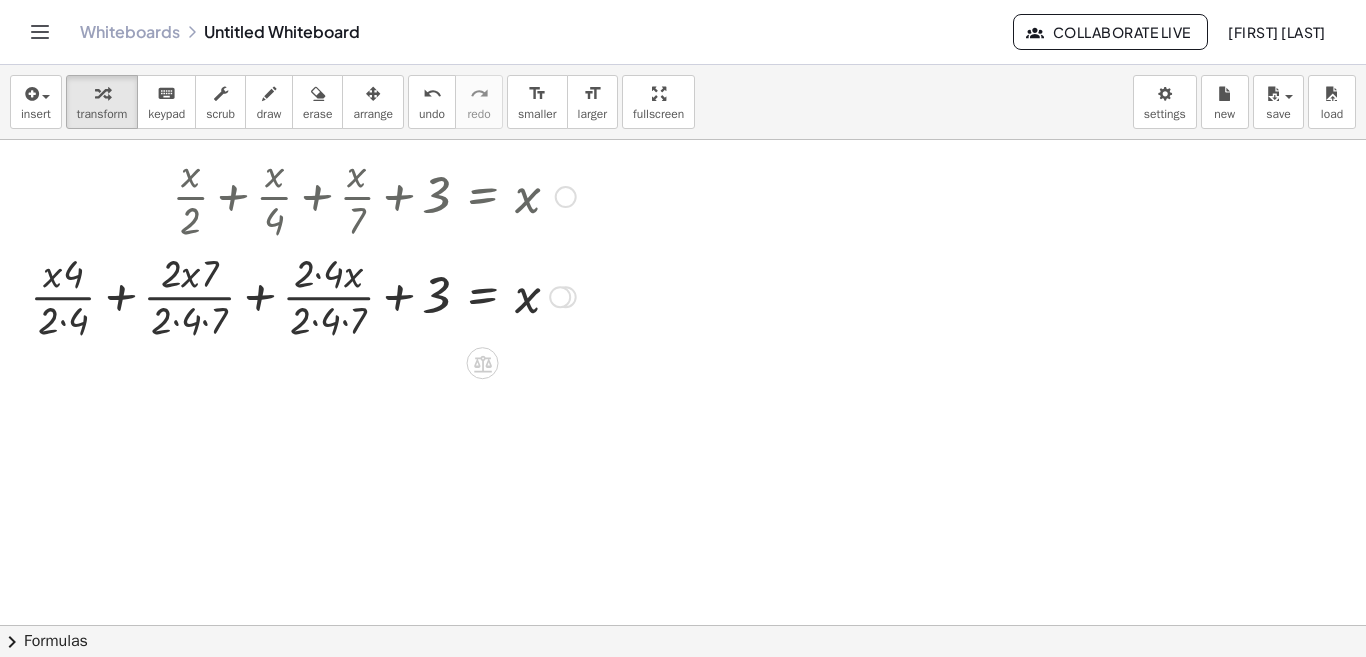 click at bounding box center (303, 295) 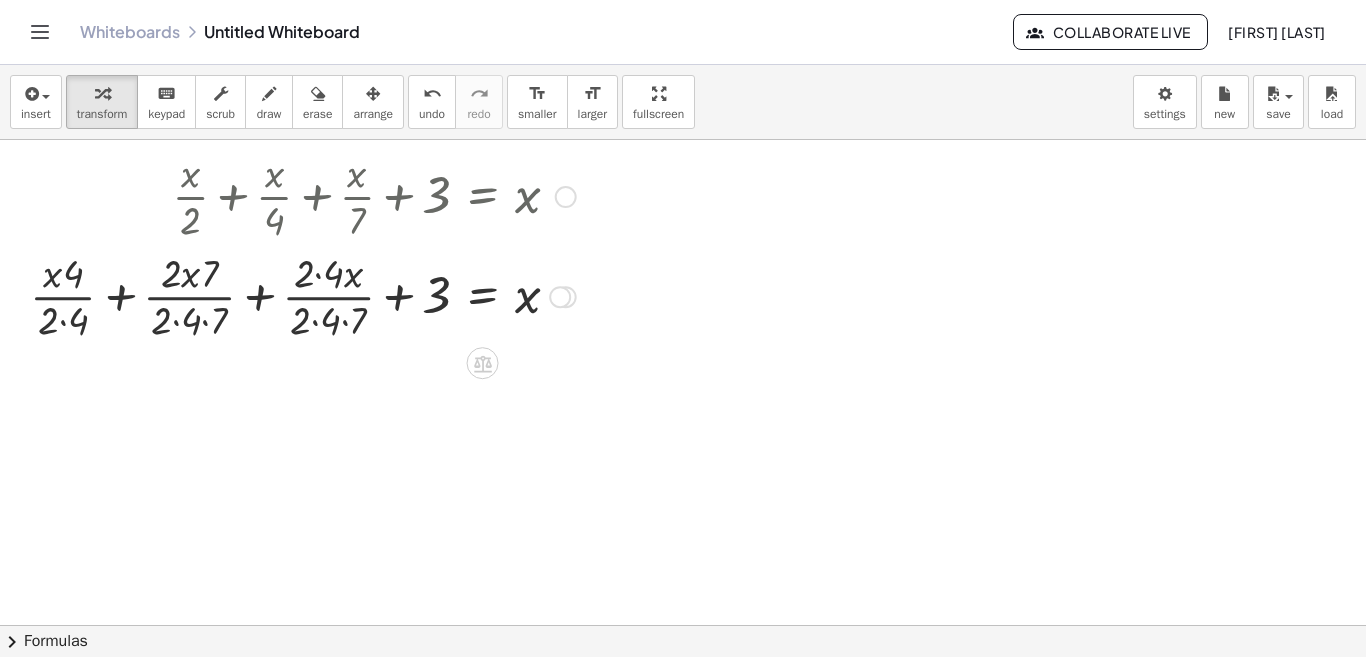 click at bounding box center (303, 295) 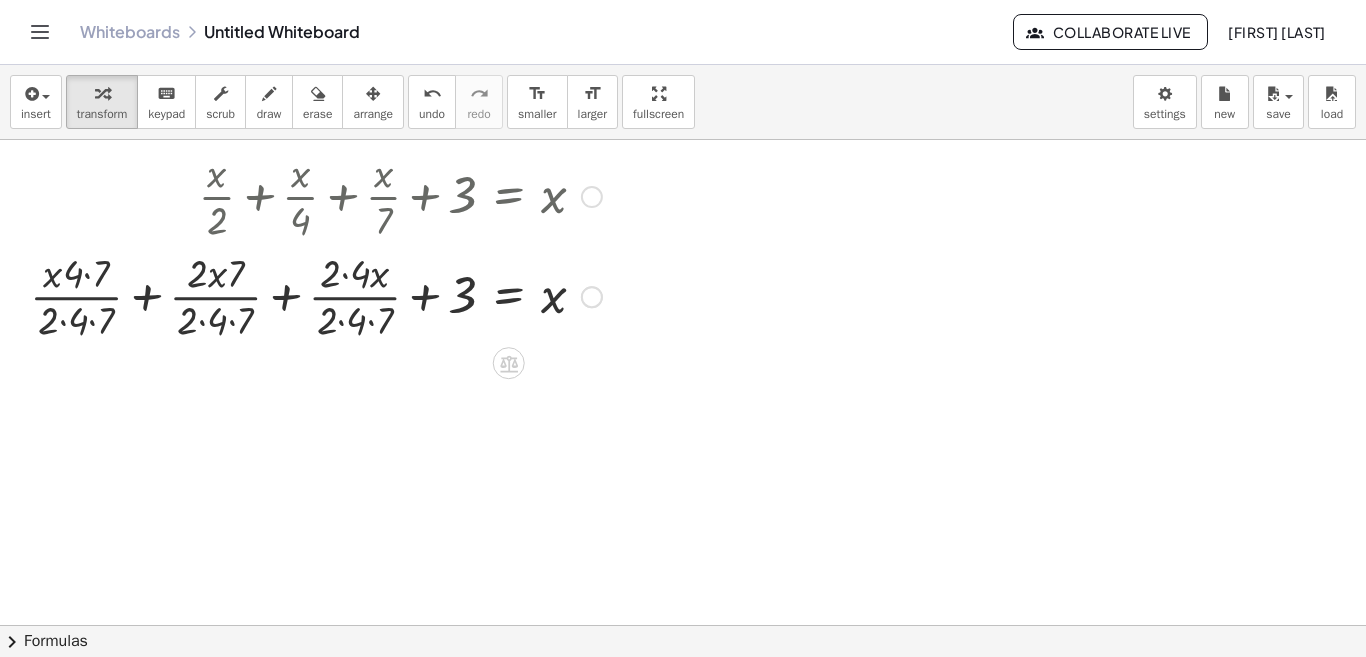 click at bounding box center [316, 295] 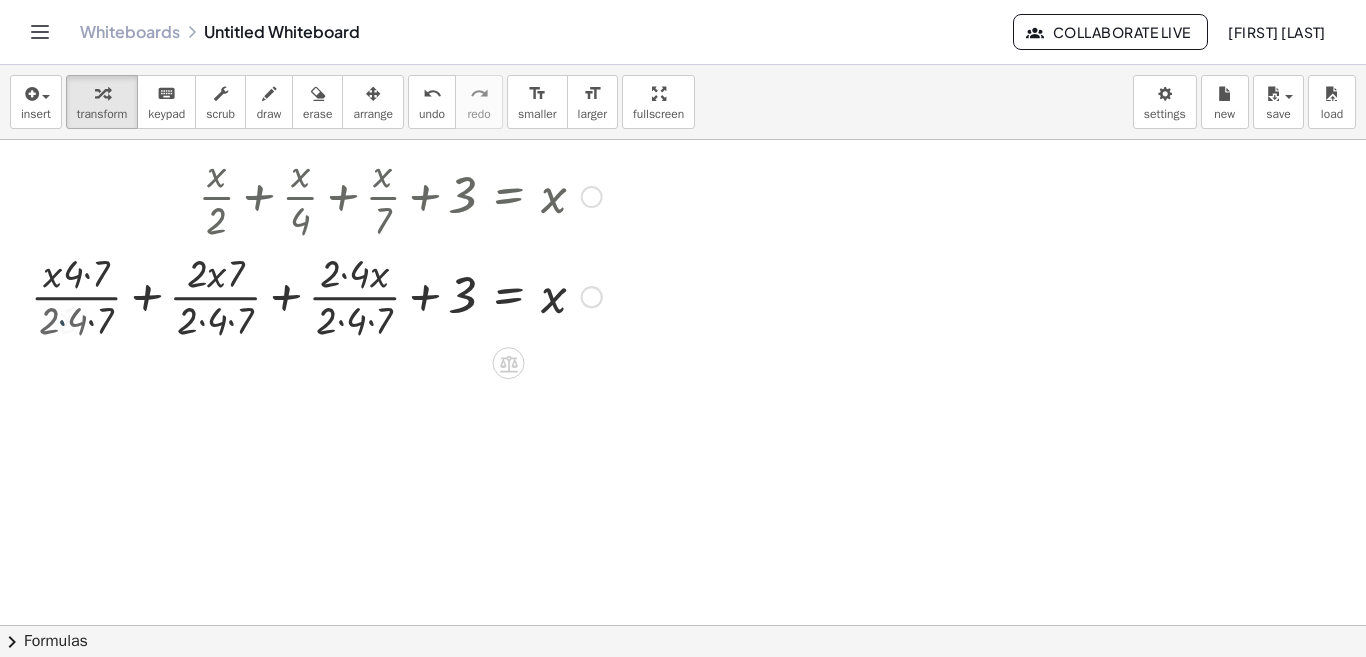 click at bounding box center (321, 295) 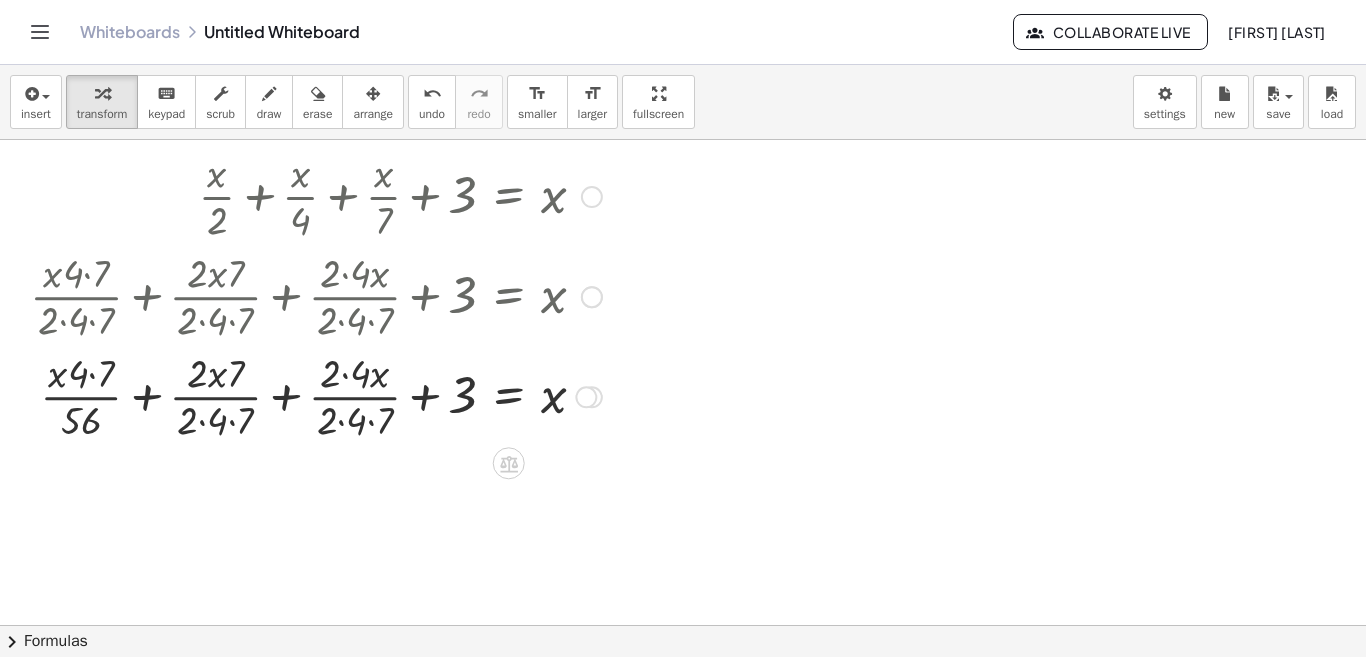 click at bounding box center [316, 395] 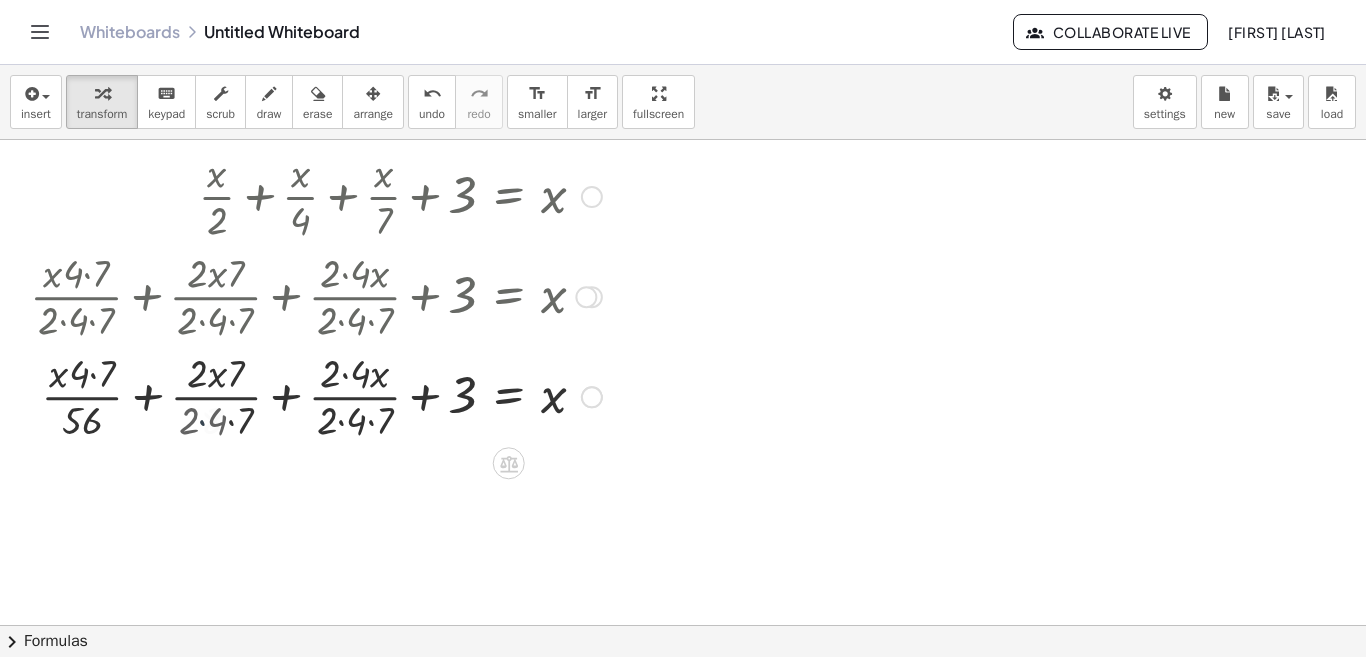 click at bounding box center (316, 395) 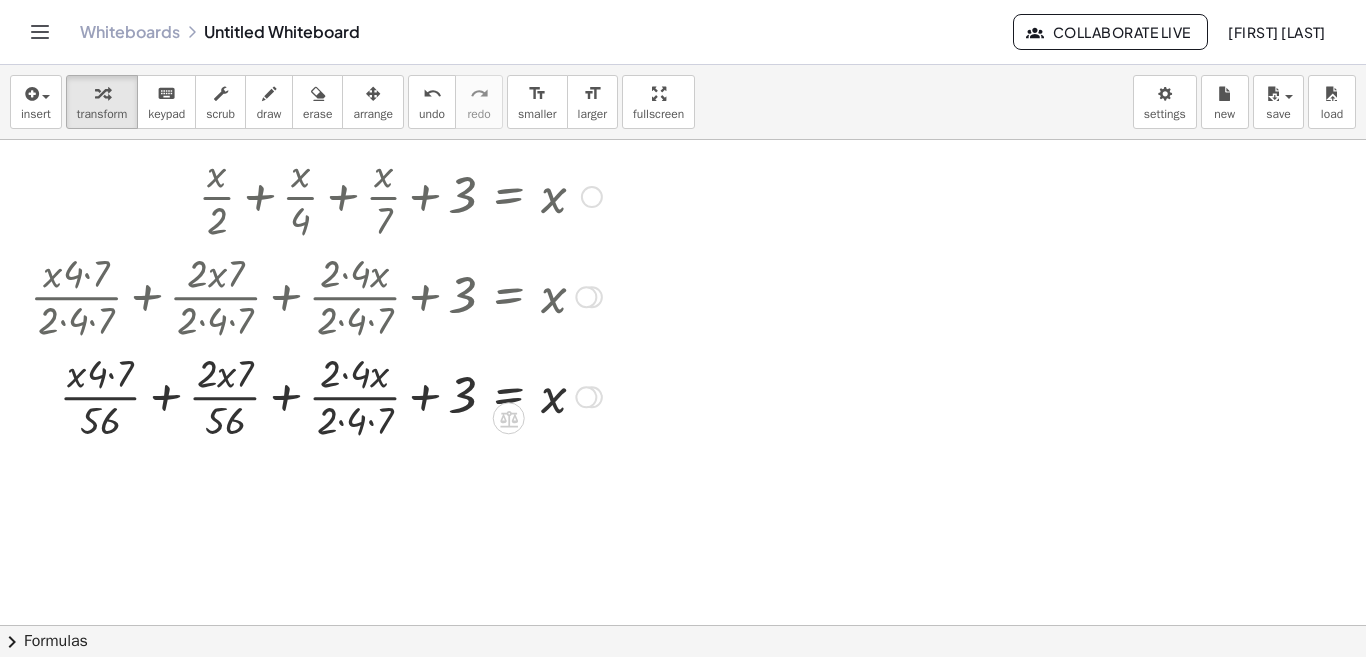 click at bounding box center (316, 395) 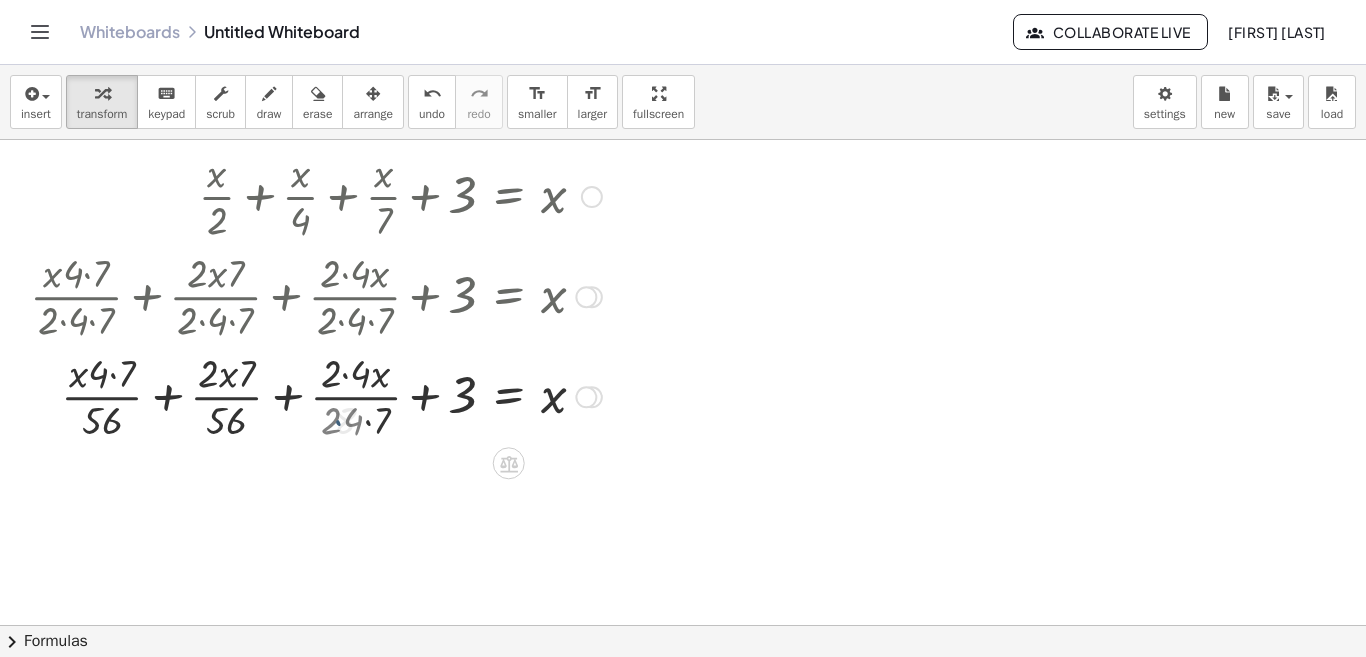 click at bounding box center (316, 395) 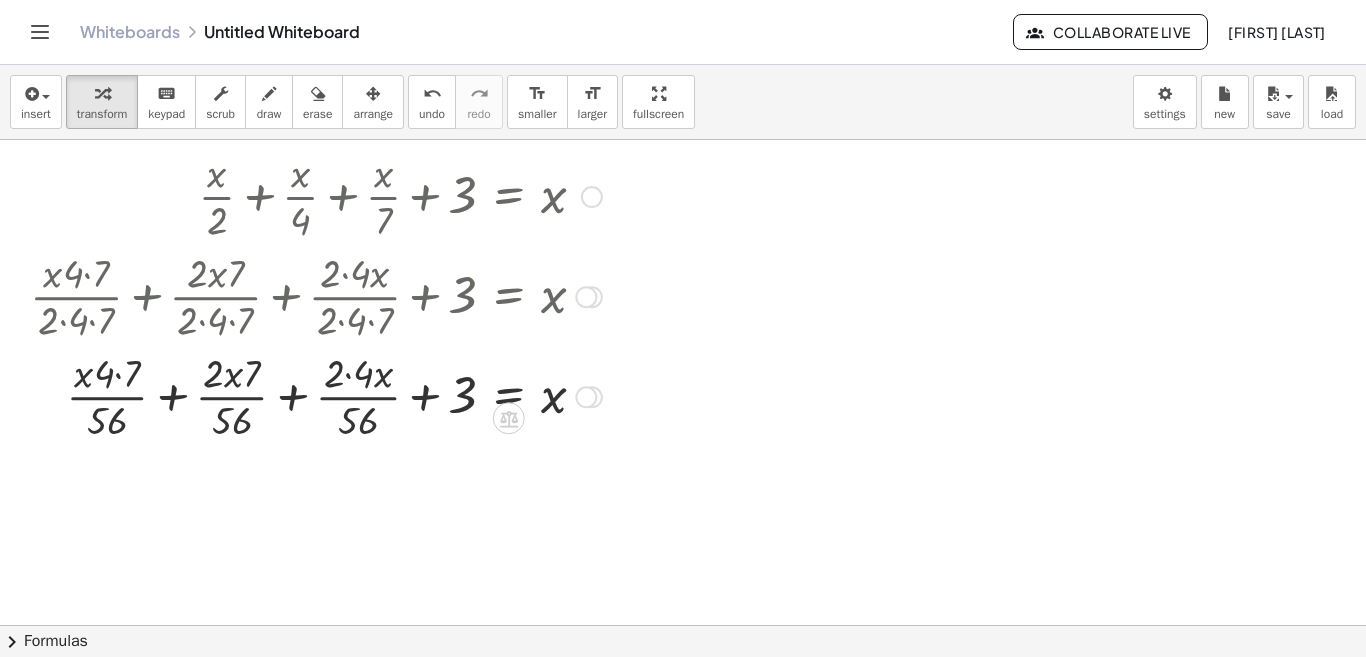 click at bounding box center [316, 395] 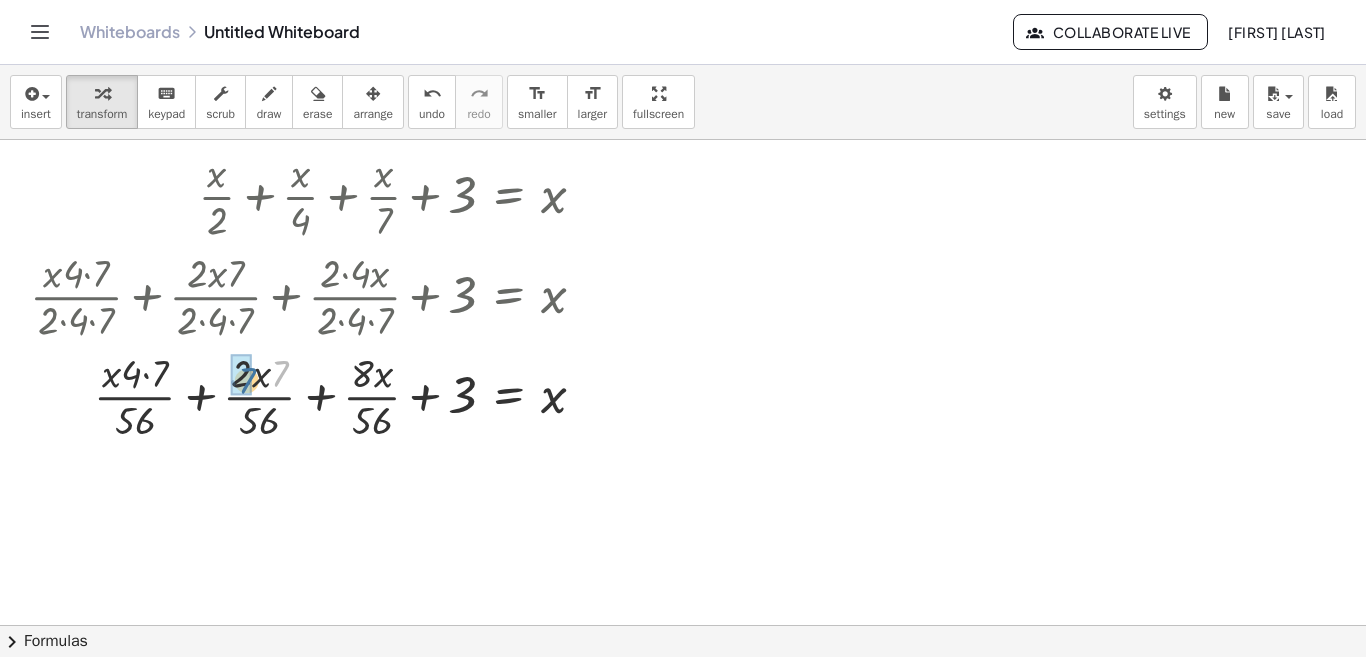 drag, startPoint x: 283, startPoint y: 376, endPoint x: 248, endPoint y: 381, distance: 35.35534 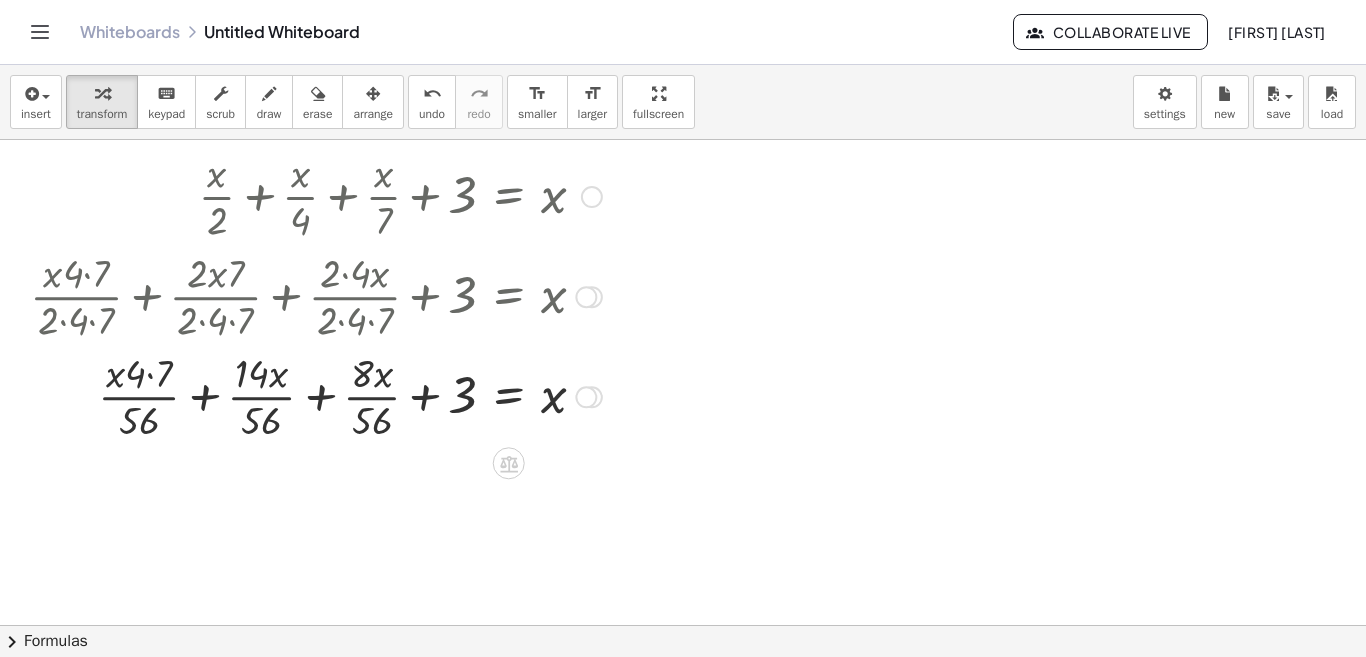 click at bounding box center (316, 395) 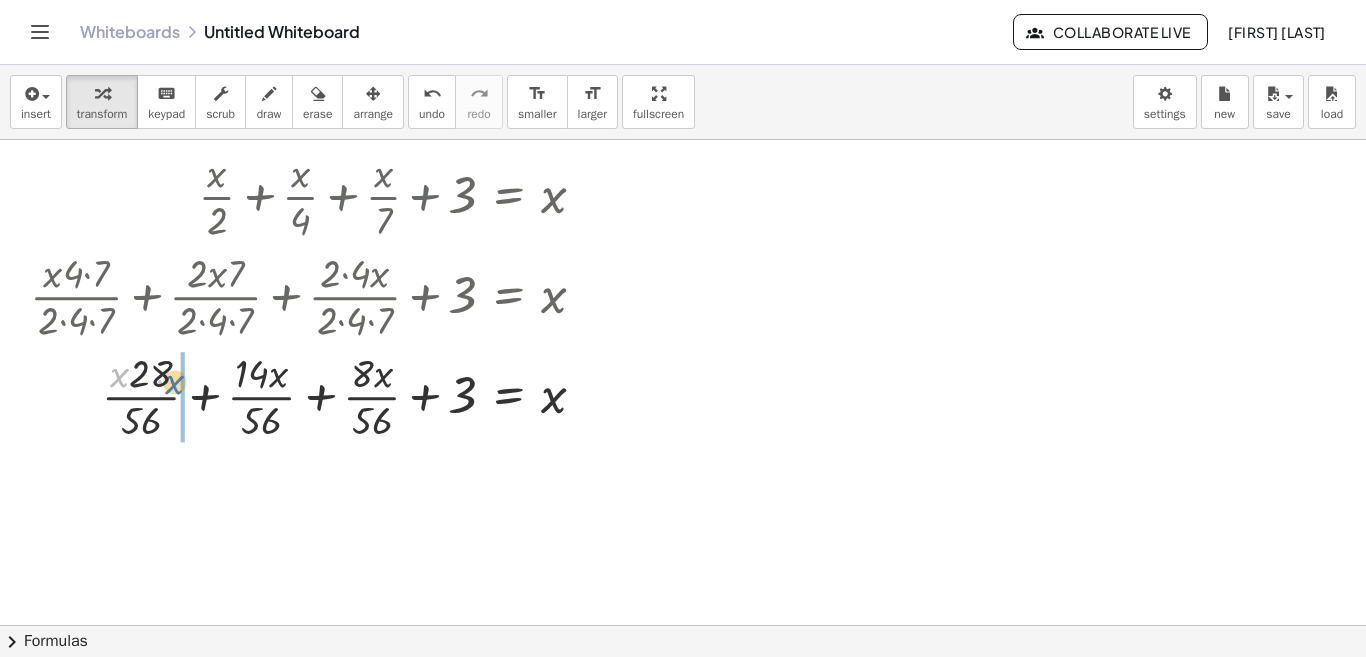 drag, startPoint x: 114, startPoint y: 377, endPoint x: 170, endPoint y: 384, distance: 56.435802 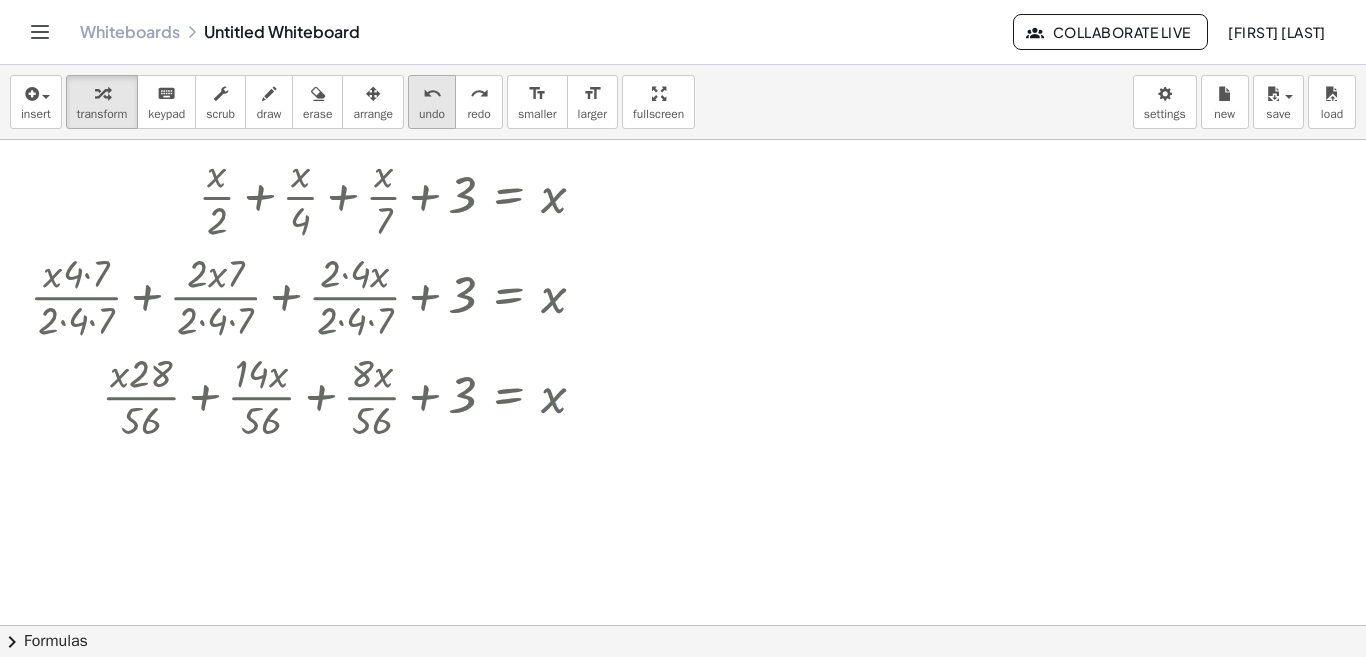 click on "undo" at bounding box center [432, 114] 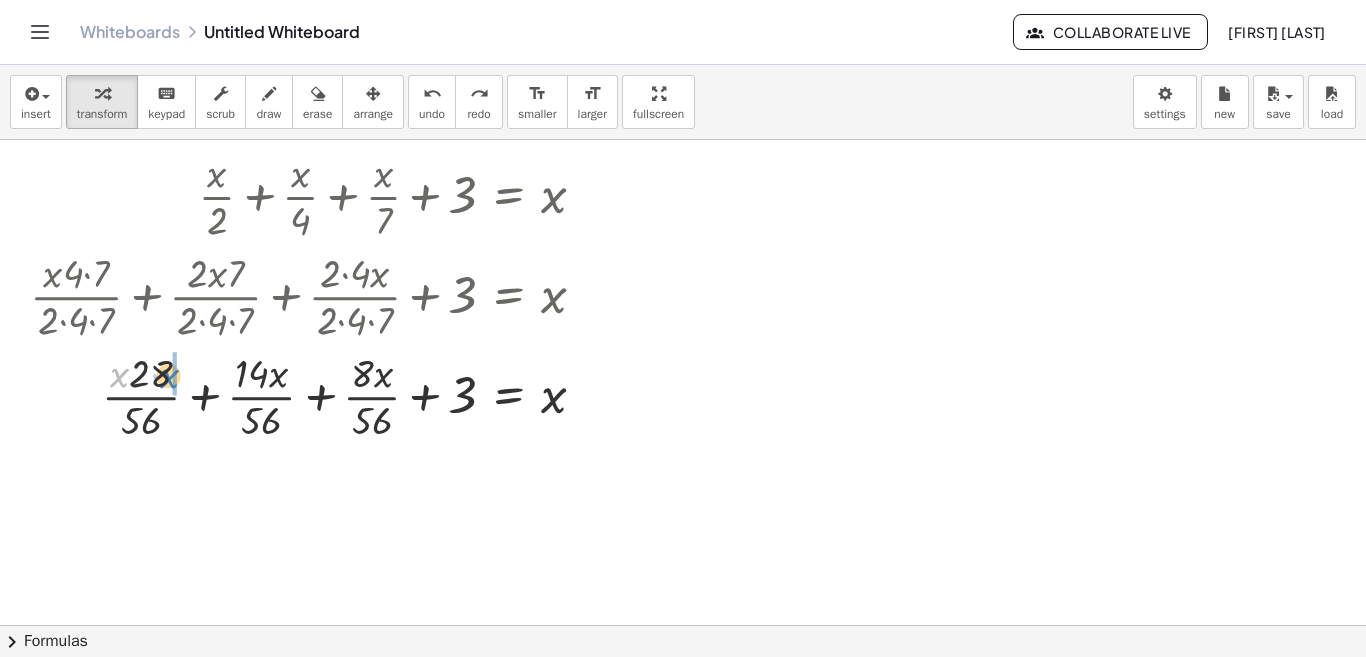 drag, startPoint x: 113, startPoint y: 372, endPoint x: 162, endPoint y: 373, distance: 49.010204 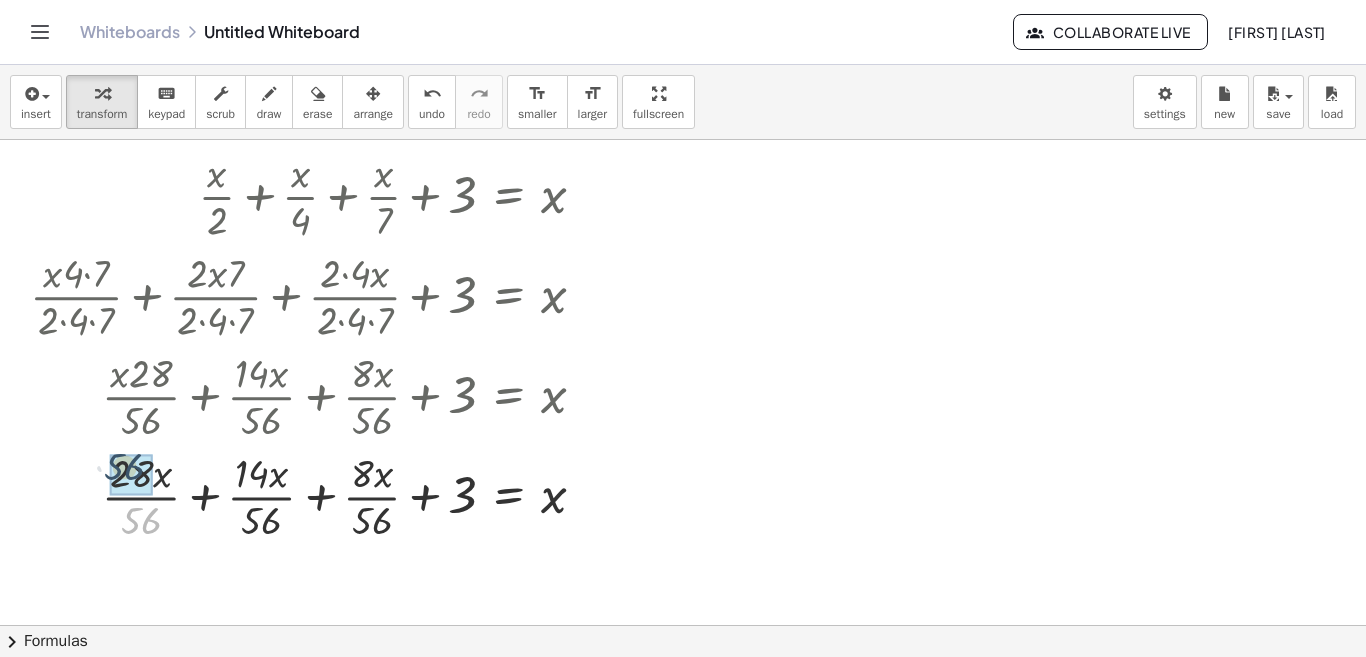 drag, startPoint x: 147, startPoint y: 525, endPoint x: 130, endPoint y: 470, distance: 57.567352 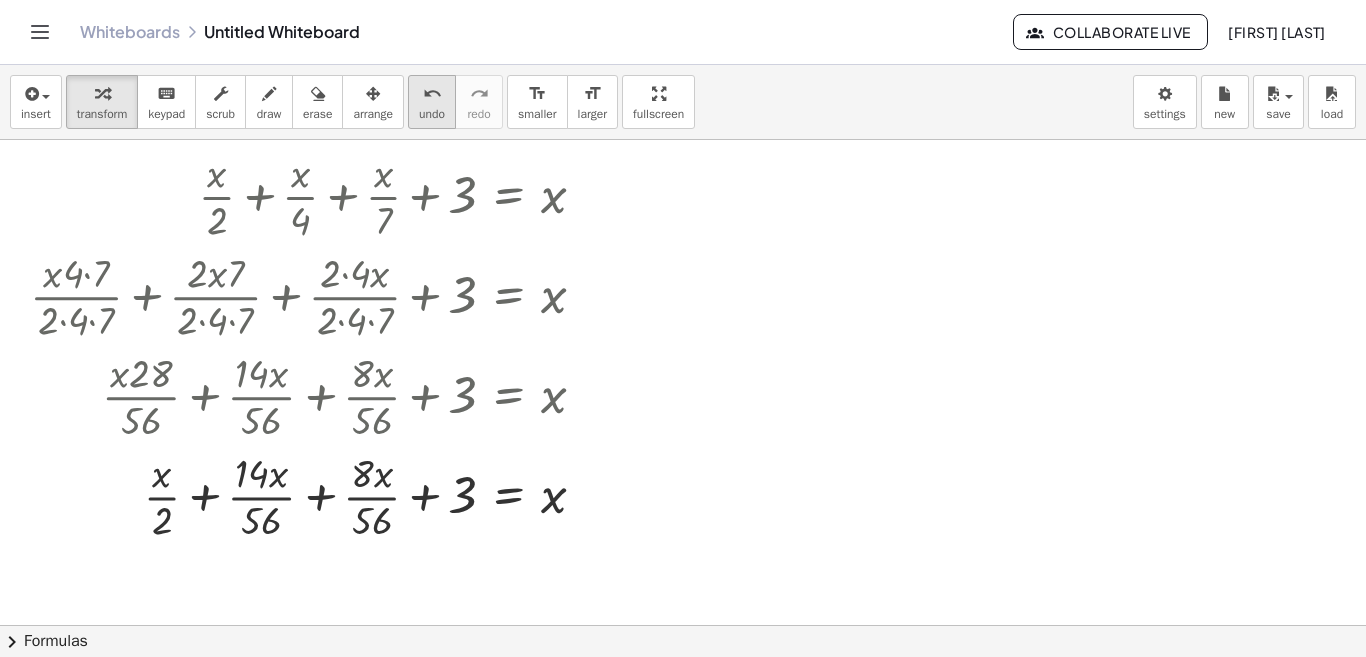 click on "undo" at bounding box center (432, 114) 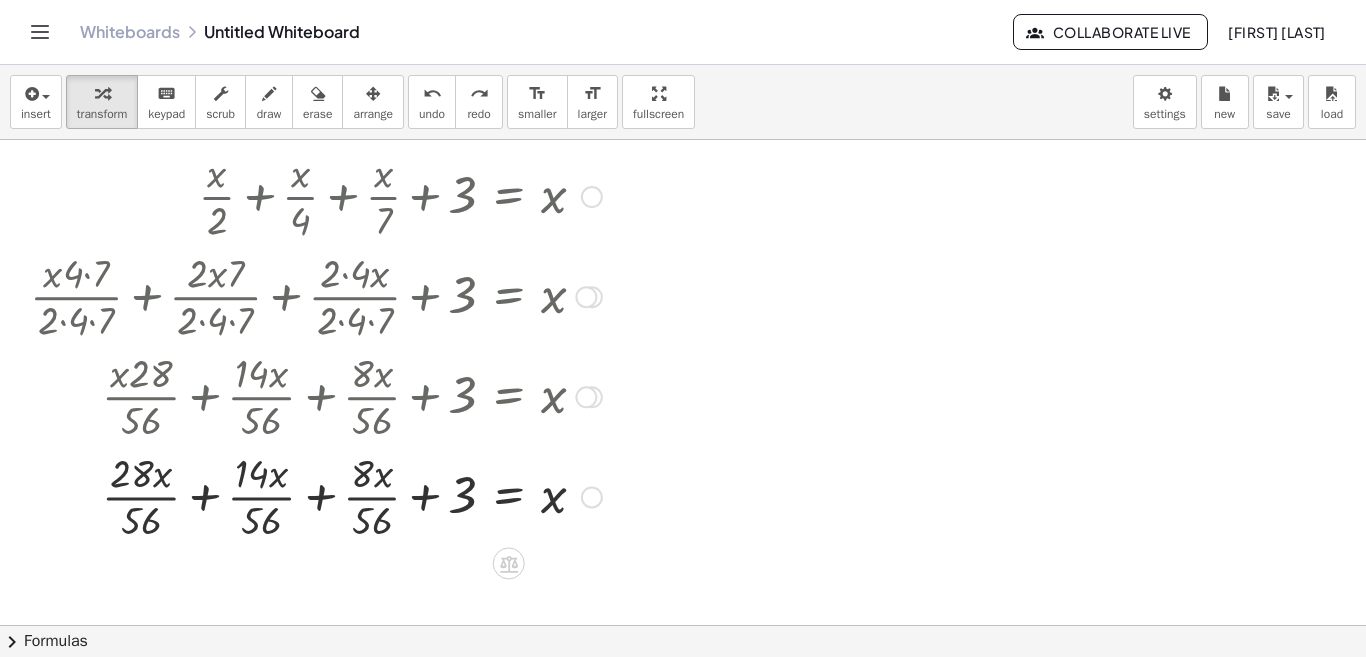 click at bounding box center [321, 495] 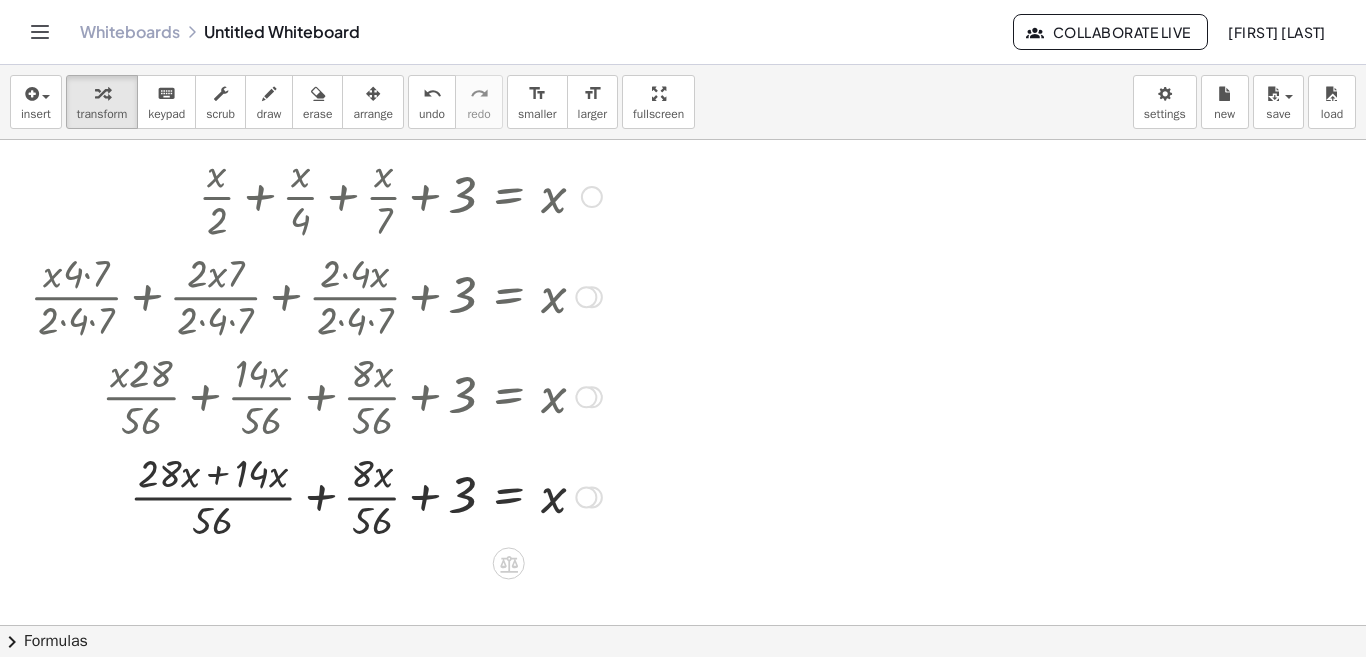 click at bounding box center [316, 495] 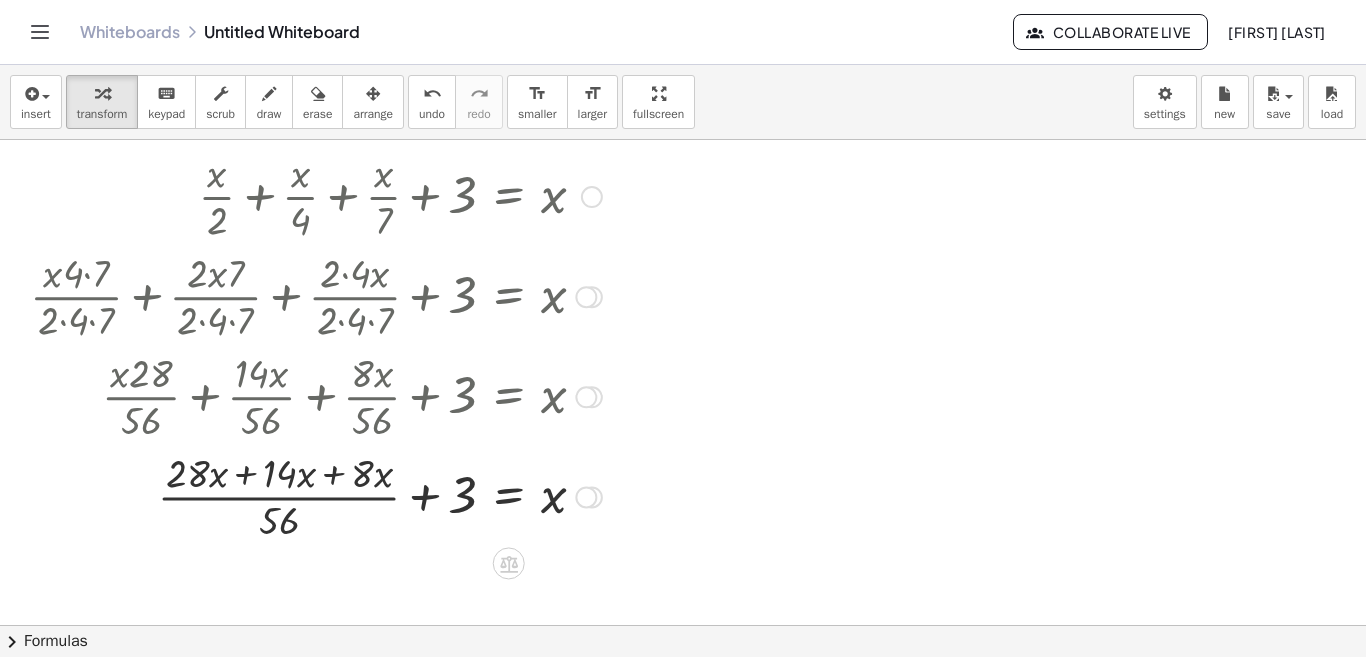click at bounding box center [316, 495] 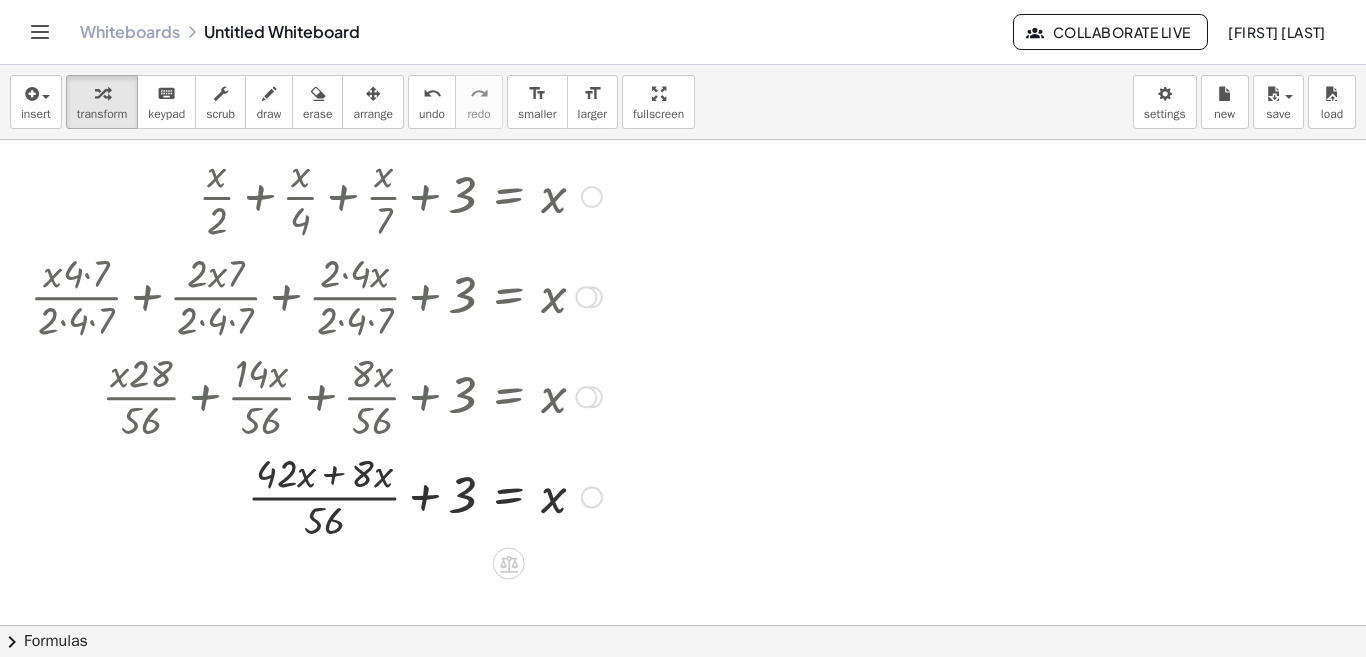 click at bounding box center (316, 495) 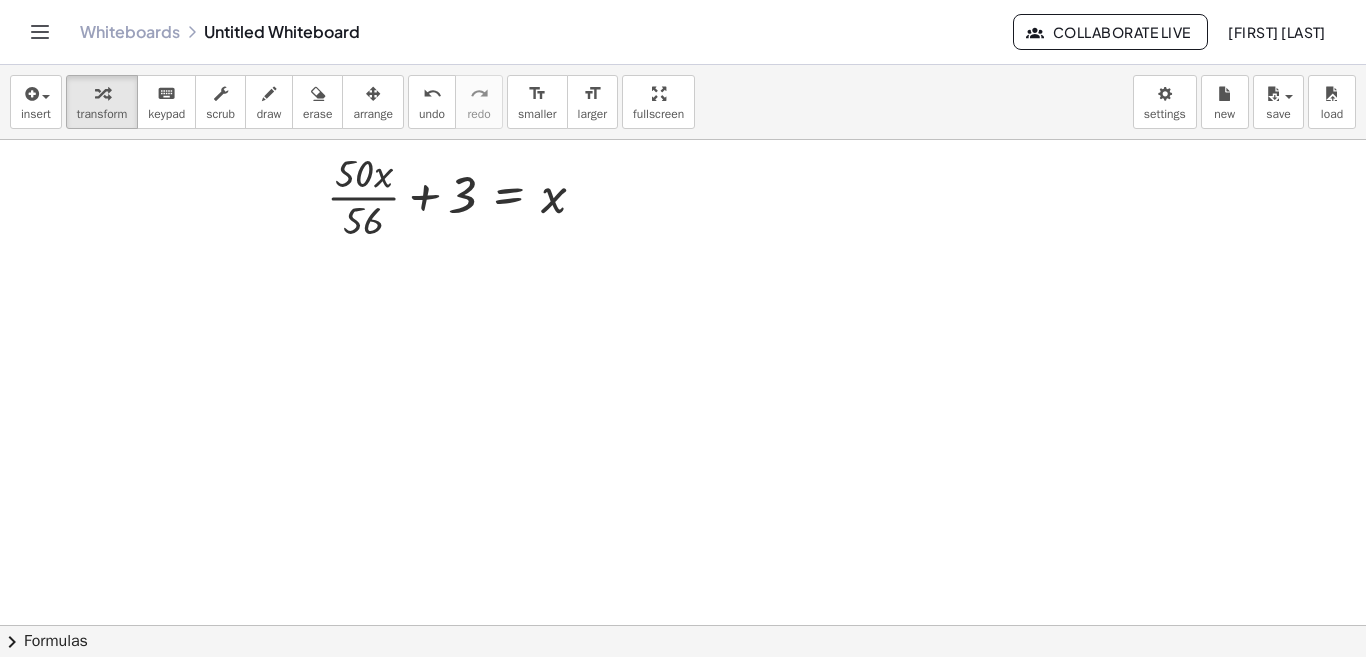 scroll, scrollTop: 100, scrollLeft: 0, axis: vertical 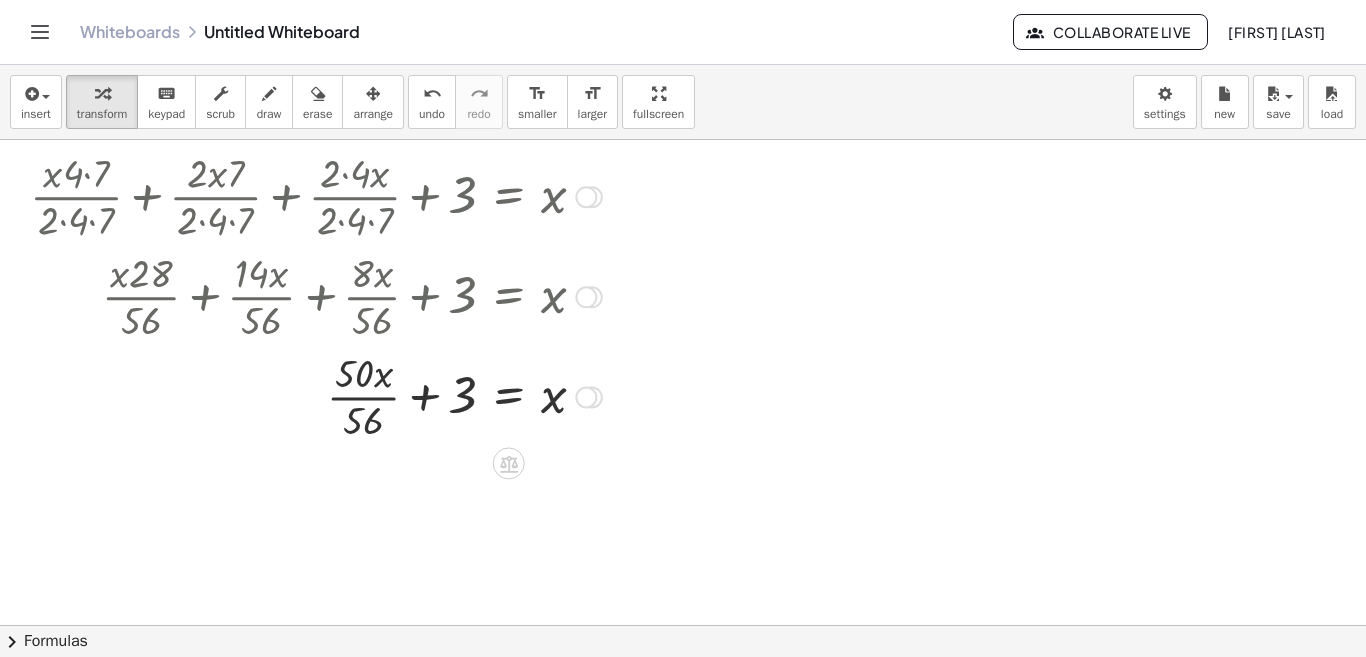 click at bounding box center (316, 395) 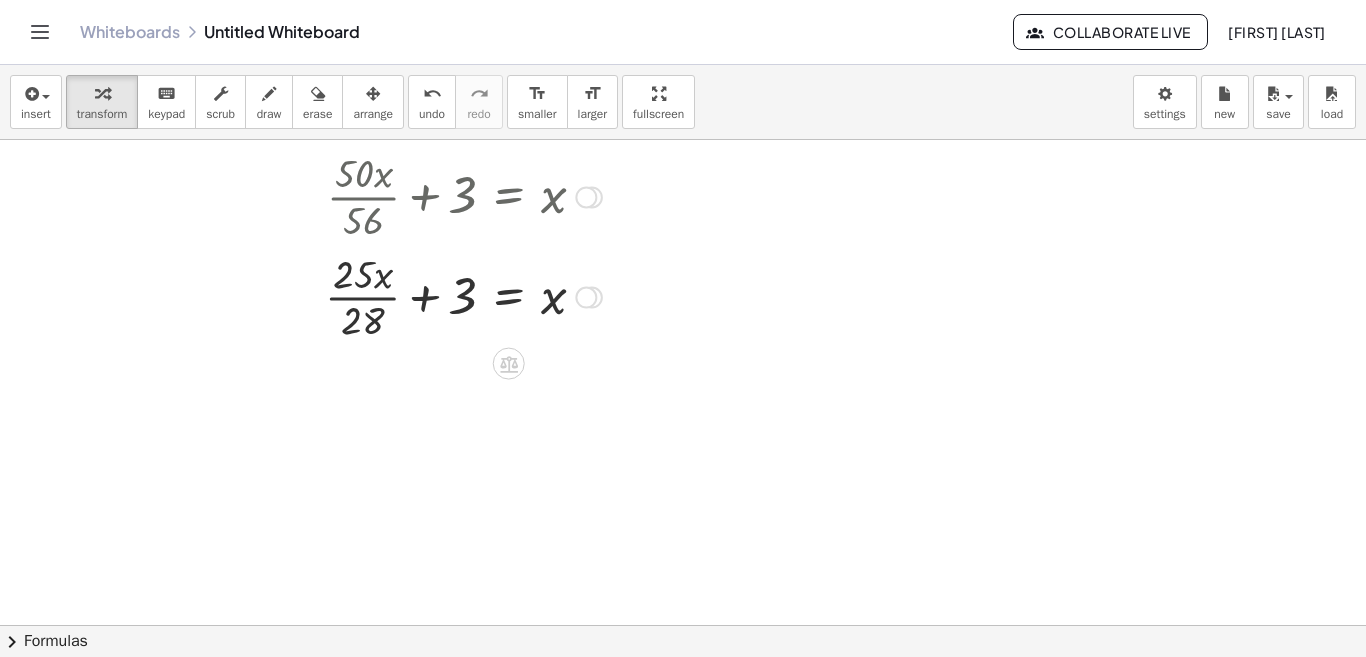scroll, scrollTop: 200, scrollLeft: 0, axis: vertical 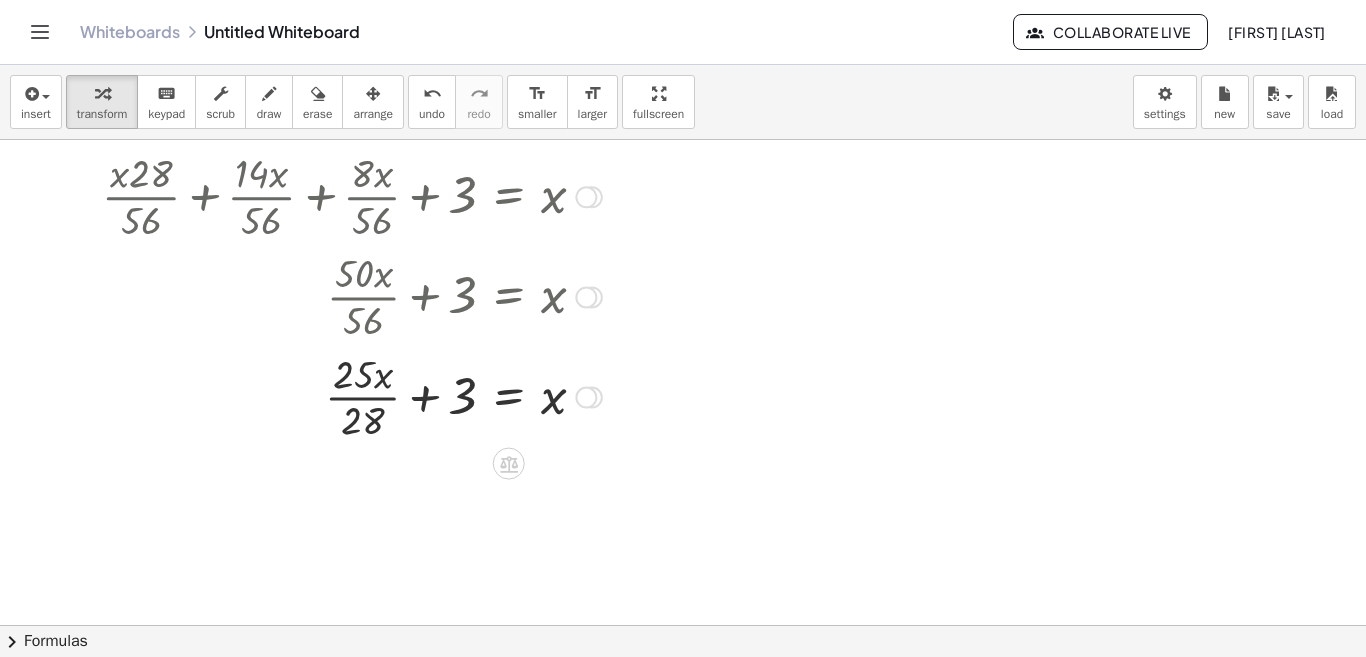 click at bounding box center (316, 396) 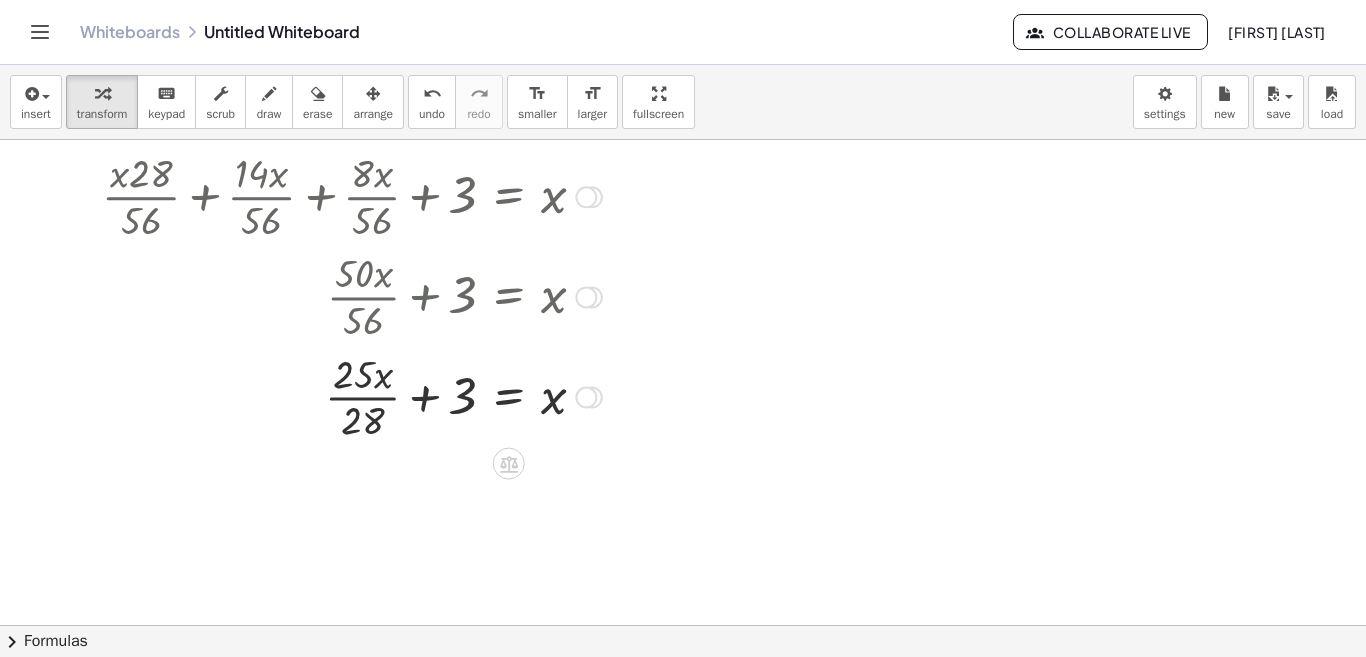 click at bounding box center [316, 396] 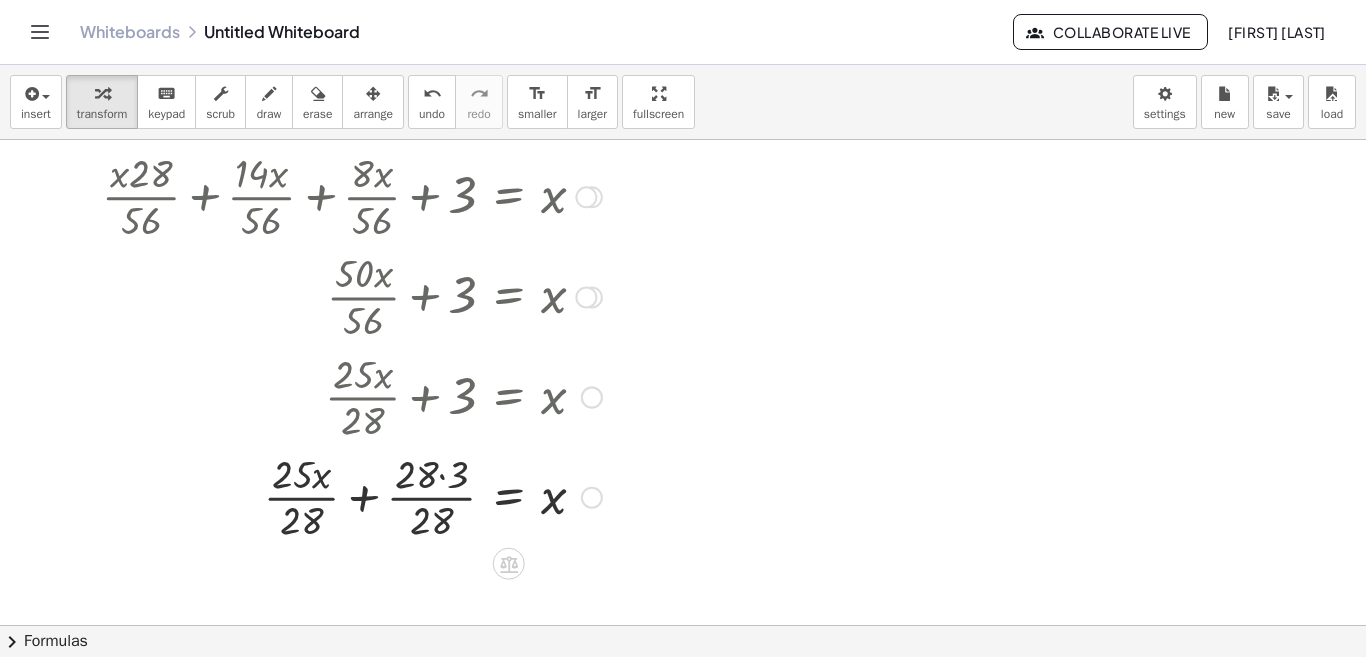 click at bounding box center [316, 496] 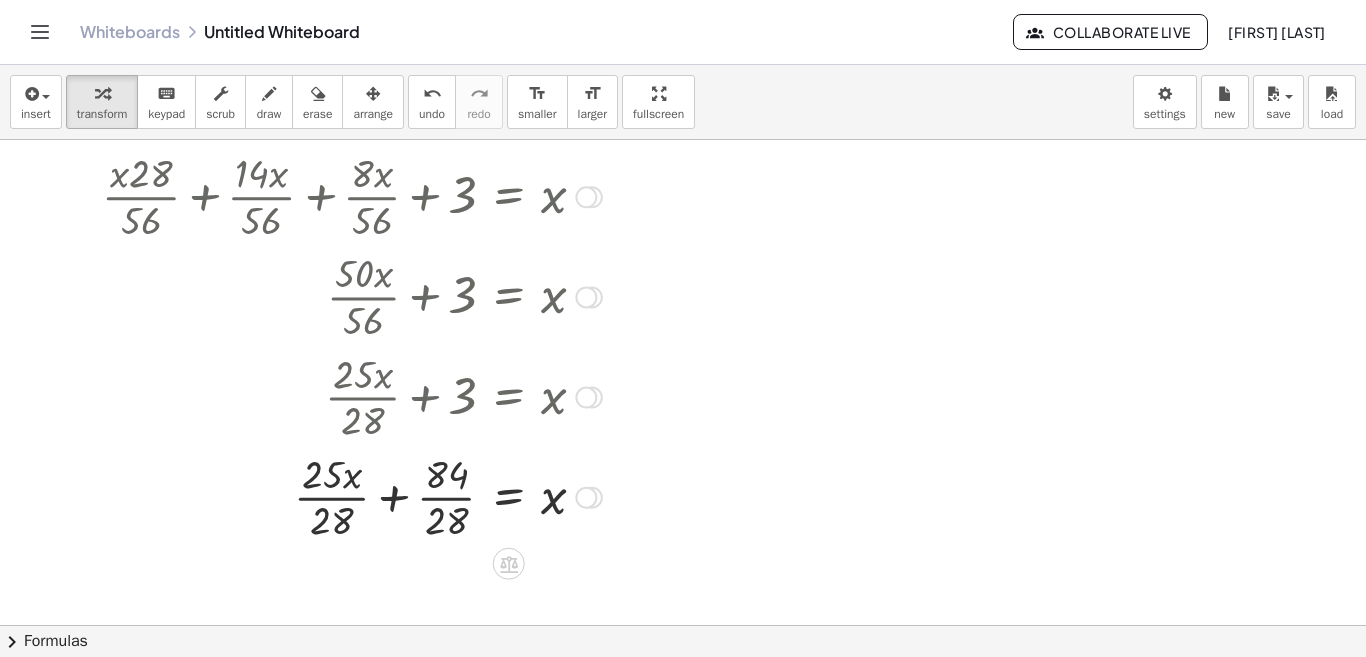 click at bounding box center (316, 496) 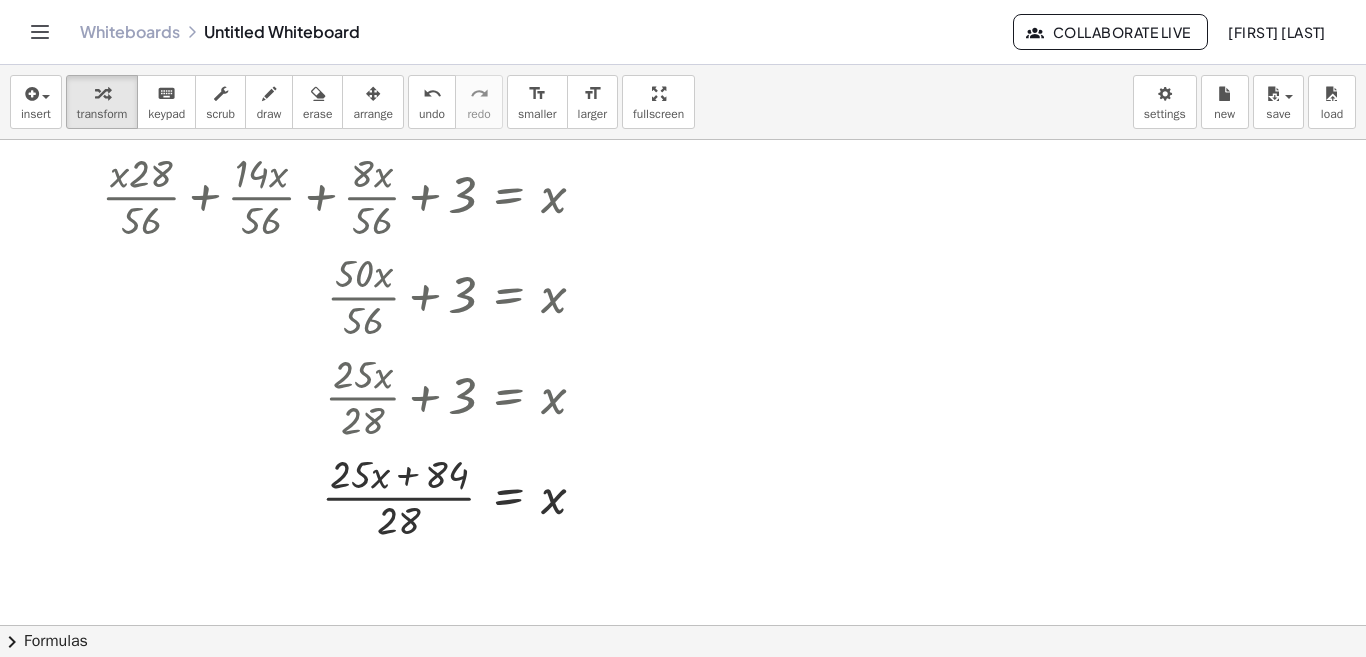 scroll, scrollTop: 300, scrollLeft: 0, axis: vertical 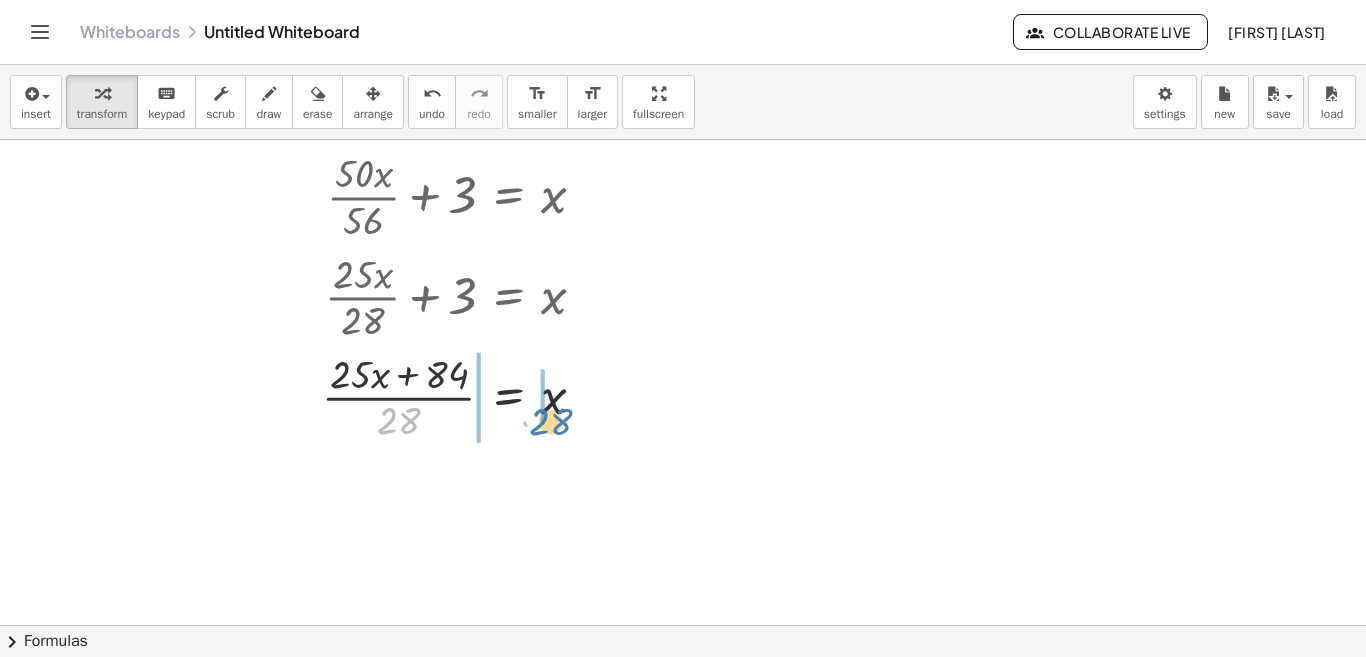 drag, startPoint x: 405, startPoint y: 422, endPoint x: 557, endPoint y: 423, distance: 152.0033 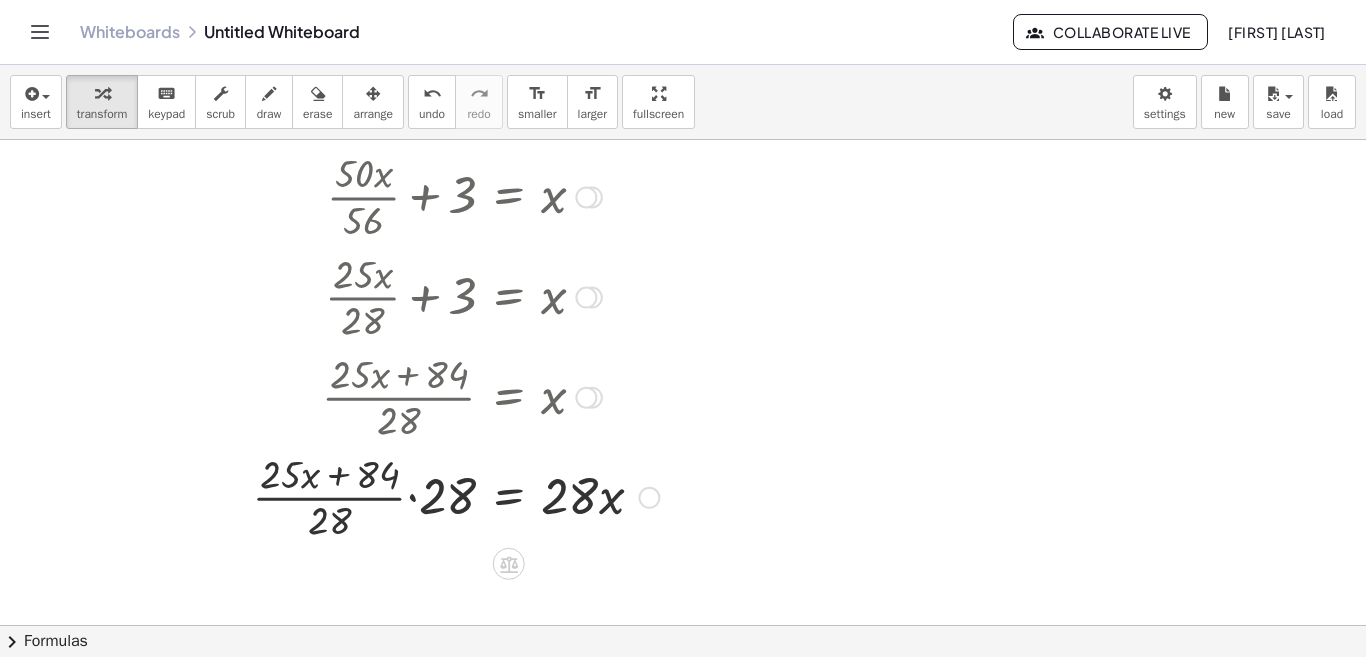 click at bounding box center [344, 496] 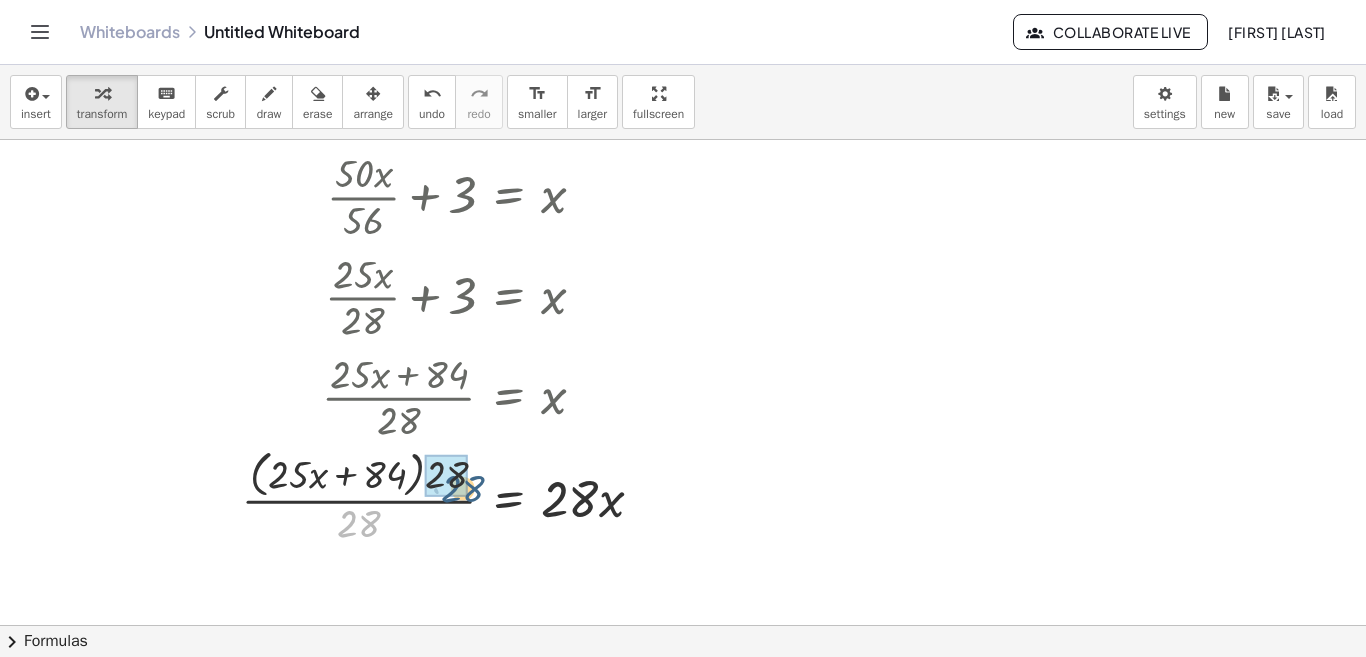 drag, startPoint x: 366, startPoint y: 522, endPoint x: 470, endPoint y: 485, distance: 110.38569 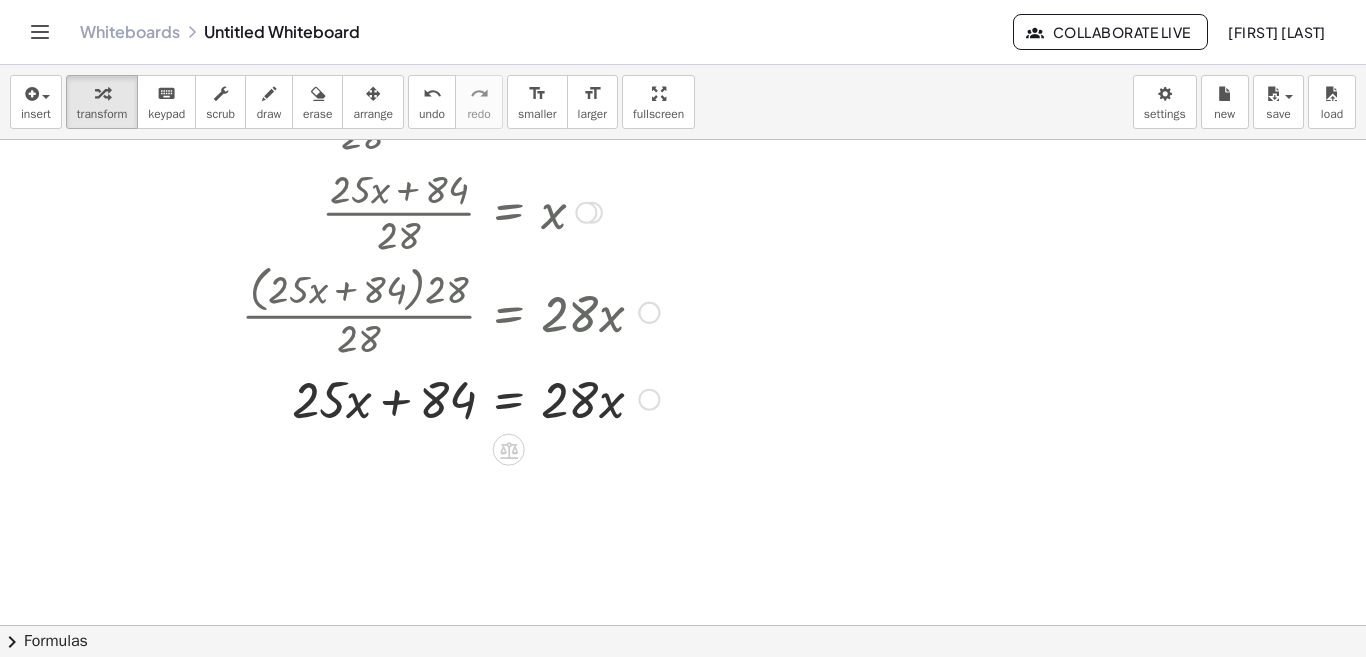 scroll, scrollTop: 585, scrollLeft: 0, axis: vertical 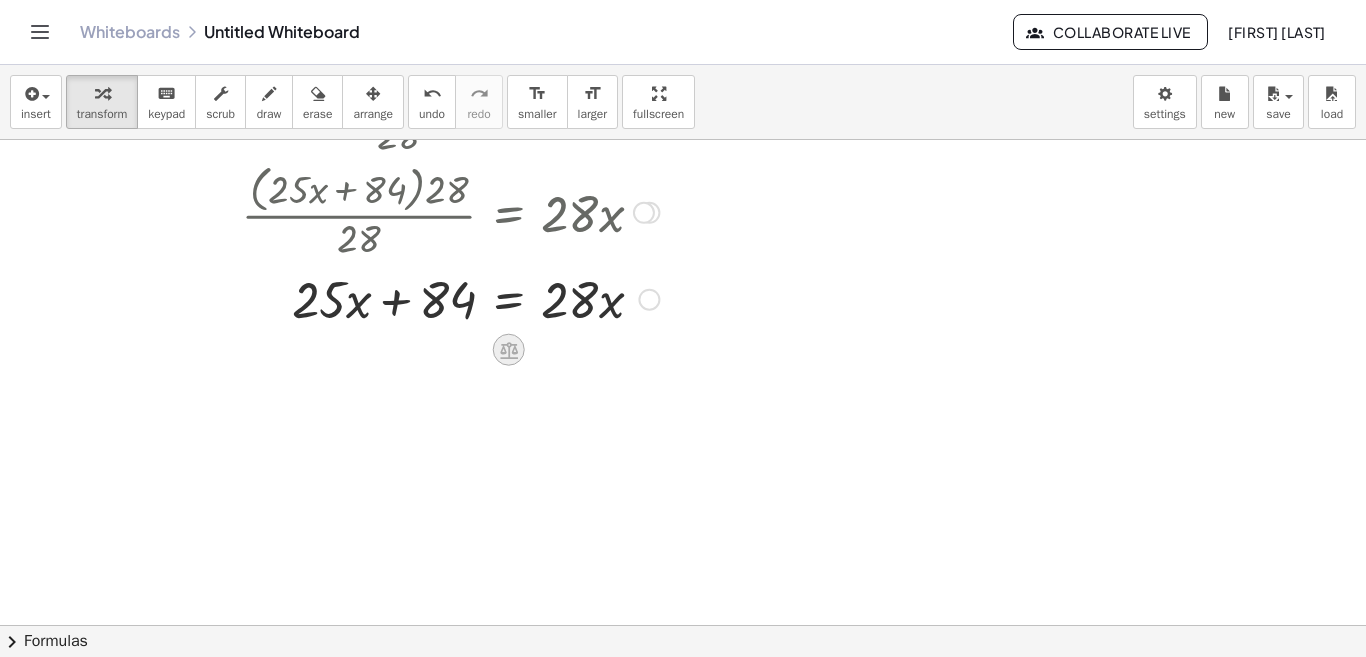drag, startPoint x: 484, startPoint y: 351, endPoint x: 511, endPoint y: 350, distance: 27.018513 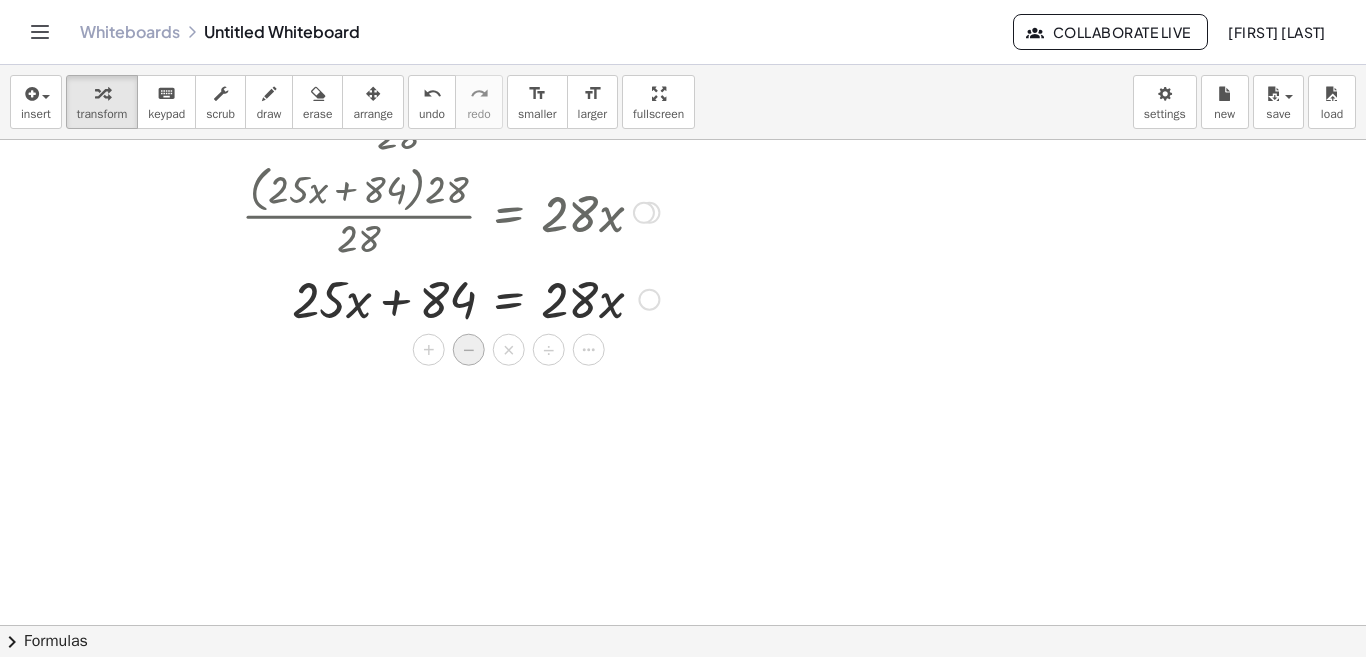click on "−" at bounding box center (469, 350) 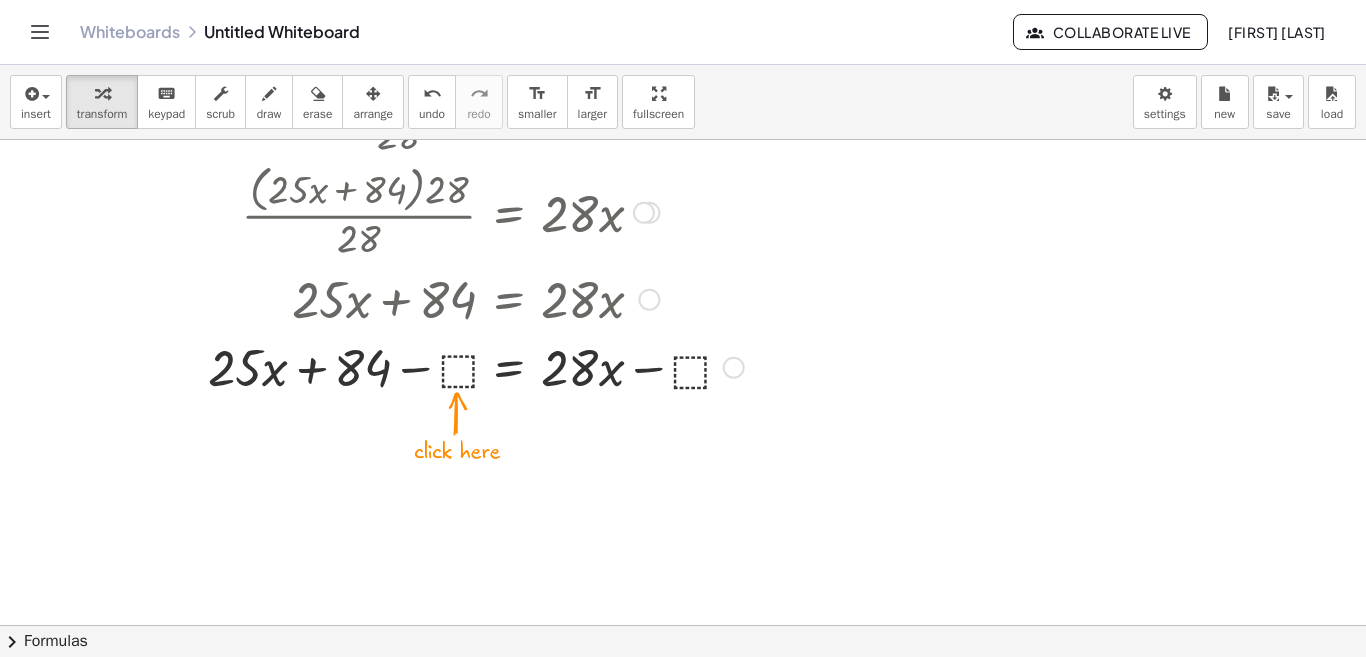 click at bounding box center (387, 366) 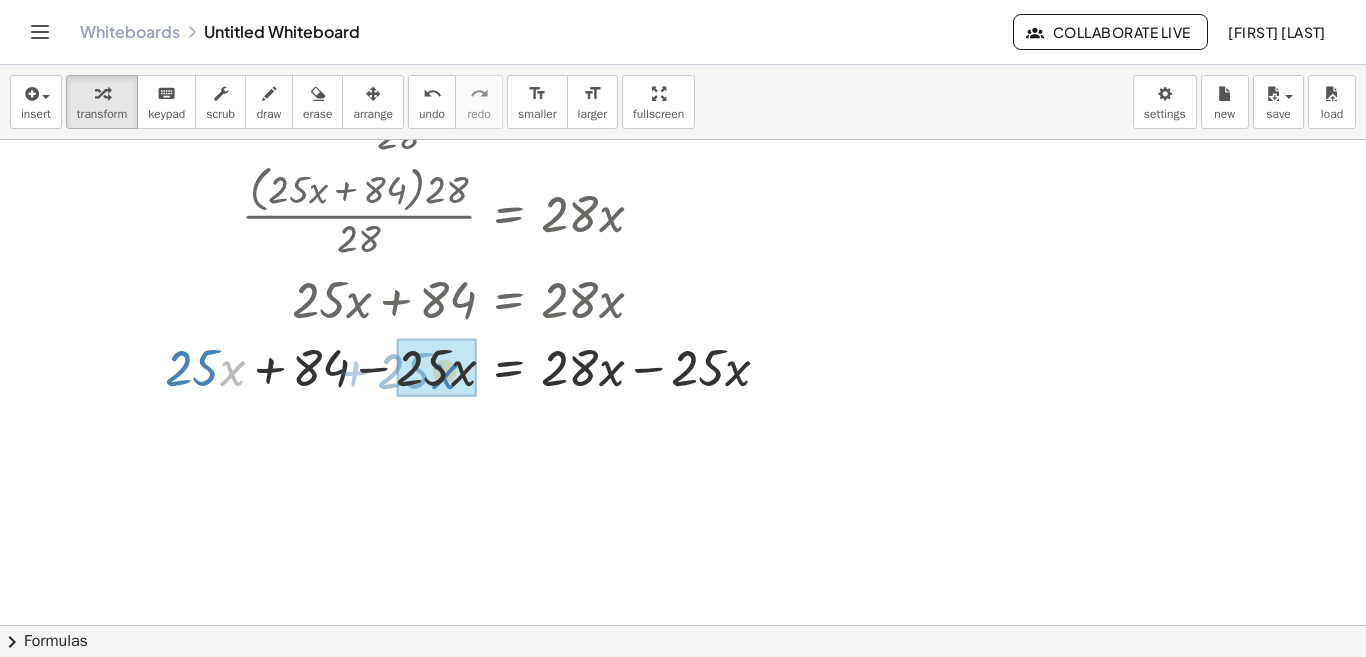 drag, startPoint x: 225, startPoint y: 378, endPoint x: 437, endPoint y: 381, distance: 212.02122 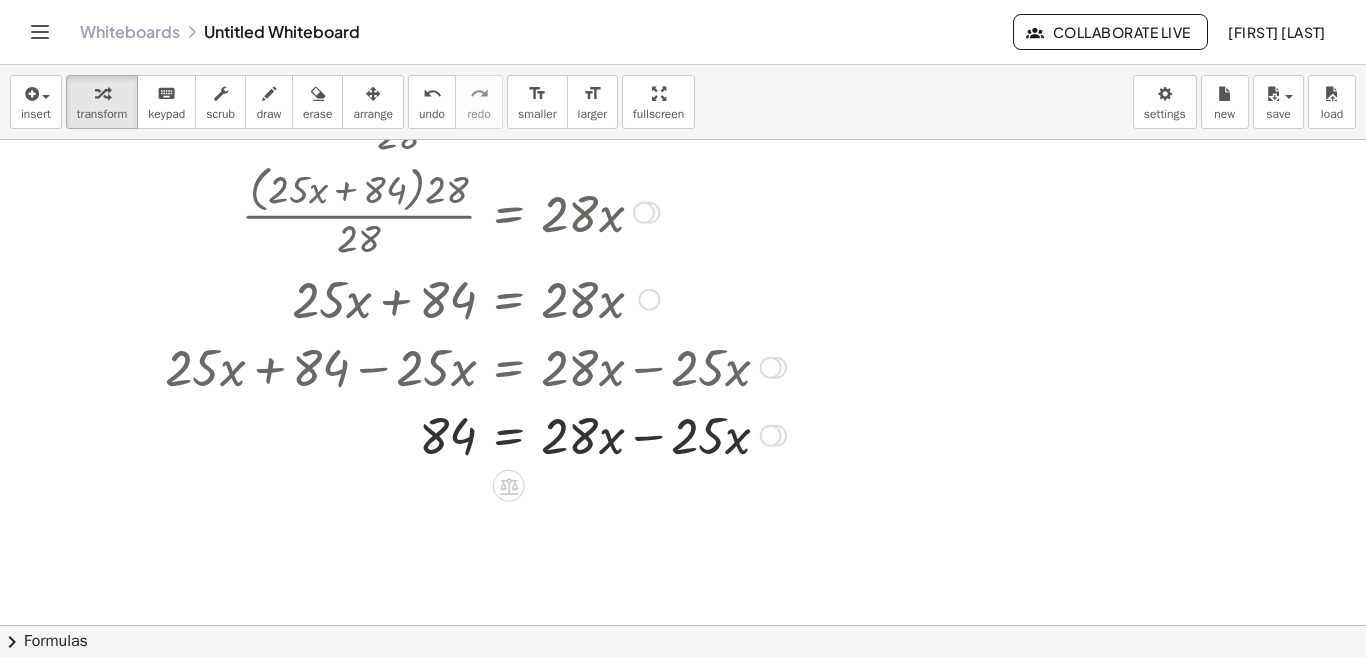 click at bounding box center (408, 434) 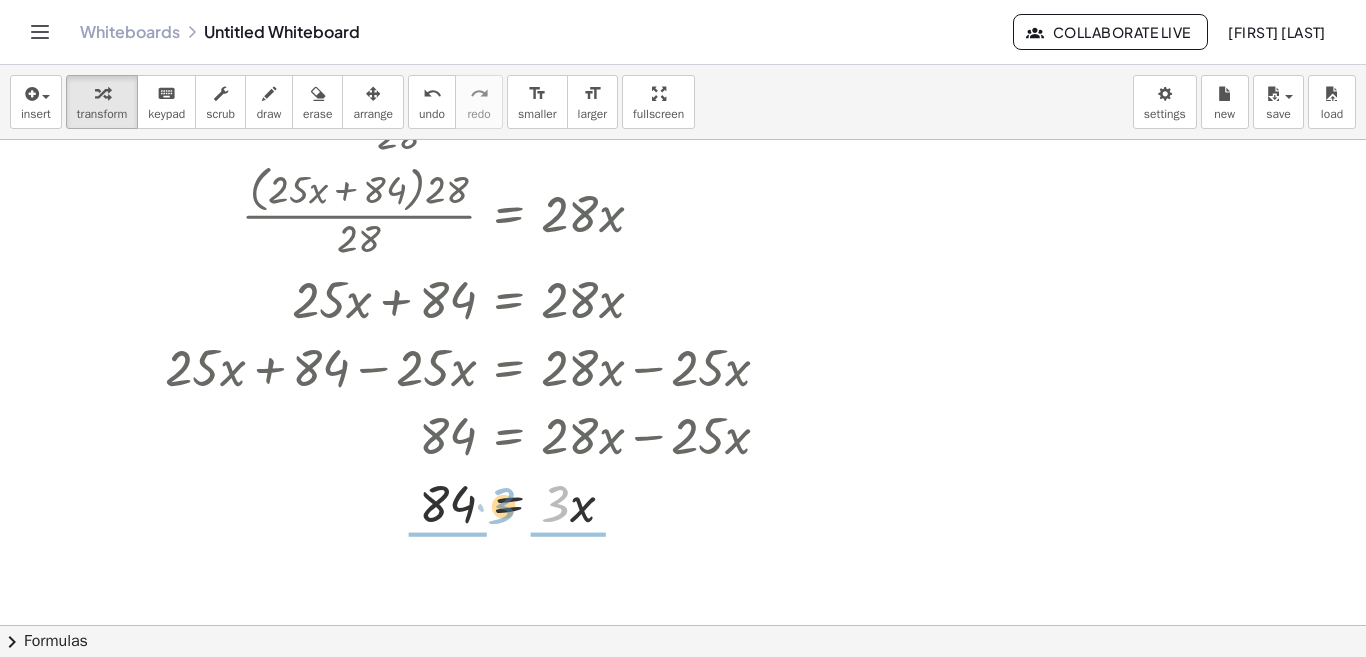 drag, startPoint x: 563, startPoint y: 510, endPoint x: 508, endPoint y: 512, distance: 55.03635 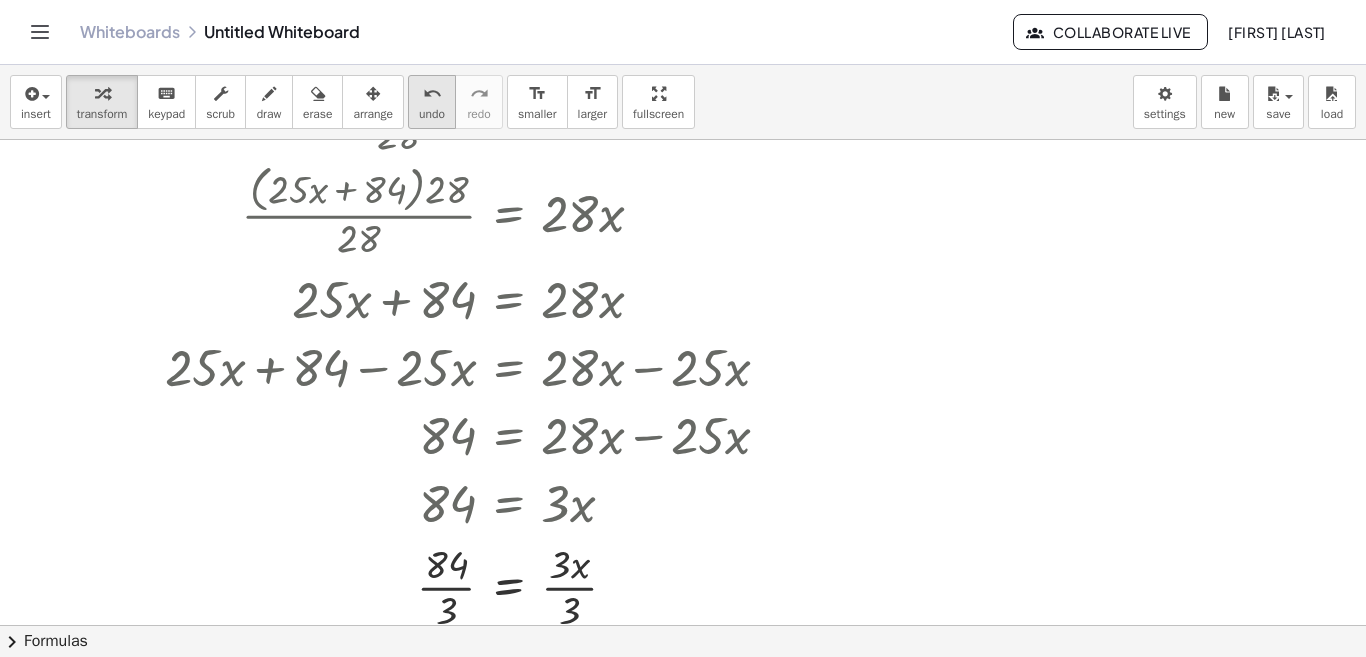 click on "undo undo" at bounding box center (432, 102) 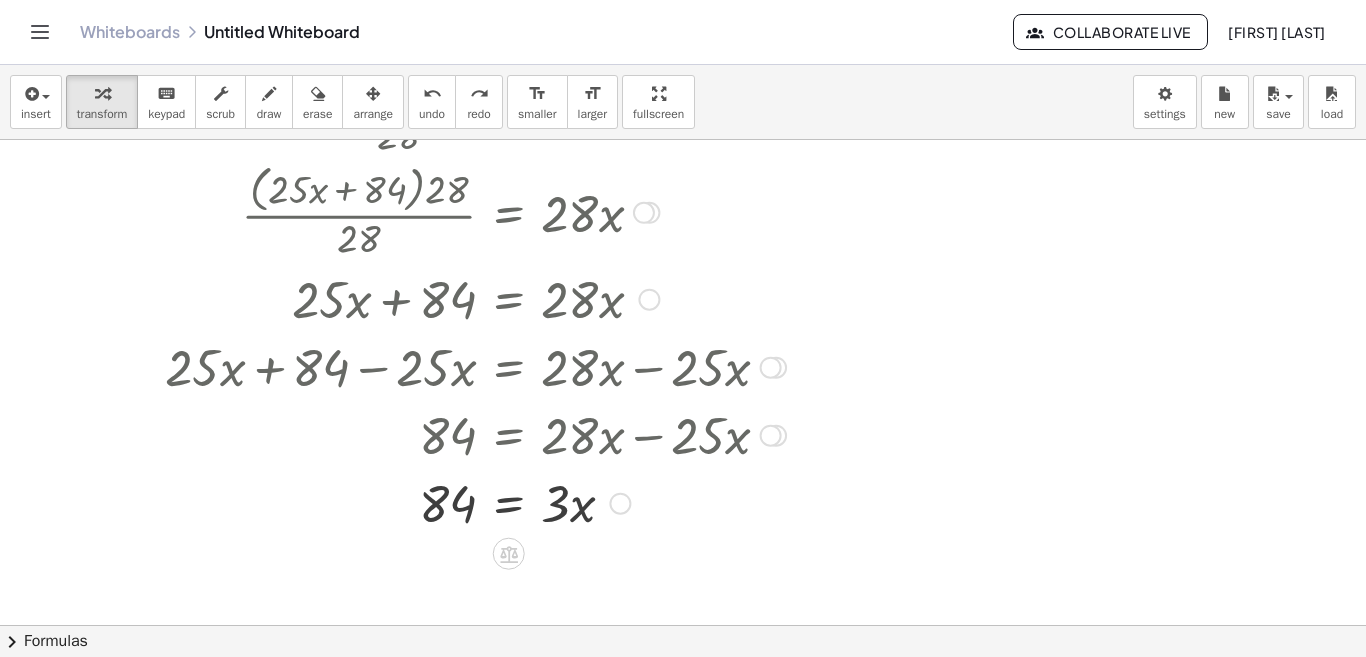 scroll, scrollTop: 685, scrollLeft: 0, axis: vertical 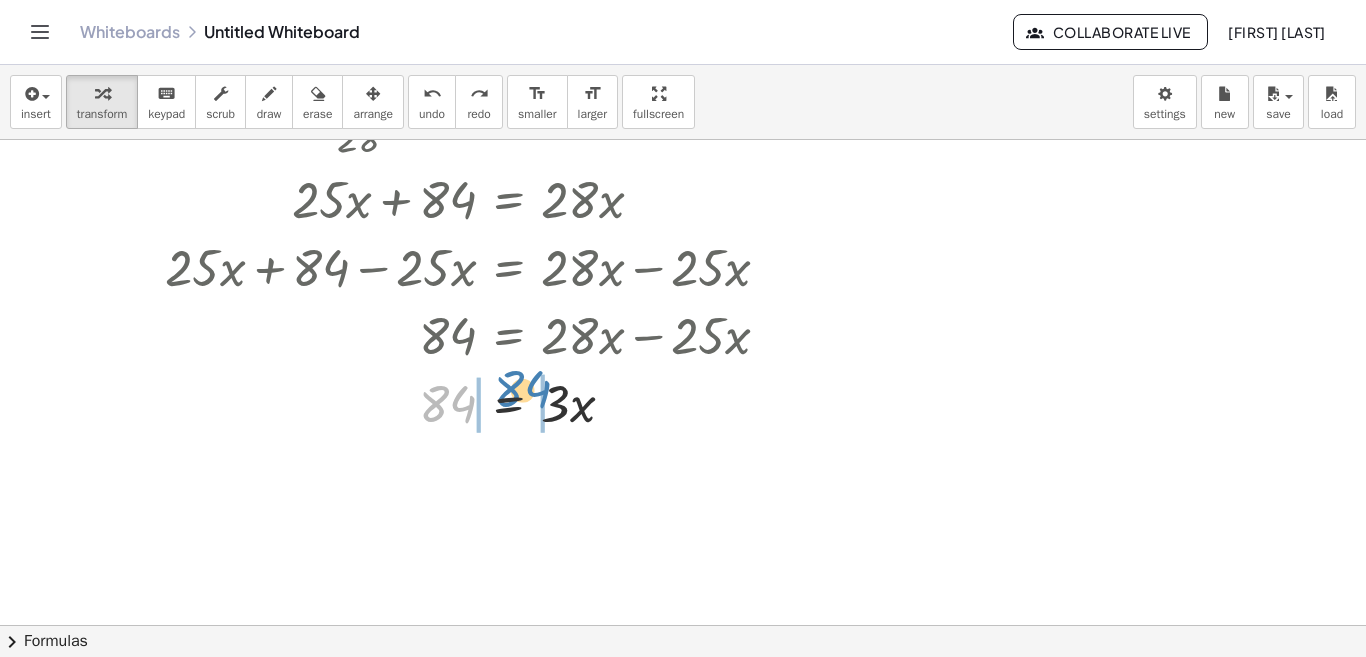 drag, startPoint x: 454, startPoint y: 406, endPoint x: 530, endPoint y: 392, distance: 77.27872 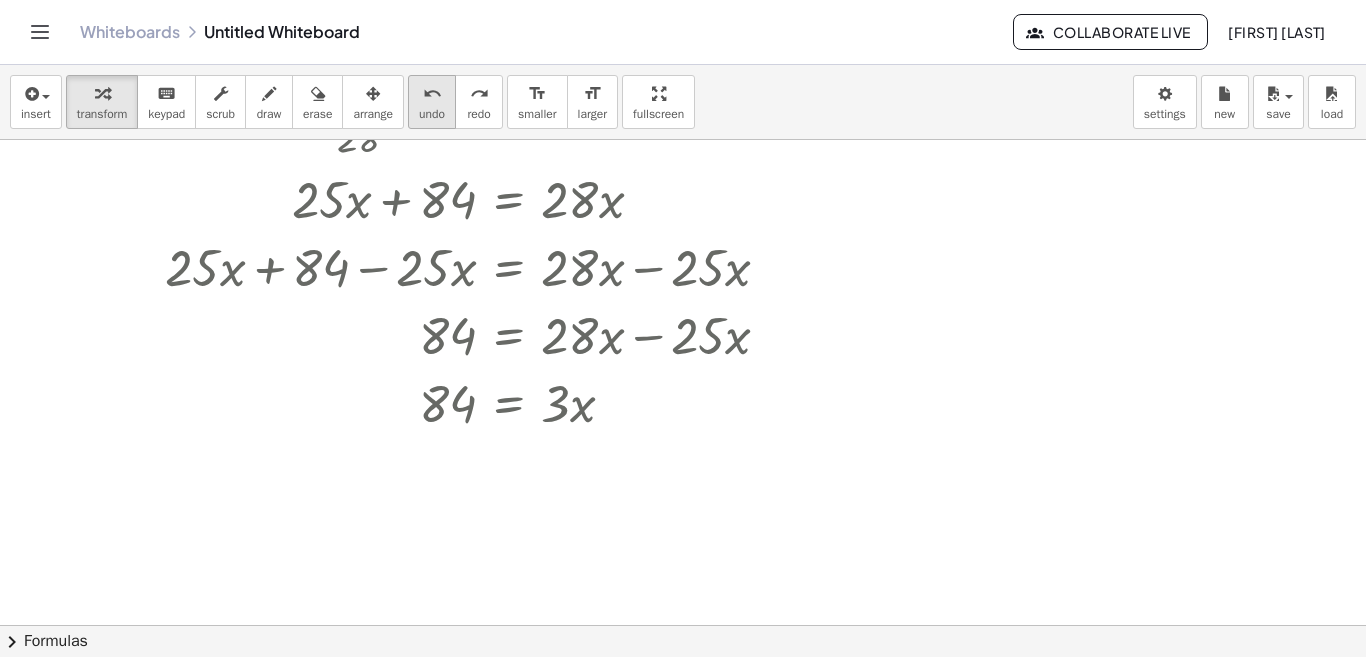 click on "undo" at bounding box center (432, 114) 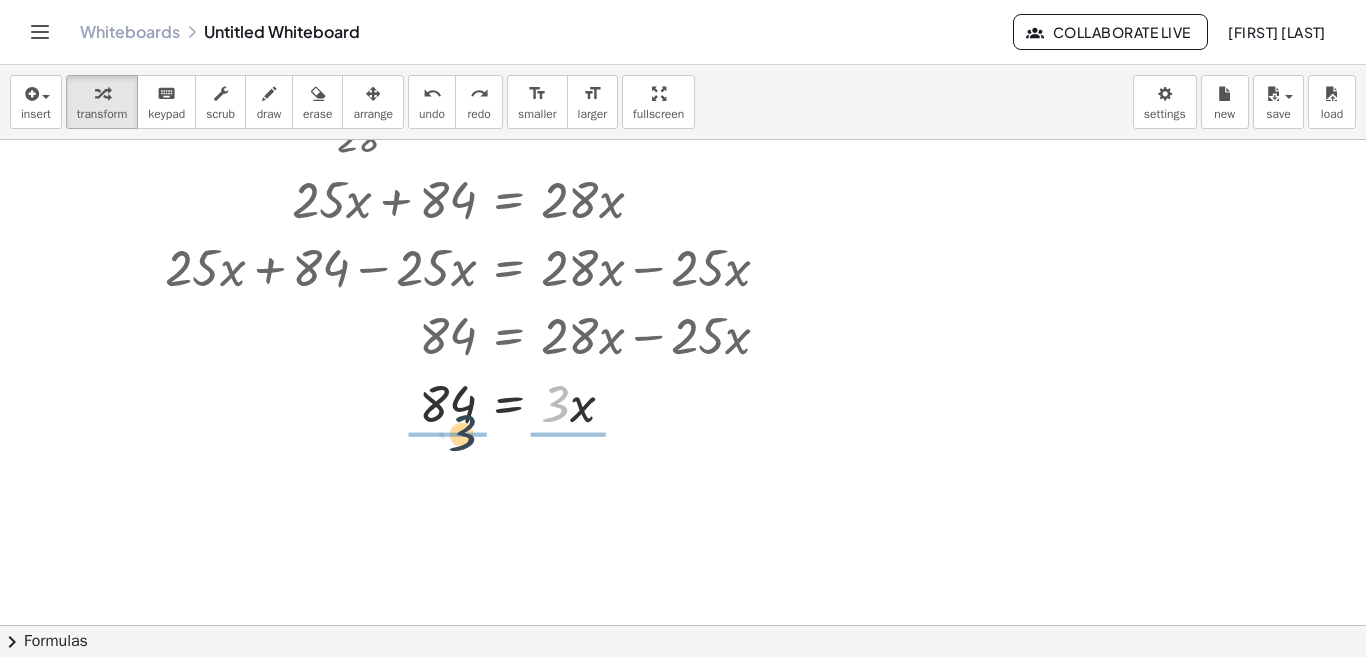 drag, startPoint x: 553, startPoint y: 410, endPoint x: 461, endPoint y: 434, distance: 95.07891 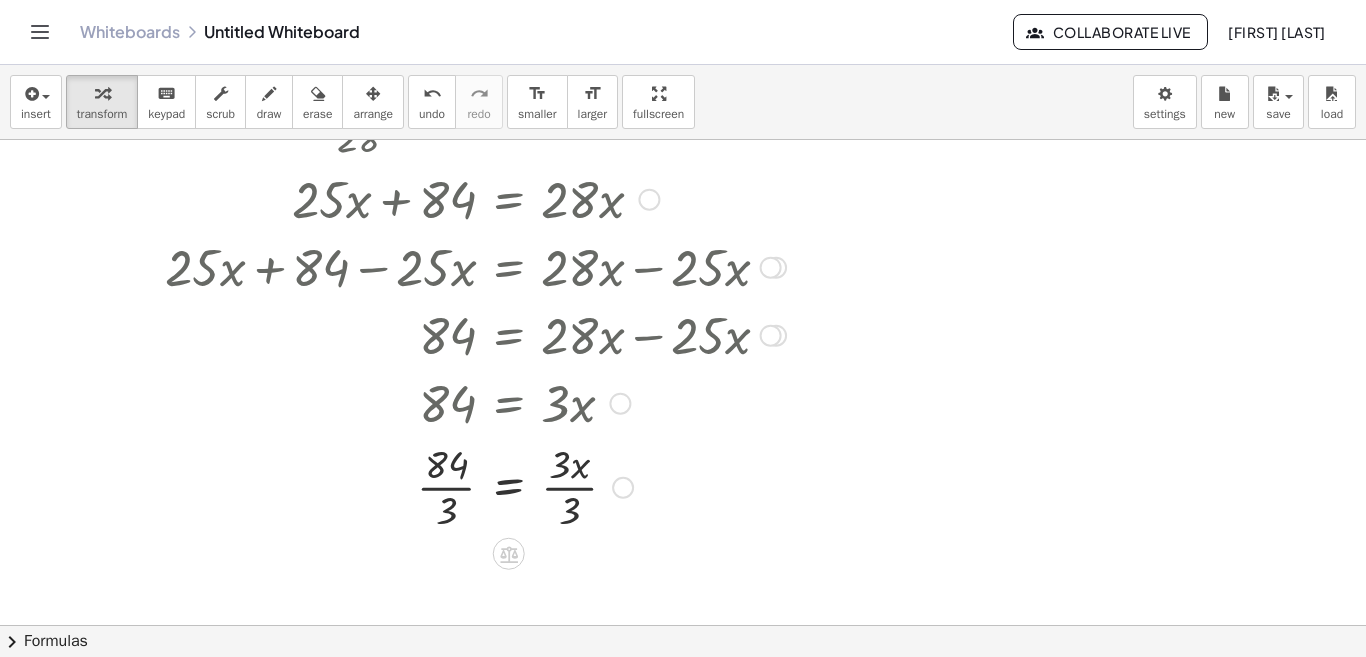 click at bounding box center [408, 486] 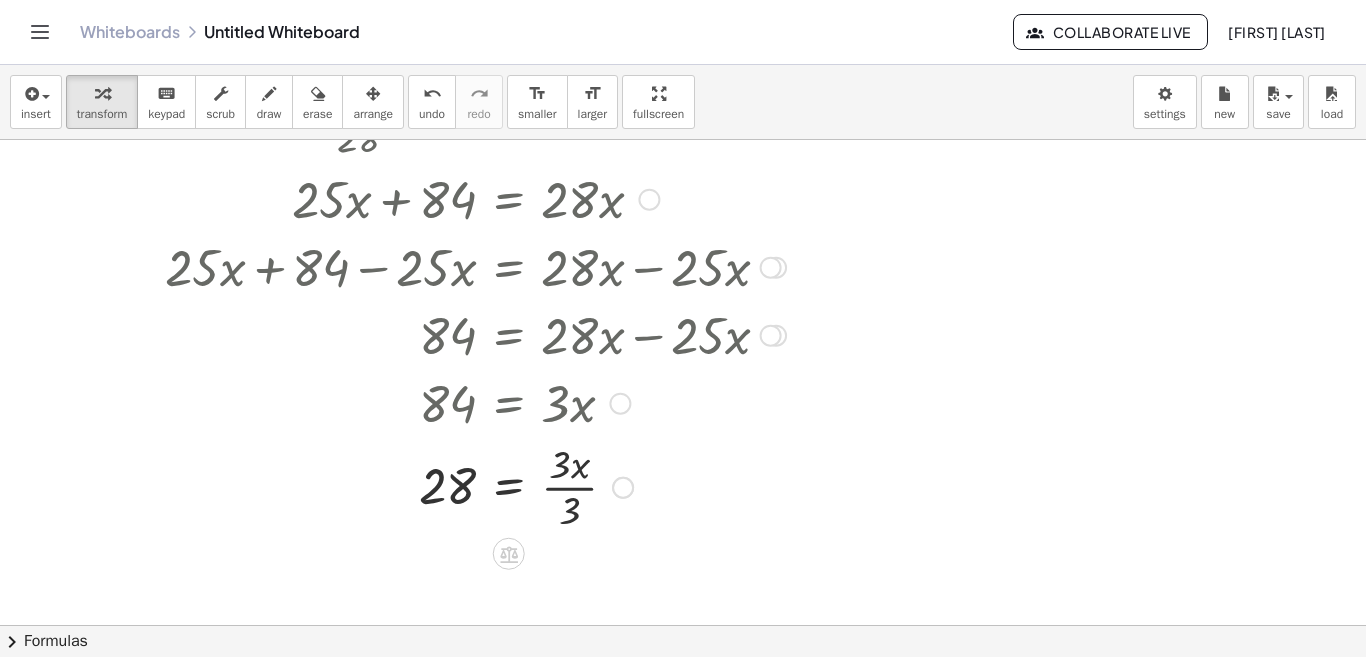 click at bounding box center (408, 486) 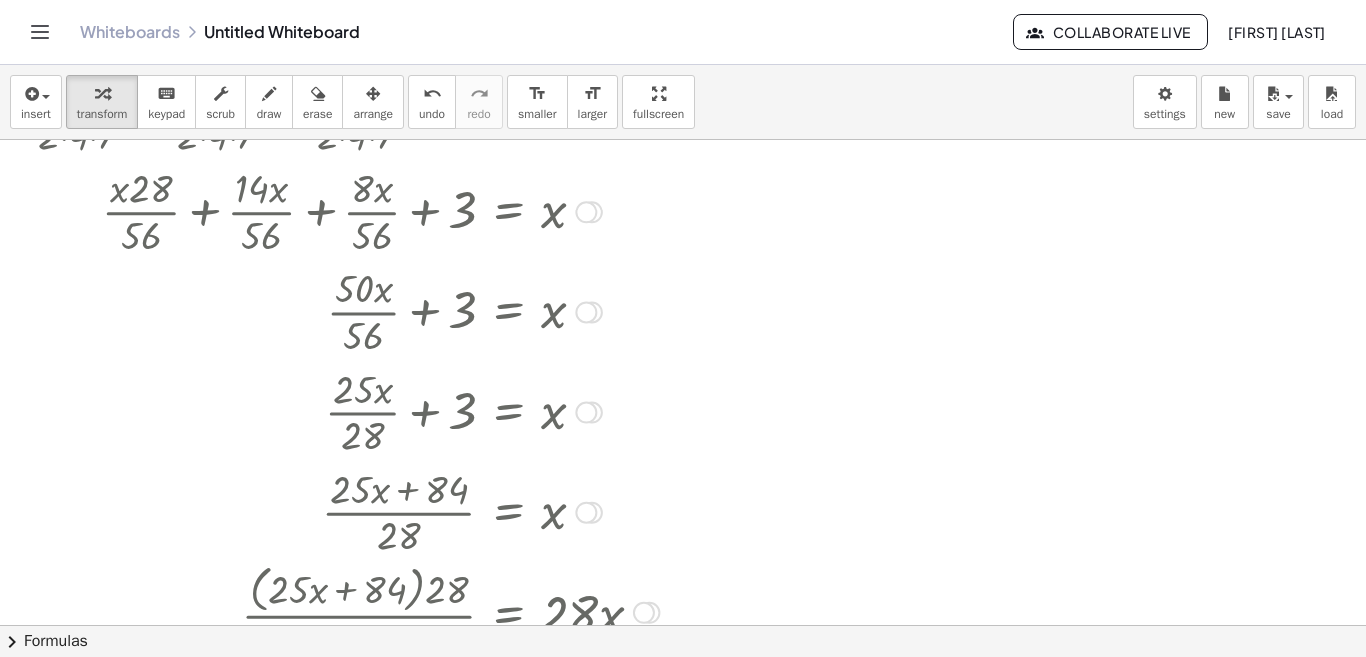 scroll, scrollTop: 0, scrollLeft: 0, axis: both 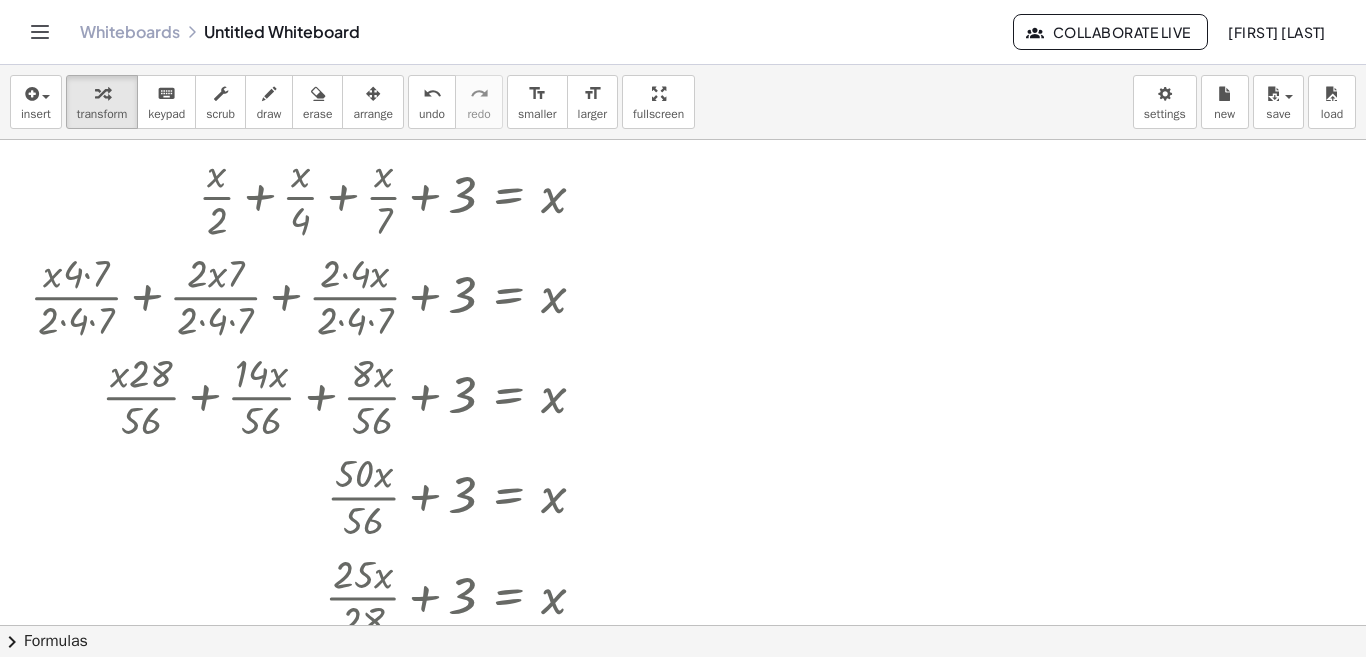 click on "insert select one: Math Expression Function Text Youtube Video Graphing Geometry Geometry 3D transform keyboard keypad scrub draw erase arrange undo undo redo redo format_size smaller format_size larger fullscreen load   save new settings" at bounding box center (683, 102) 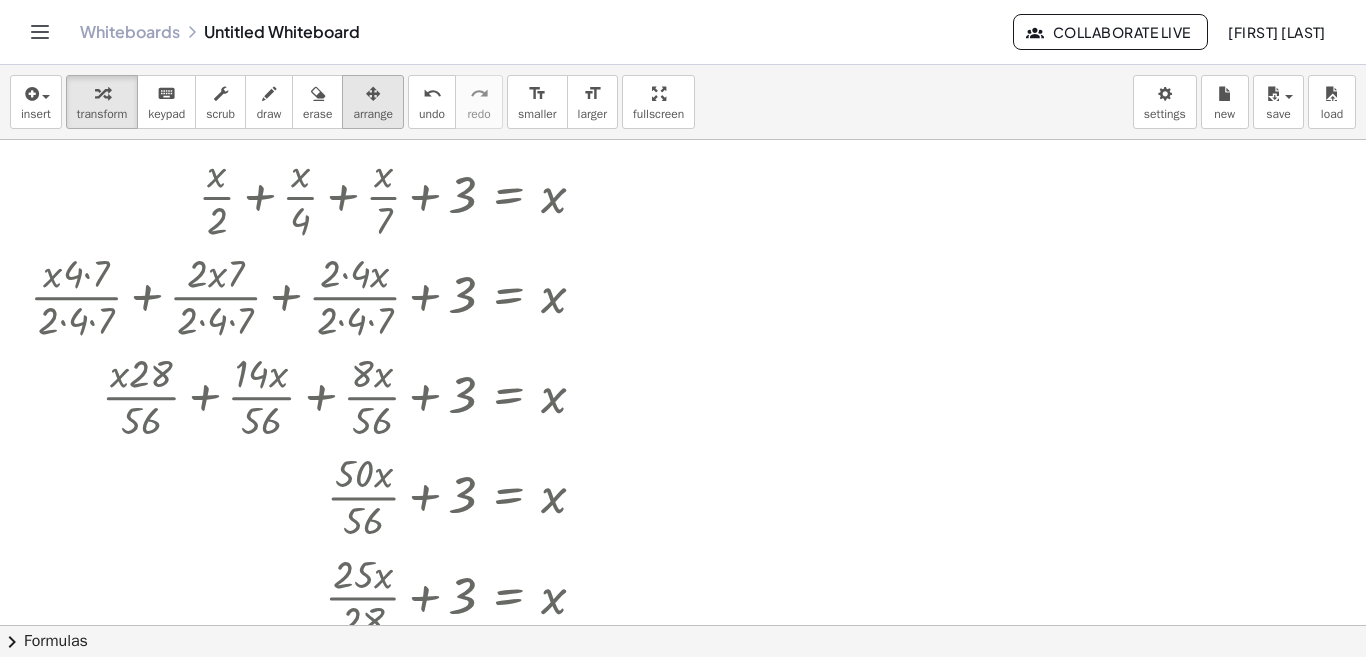 click on "arrange" at bounding box center (373, 102) 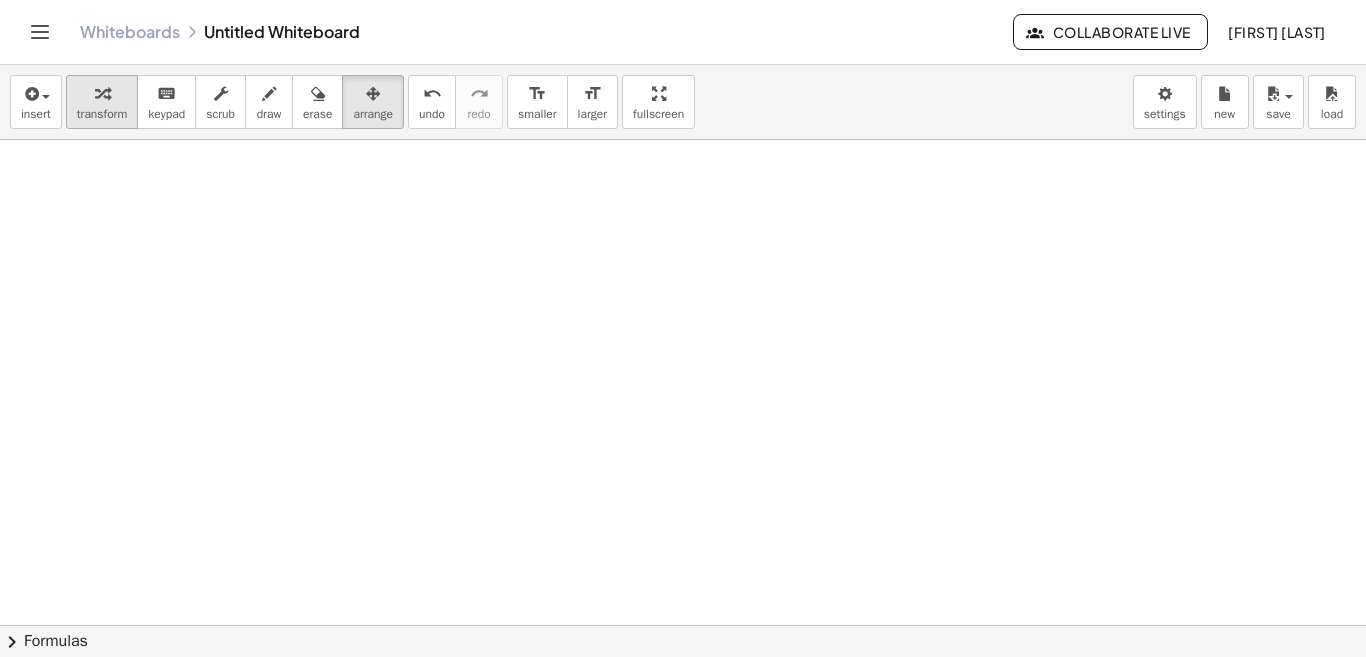 click at bounding box center (102, 94) 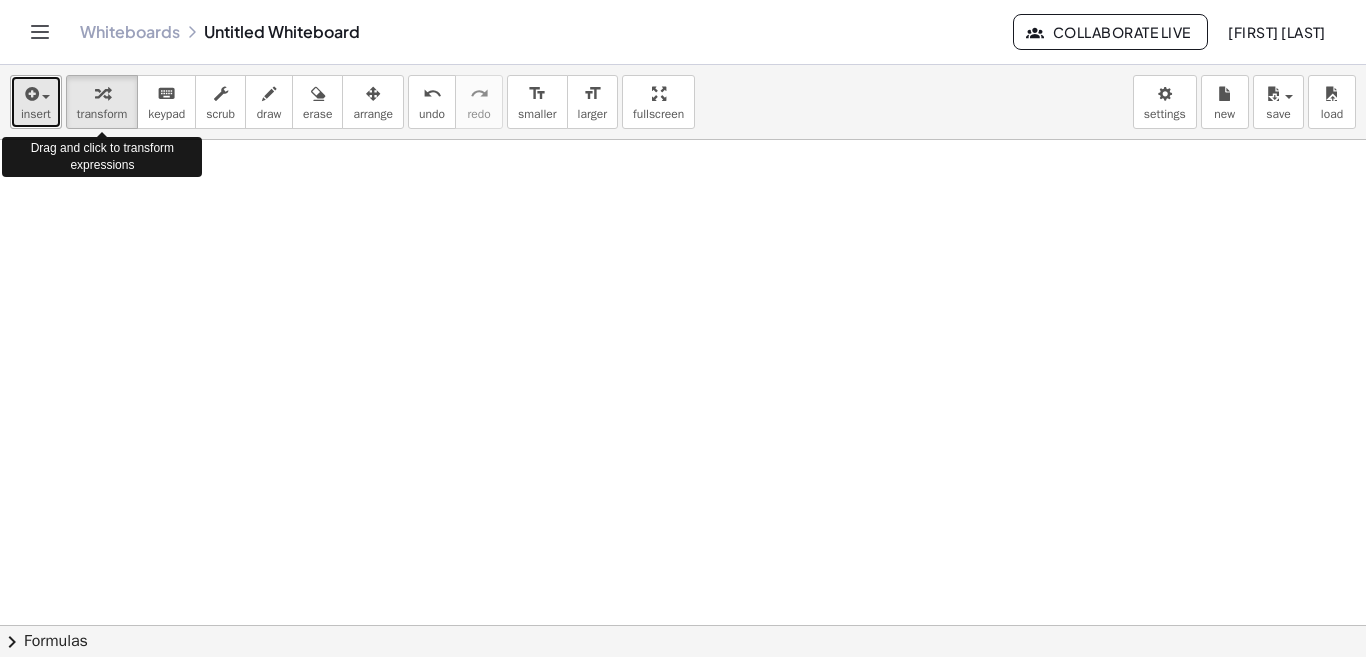 click at bounding box center (41, 96) 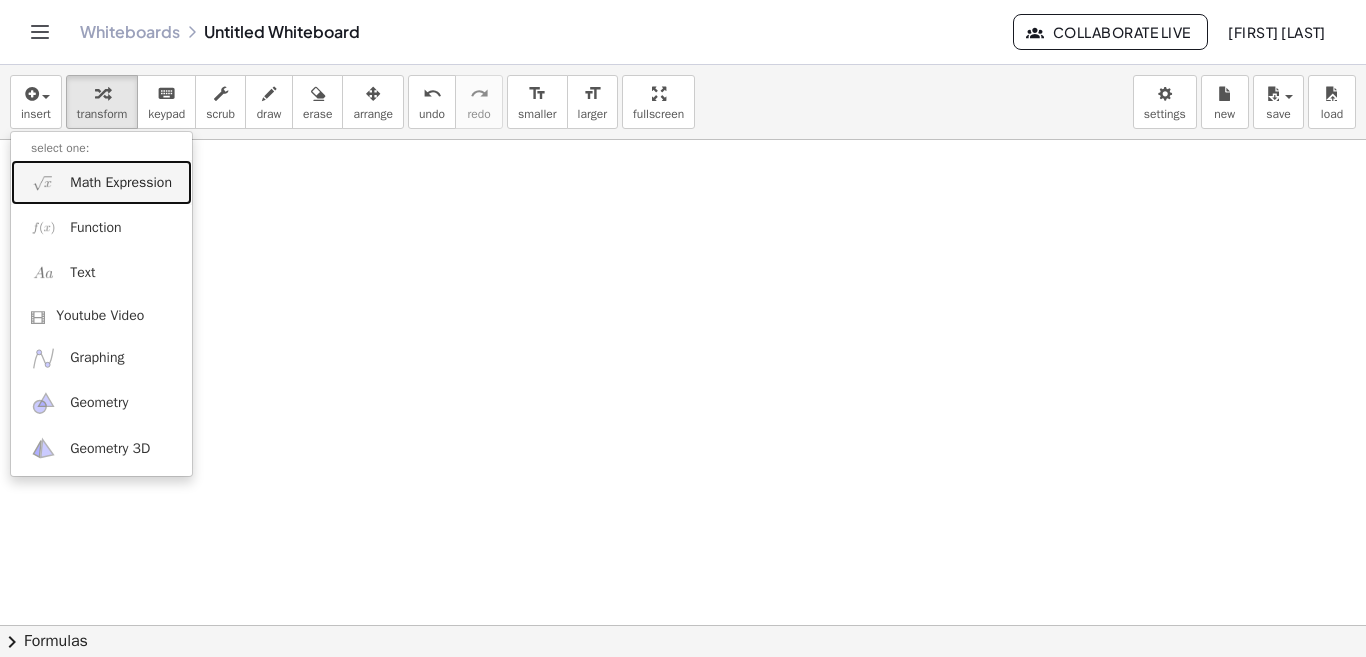 click on "Math Expression" at bounding box center (121, 183) 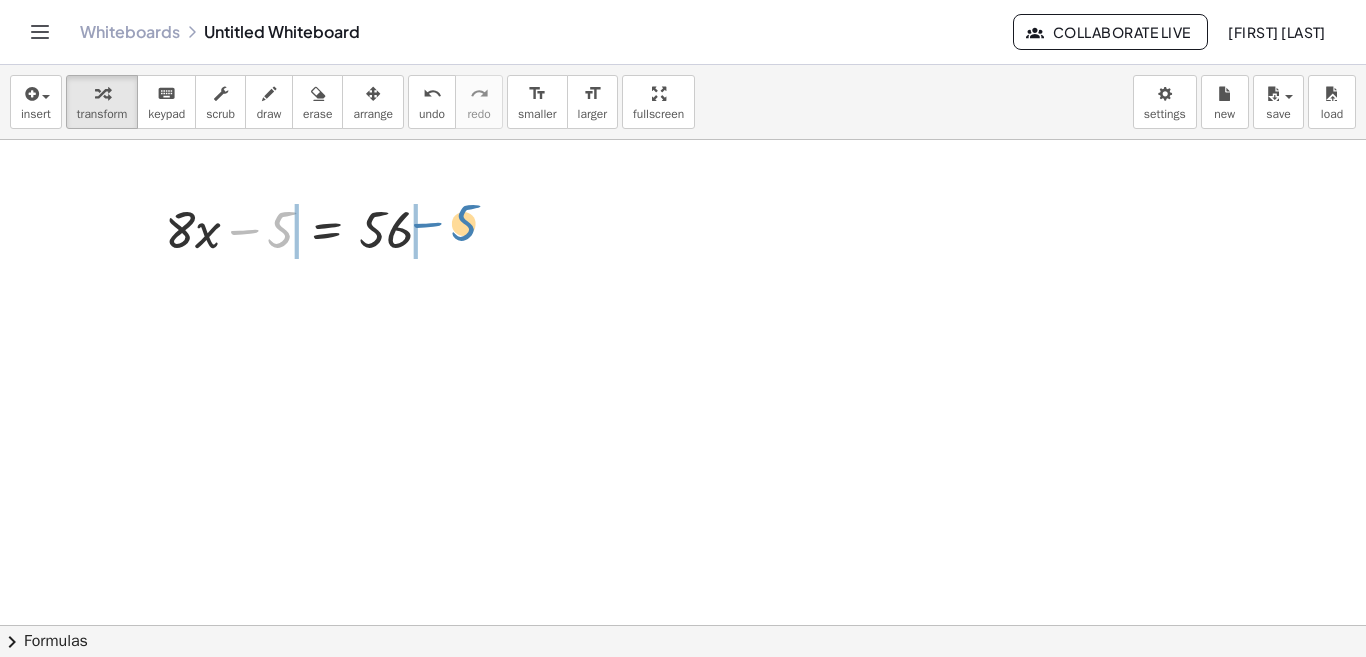 drag, startPoint x: 282, startPoint y: 241, endPoint x: 465, endPoint y: 234, distance: 183.13383 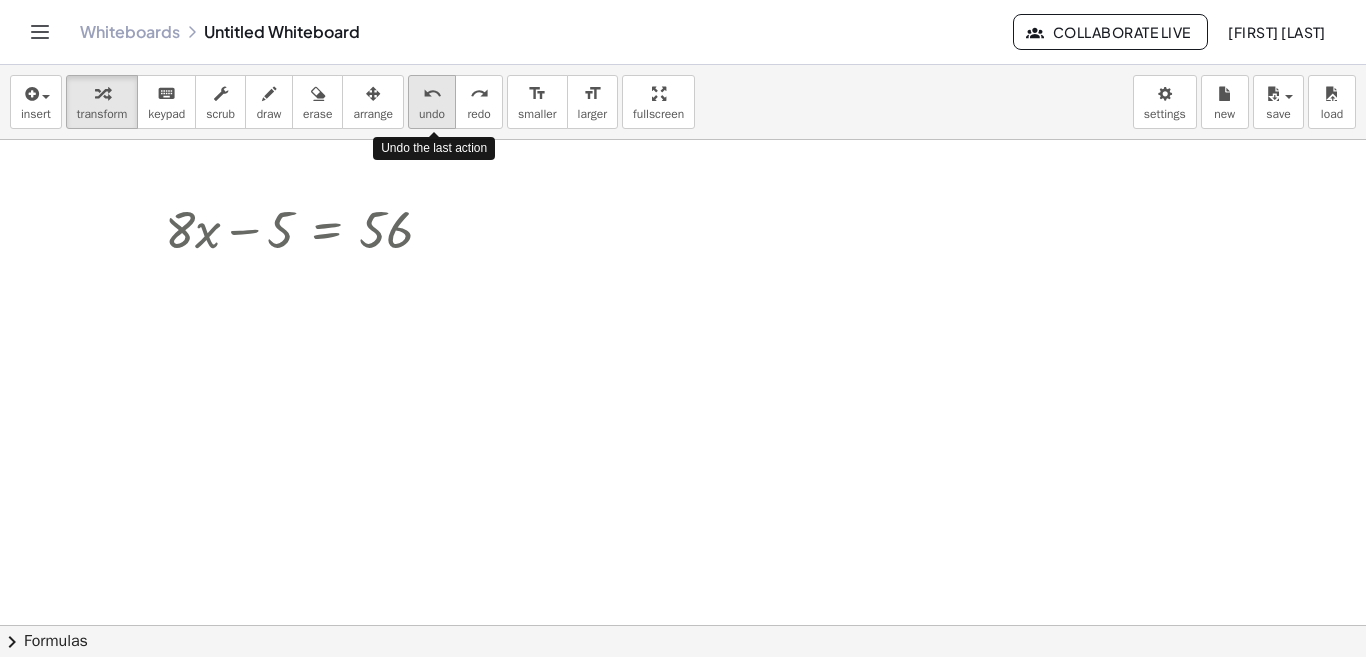 click on "undo" at bounding box center (432, 94) 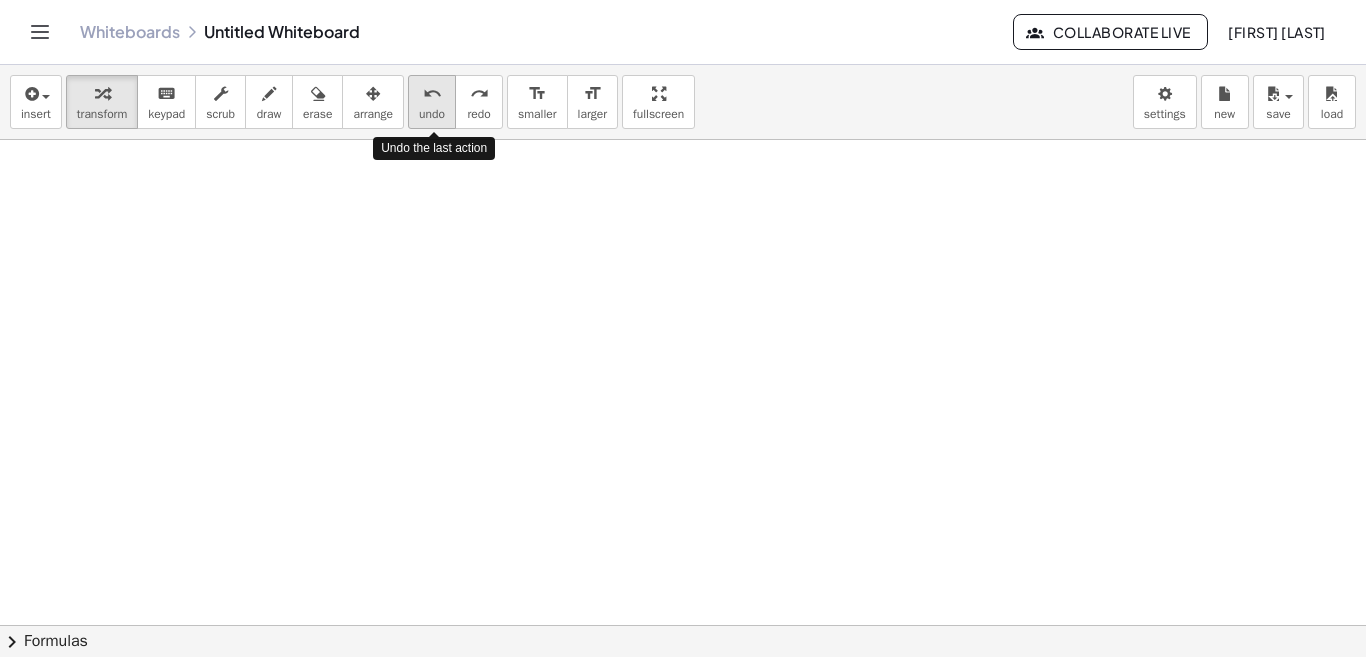 click on "undo undo" at bounding box center (432, 102) 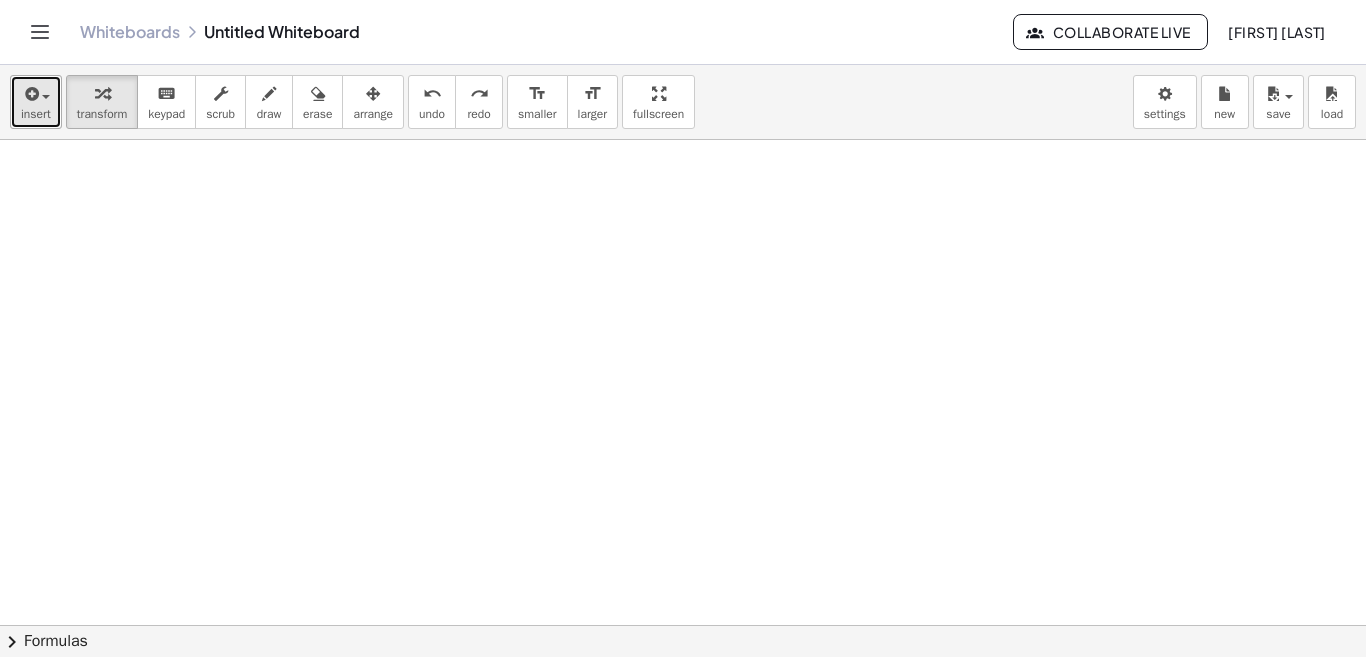 click on "insert" at bounding box center (36, 102) 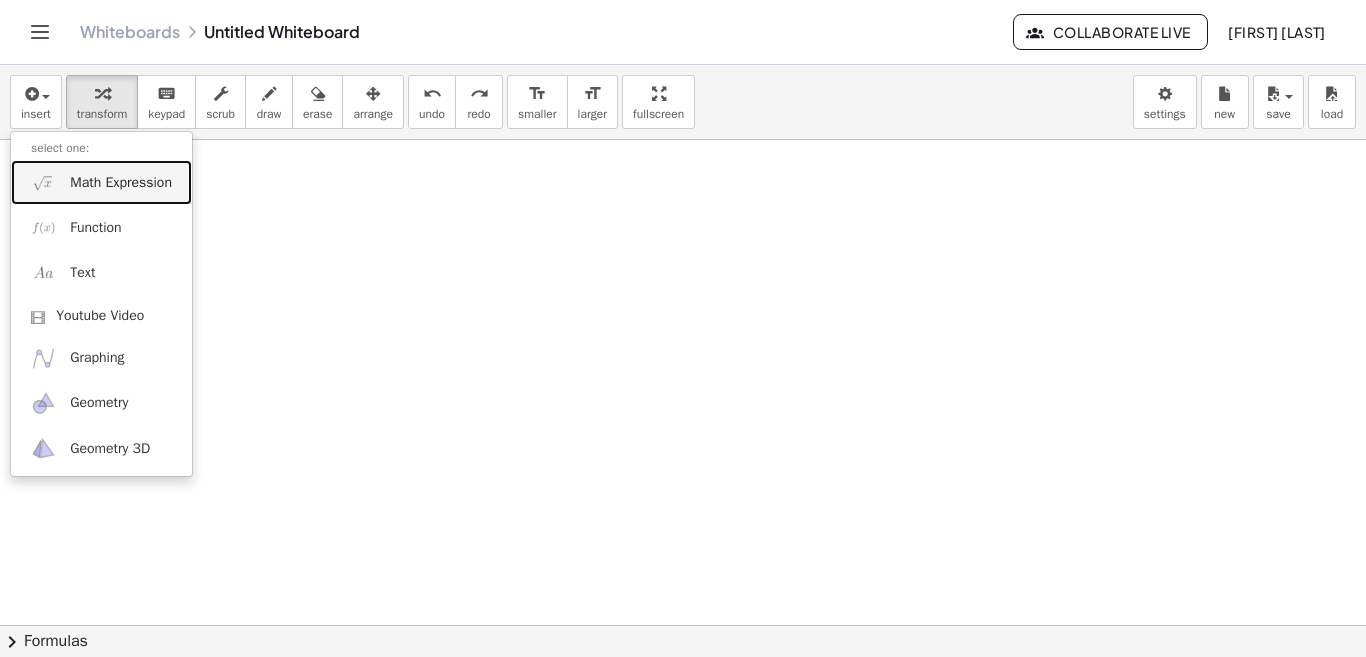 click on "Math Expression" at bounding box center [121, 183] 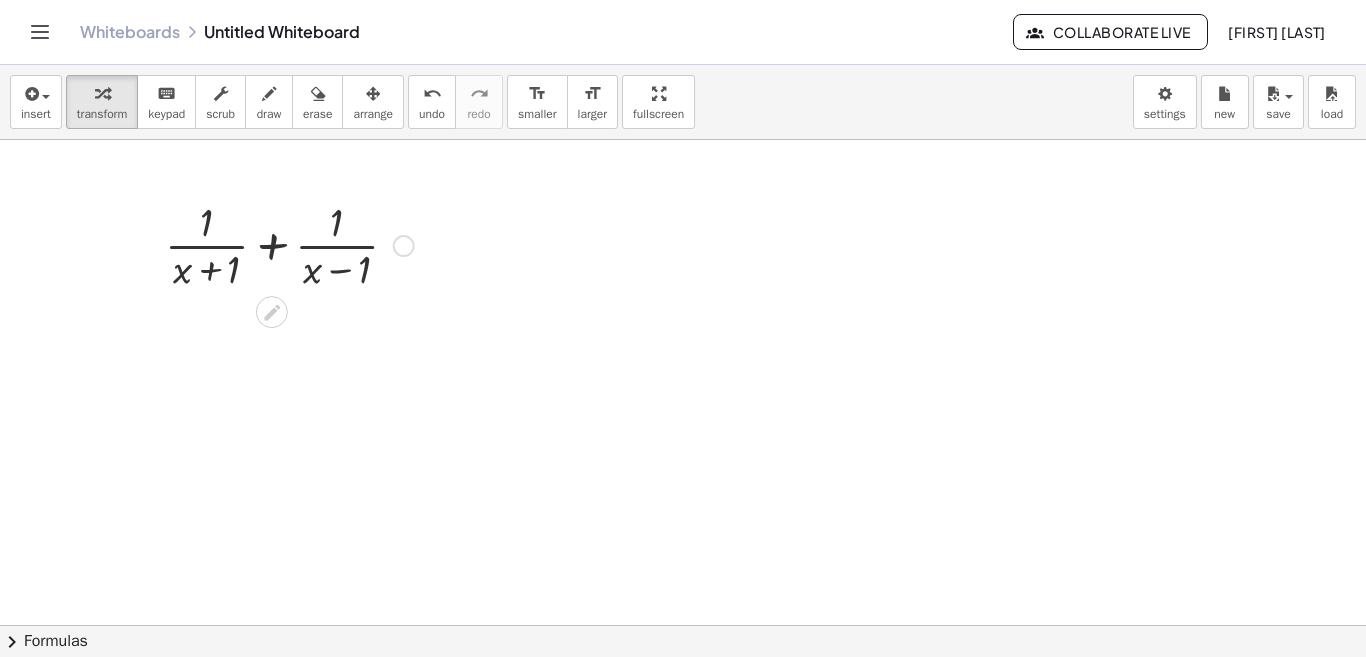 click at bounding box center (289, 244) 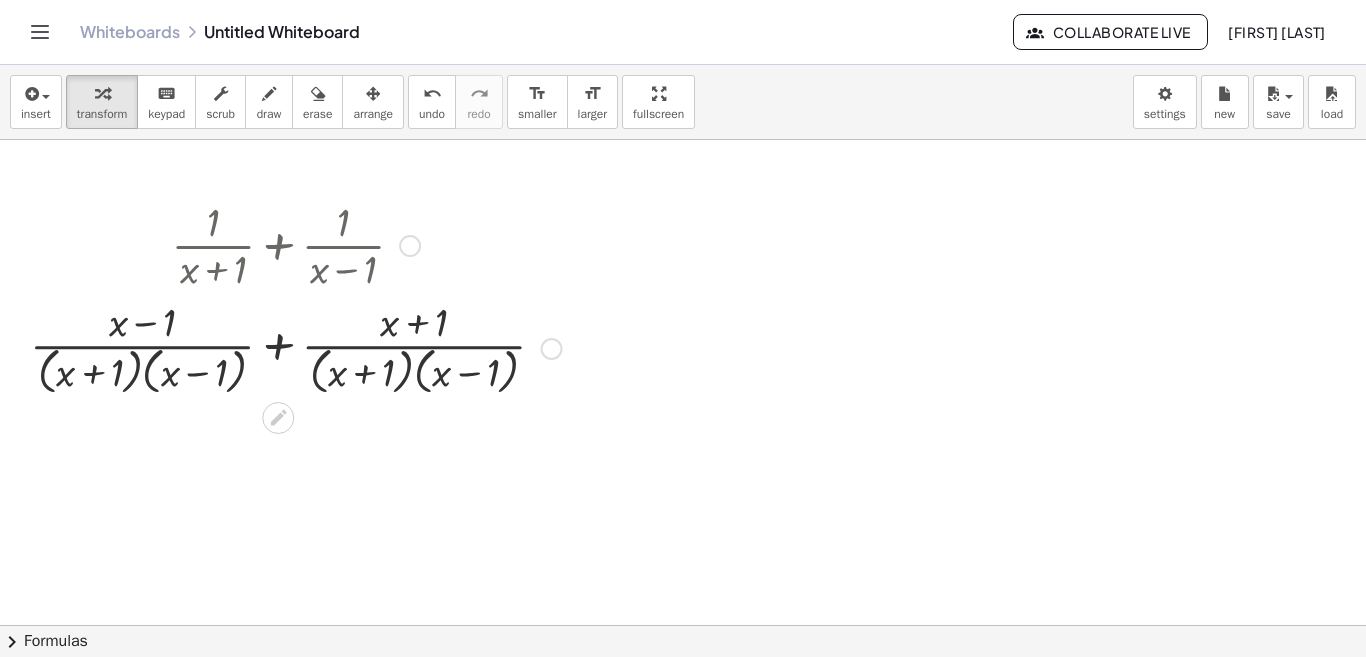 click at bounding box center (296, 347) 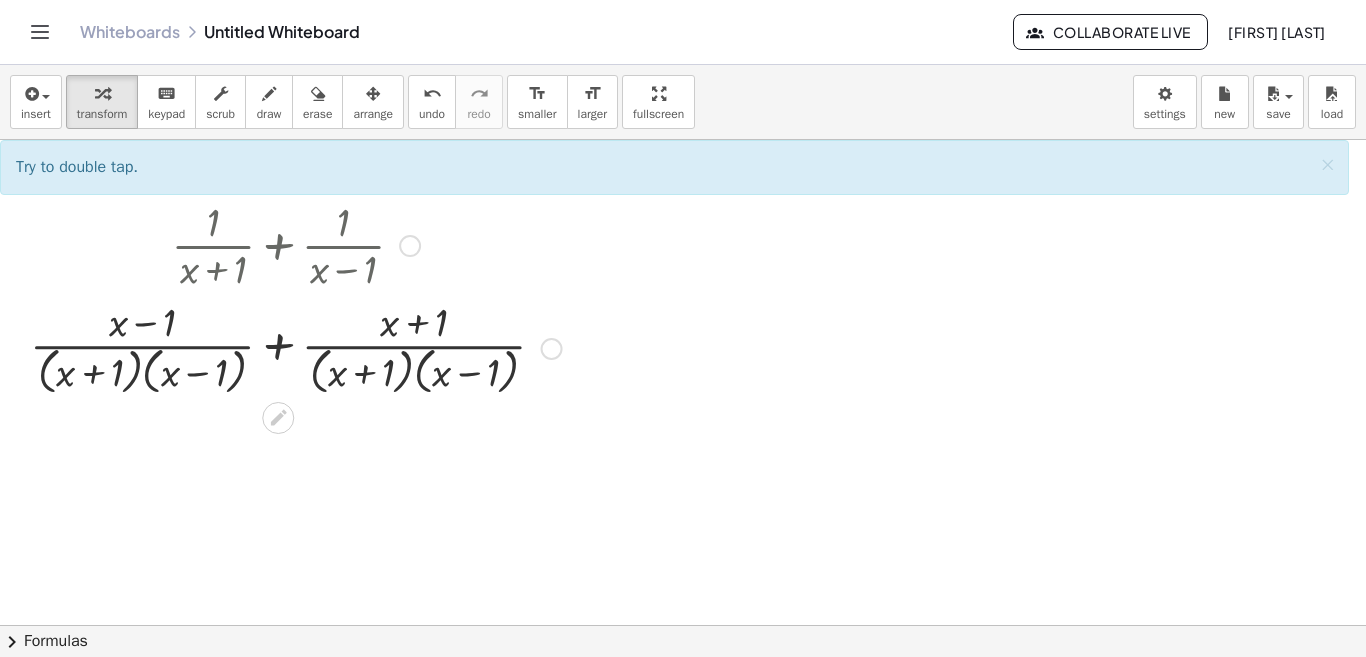 click at bounding box center [296, 347] 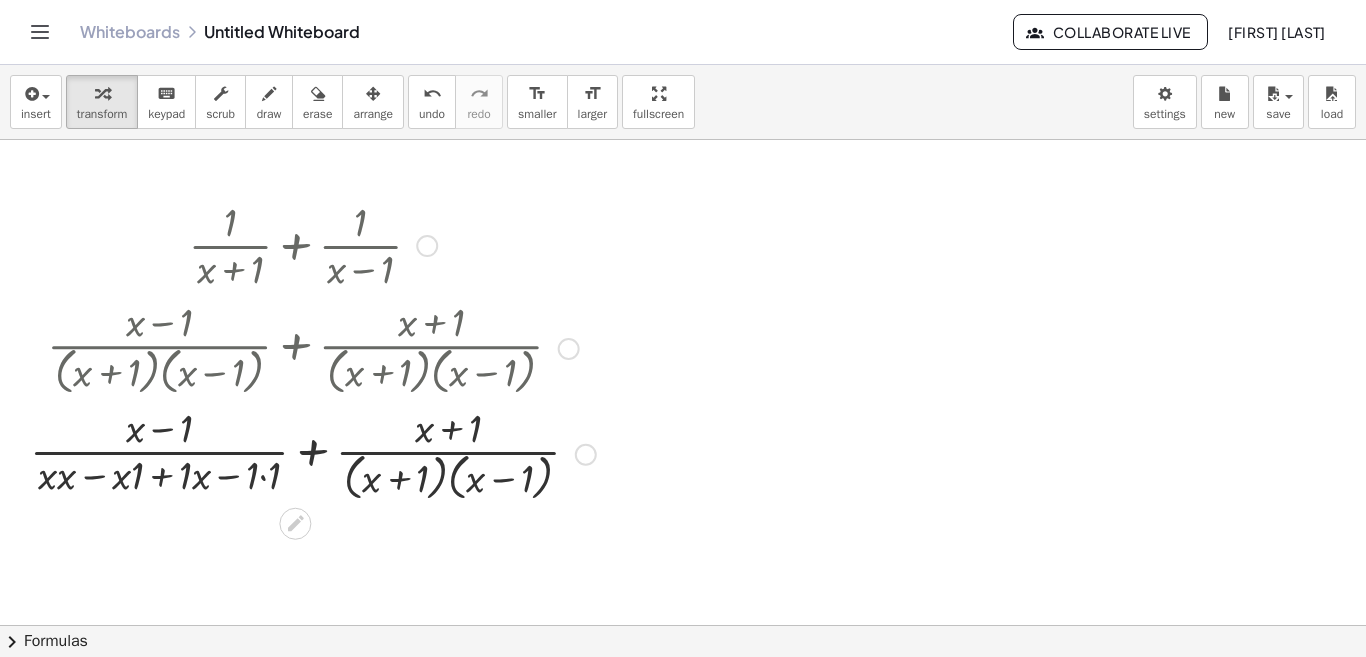 click at bounding box center [313, 453] 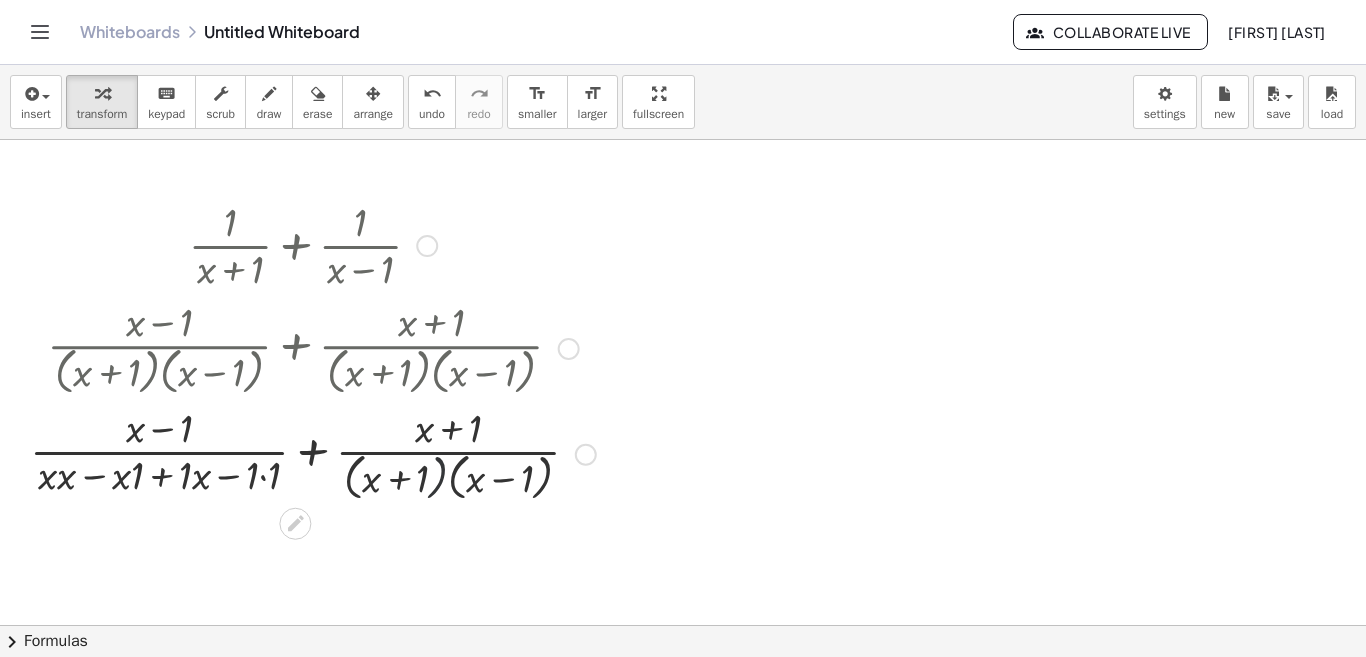 click at bounding box center [313, 453] 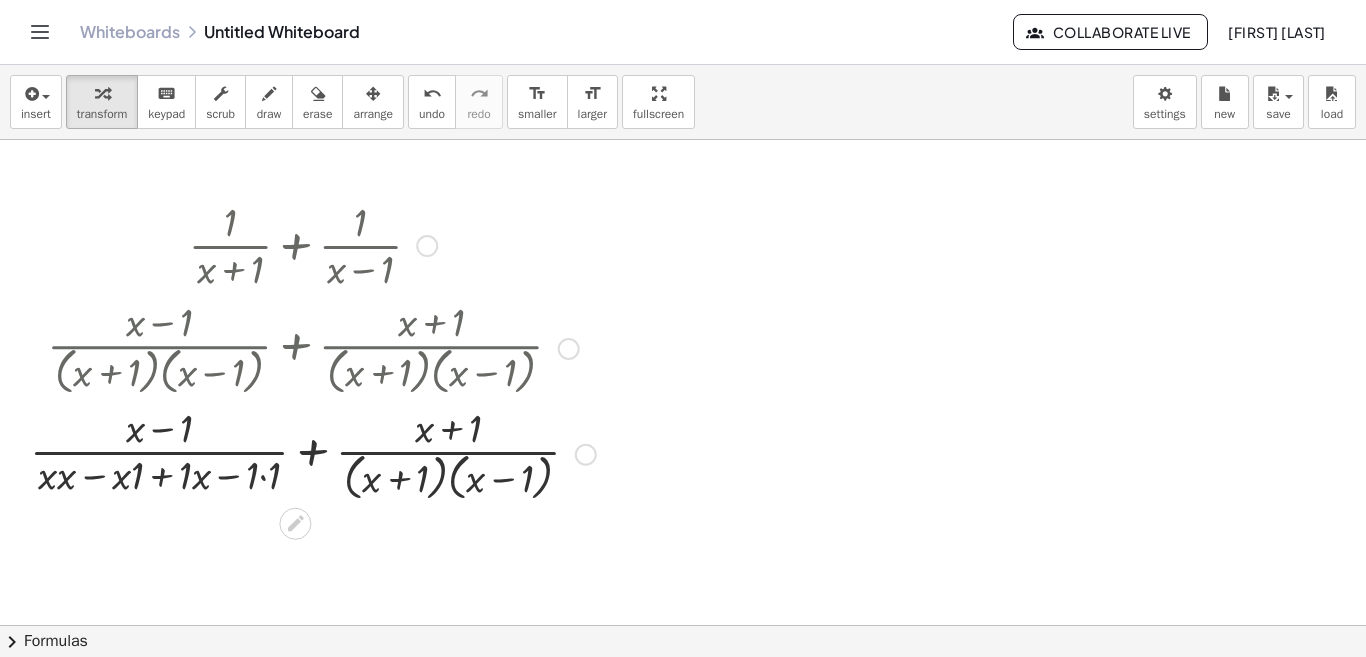click at bounding box center [313, 453] 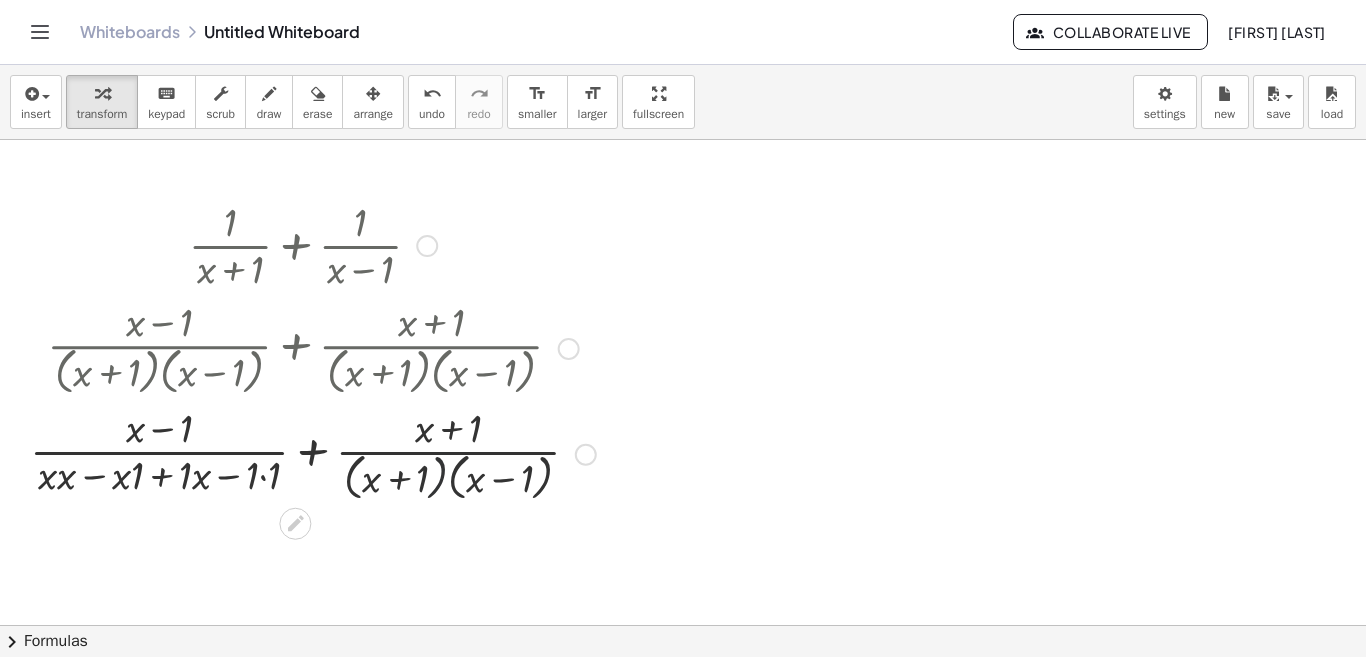 click at bounding box center [313, 453] 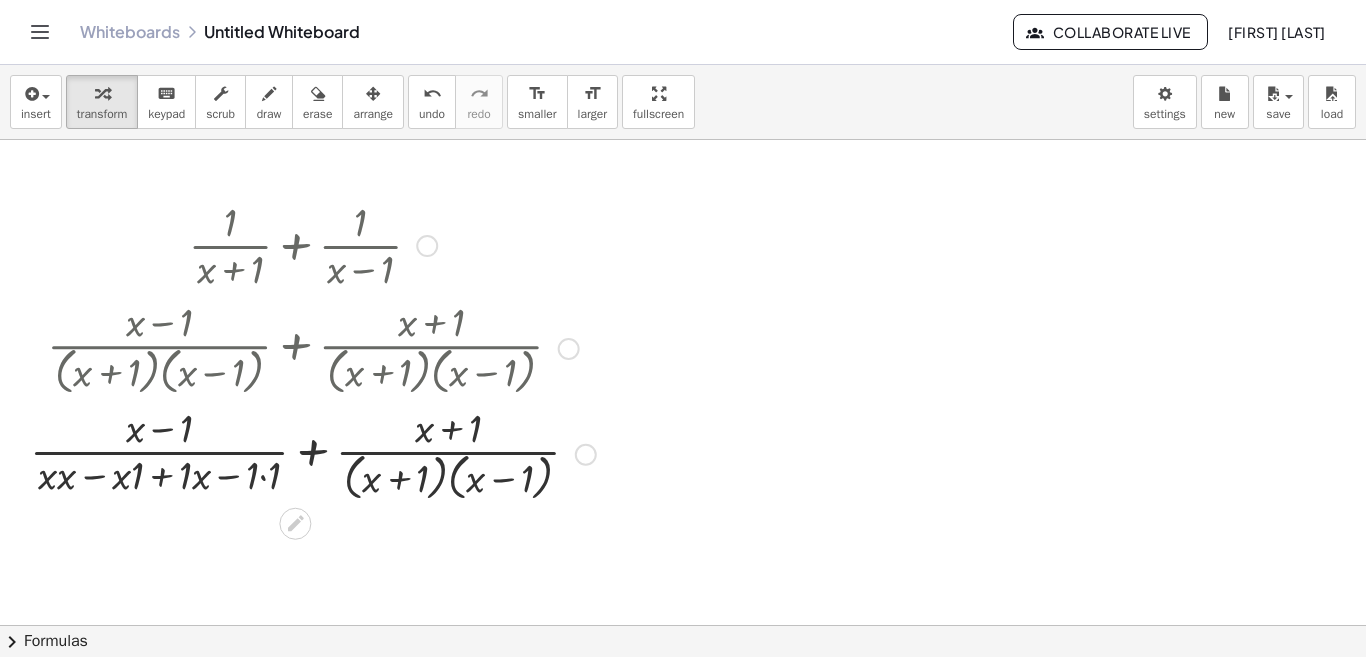 click at bounding box center [313, 453] 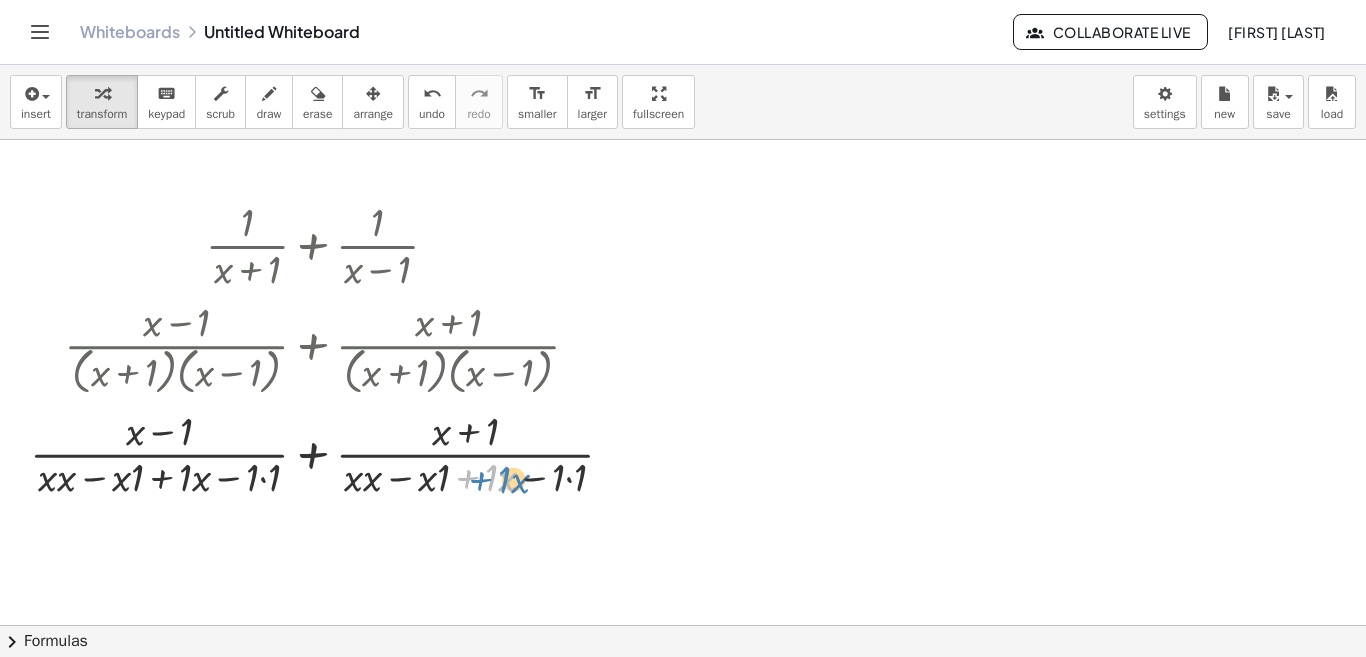 drag, startPoint x: 409, startPoint y: 491, endPoint x: 473, endPoint y: 483, distance: 64.49806 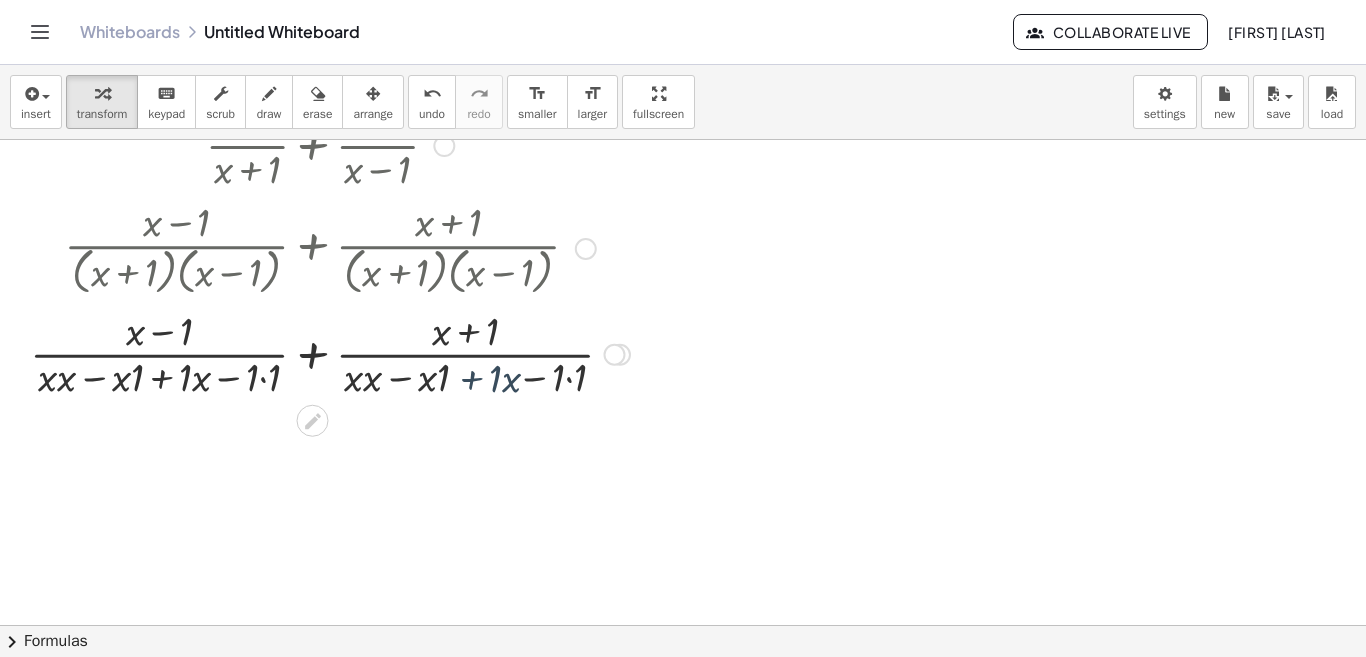 scroll, scrollTop: 200, scrollLeft: 0, axis: vertical 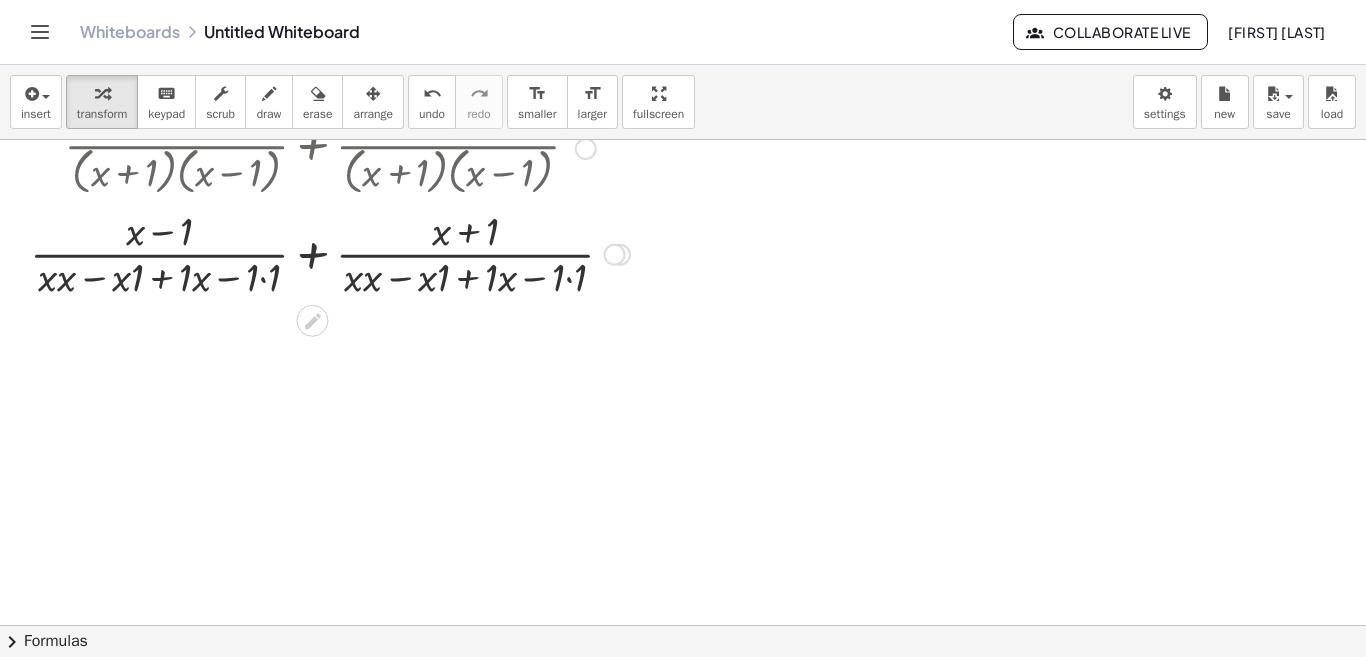 click at bounding box center [330, 253] 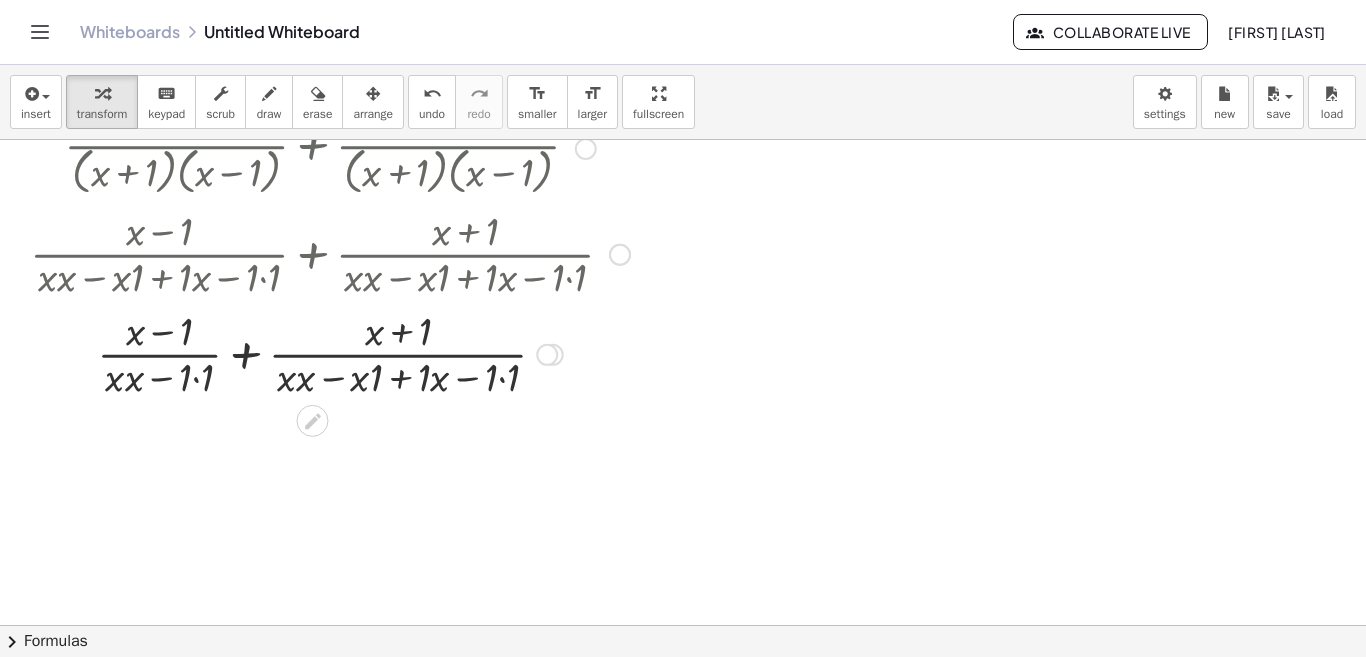 click at bounding box center (330, 353) 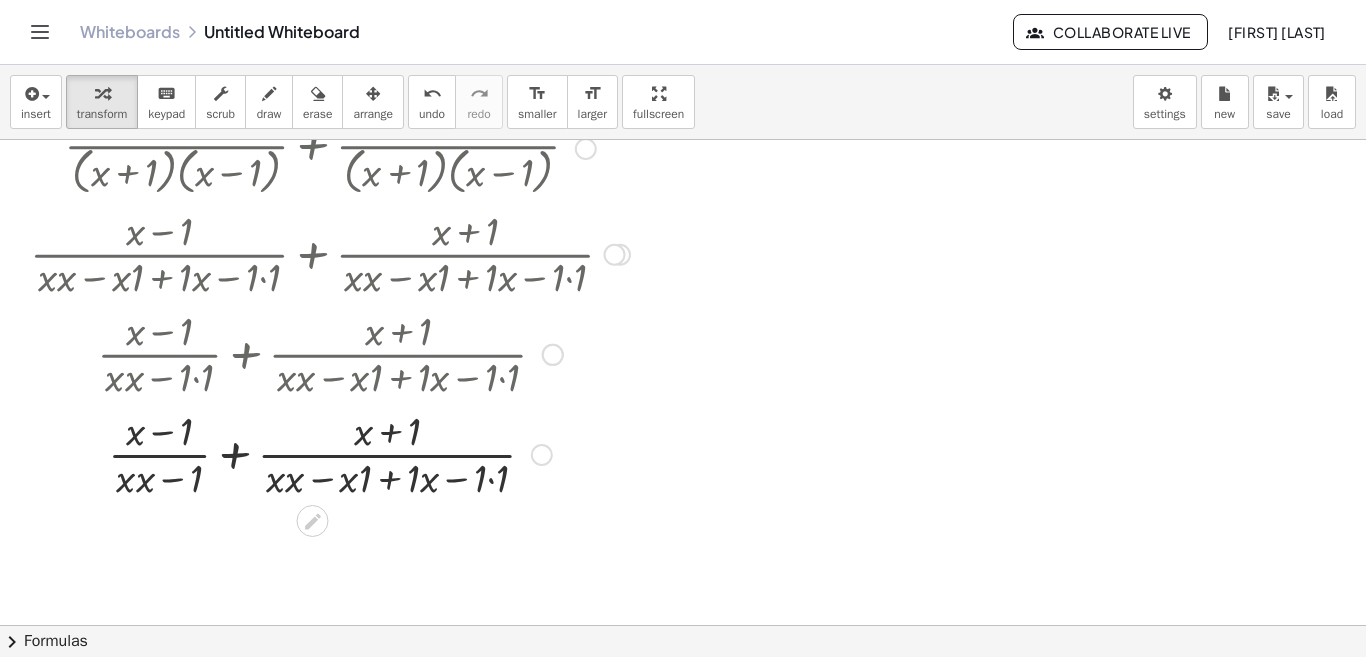 click at bounding box center [330, 453] 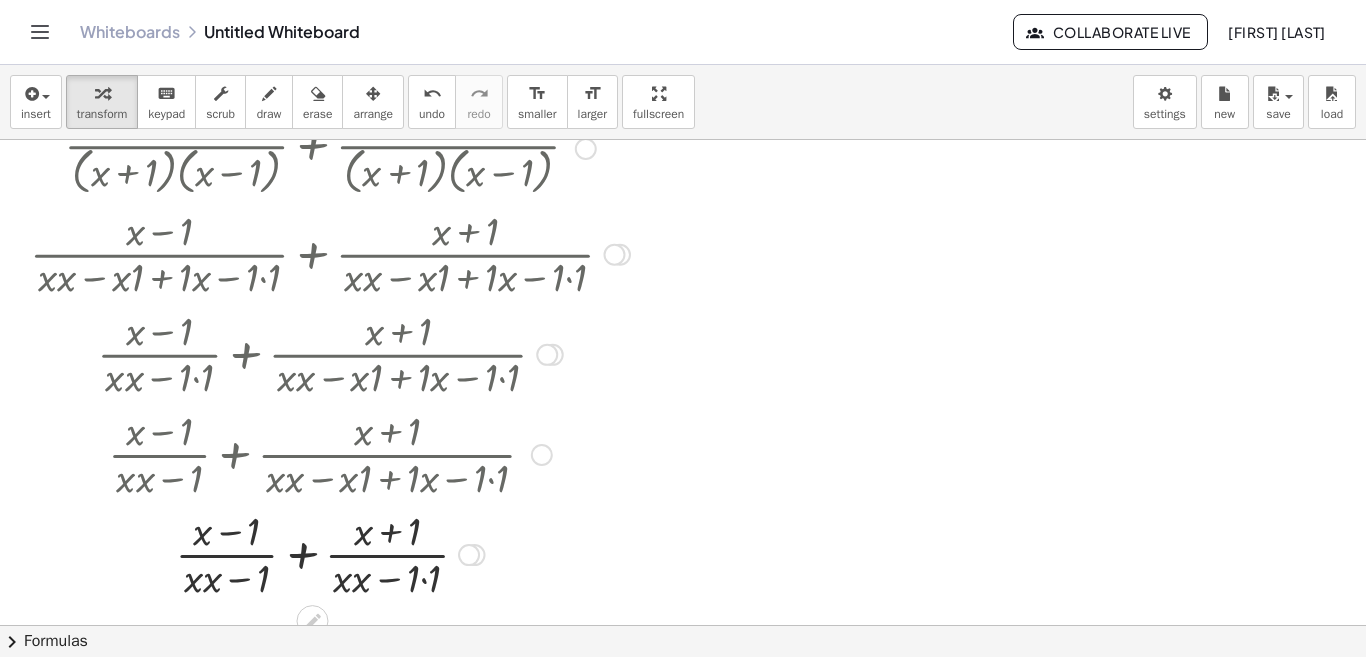 click at bounding box center [330, 553] 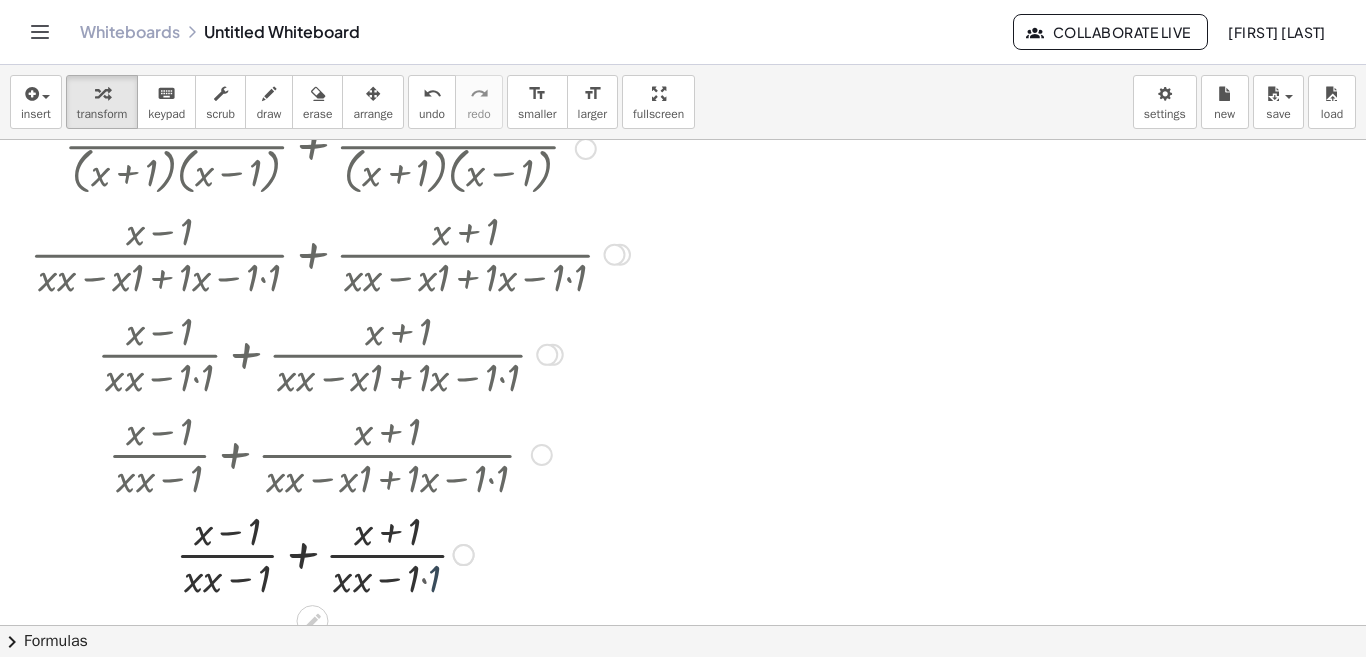 scroll, scrollTop: 300, scrollLeft: 0, axis: vertical 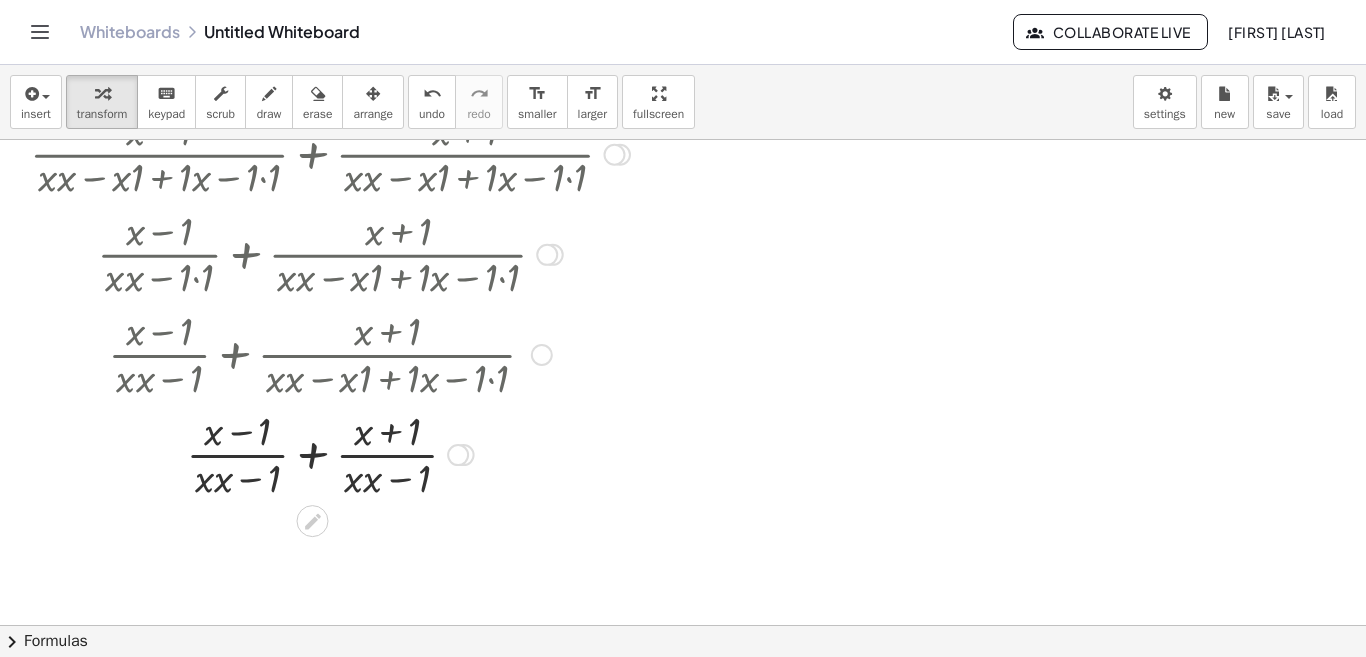 click at bounding box center (330, 453) 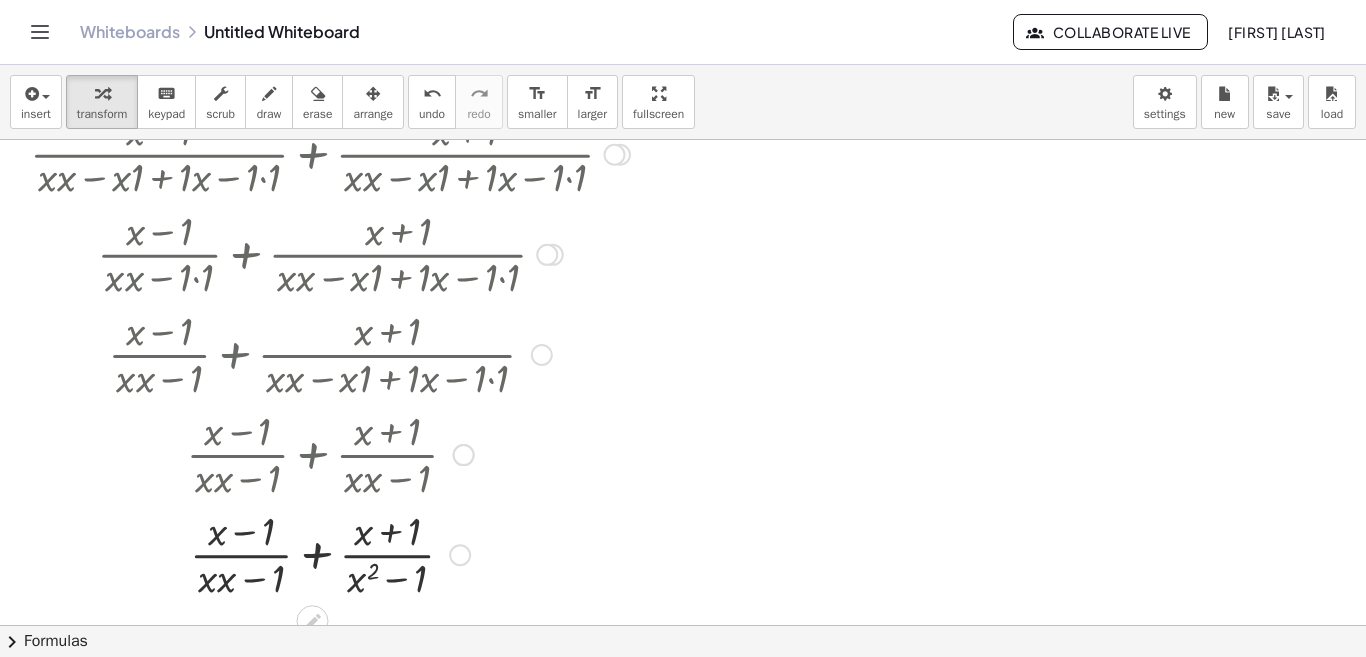 click at bounding box center (330, 453) 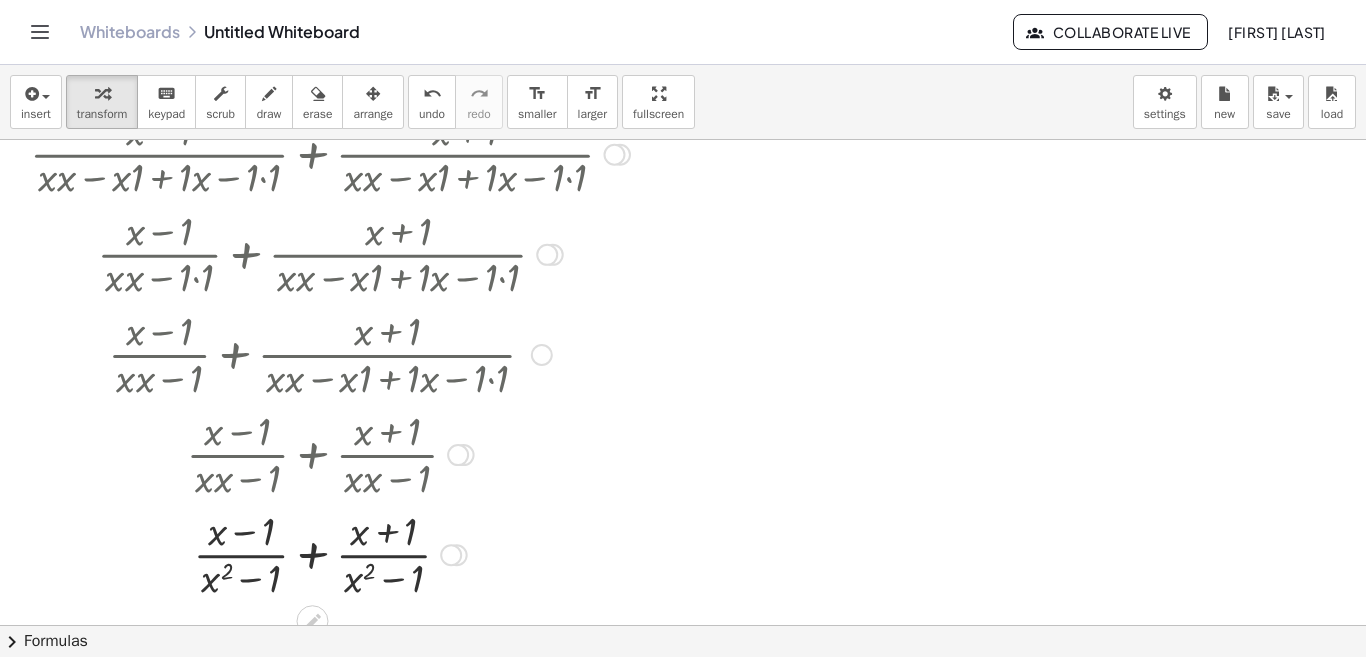 click at bounding box center [330, 553] 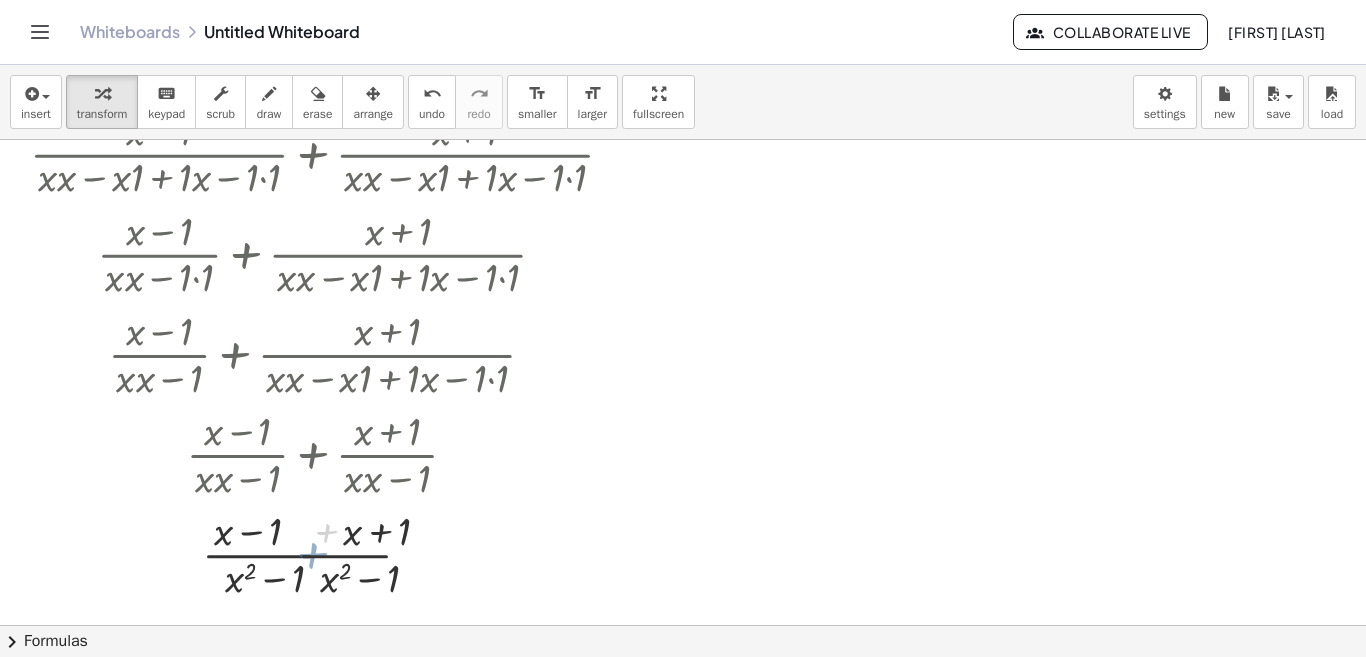 scroll, scrollTop: 485, scrollLeft: 0, axis: vertical 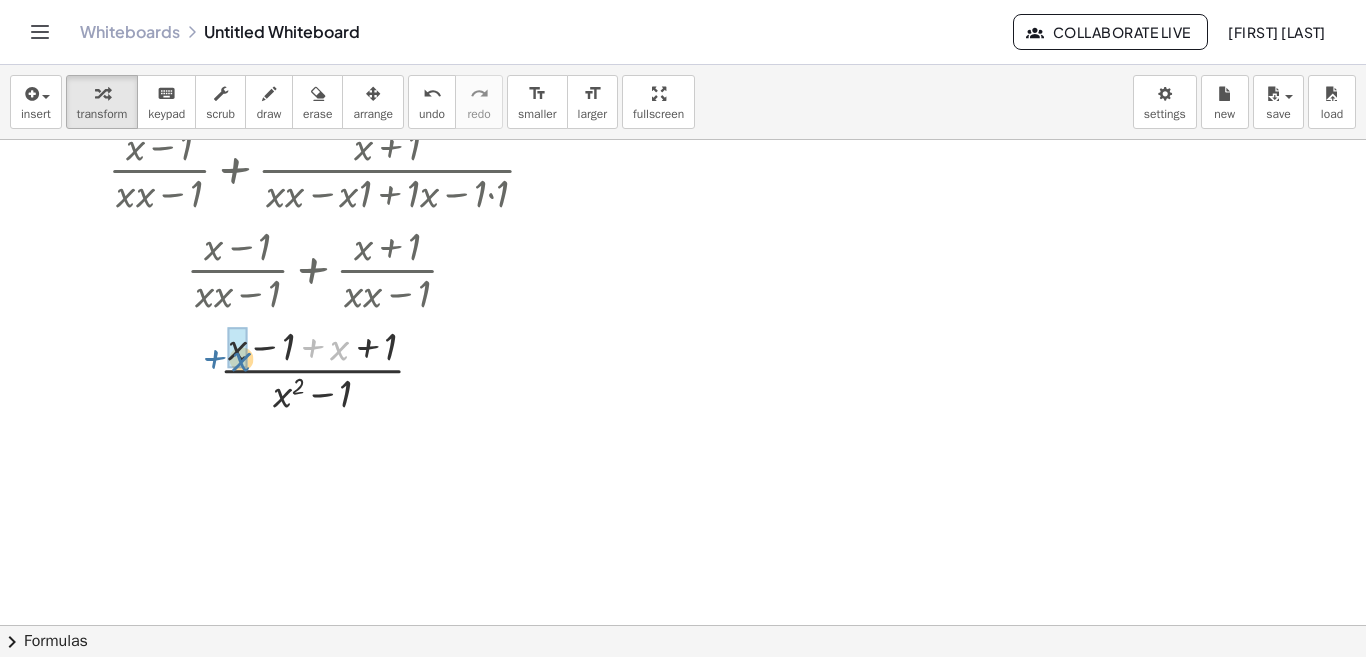 drag, startPoint x: 324, startPoint y: 348, endPoint x: 226, endPoint y: 359, distance: 98.61542 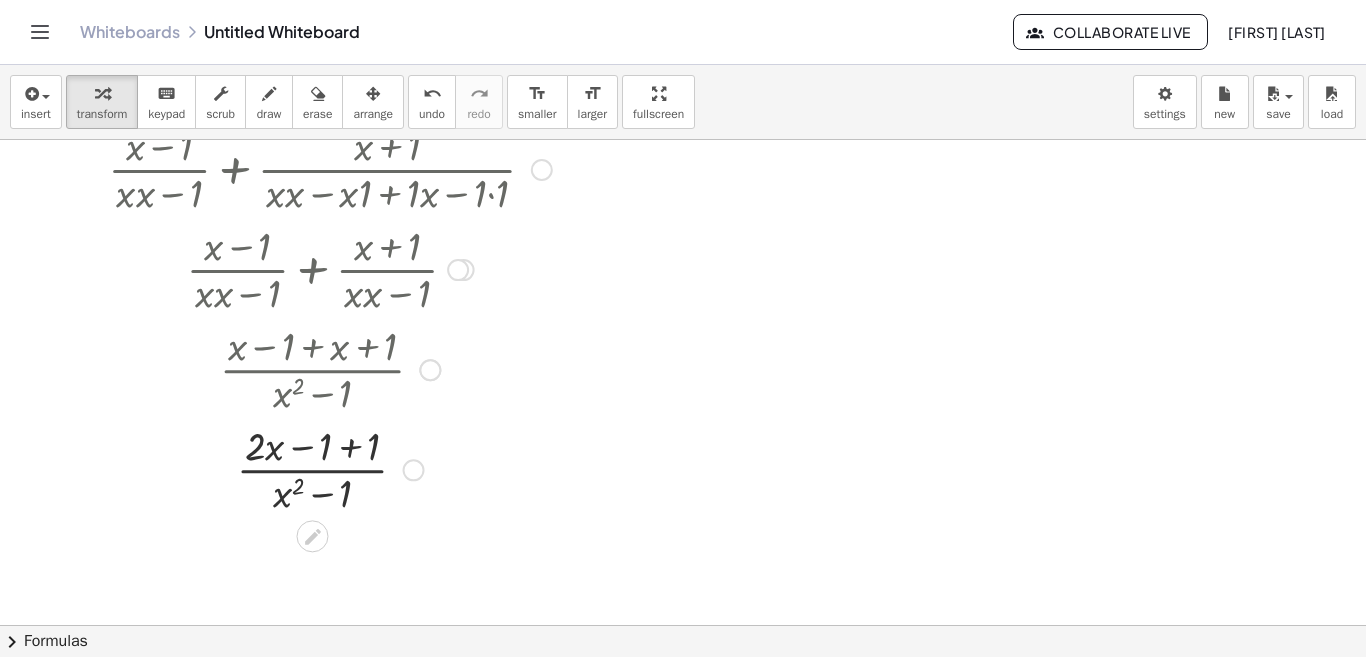 click at bounding box center [330, 468] 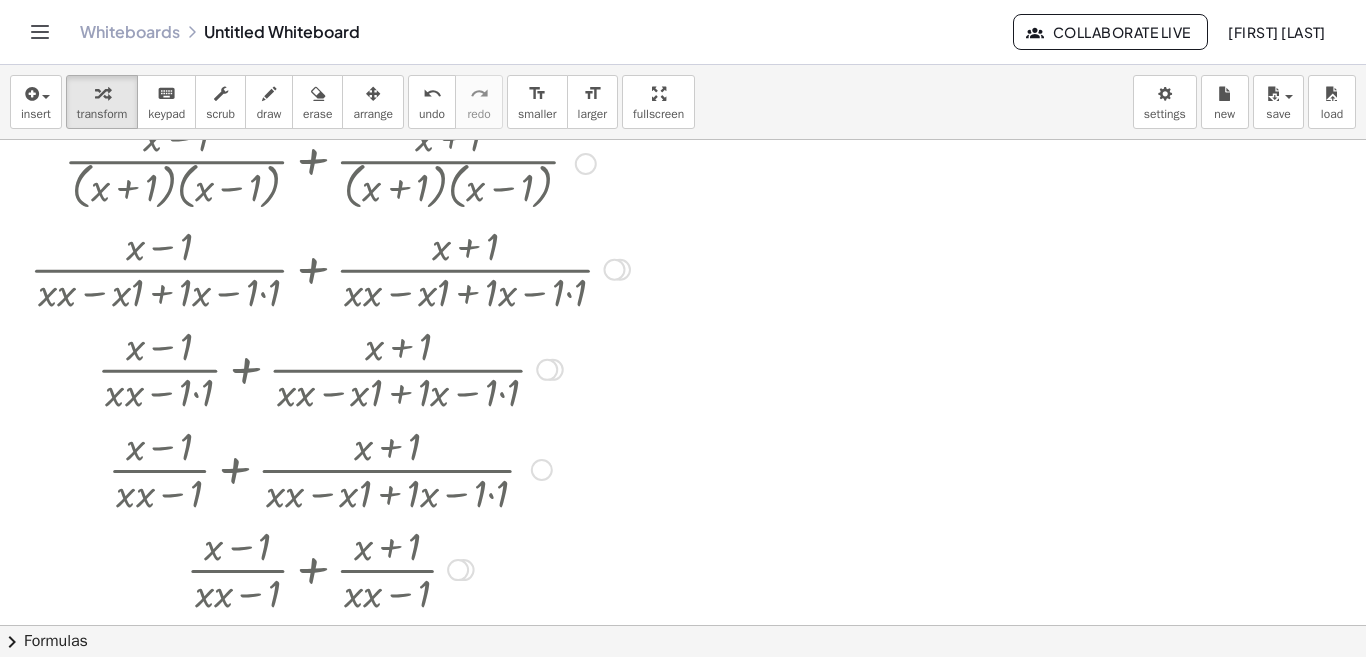 scroll, scrollTop: 0, scrollLeft: 0, axis: both 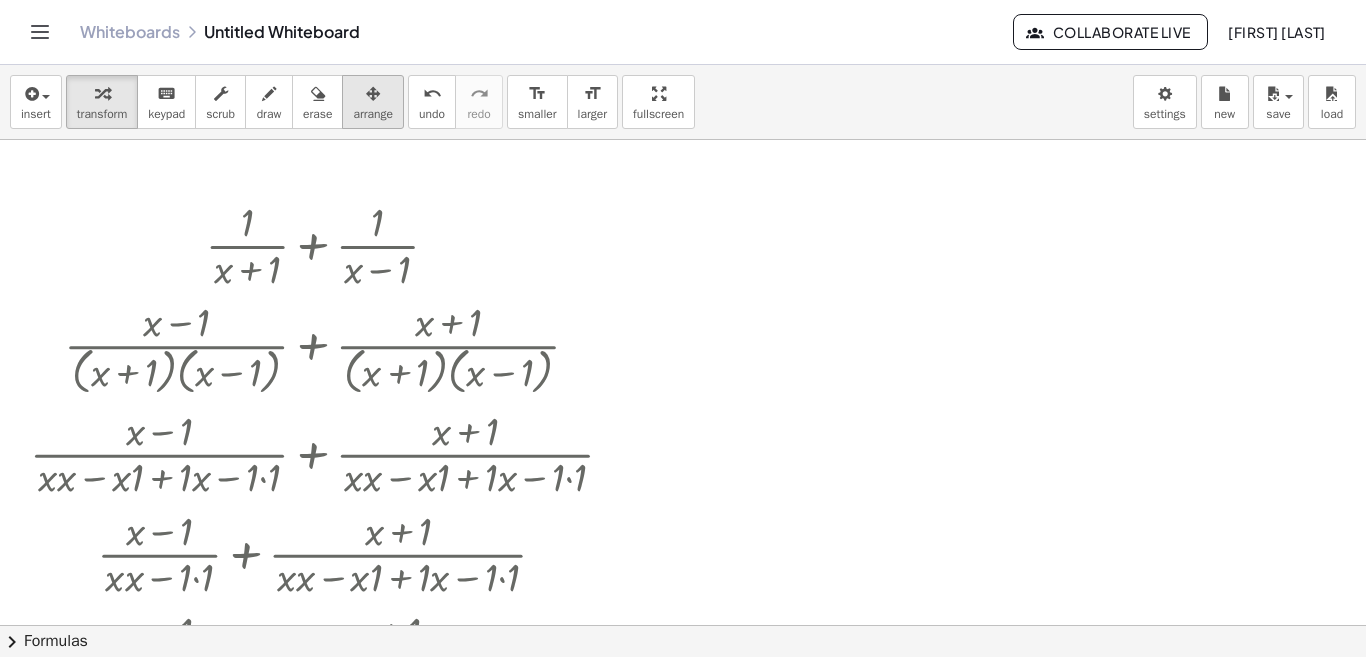 click at bounding box center [373, 93] 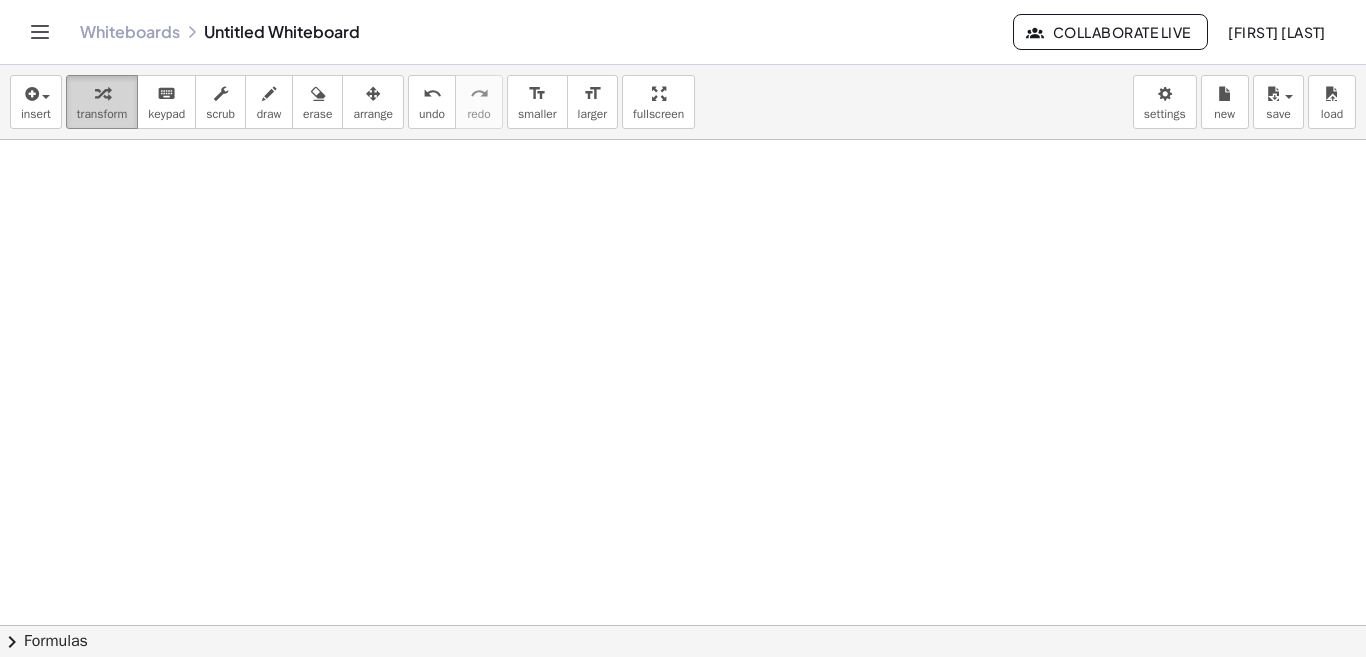 click on "transform" at bounding box center [102, 114] 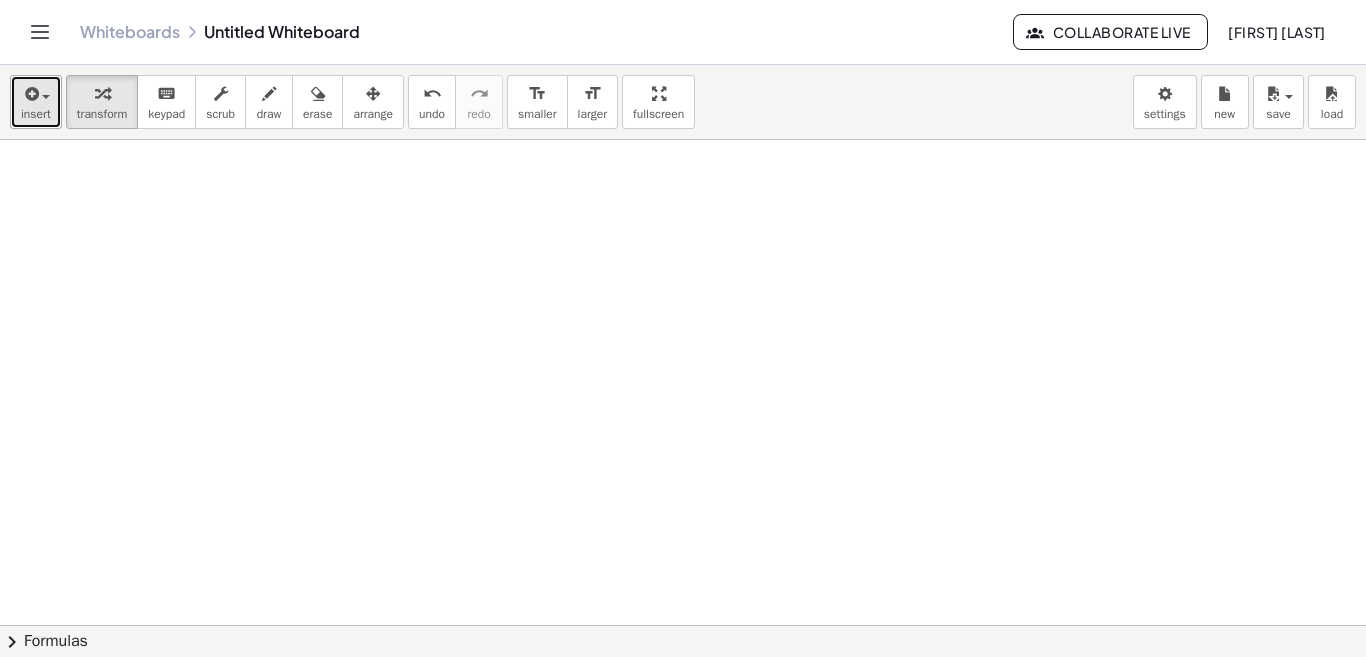 click on "insert" at bounding box center (36, 102) 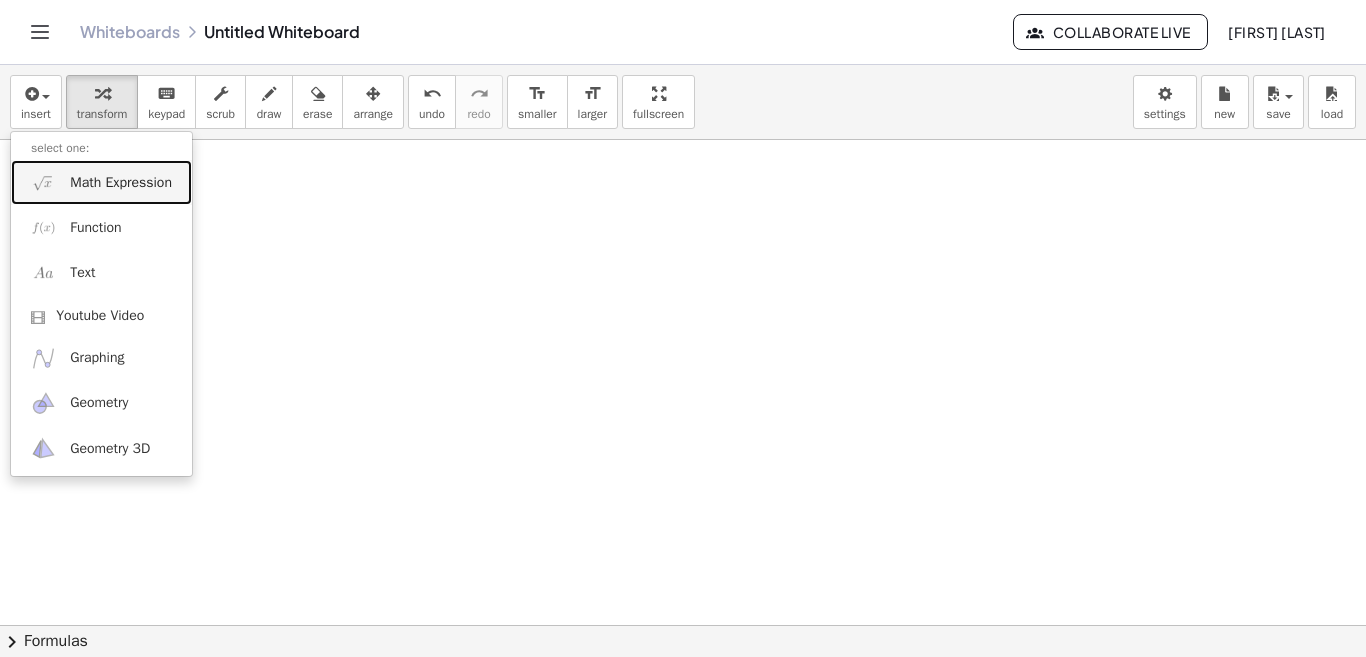 click on "Math Expression" at bounding box center [101, 182] 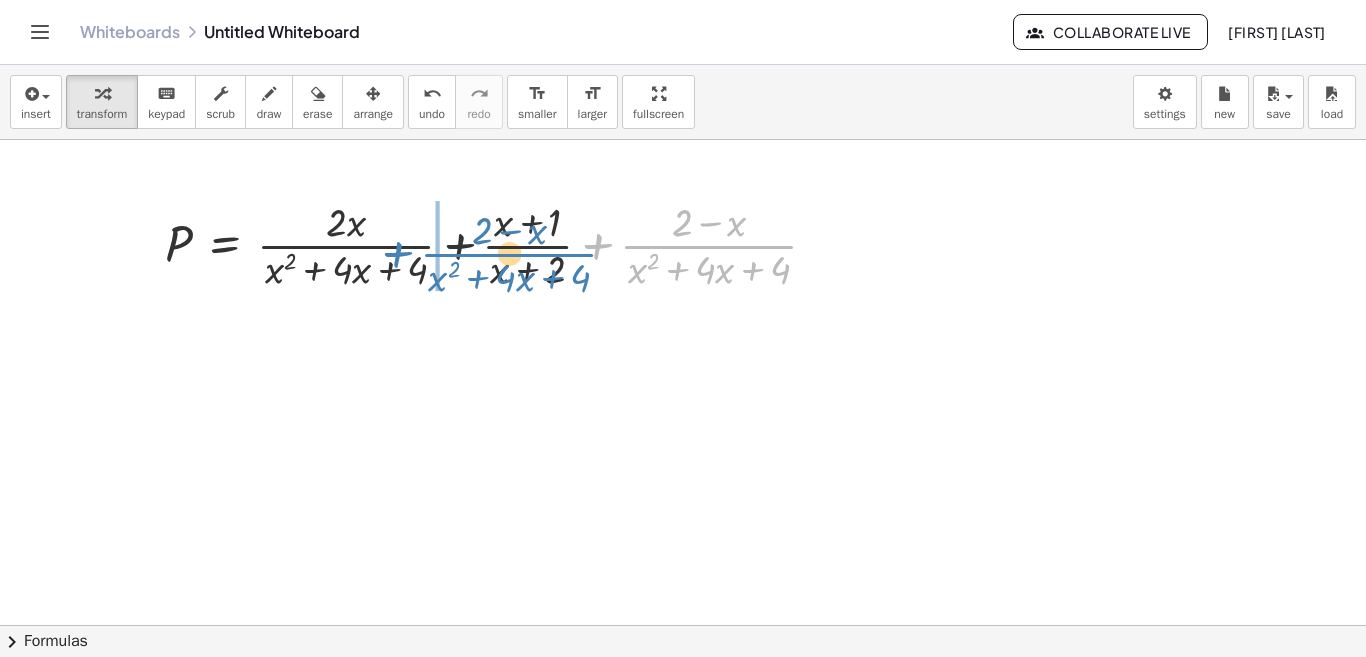 drag, startPoint x: 662, startPoint y: 242, endPoint x: 462, endPoint y: 250, distance: 200.15994 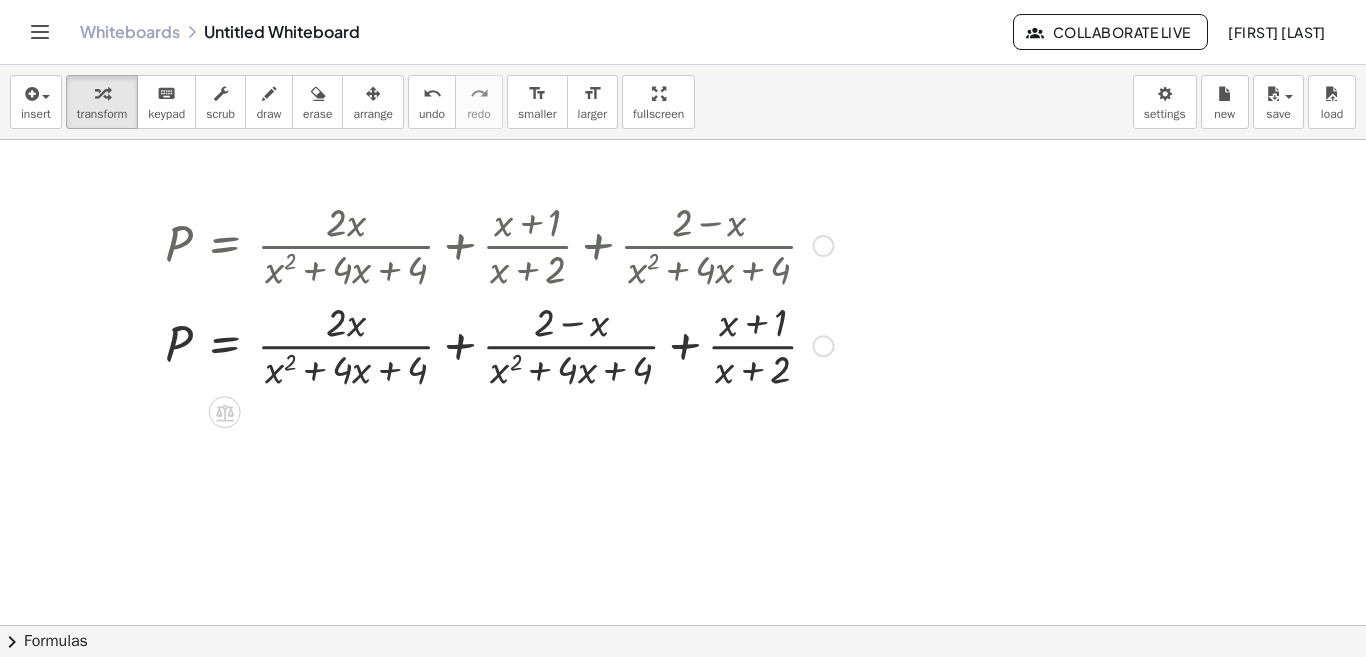 click at bounding box center [499, 344] 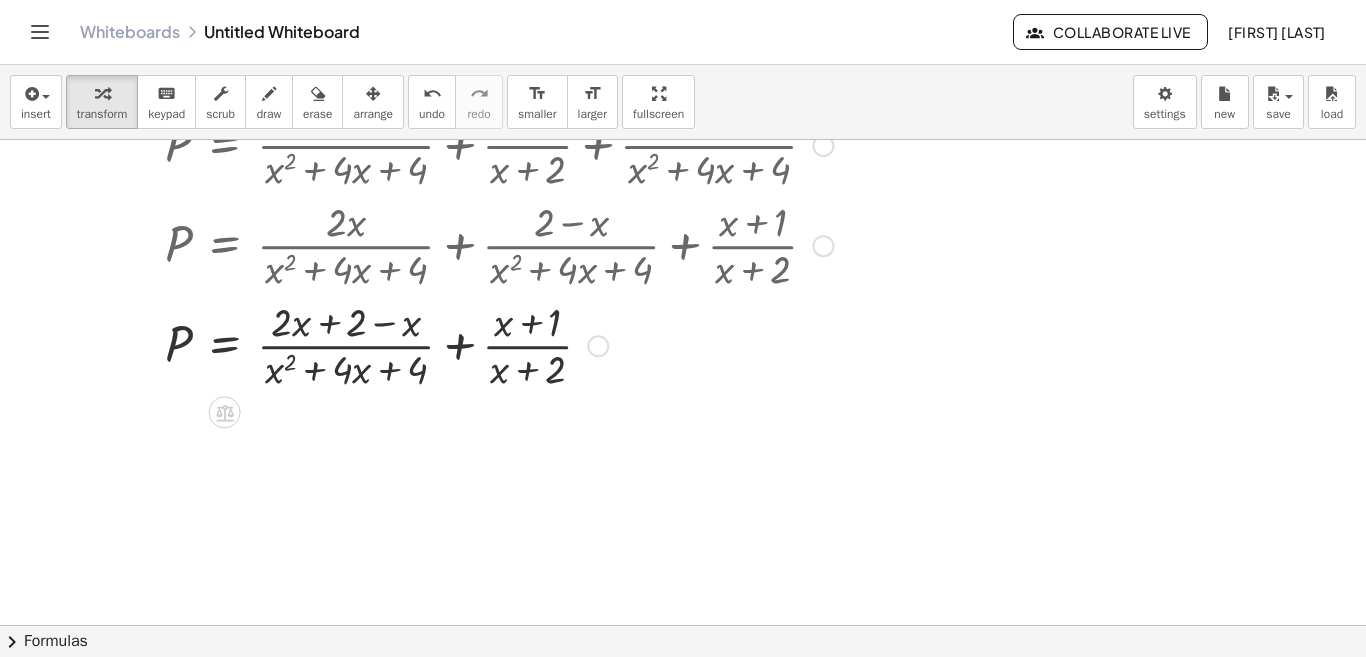 scroll, scrollTop: 200, scrollLeft: 0, axis: vertical 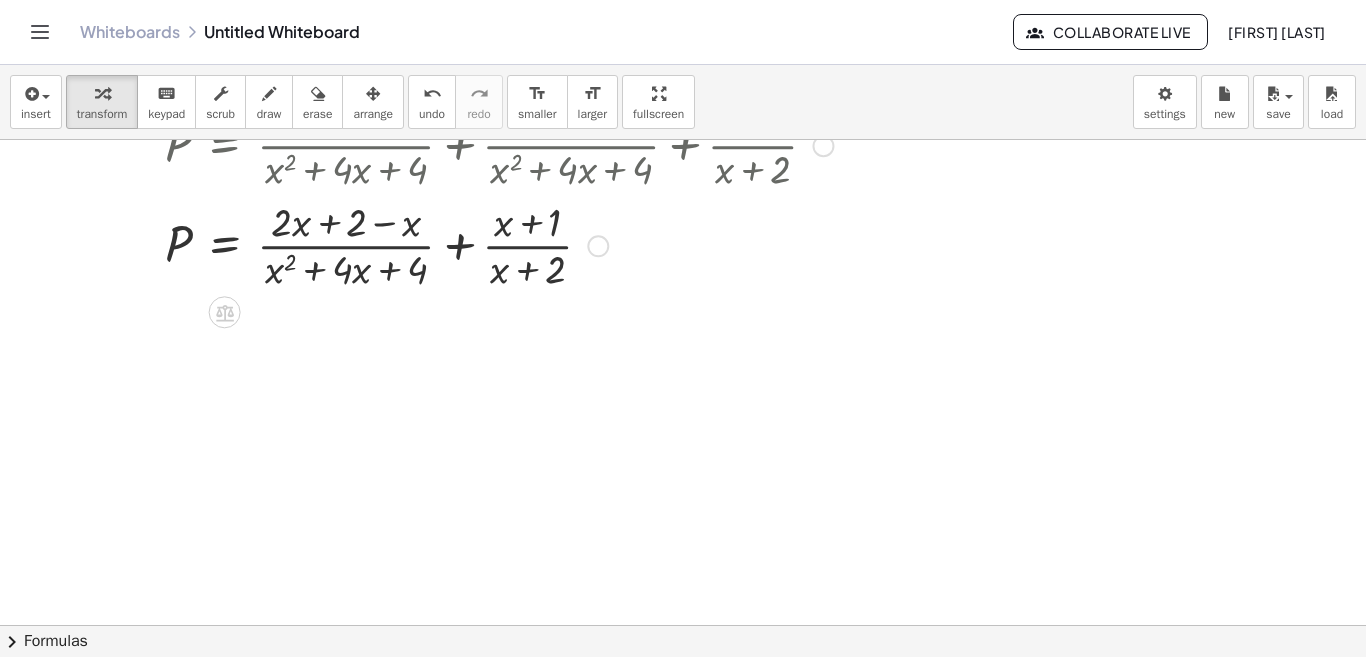 click at bounding box center (499, 244) 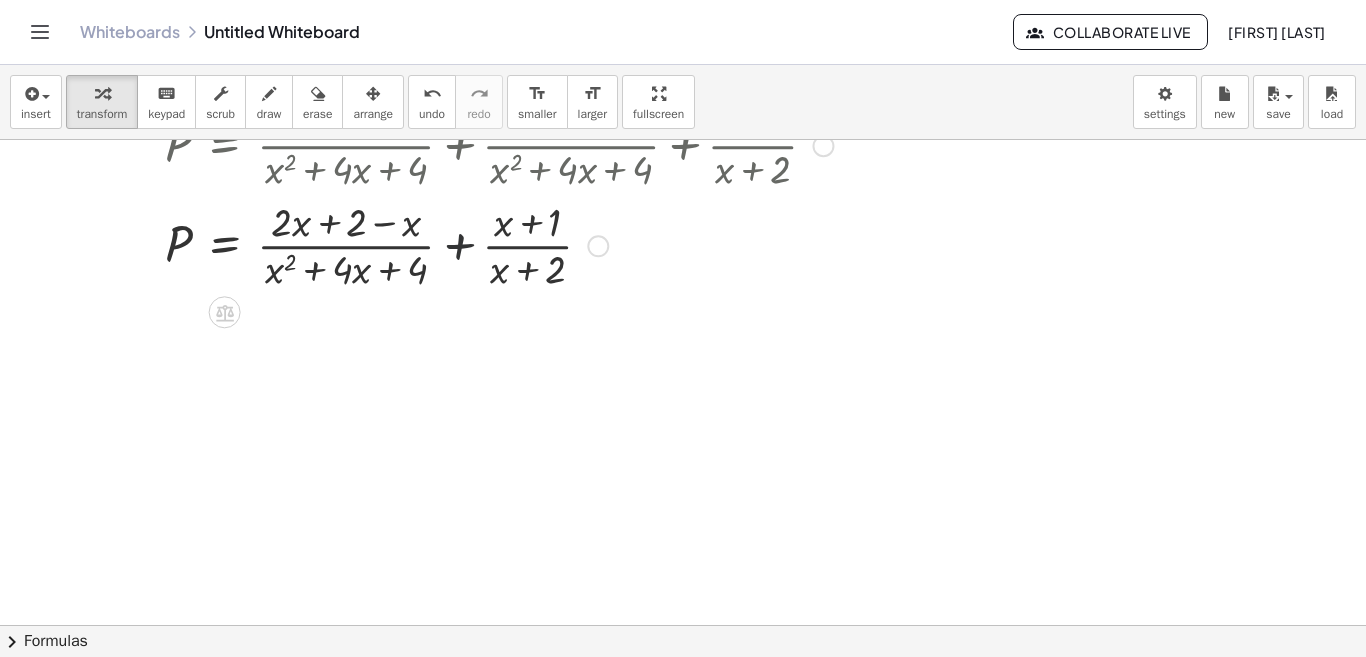 click at bounding box center (499, 244) 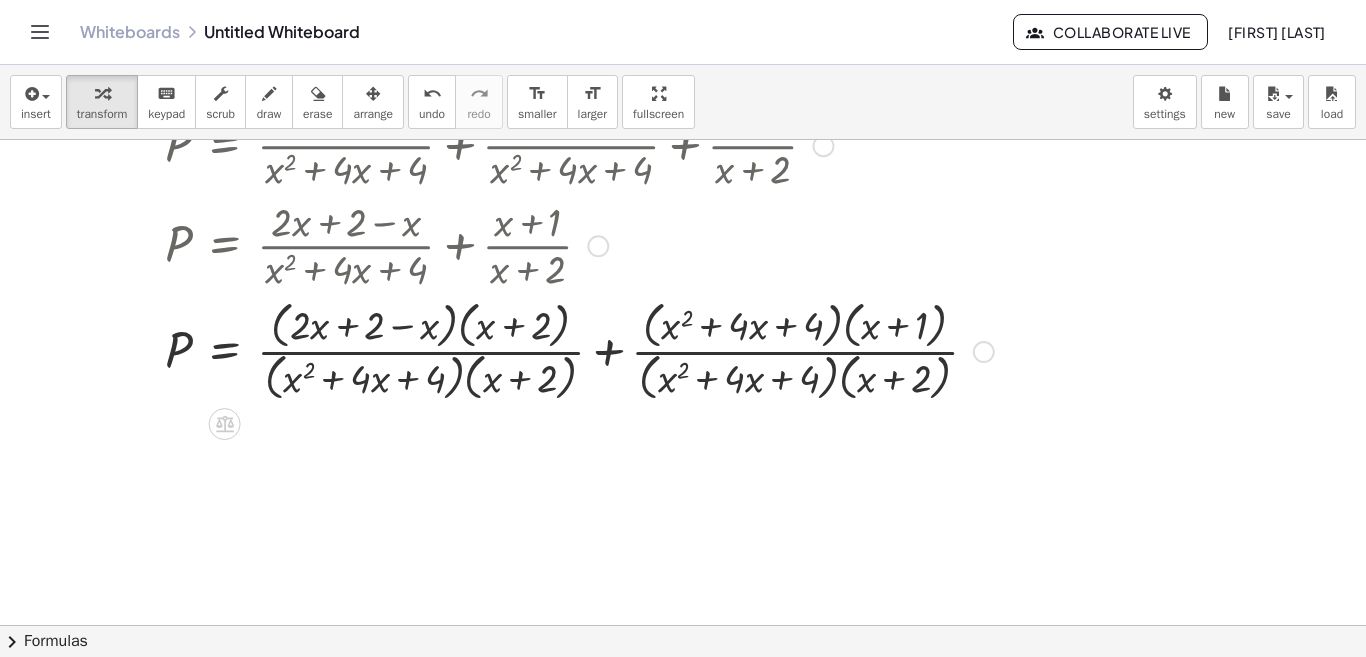 click at bounding box center [579, 349] 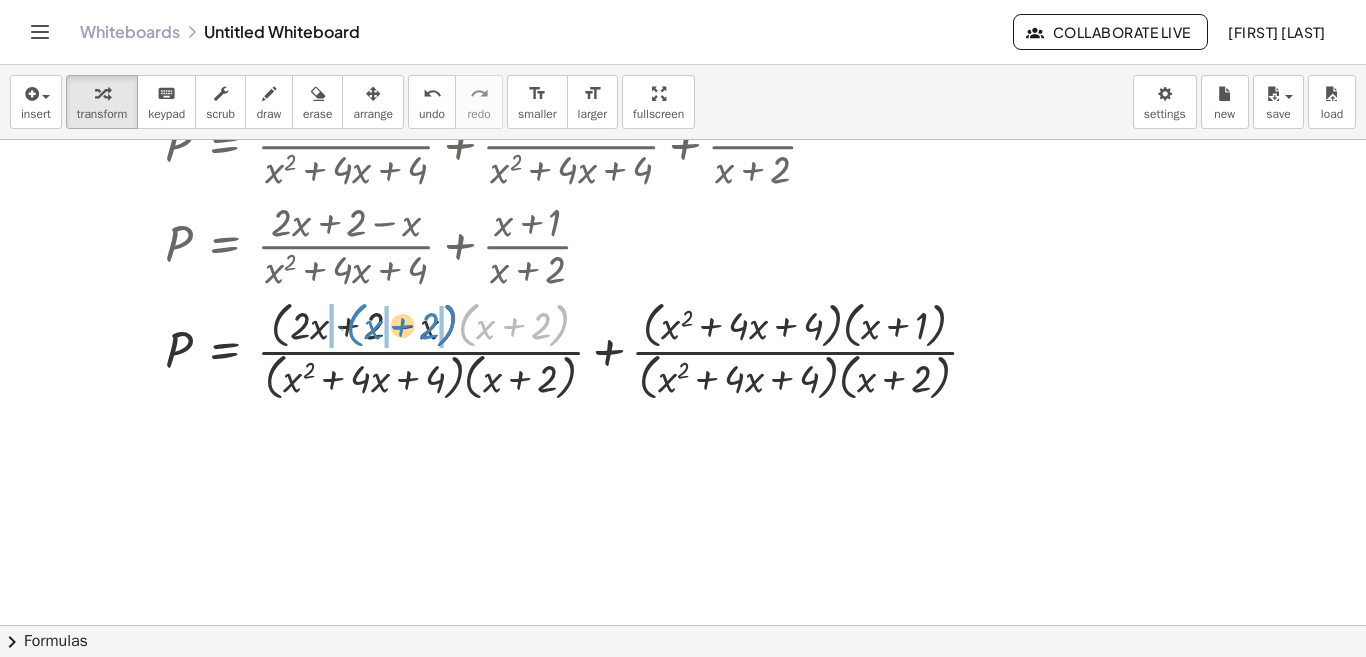 drag, startPoint x: 460, startPoint y: 324, endPoint x: 348, endPoint y: 324, distance: 112 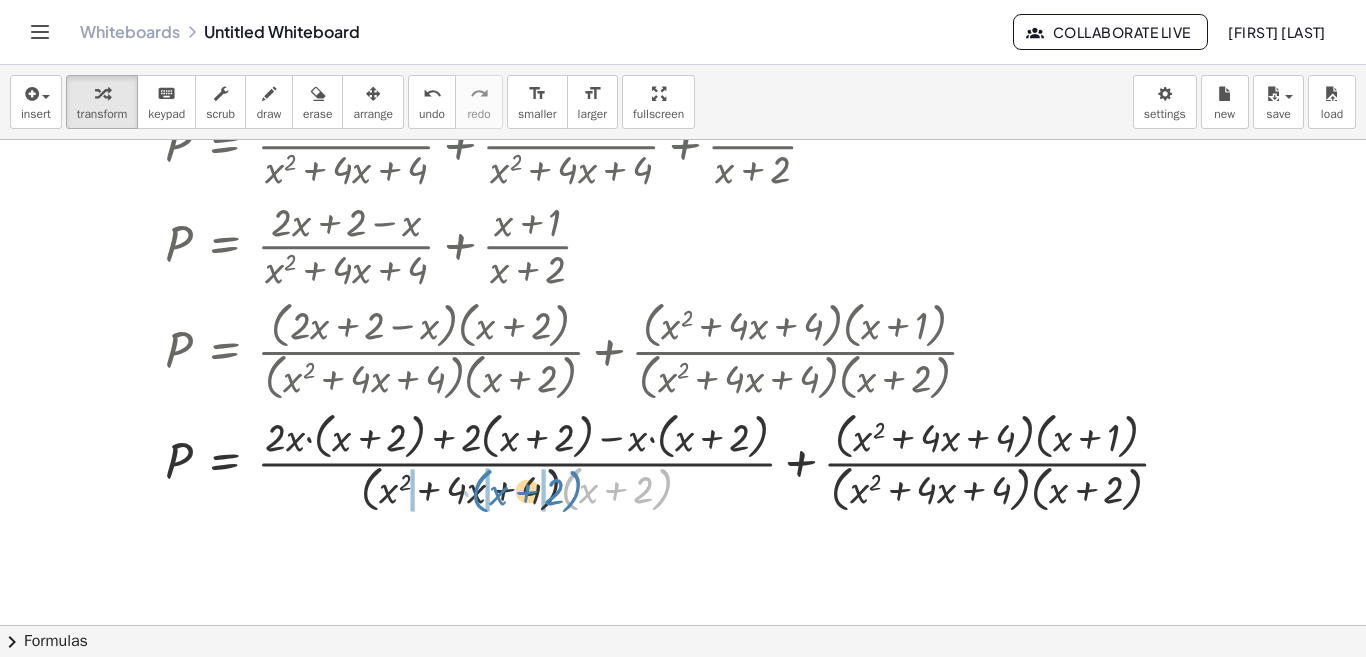 drag, startPoint x: 574, startPoint y: 482, endPoint x: 484, endPoint y: 484, distance: 90.02222 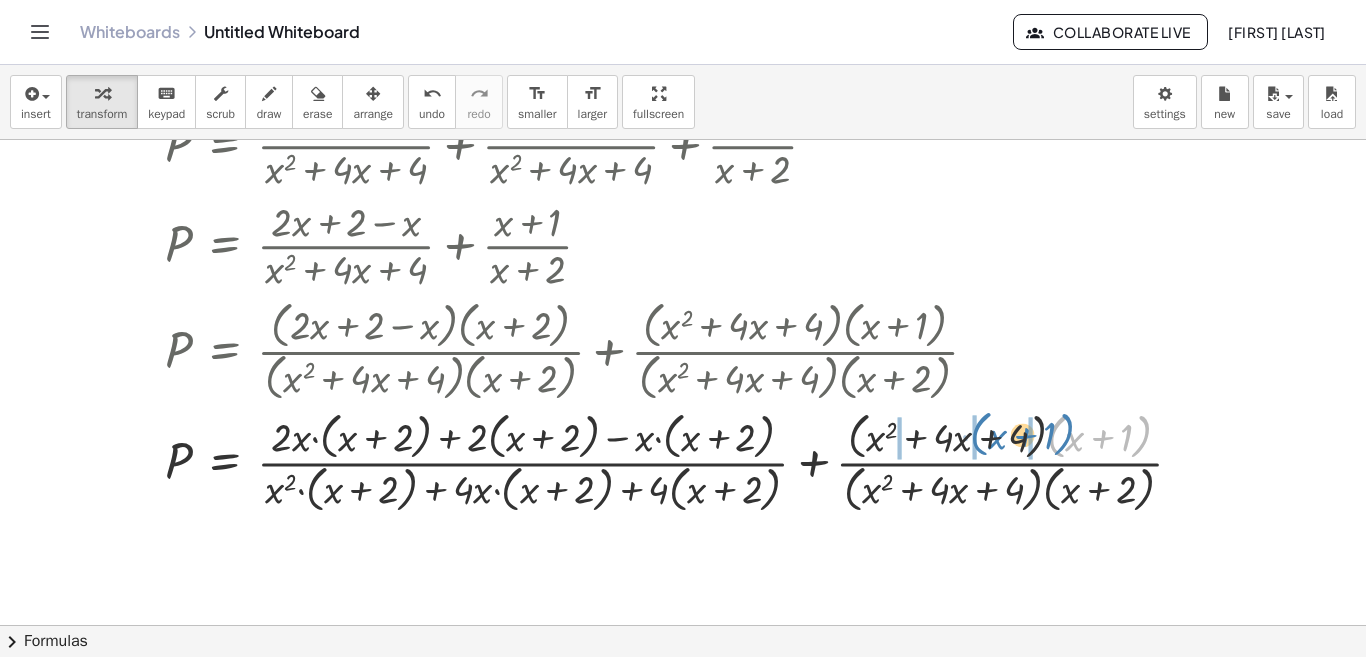 drag, startPoint x: 1048, startPoint y: 440, endPoint x: 971, endPoint y: 438, distance: 77.02597 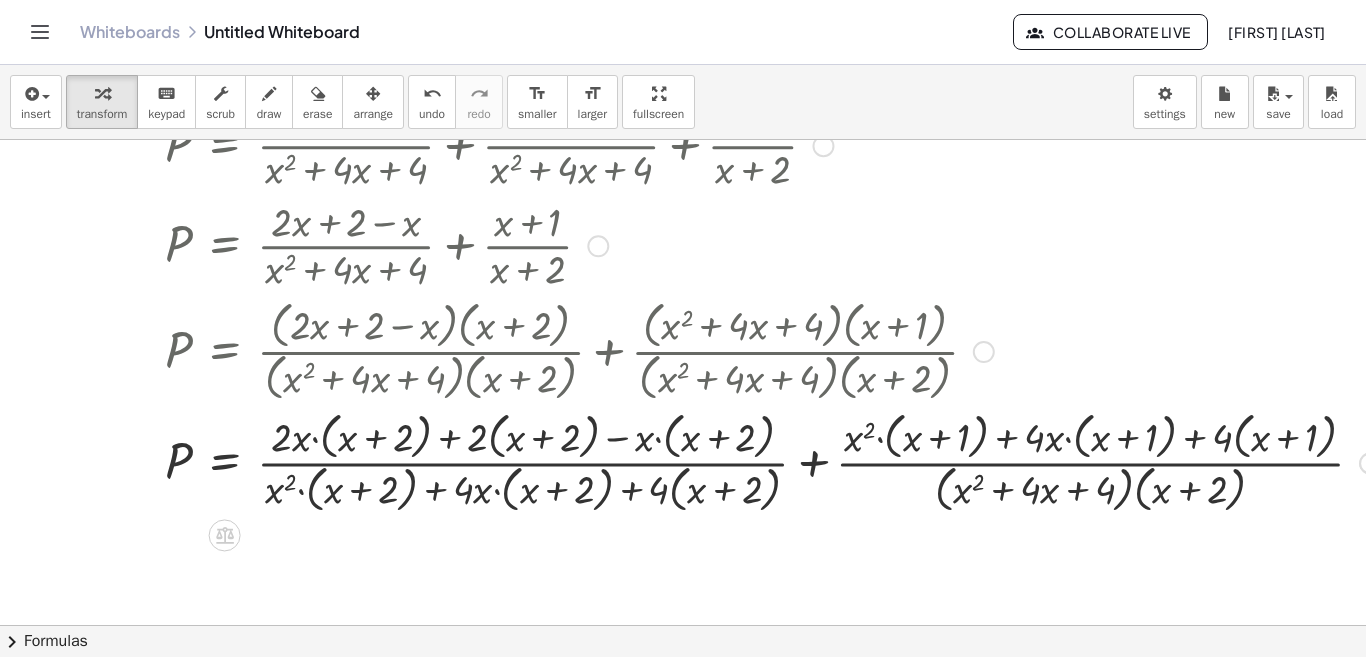scroll, scrollTop: 300, scrollLeft: 0, axis: vertical 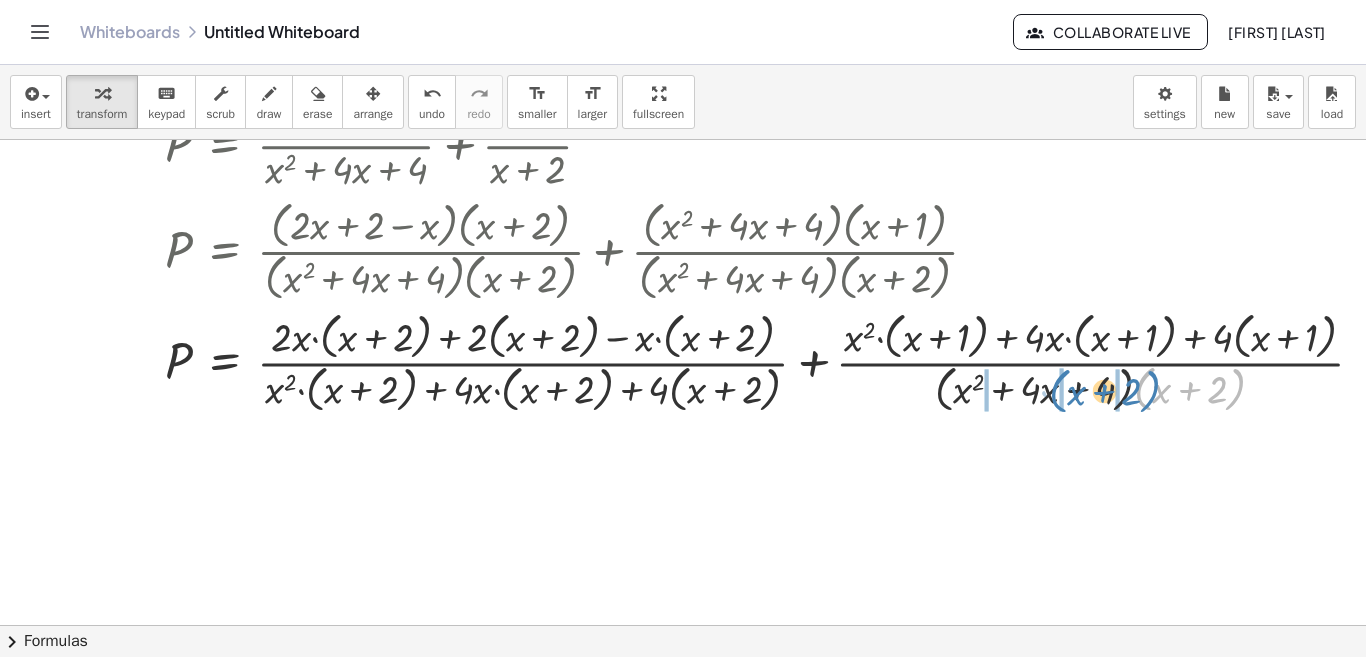 drag, startPoint x: 1141, startPoint y: 401, endPoint x: 1055, endPoint y: 403, distance: 86.023254 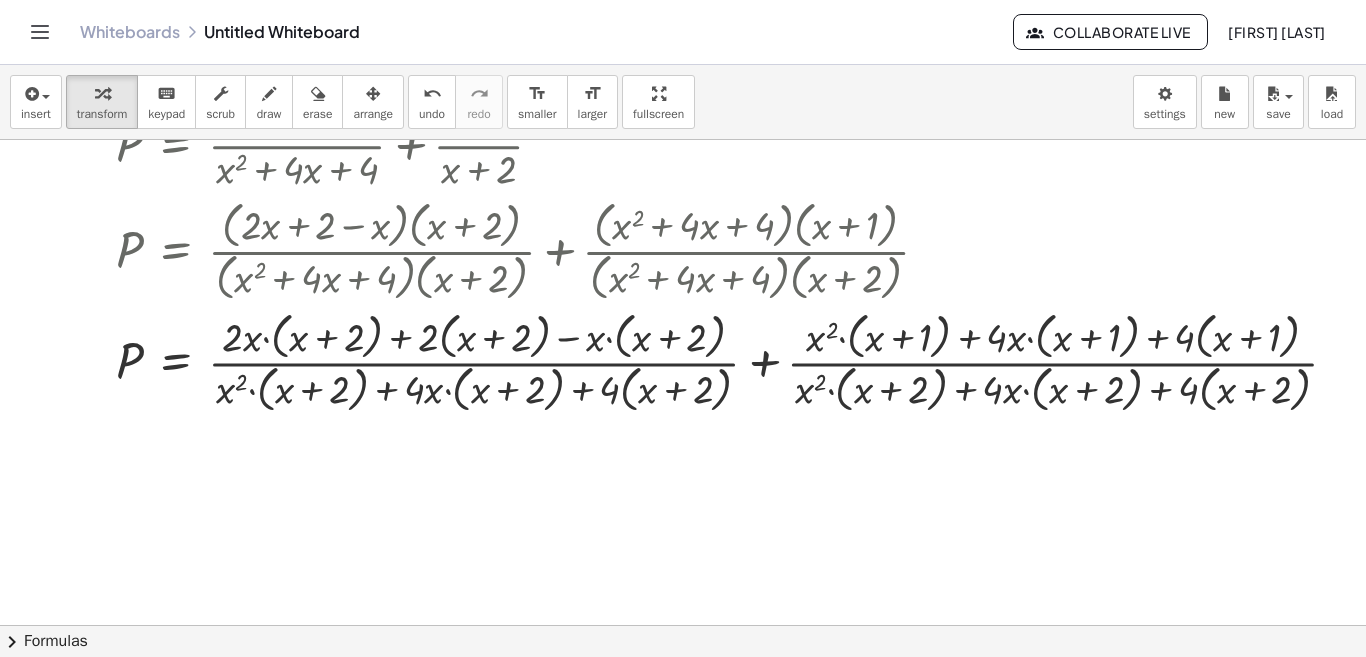 scroll, scrollTop: 300, scrollLeft: 74, axis: both 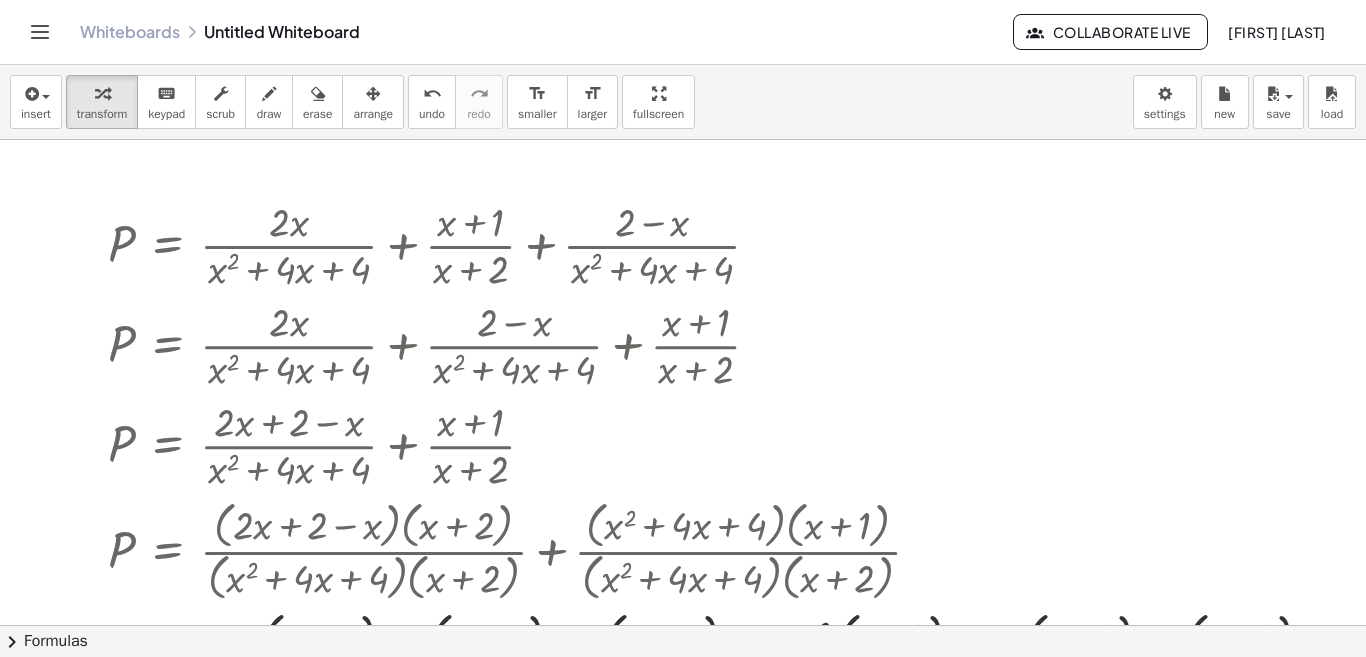 drag, startPoint x: 378, startPoint y: 108, endPoint x: 409, endPoint y: 159, distance: 59.682495 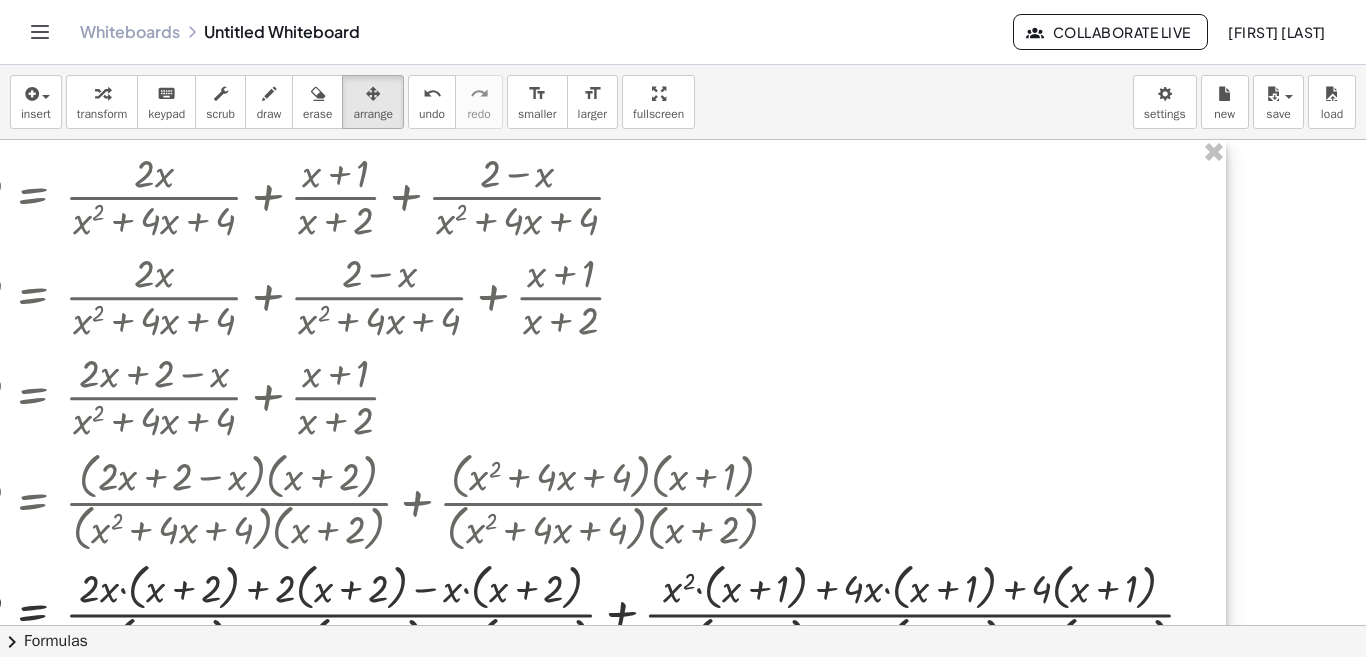 drag, startPoint x: 229, startPoint y: 269, endPoint x: 72, endPoint y: 141, distance: 202.56604 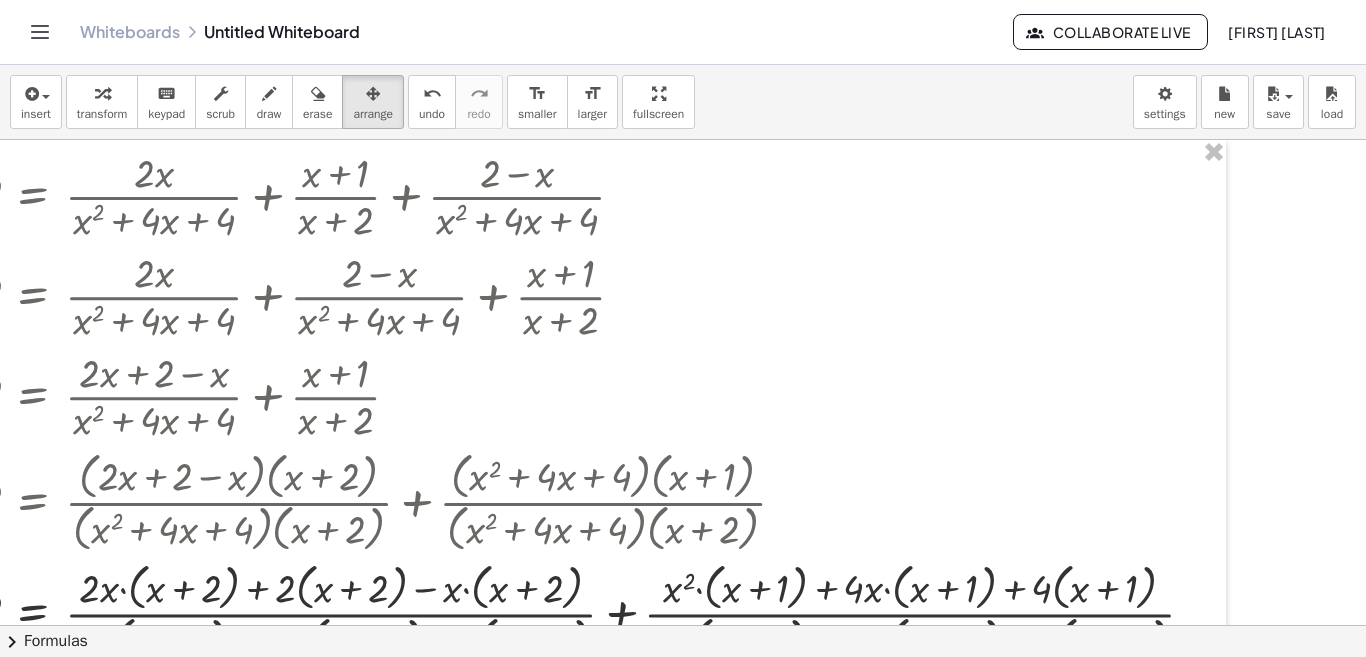 scroll, scrollTop: 0, scrollLeft: 0, axis: both 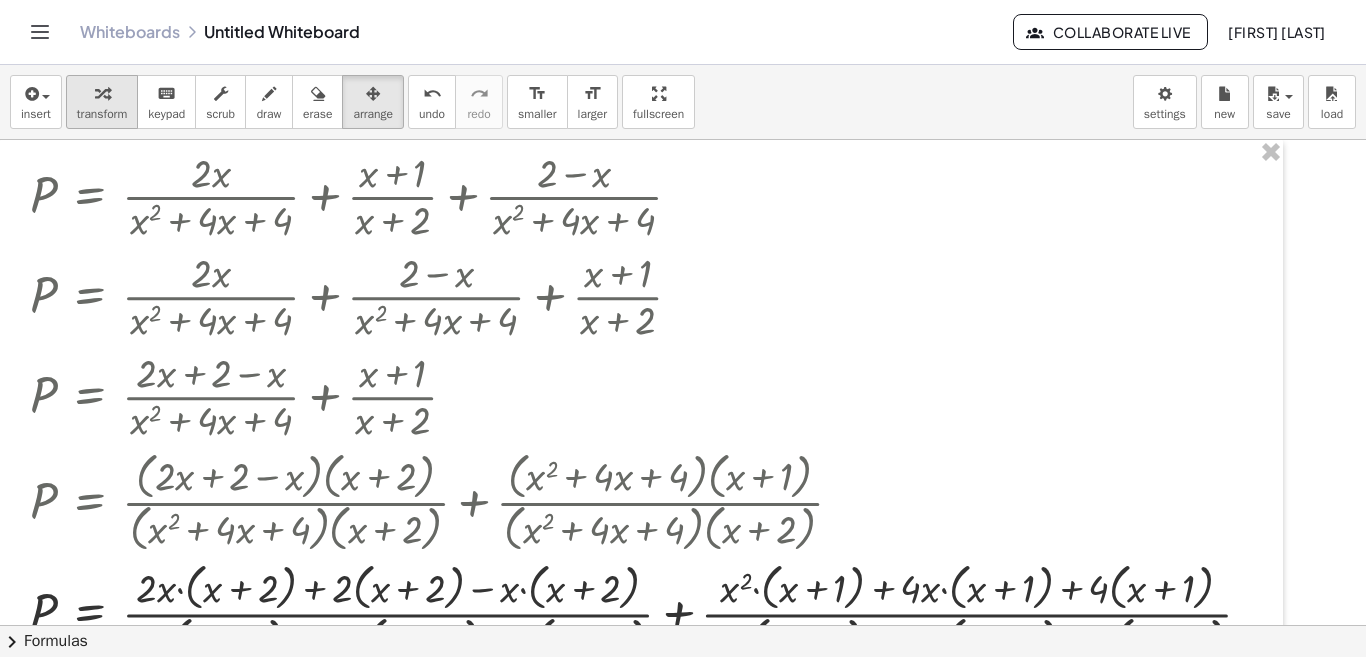 click on "transform" at bounding box center [102, 102] 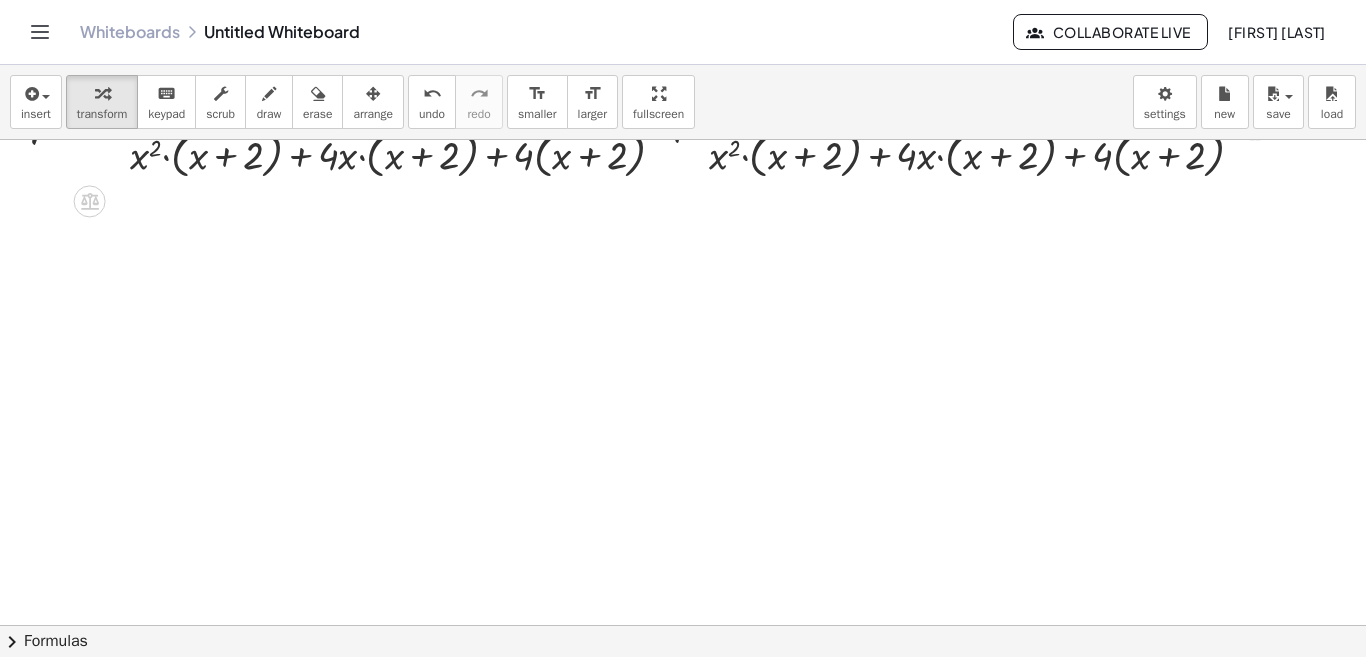 scroll, scrollTop: 302, scrollLeft: 0, axis: vertical 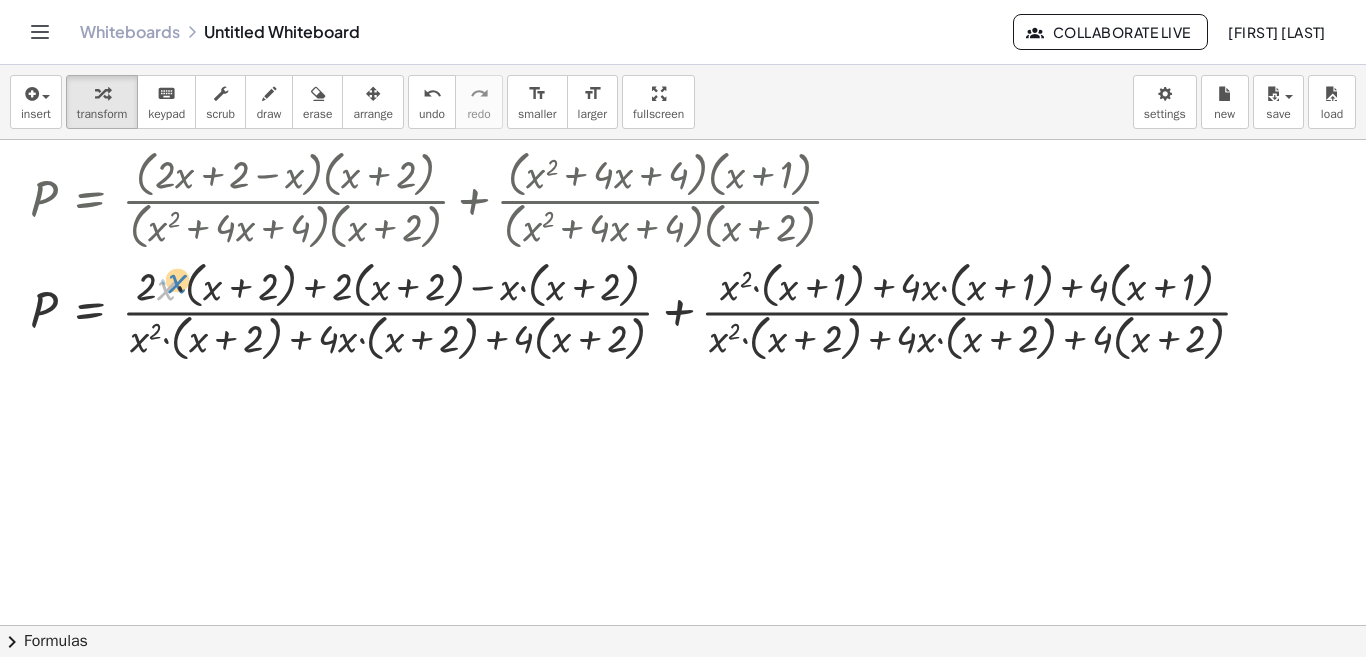 click at bounding box center (649, 310) 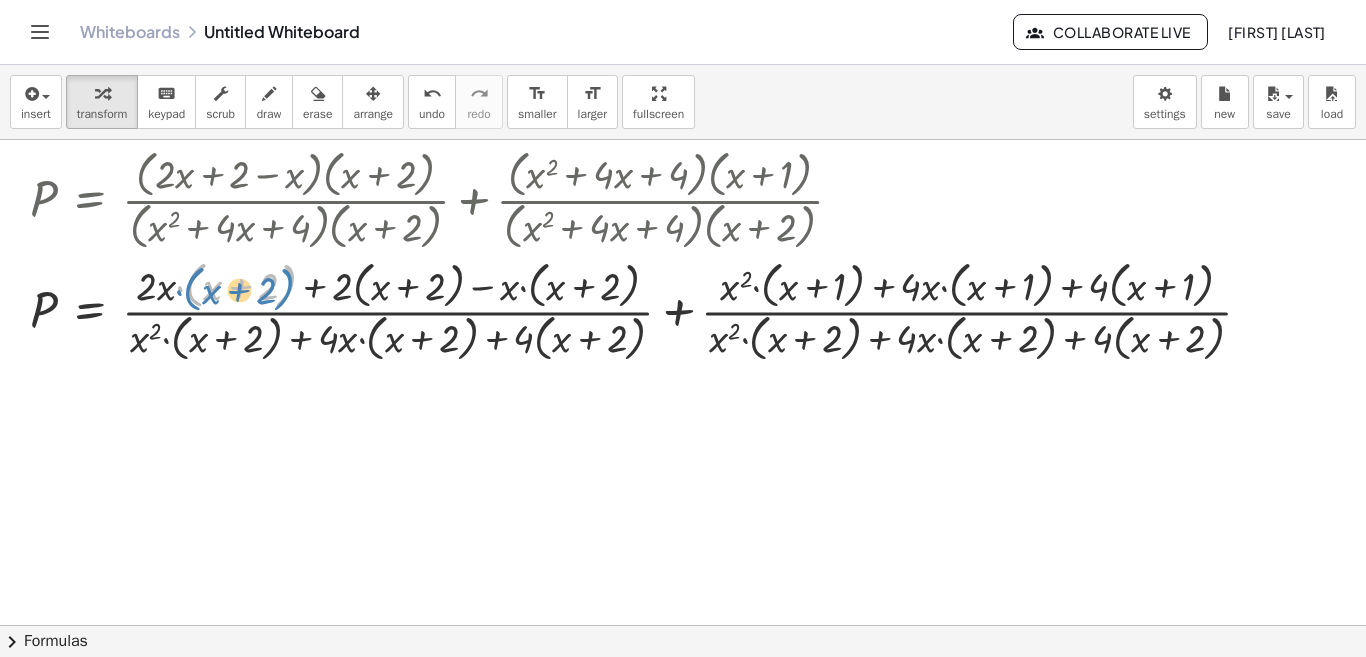 click at bounding box center [649, 310] 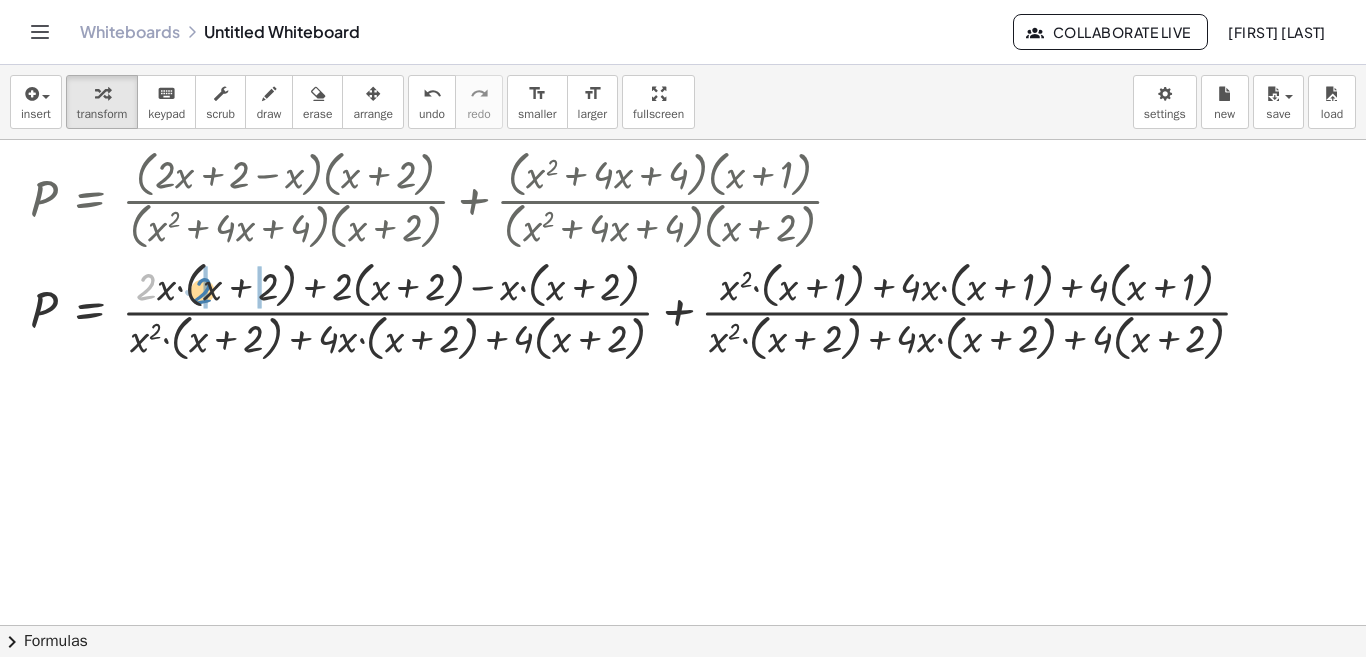 drag, startPoint x: 140, startPoint y: 289, endPoint x: 196, endPoint y: 293, distance: 56.142673 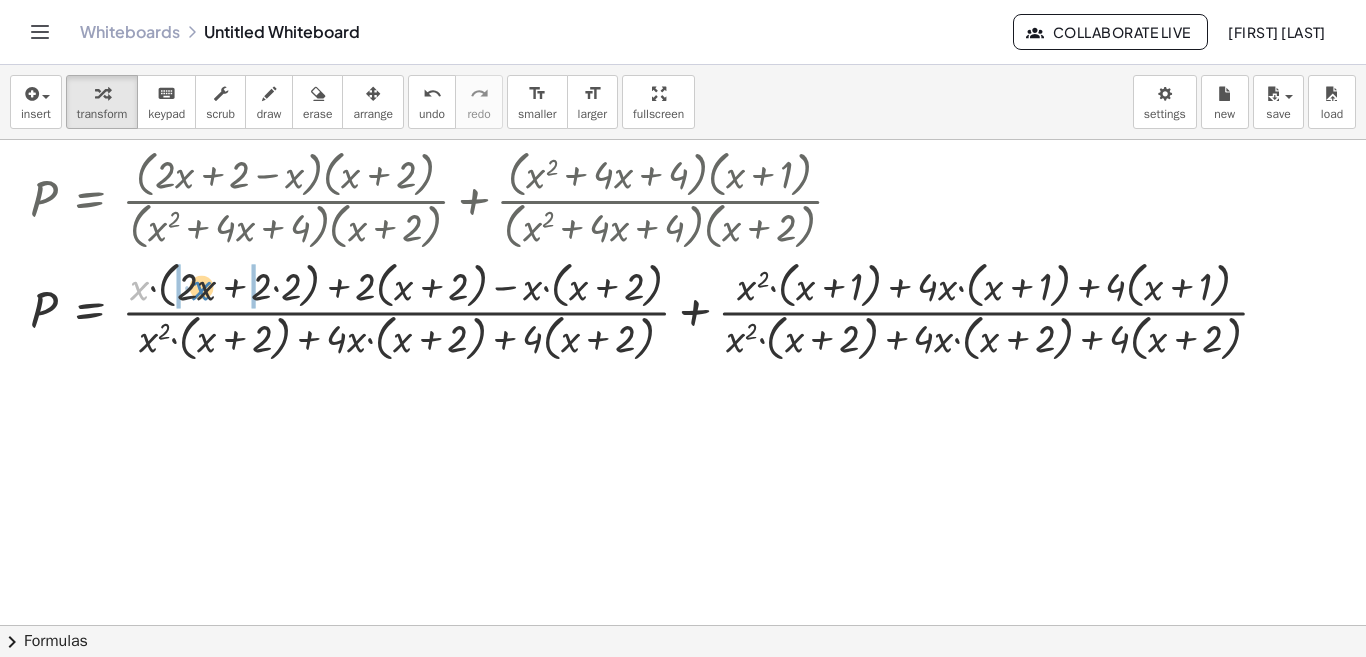 drag, startPoint x: 135, startPoint y: 294, endPoint x: 197, endPoint y: 294, distance: 62 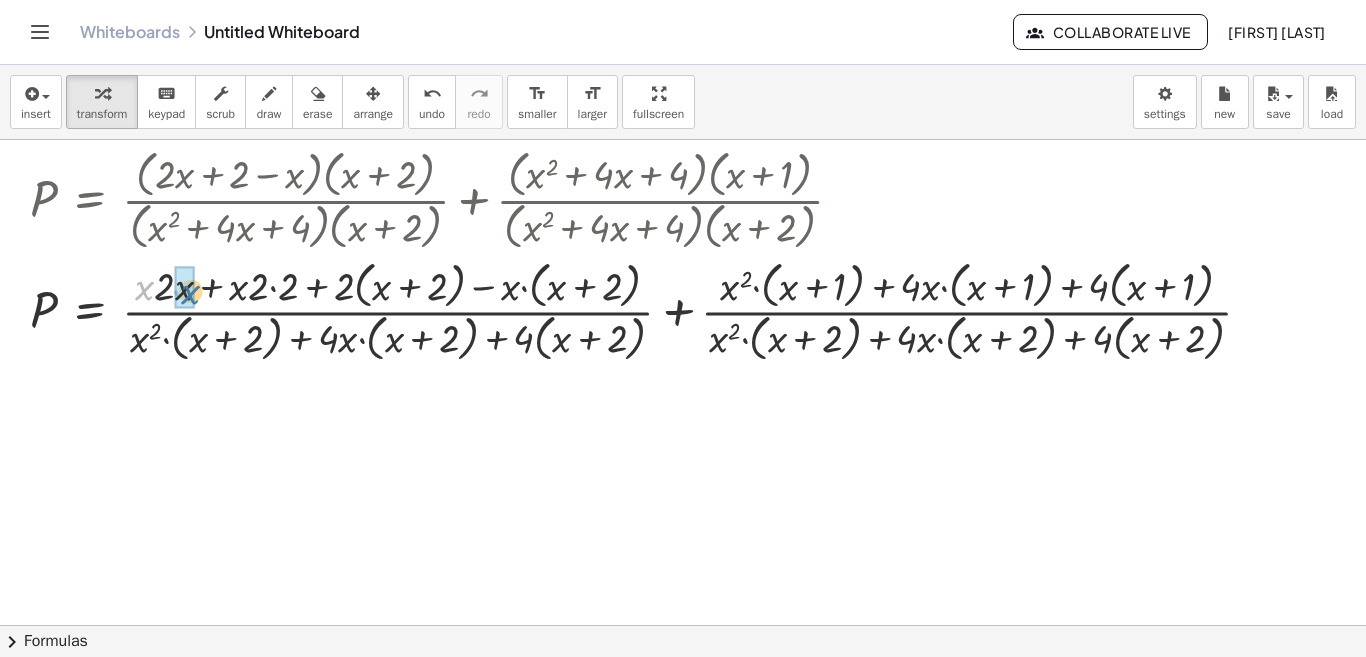 drag, startPoint x: 145, startPoint y: 290, endPoint x: 187, endPoint y: 294, distance: 42.190044 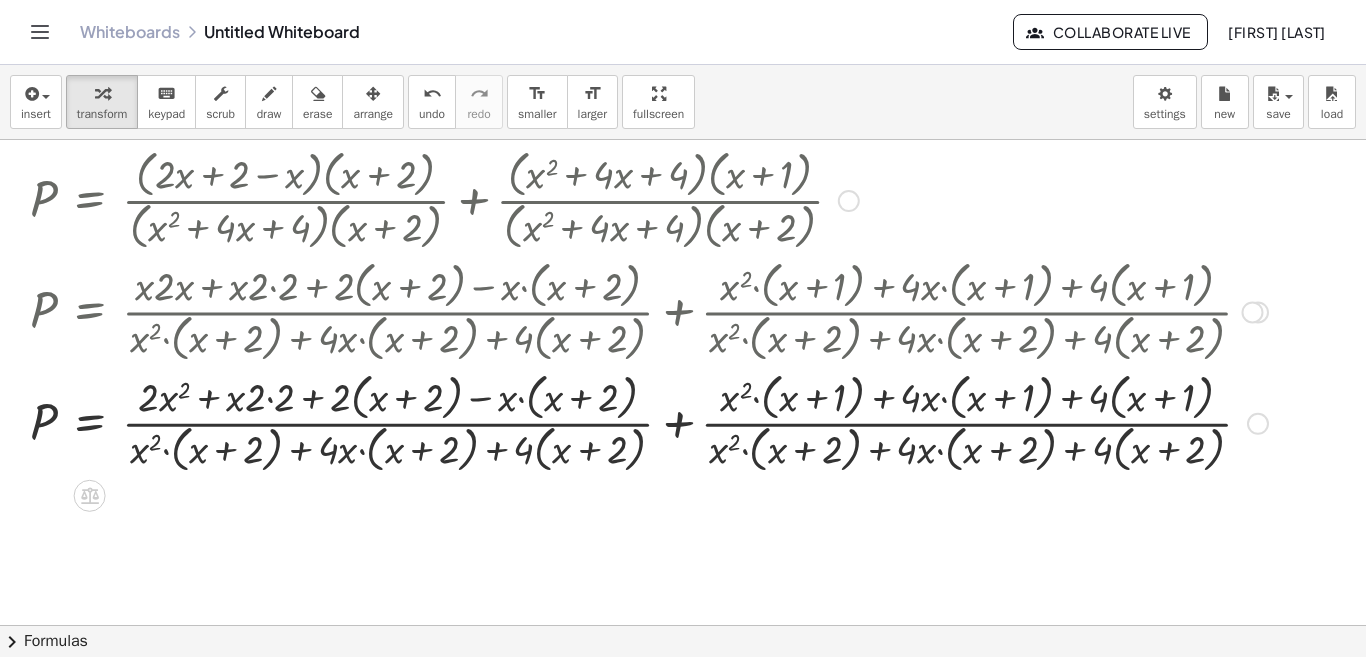 click at bounding box center (649, 421) 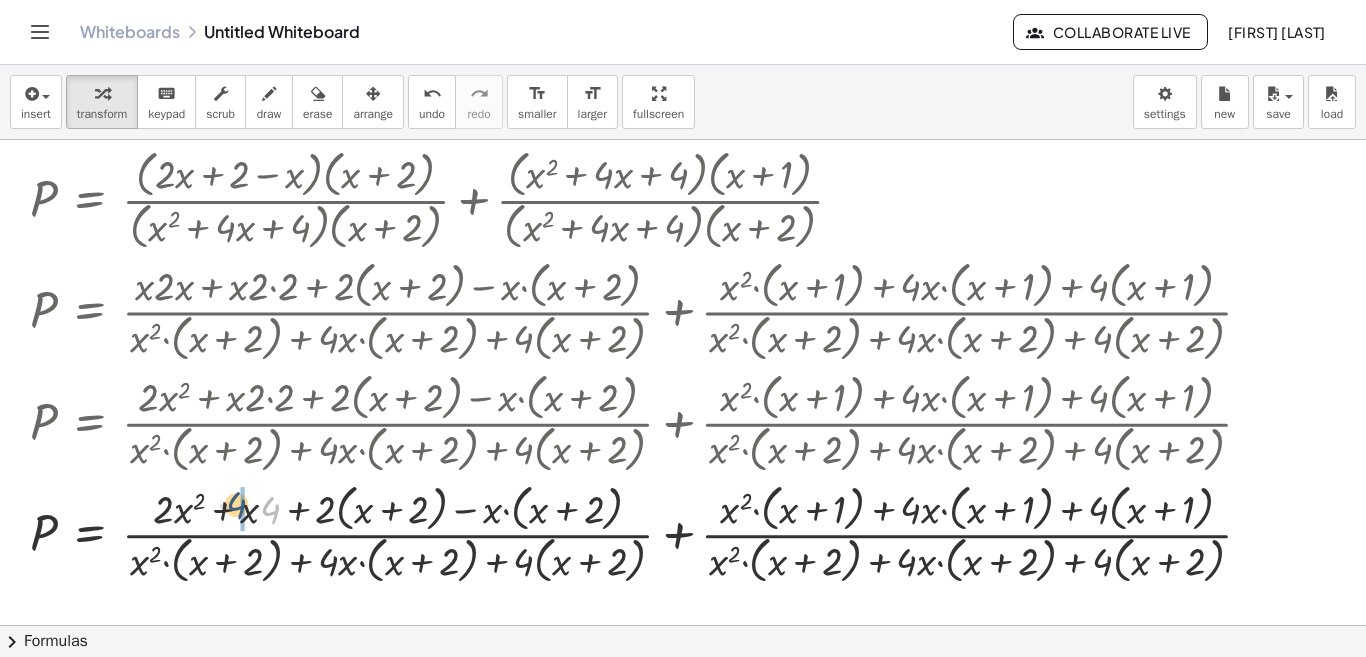 drag, startPoint x: 268, startPoint y: 510, endPoint x: 234, endPoint y: 504, distance: 34.525352 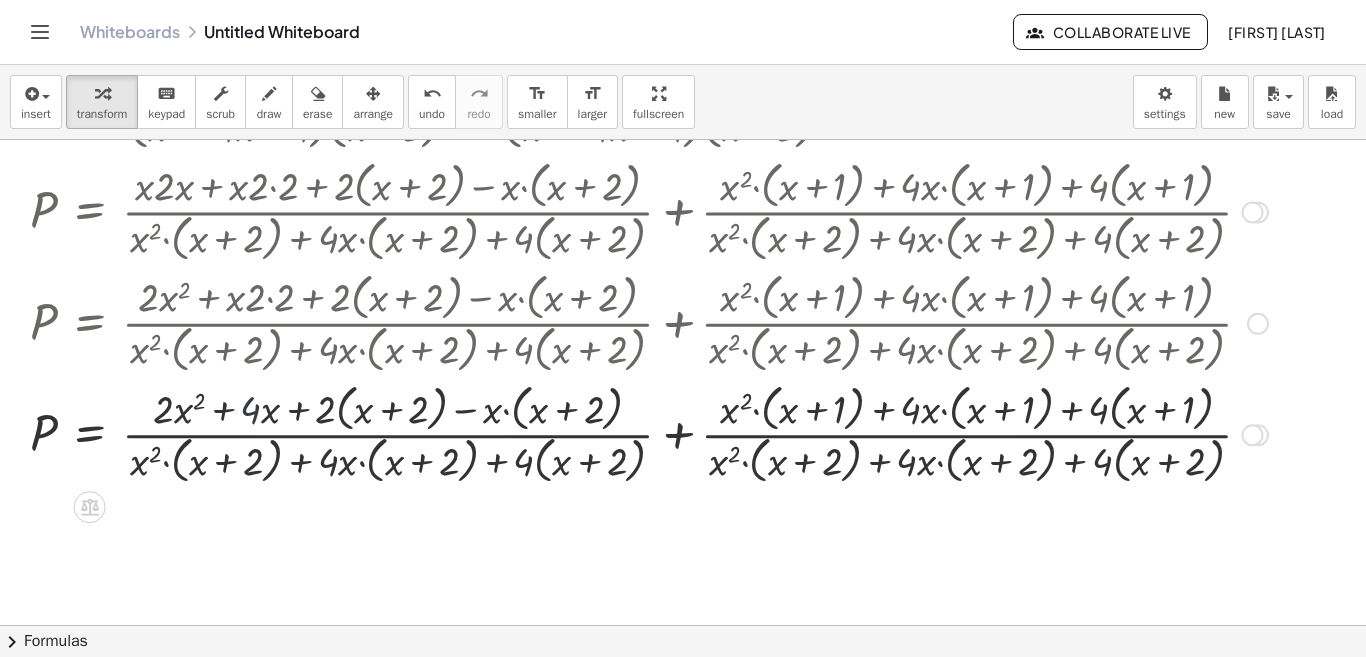scroll, scrollTop: 502, scrollLeft: 0, axis: vertical 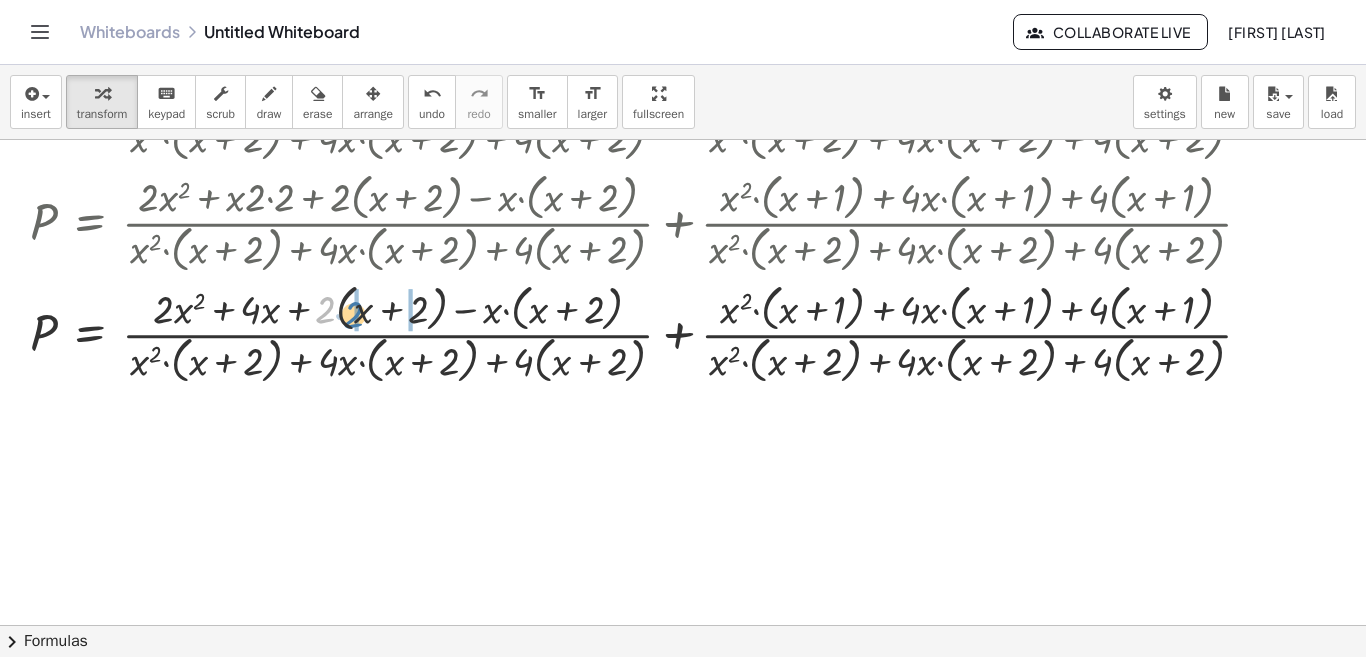 click at bounding box center (649, 333) 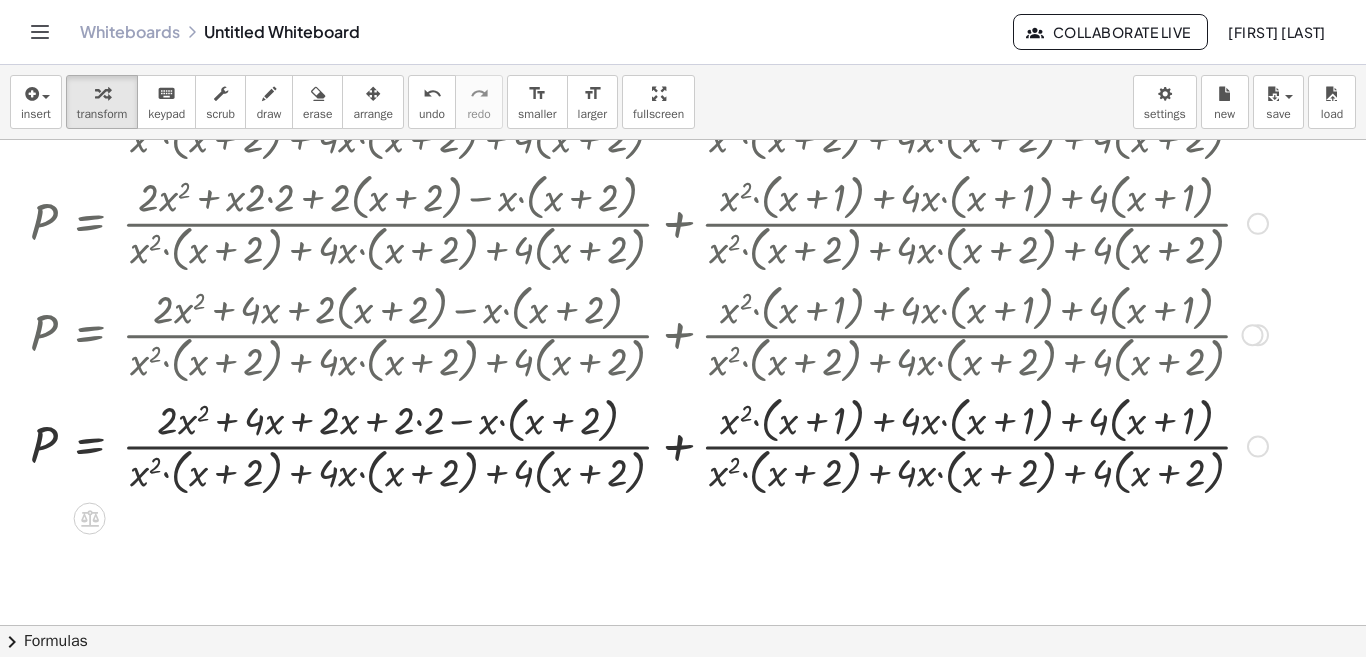 click at bounding box center [649, 444] 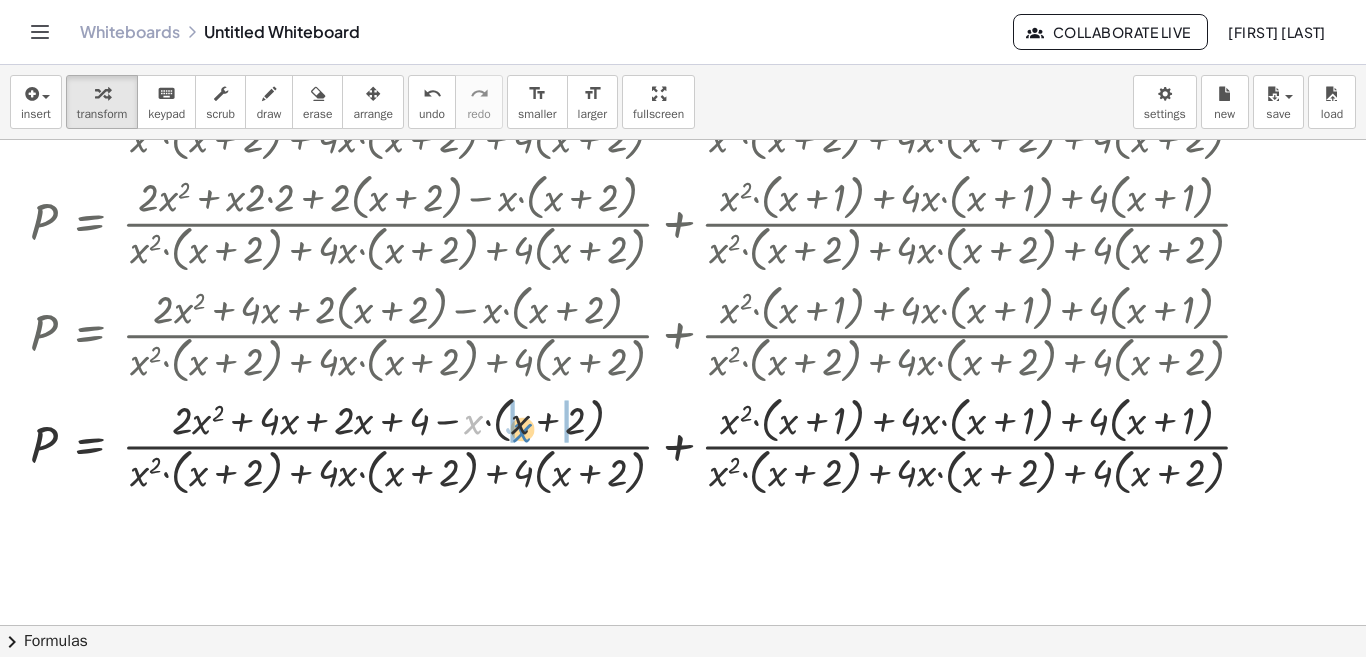 drag, startPoint x: 481, startPoint y: 423, endPoint x: 526, endPoint y: 430, distance: 45.54119 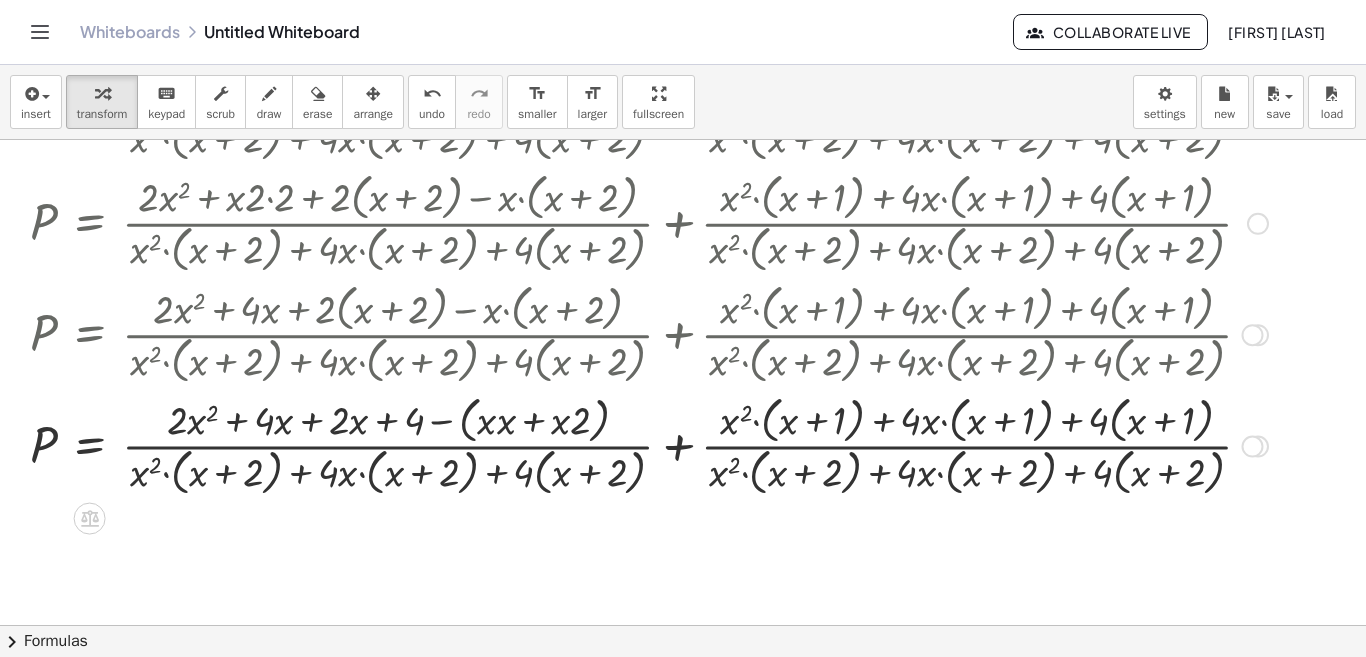 click at bounding box center (649, 444) 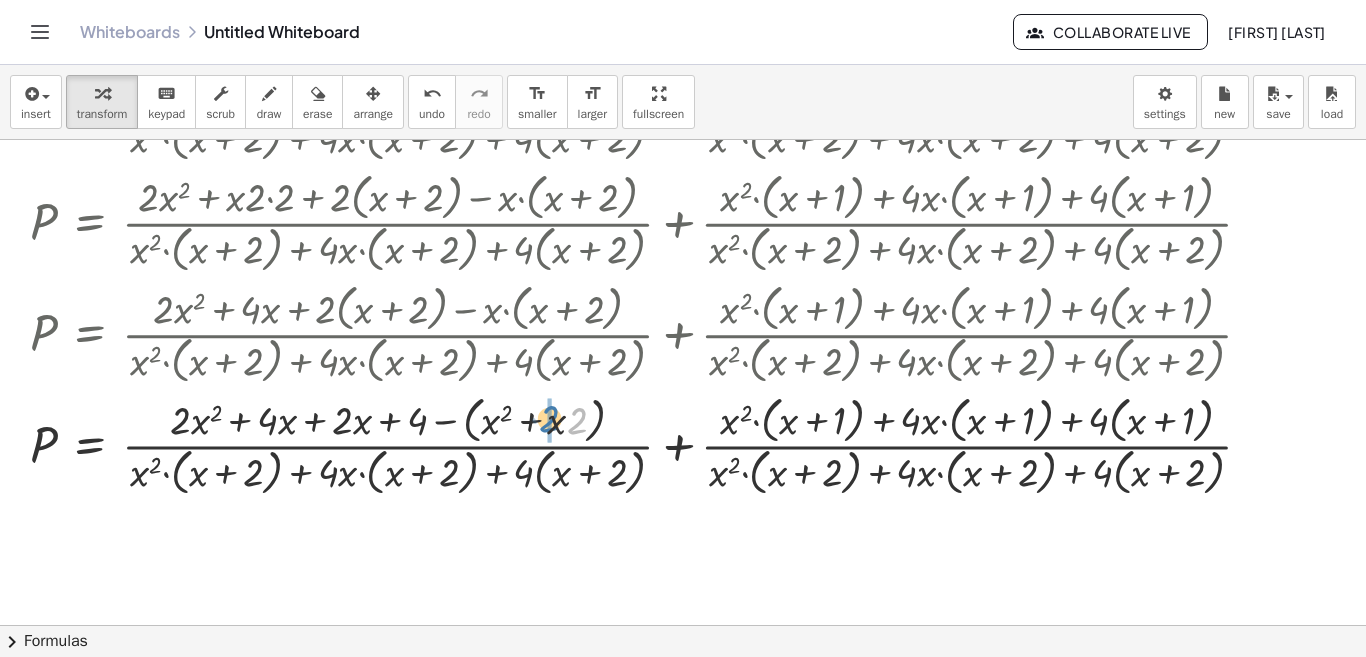 drag, startPoint x: 576, startPoint y: 431, endPoint x: 548, endPoint y: 429, distance: 28.071337 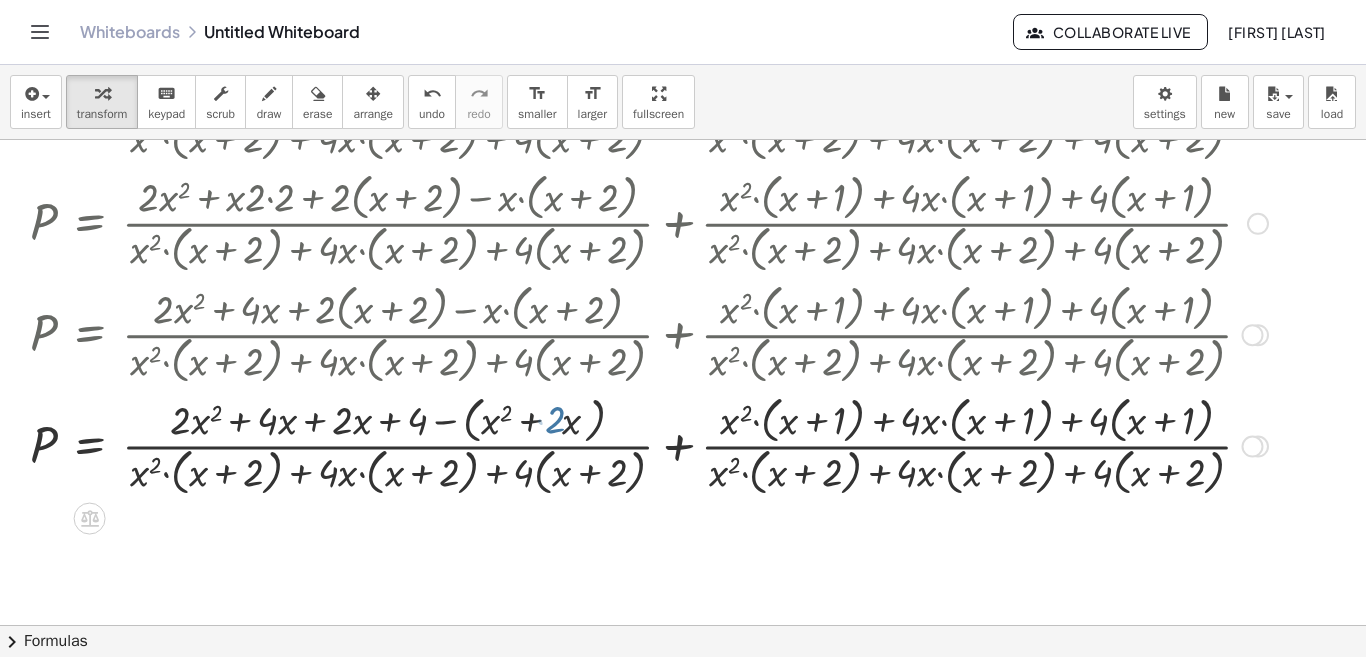 scroll, scrollTop: 602, scrollLeft: 0, axis: vertical 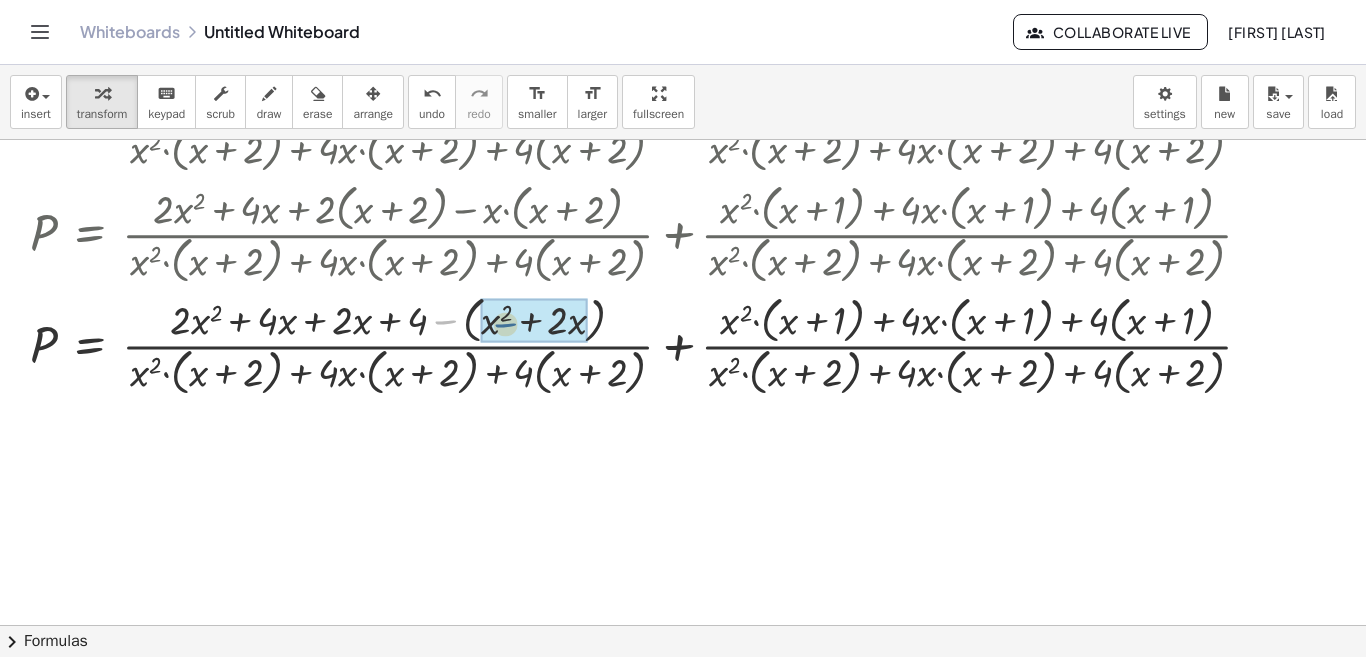 drag, startPoint x: 448, startPoint y: 325, endPoint x: 510, endPoint y: 328, distance: 62.072536 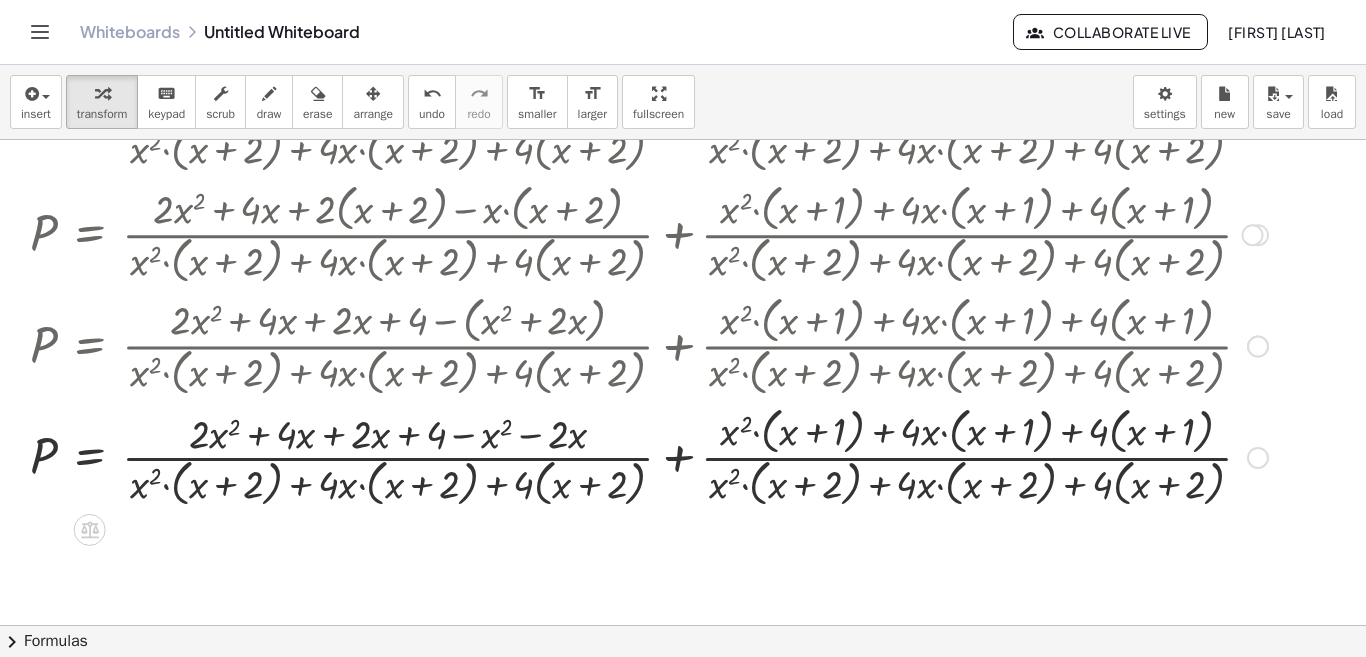 scroll, scrollTop: 702, scrollLeft: 0, axis: vertical 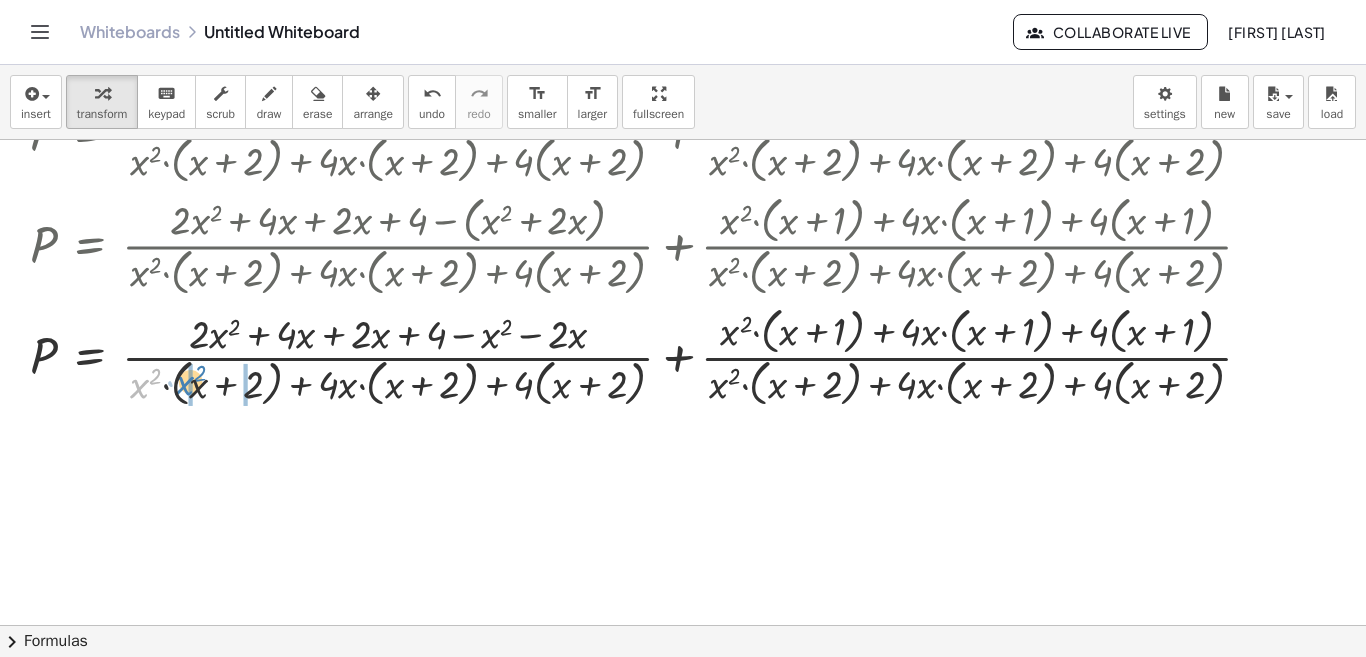 drag, startPoint x: 148, startPoint y: 383, endPoint x: 193, endPoint y: 380, distance: 45.099888 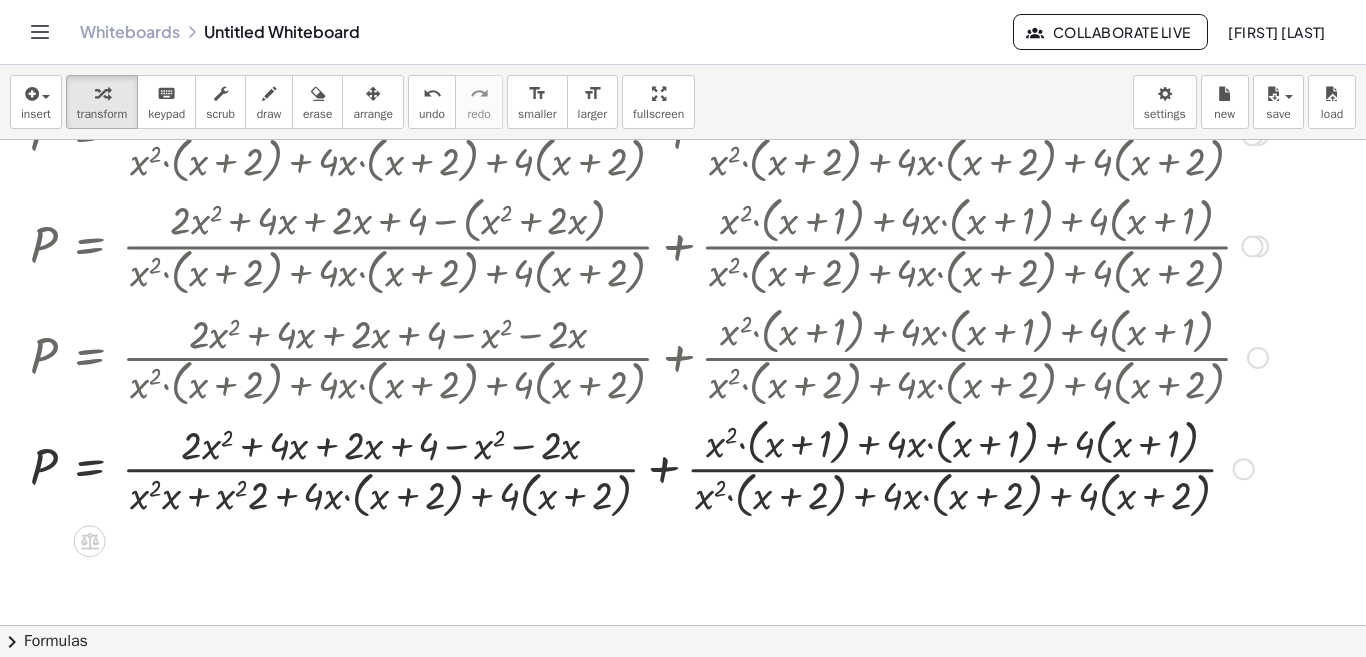 click at bounding box center (649, 467) 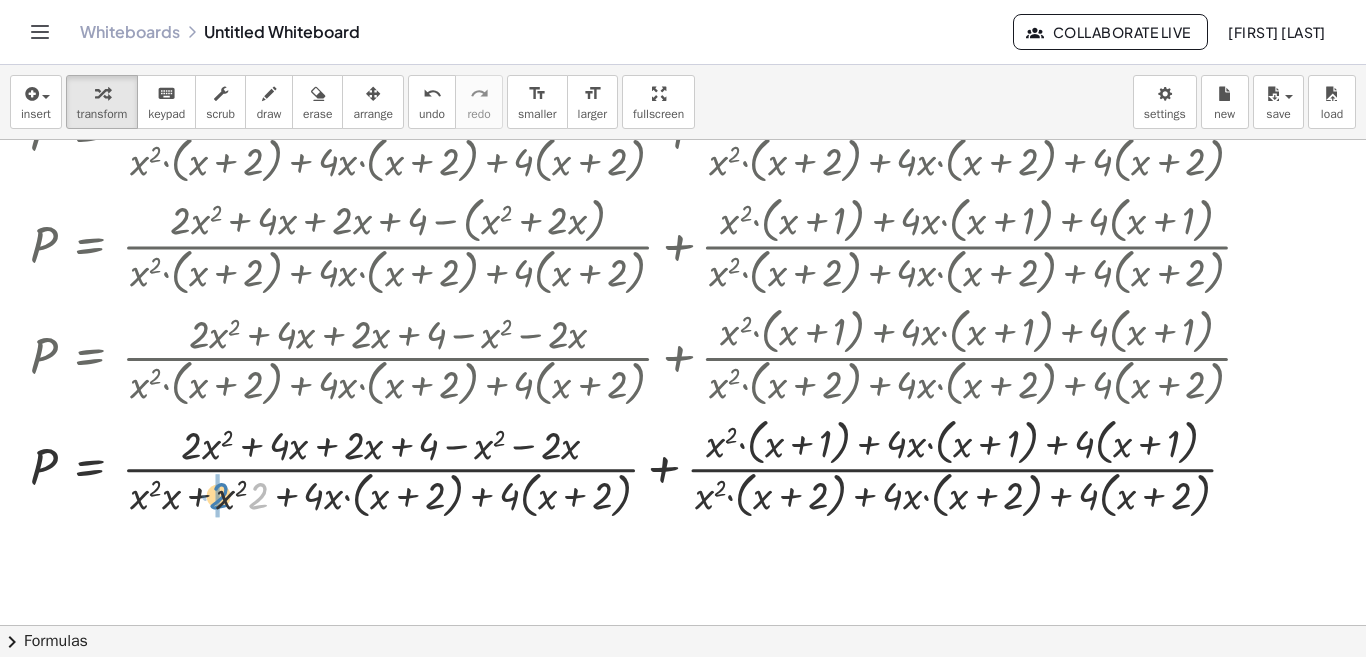 drag, startPoint x: 254, startPoint y: 506, endPoint x: 212, endPoint y: 506, distance: 42 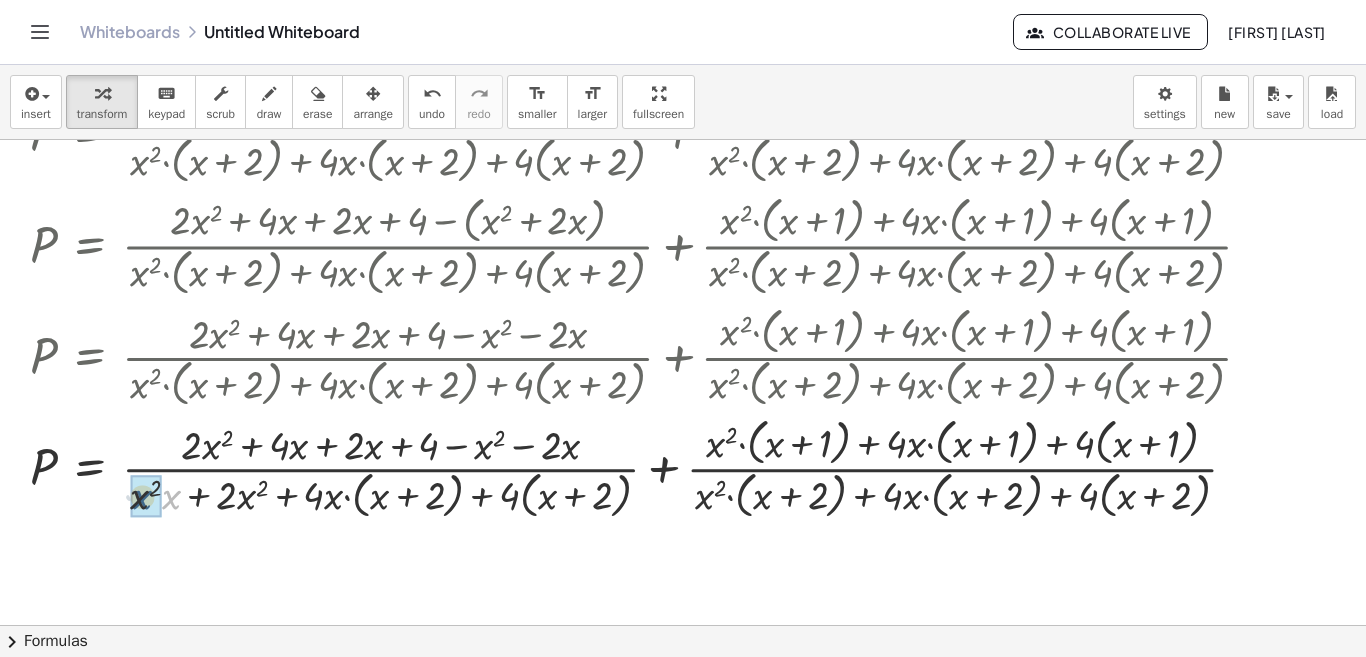 drag, startPoint x: 170, startPoint y: 506, endPoint x: 139, endPoint y: 506, distance: 31 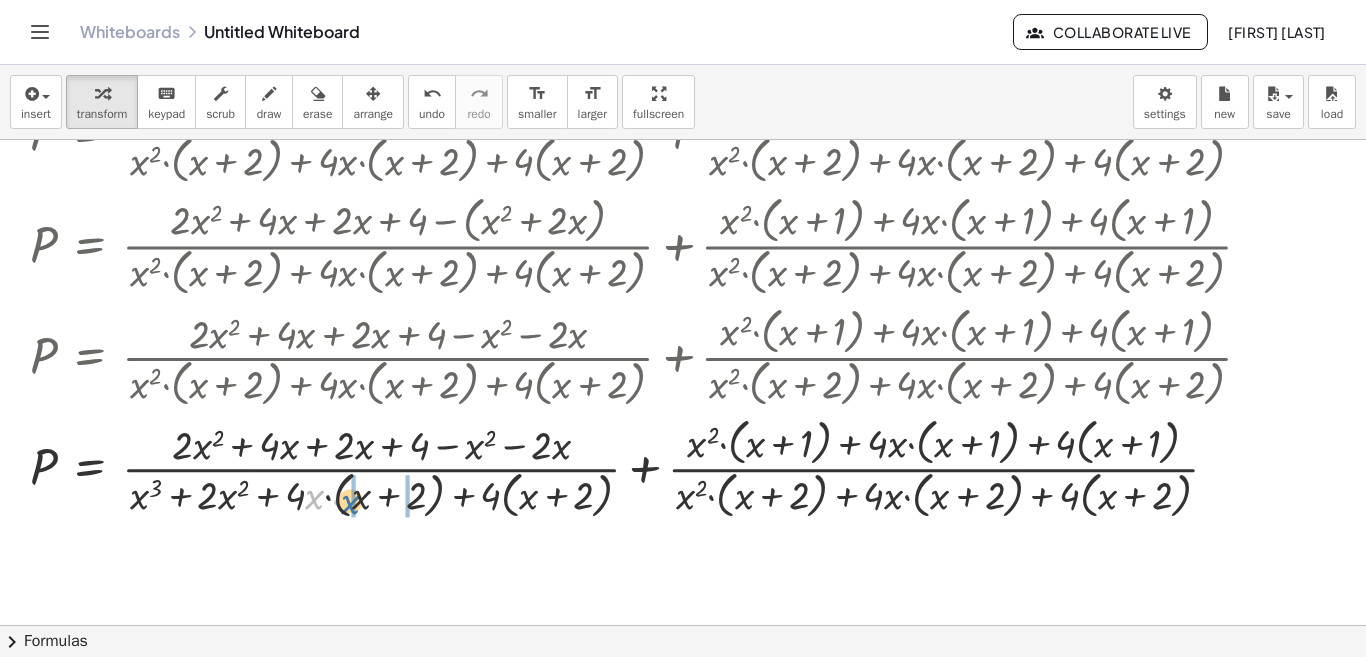 drag, startPoint x: 313, startPoint y: 493, endPoint x: 349, endPoint y: 498, distance: 36.345562 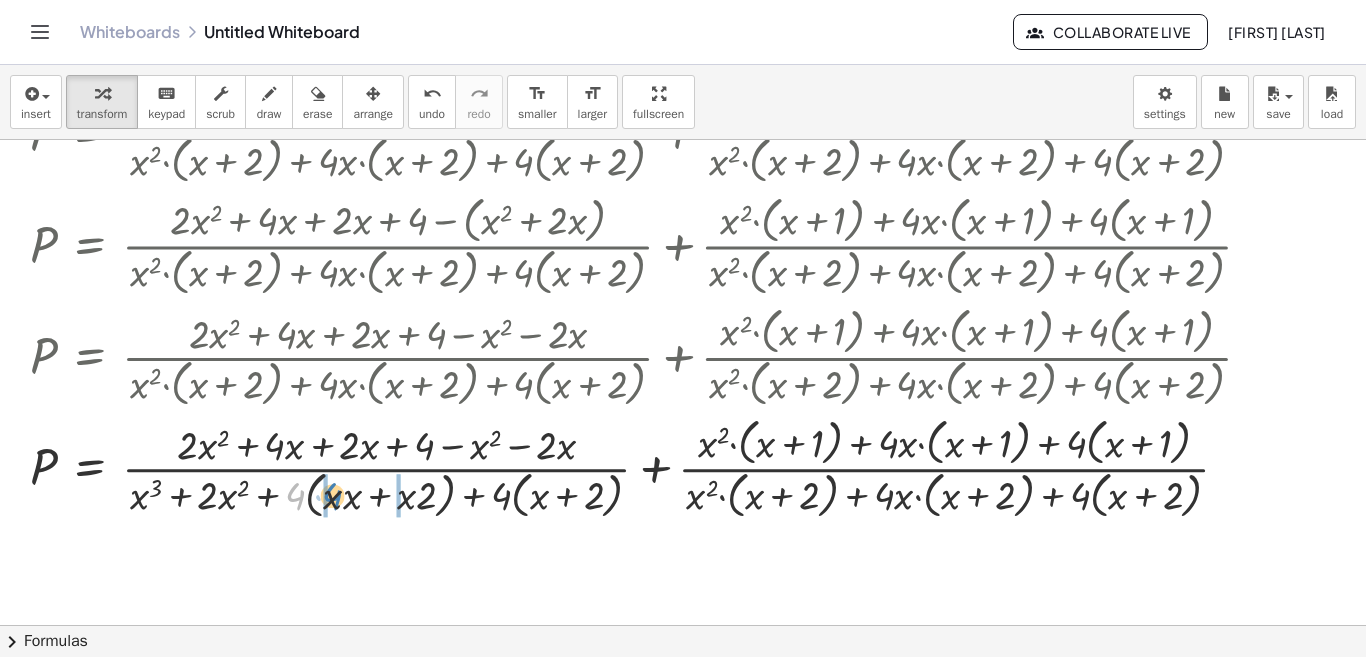 drag, startPoint x: 291, startPoint y: 500, endPoint x: 329, endPoint y: 500, distance: 38 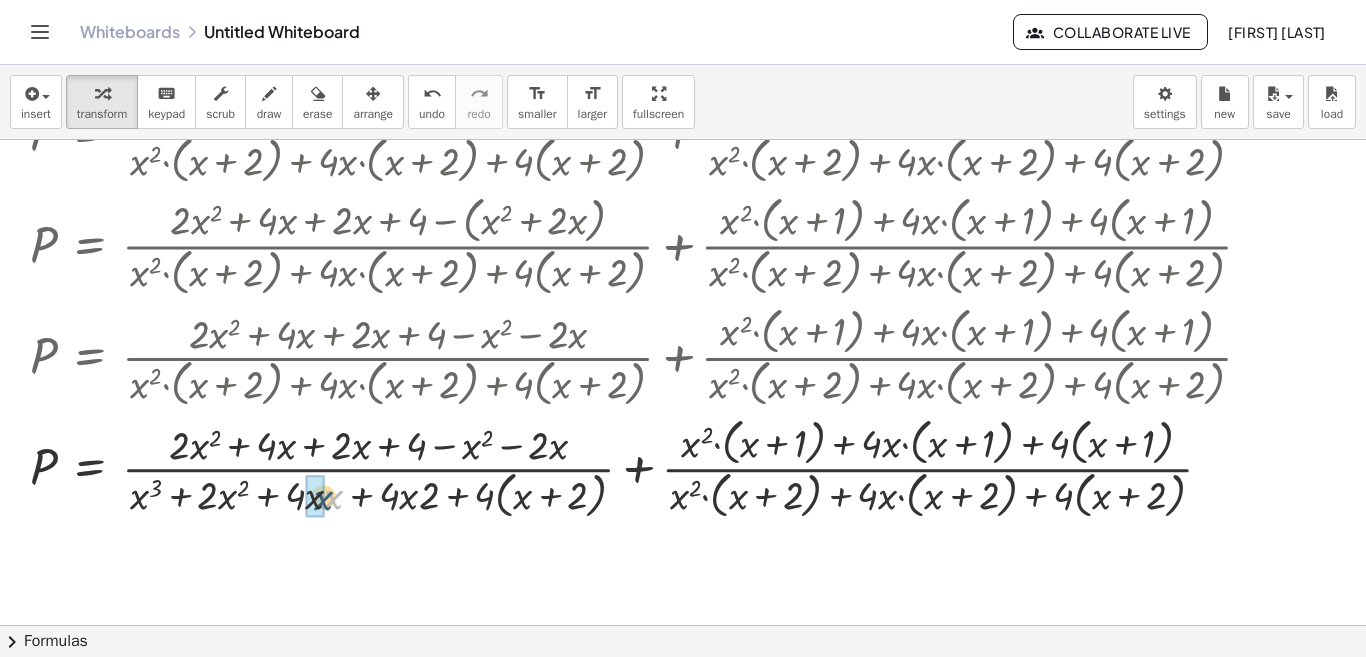 drag, startPoint x: 334, startPoint y: 495, endPoint x: 324, endPoint y: 496, distance: 10.049875 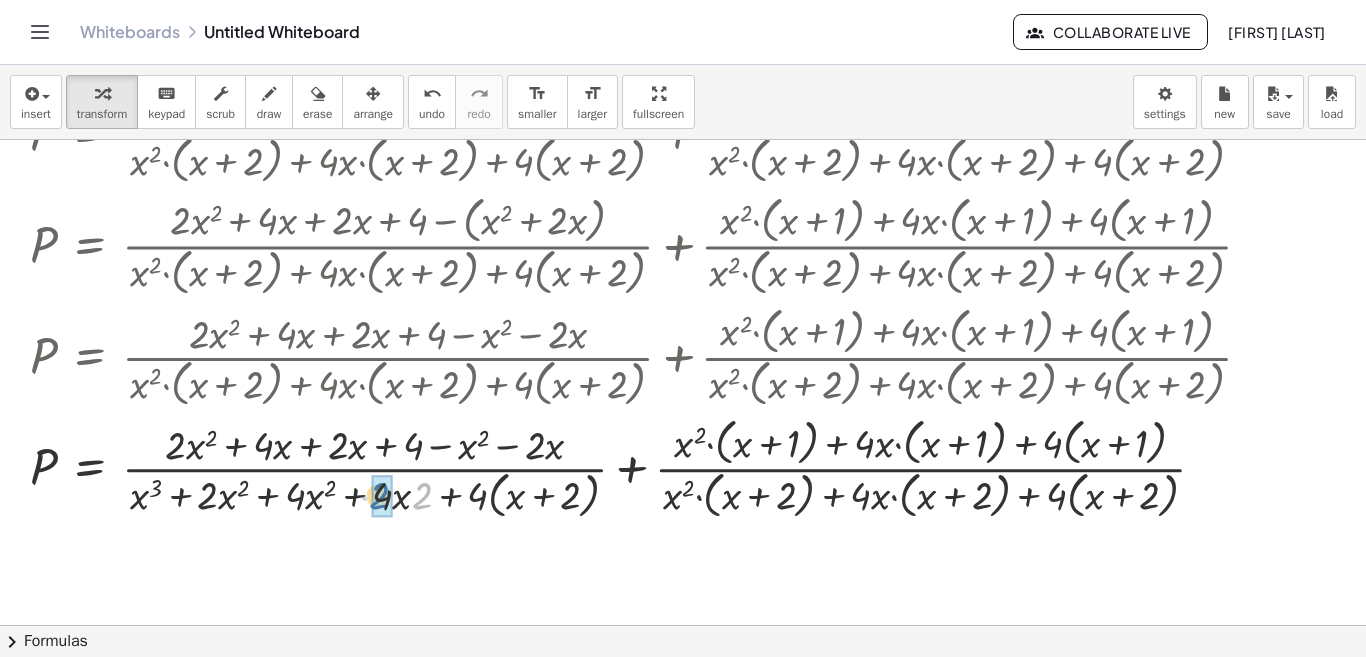 drag, startPoint x: 424, startPoint y: 502, endPoint x: 380, endPoint y: 502, distance: 44 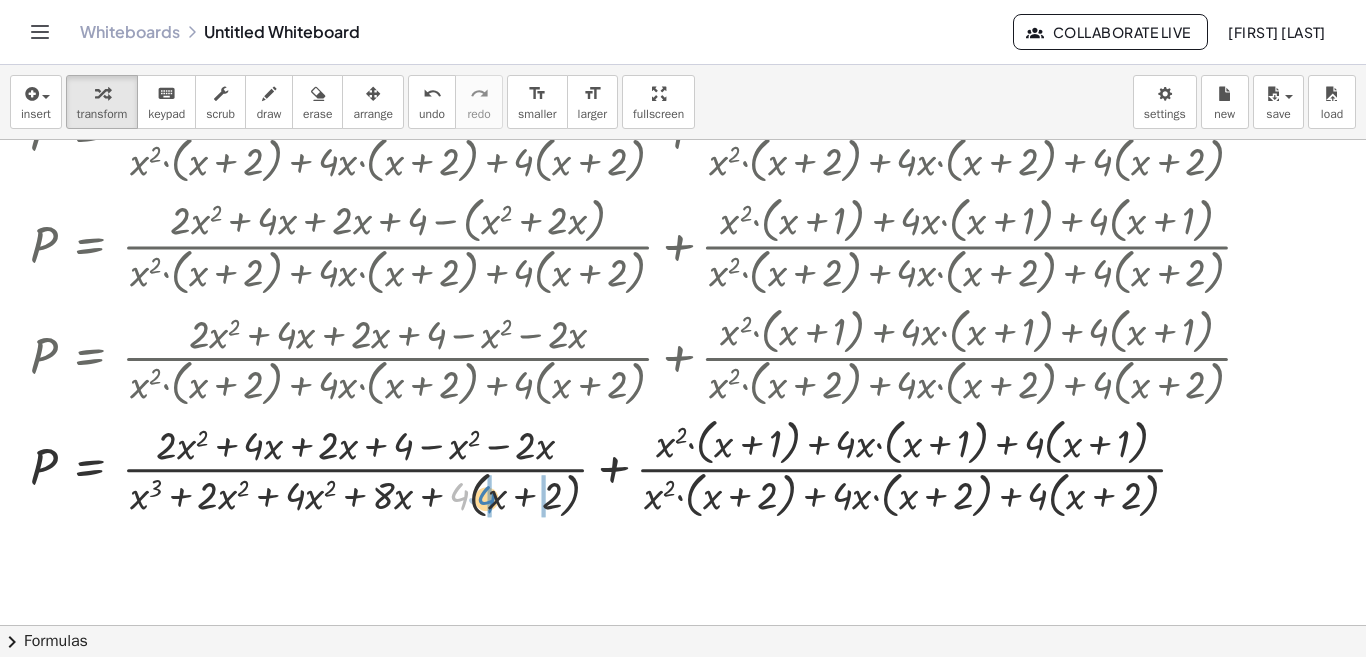 drag, startPoint x: 462, startPoint y: 504, endPoint x: 488, endPoint y: 507, distance: 26.172504 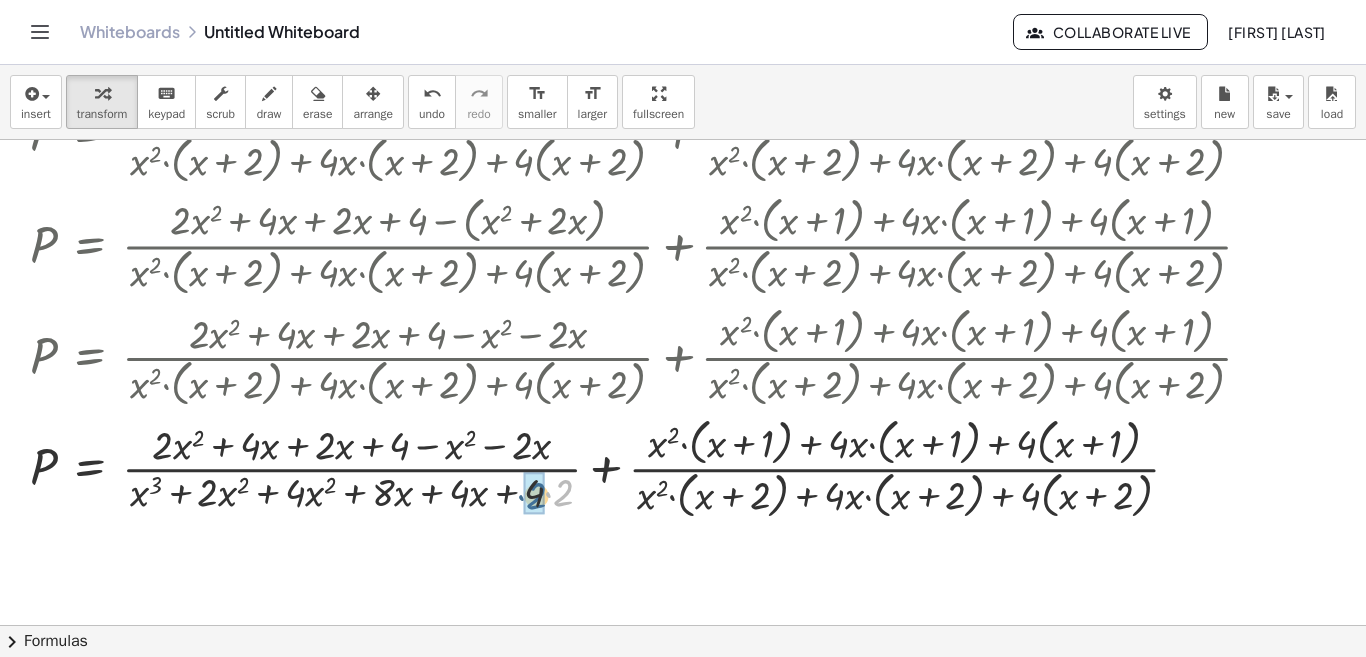 drag, startPoint x: 566, startPoint y: 486, endPoint x: 536, endPoint y: 489, distance: 30.149628 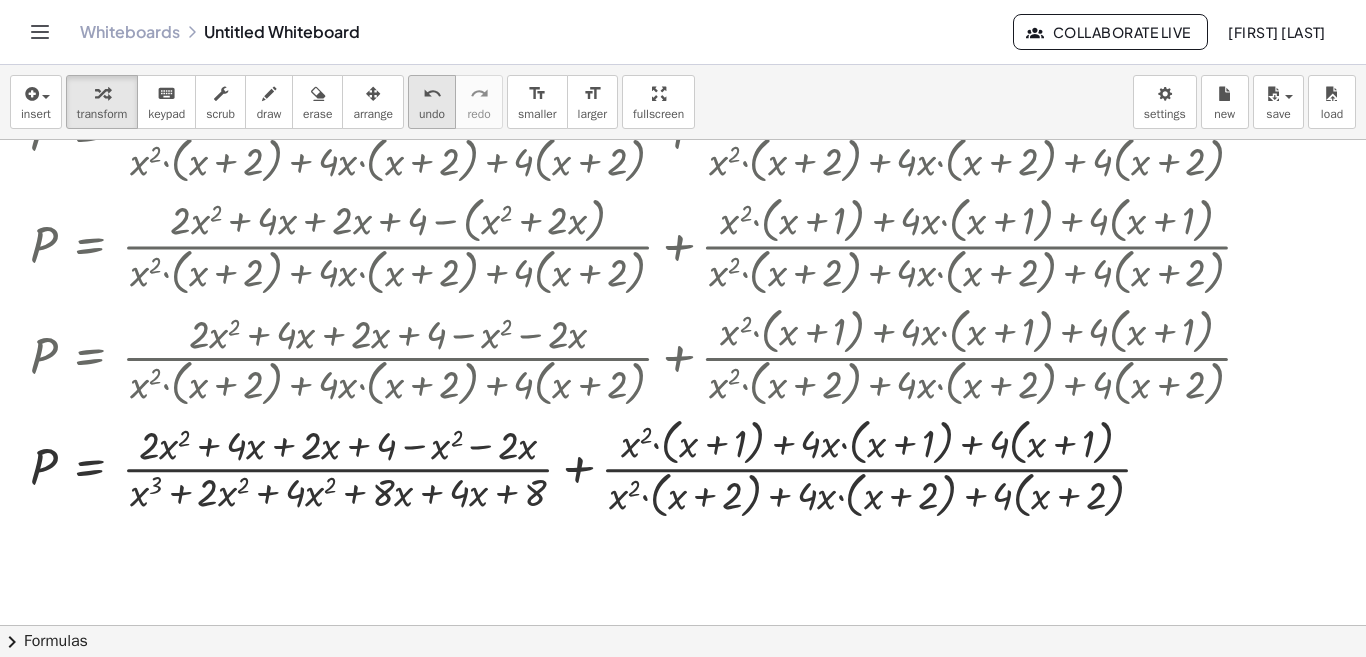 click on "undo" at bounding box center (432, 94) 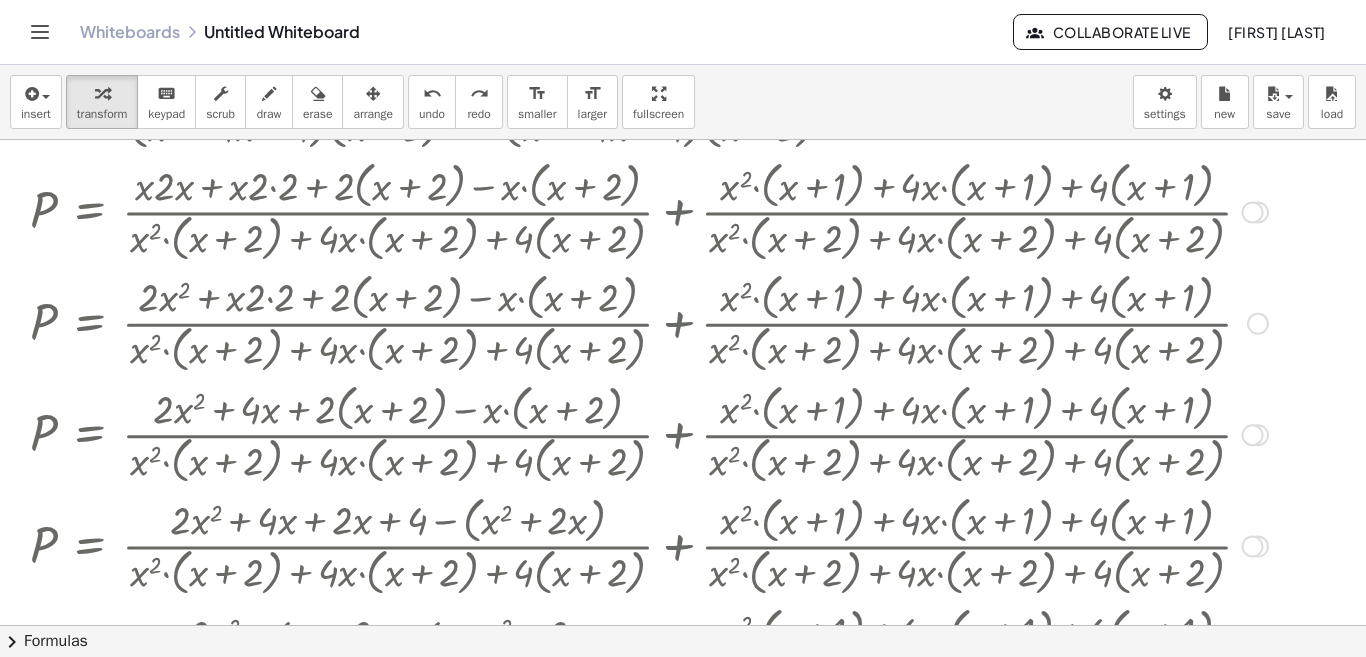 scroll, scrollTop: 102, scrollLeft: 0, axis: vertical 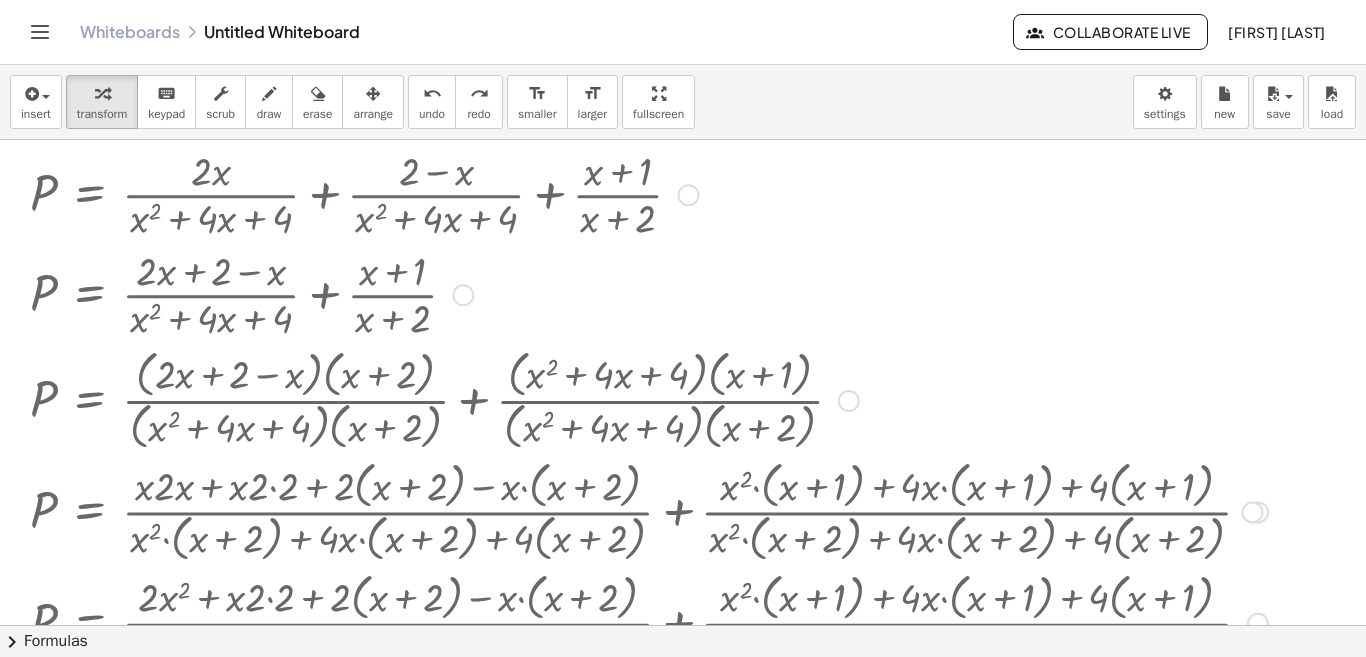 click at bounding box center (463, 295) 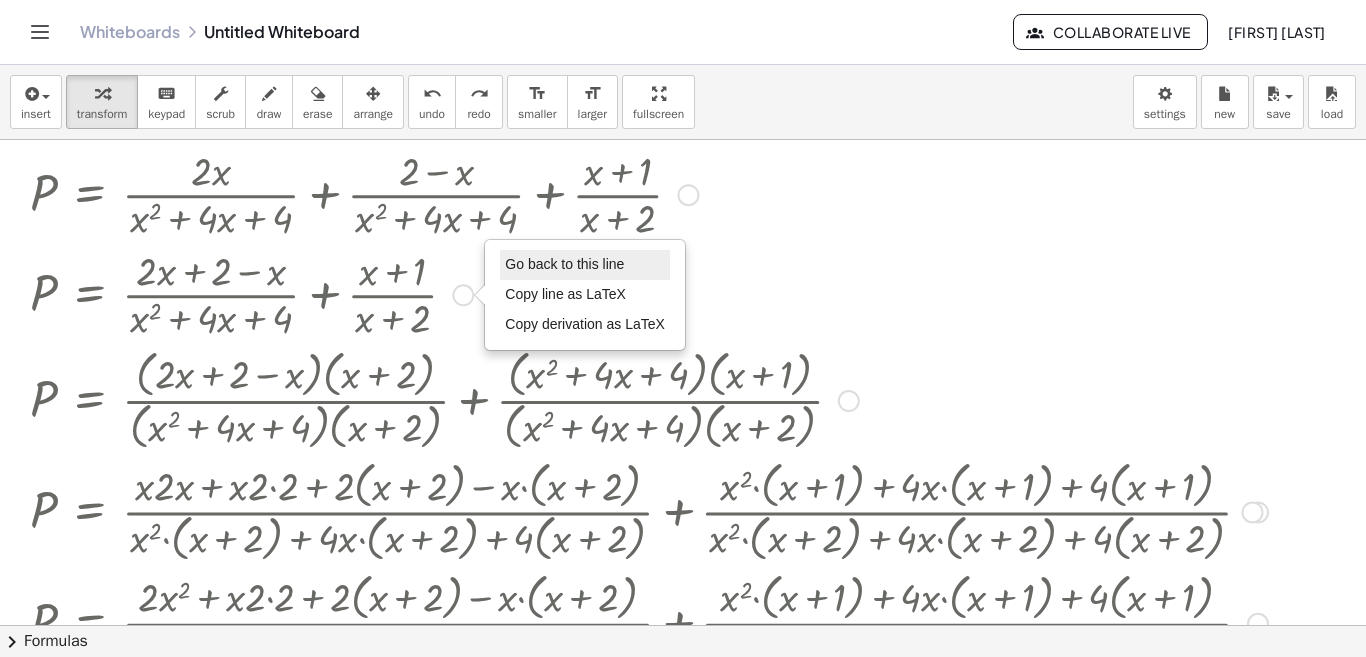 click on "Go back to this line" at bounding box center [564, 264] 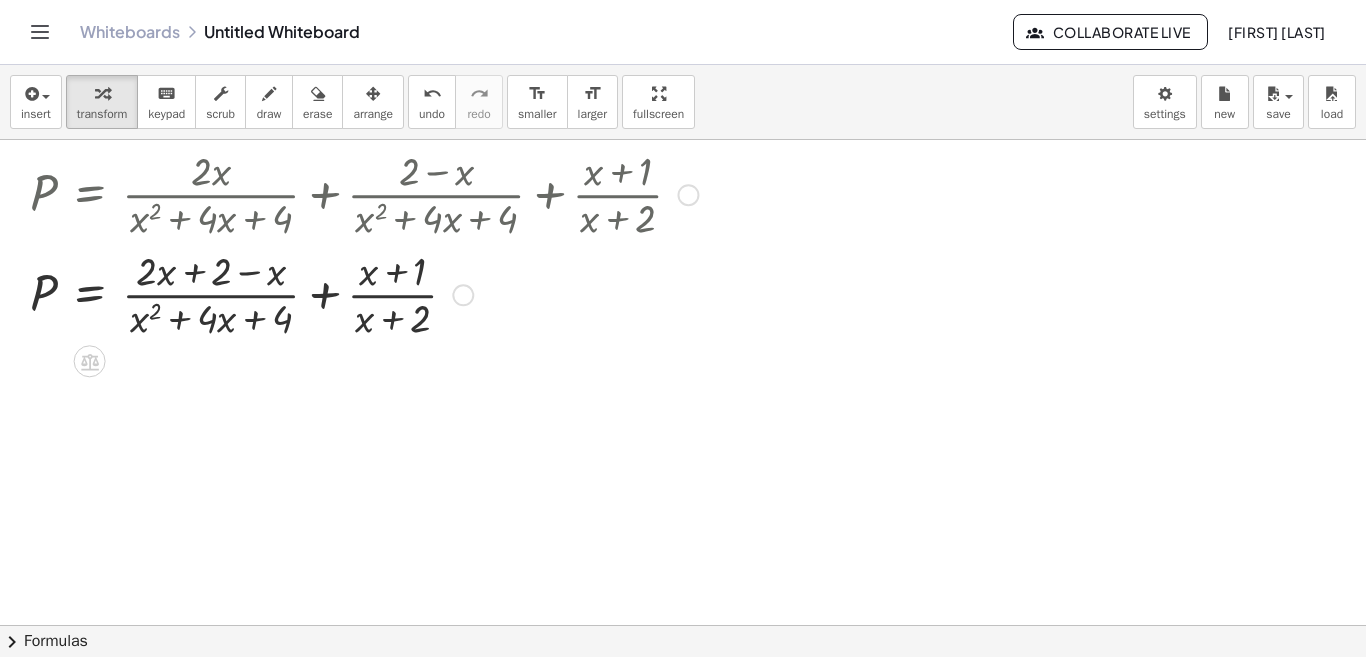 click on "Go back to this line Copy line as LaTeX Copy derivation as LaTeX" at bounding box center (463, 295) 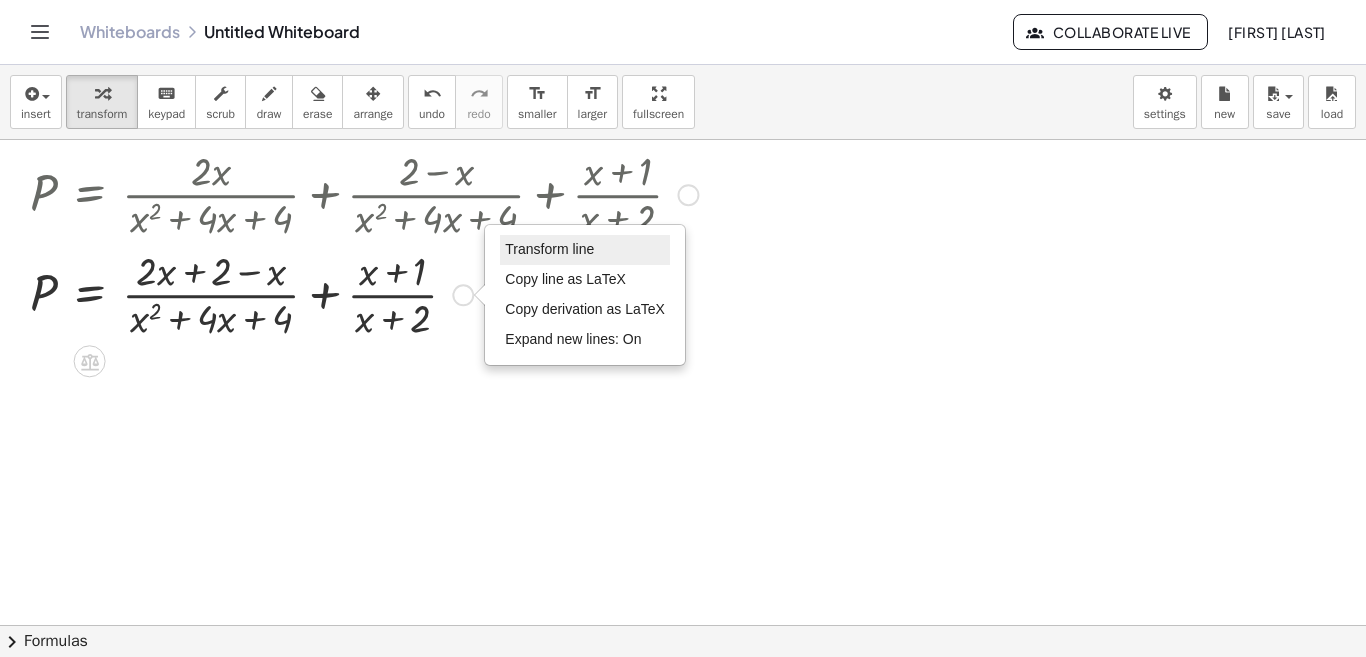 click on "Transform line" at bounding box center [585, 250] 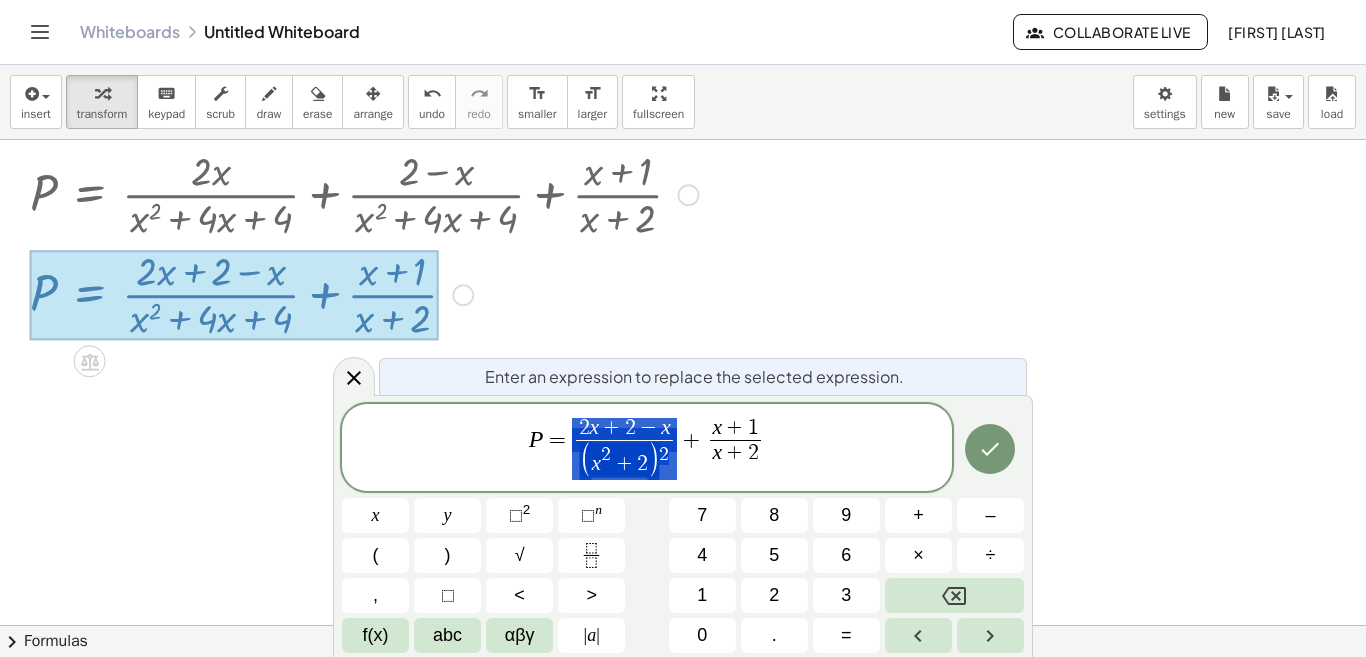 drag, startPoint x: 673, startPoint y: 429, endPoint x: 609, endPoint y: 428, distance: 64.00781 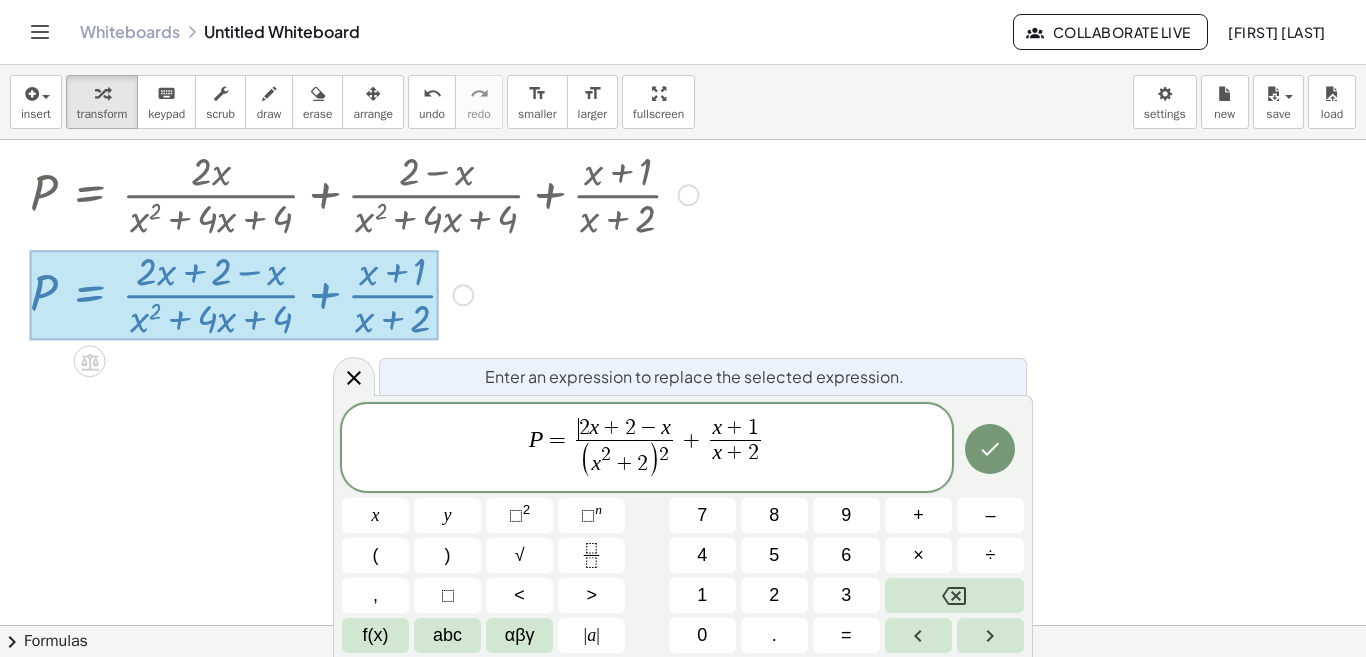click on "2" at bounding box center (584, 428) 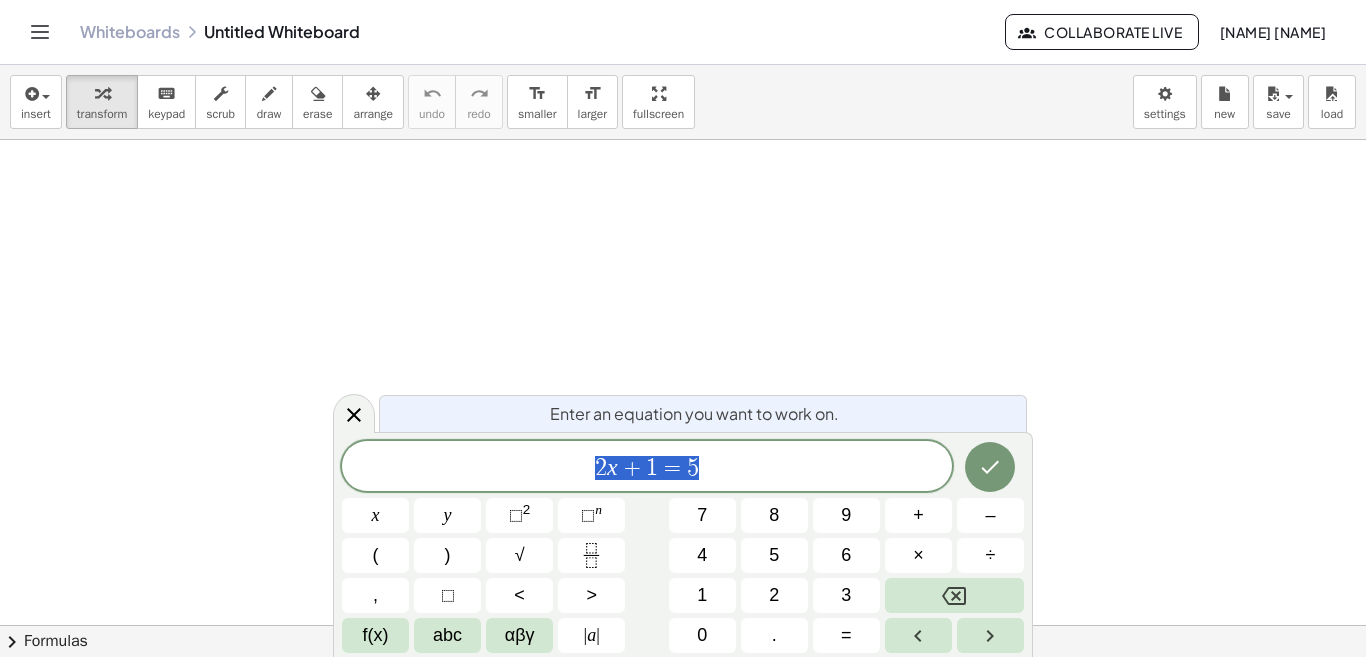 scroll, scrollTop: 0, scrollLeft: 0, axis: both 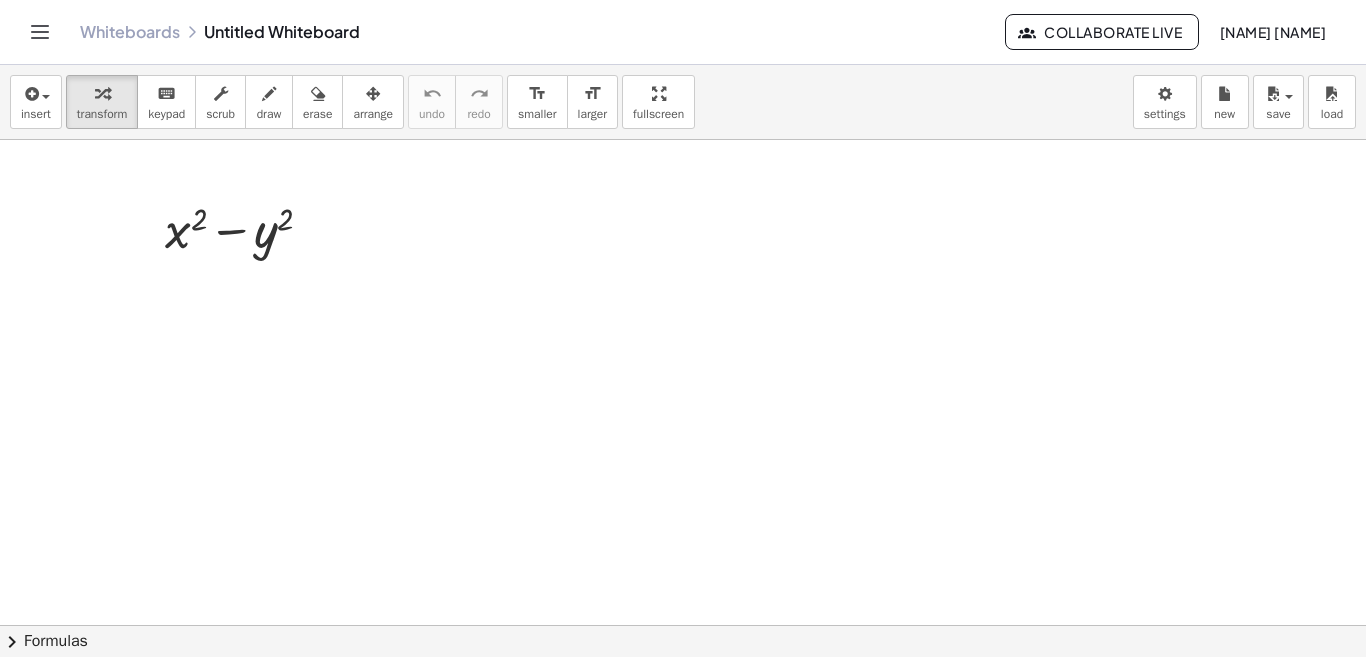 click on "chevron_right  Formulas" 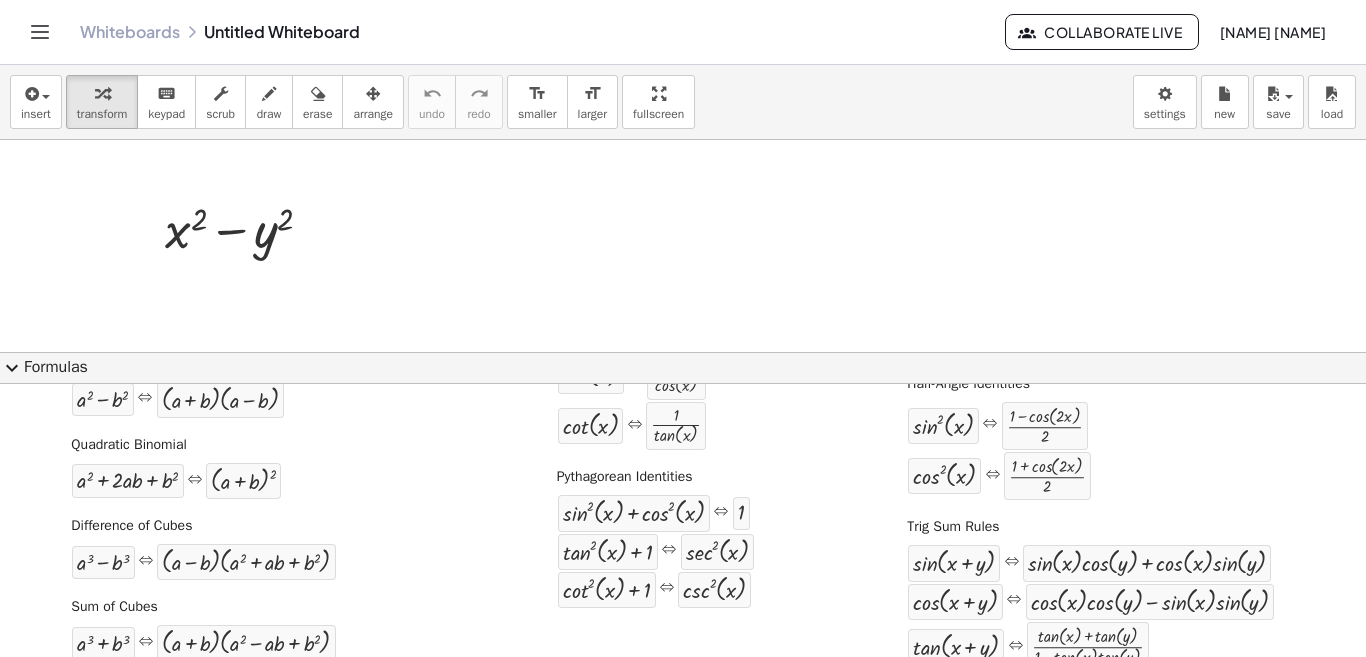 scroll, scrollTop: 200, scrollLeft: 0, axis: vertical 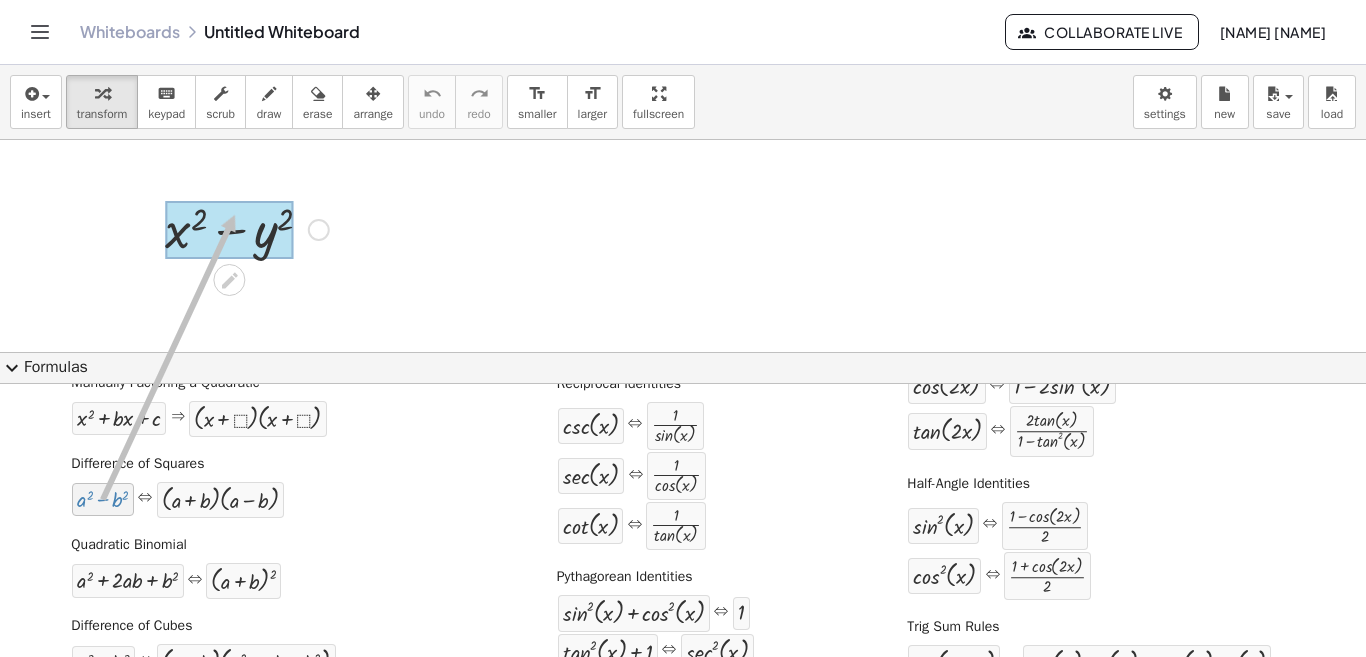 drag, startPoint x: 112, startPoint y: 503, endPoint x: 232, endPoint y: 215, distance: 312 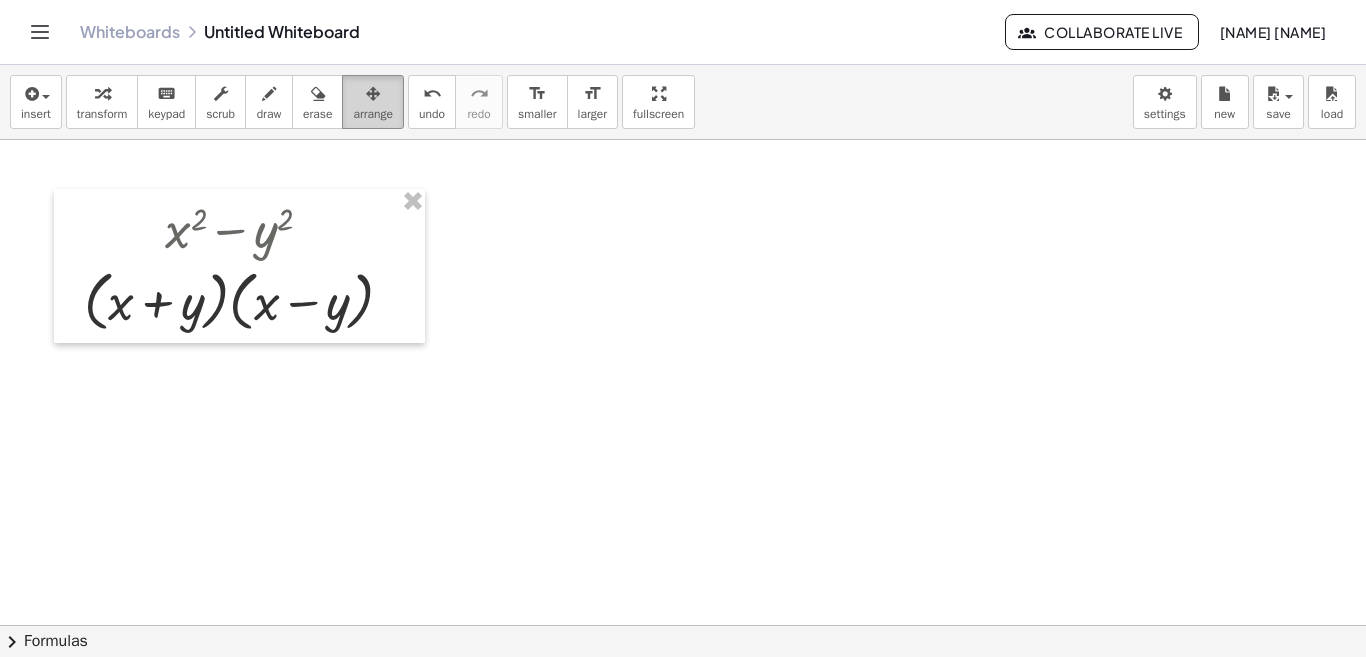 click at bounding box center [373, 94] 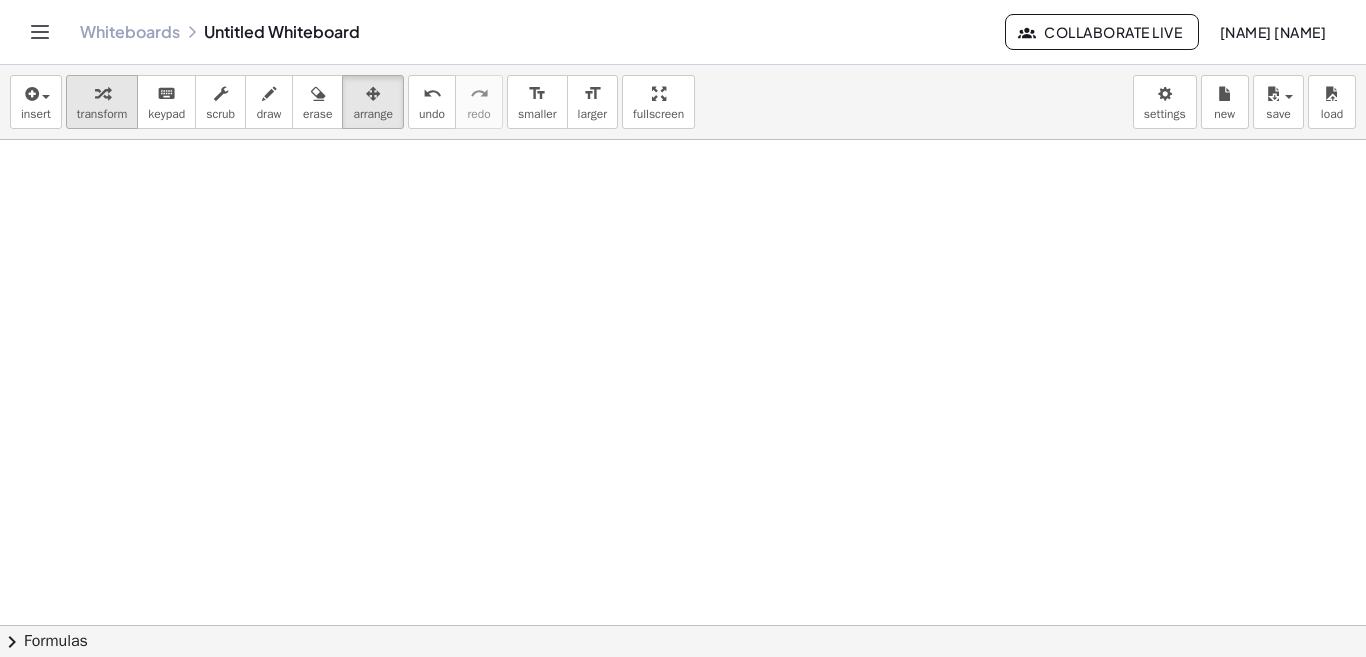 click at bounding box center [102, 94] 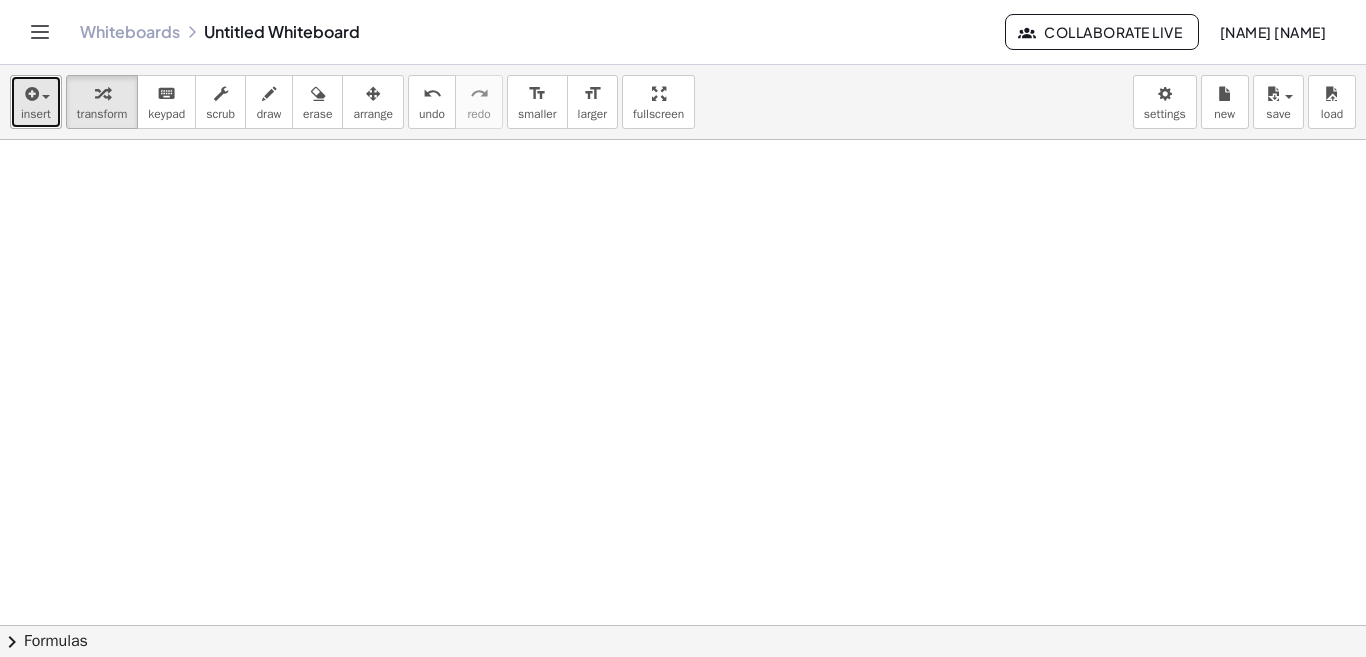 click on "insert" at bounding box center [36, 102] 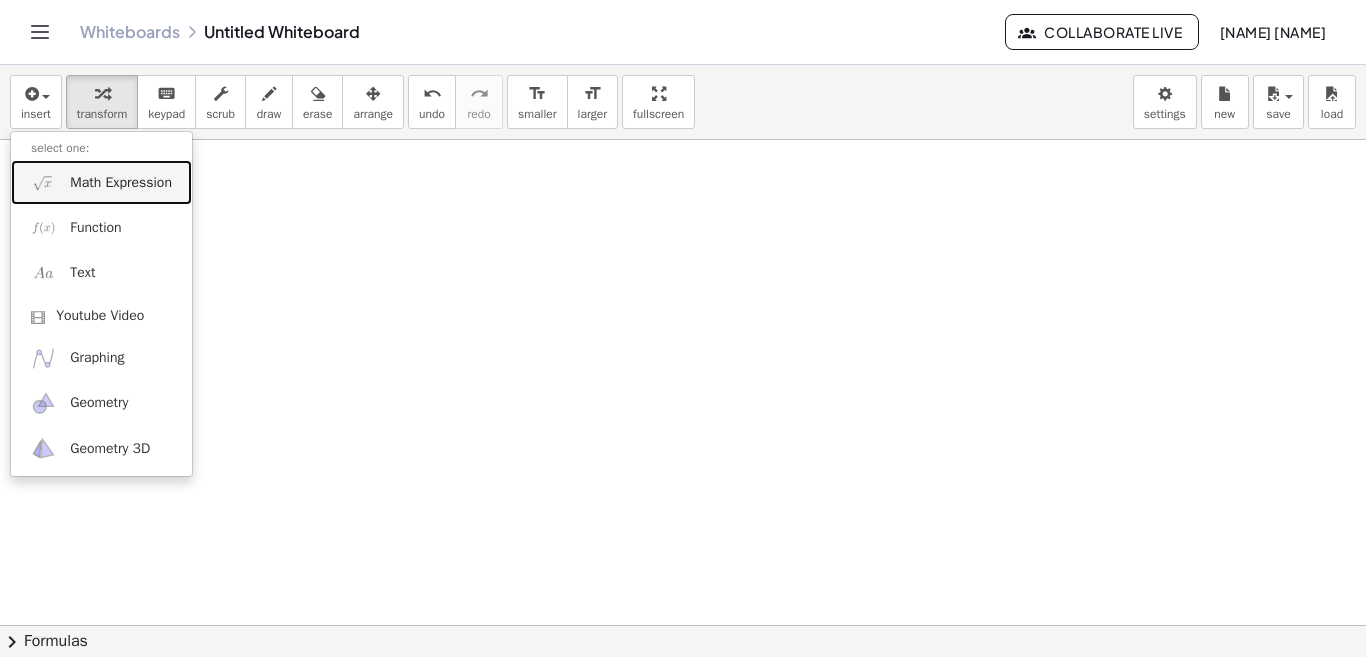 click on "Math Expression" at bounding box center [121, 183] 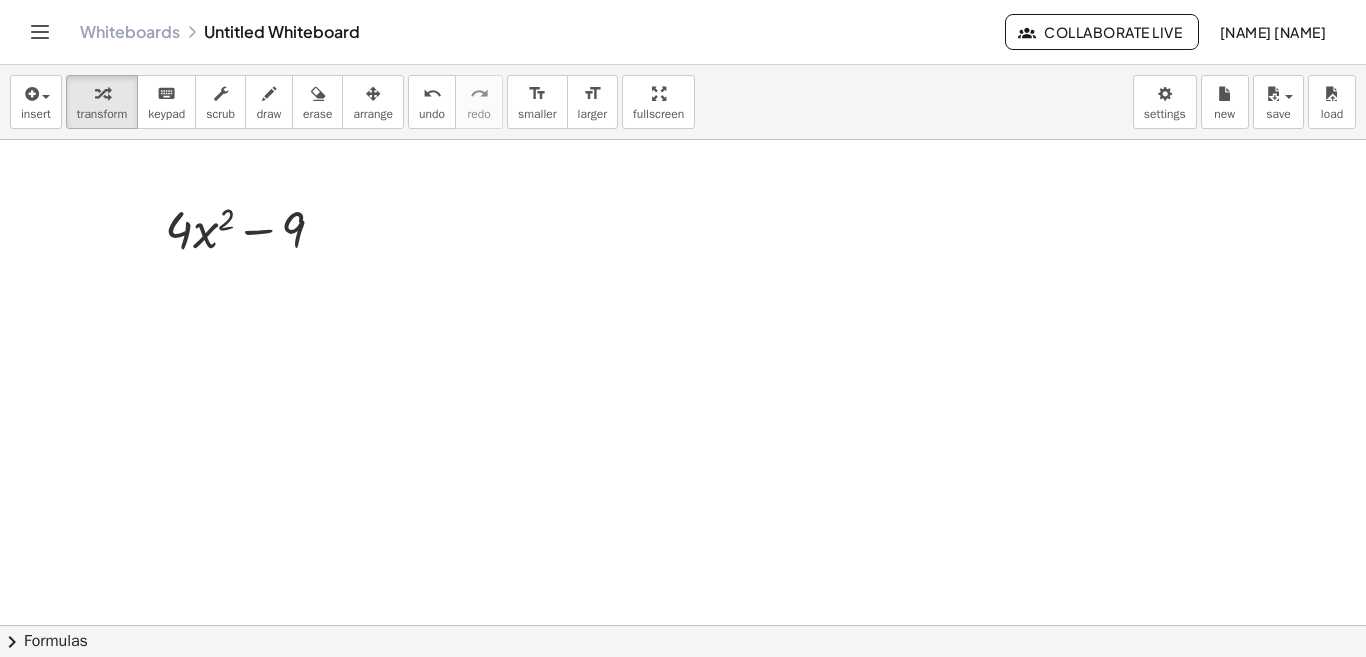 click on "chevron_right  Formulas" 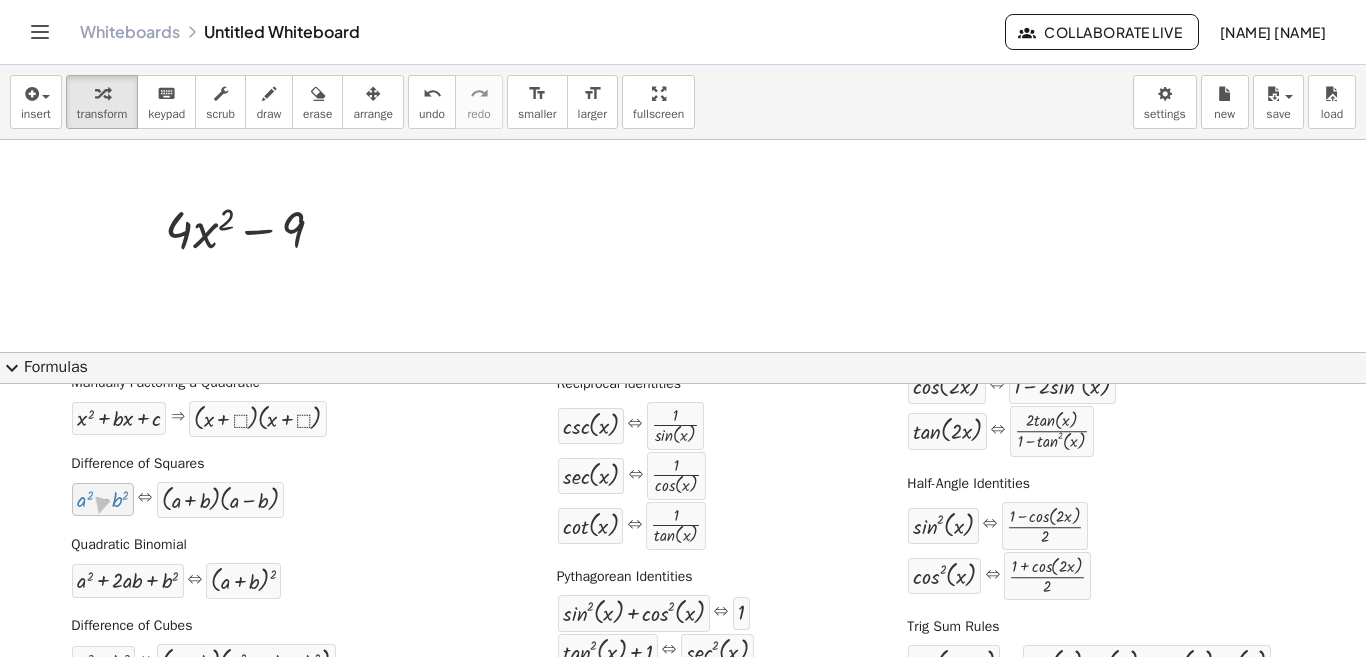 drag, startPoint x: 114, startPoint y: 497, endPoint x: 97, endPoint y: 510, distance: 21.400934 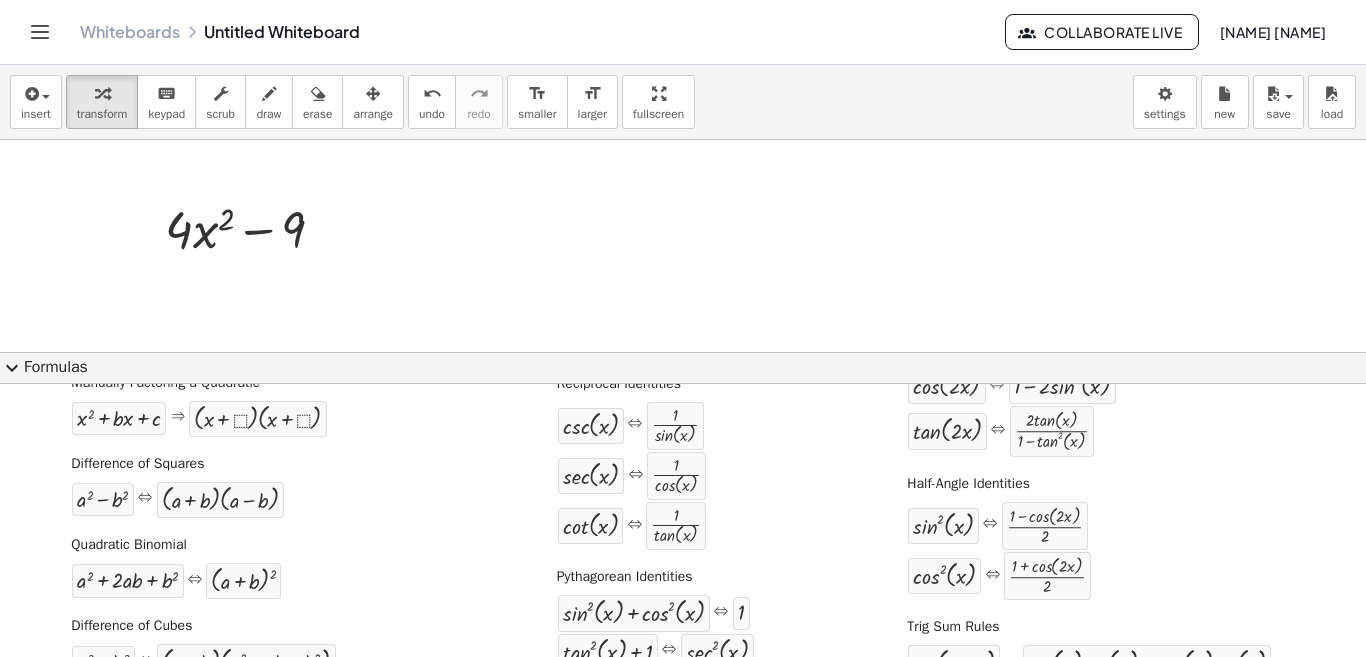 click at bounding box center (683, 690) 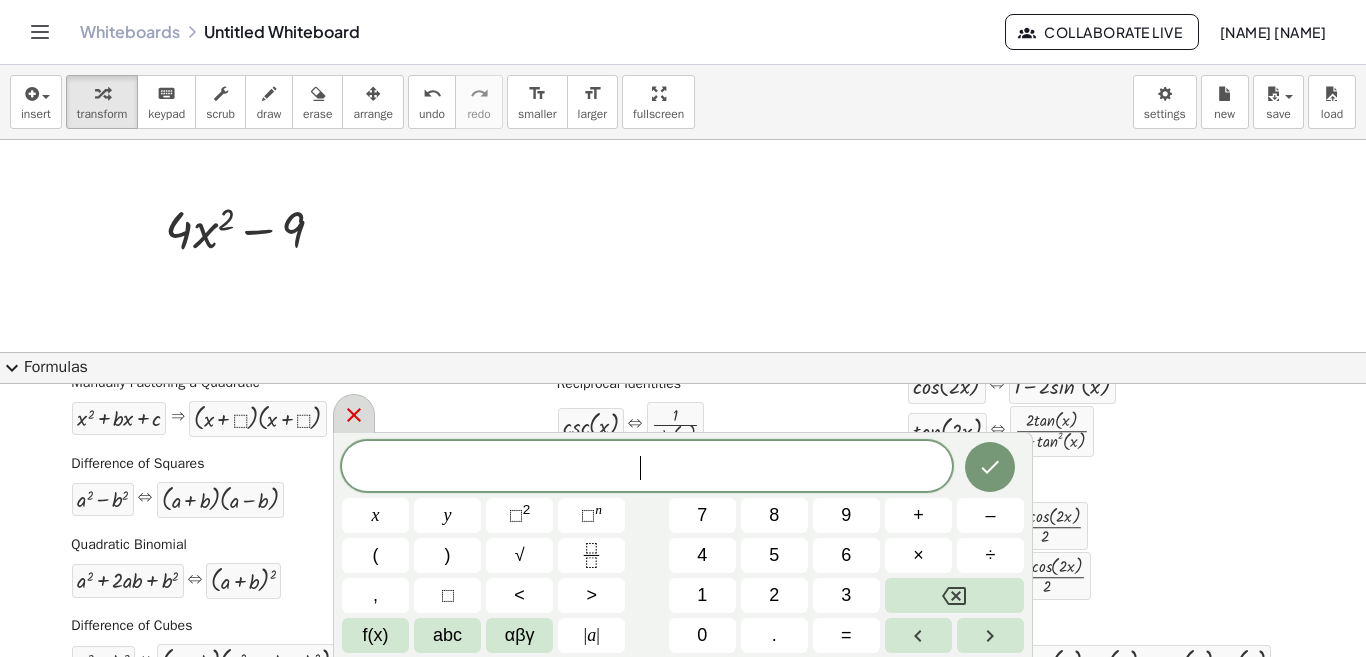 click 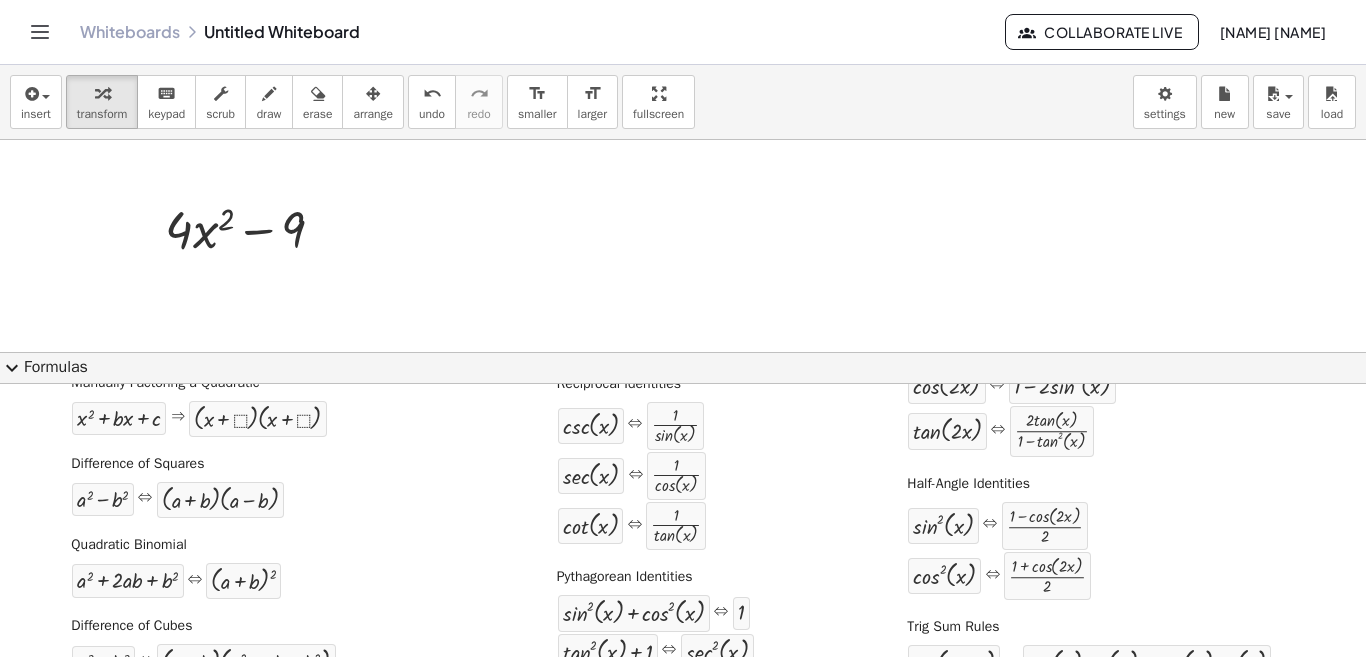click on "expand_more  Formulas" 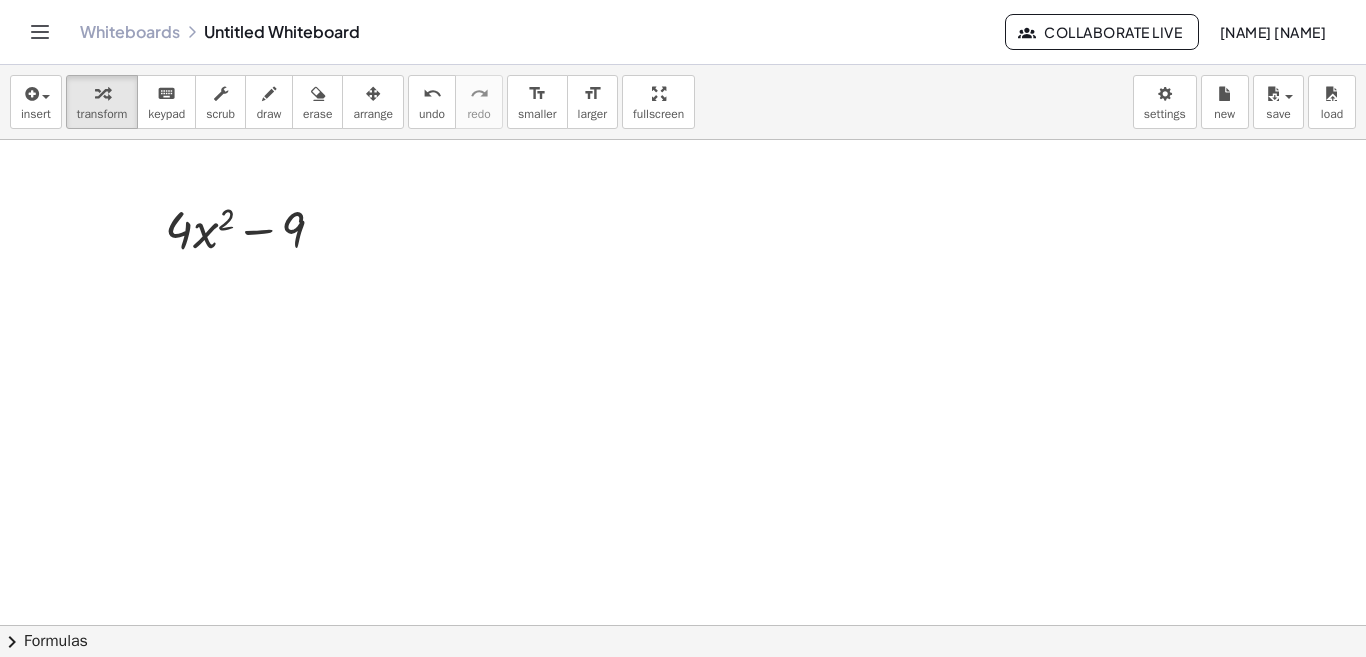 click on "insert select one: Math Expression Function Text Youtube Video Graphing Geometry Geometry 3D transform keyboard keypad scrub draw erase arrange undo undo redo redo format_size smaller format_size larger fullscreen load   save new settings" at bounding box center (683, 102) 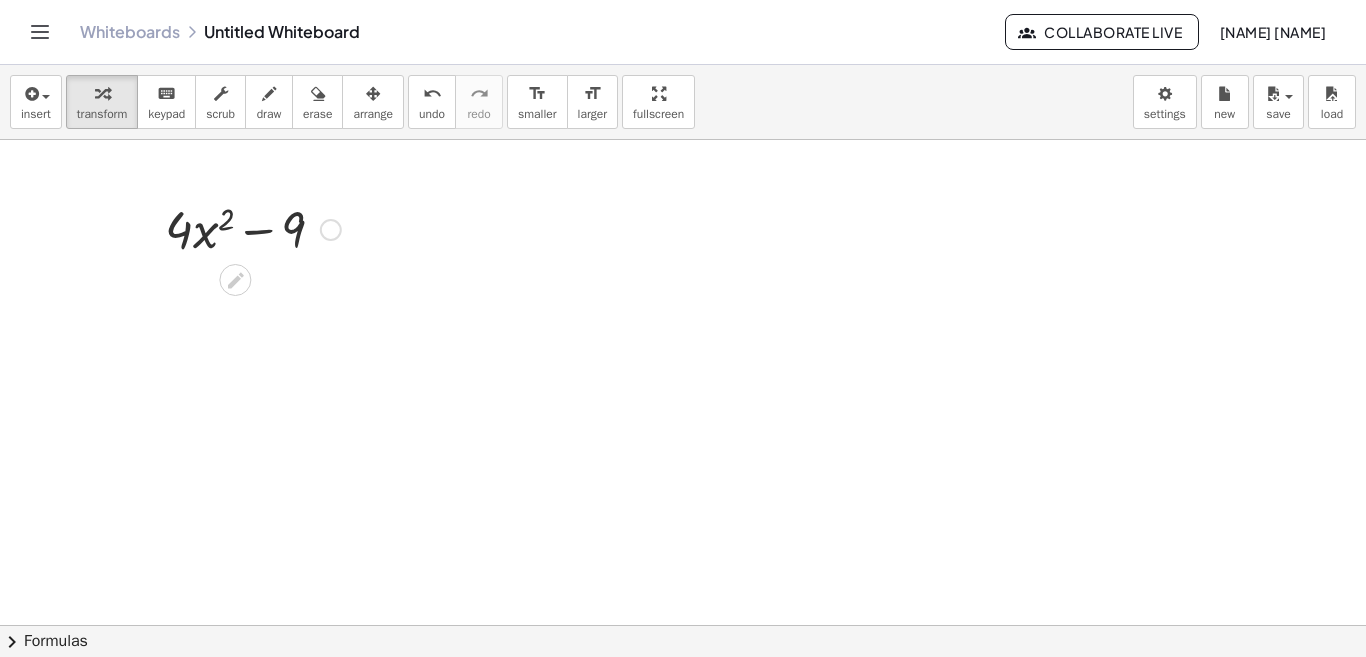 click at bounding box center (331, 230) 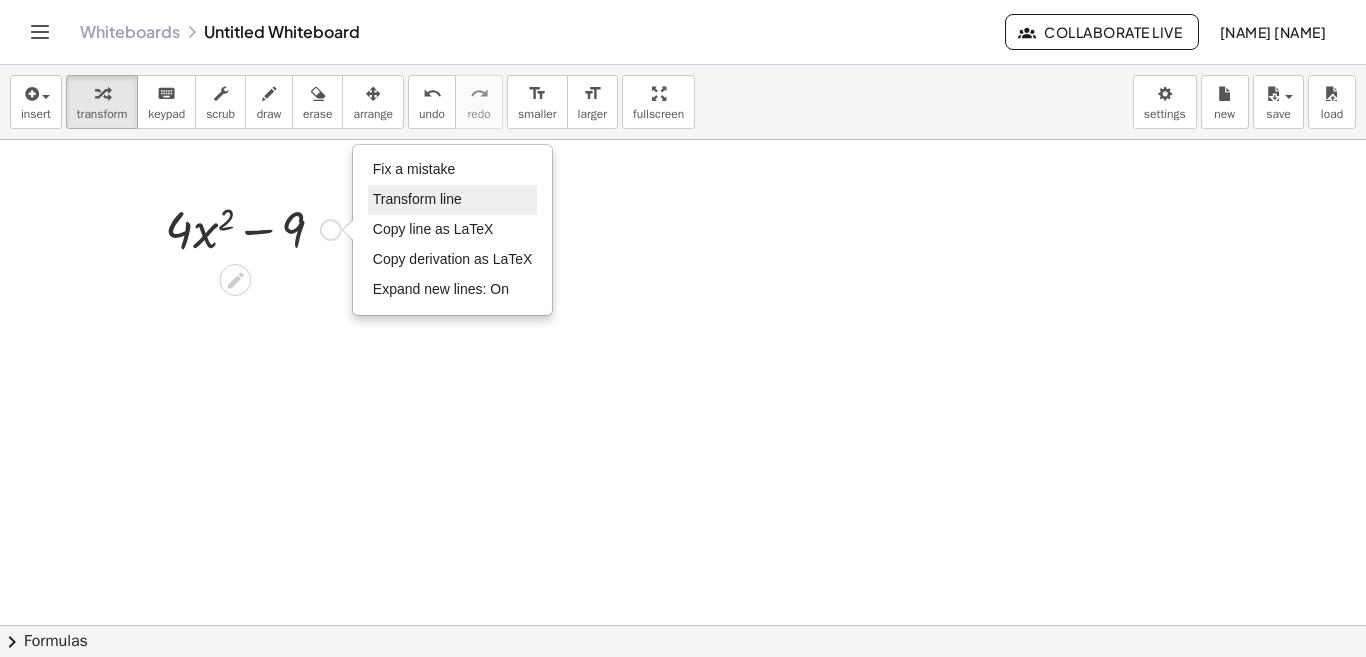 click on "Transform line" at bounding box center [453, 200] 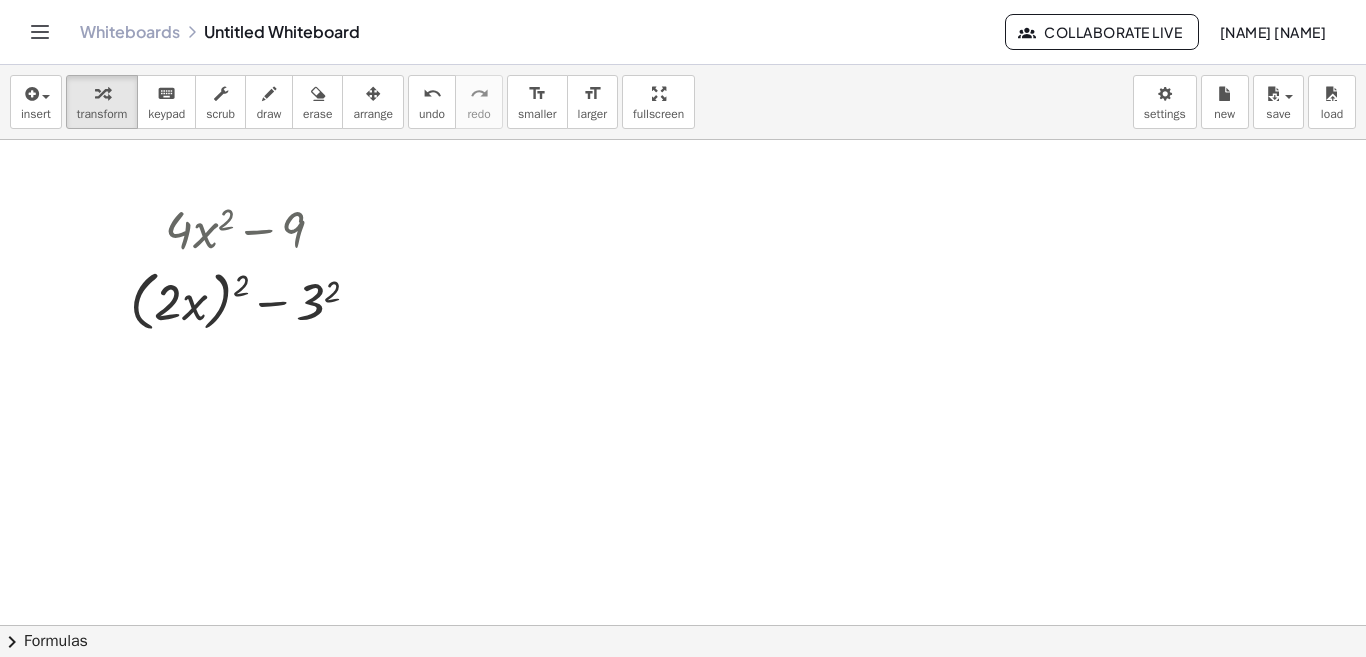 click on "chevron_right  Formulas" 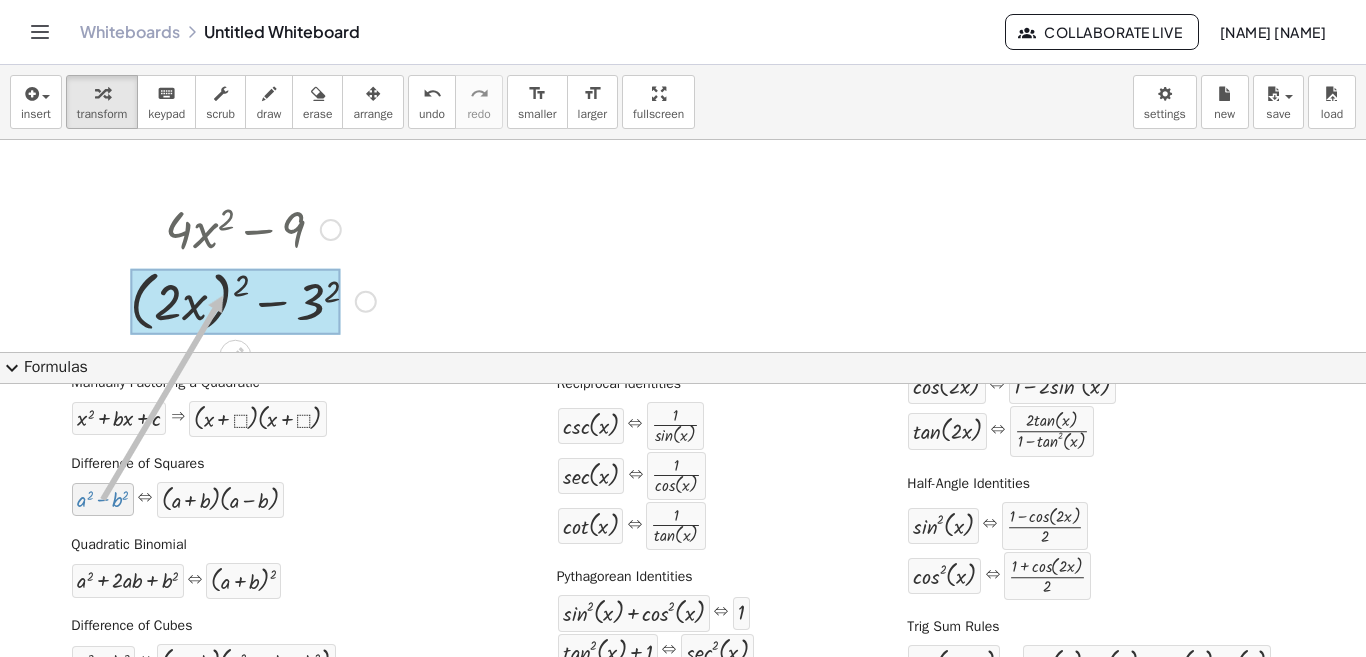 drag, startPoint x: 113, startPoint y: 498, endPoint x: 220, endPoint y: 296, distance: 228.58916 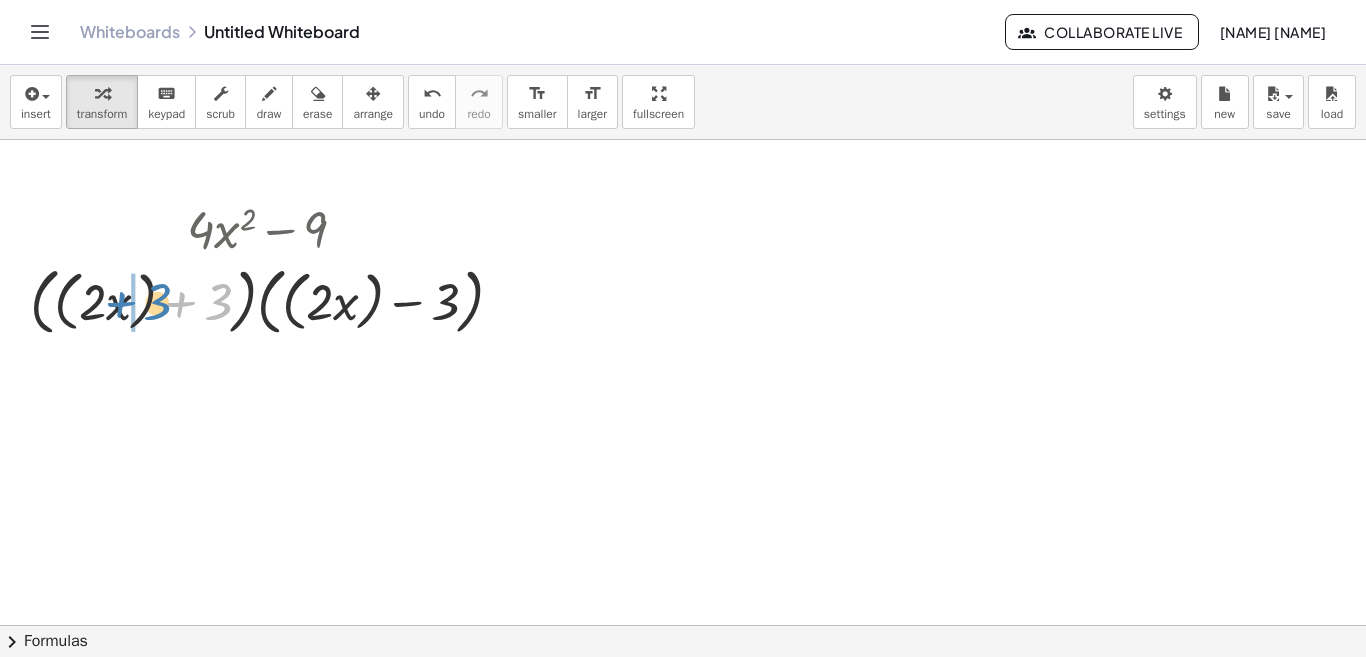 drag, startPoint x: 176, startPoint y: 301, endPoint x: 116, endPoint y: 301, distance: 60 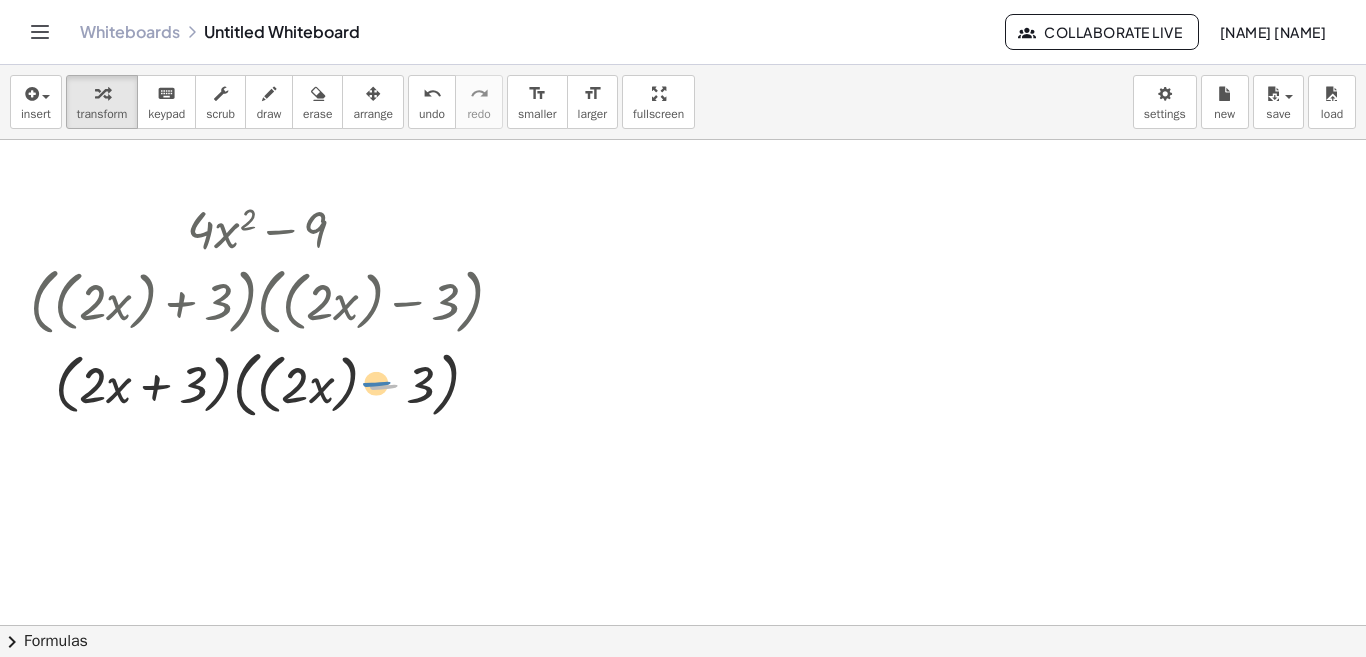 click at bounding box center [275, 382] 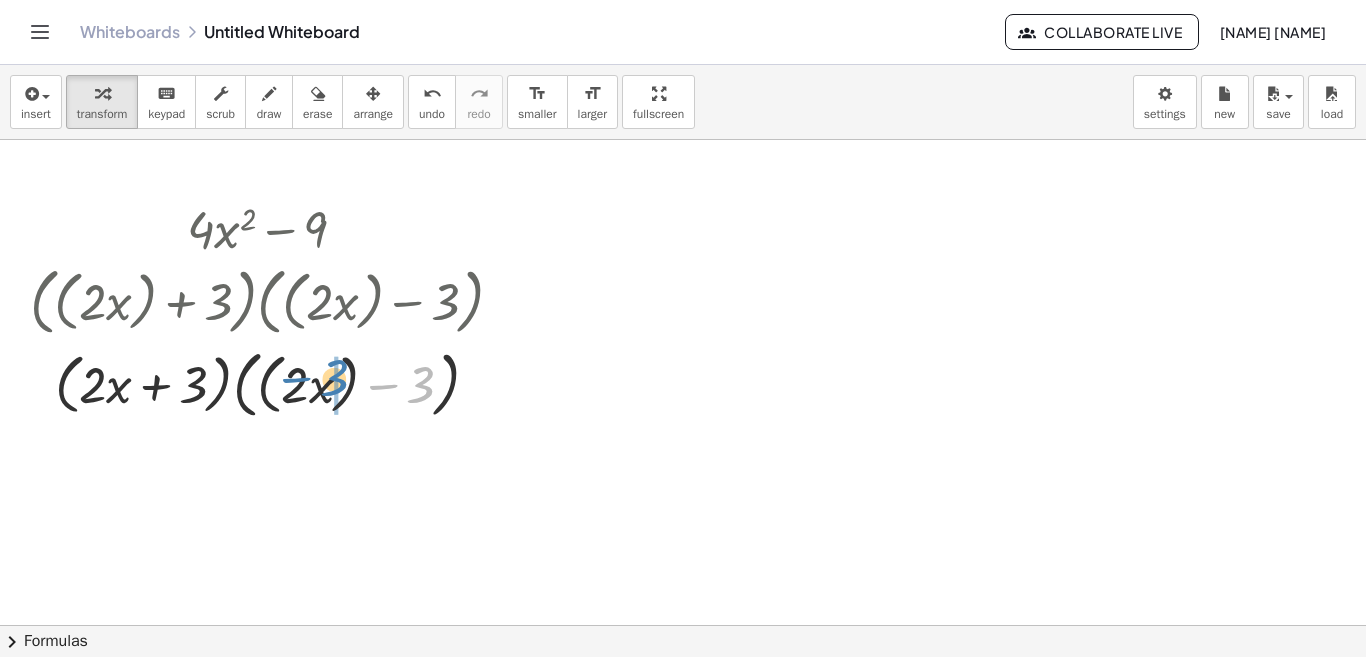 drag, startPoint x: 424, startPoint y: 385, endPoint x: 337, endPoint y: 378, distance: 87.28116 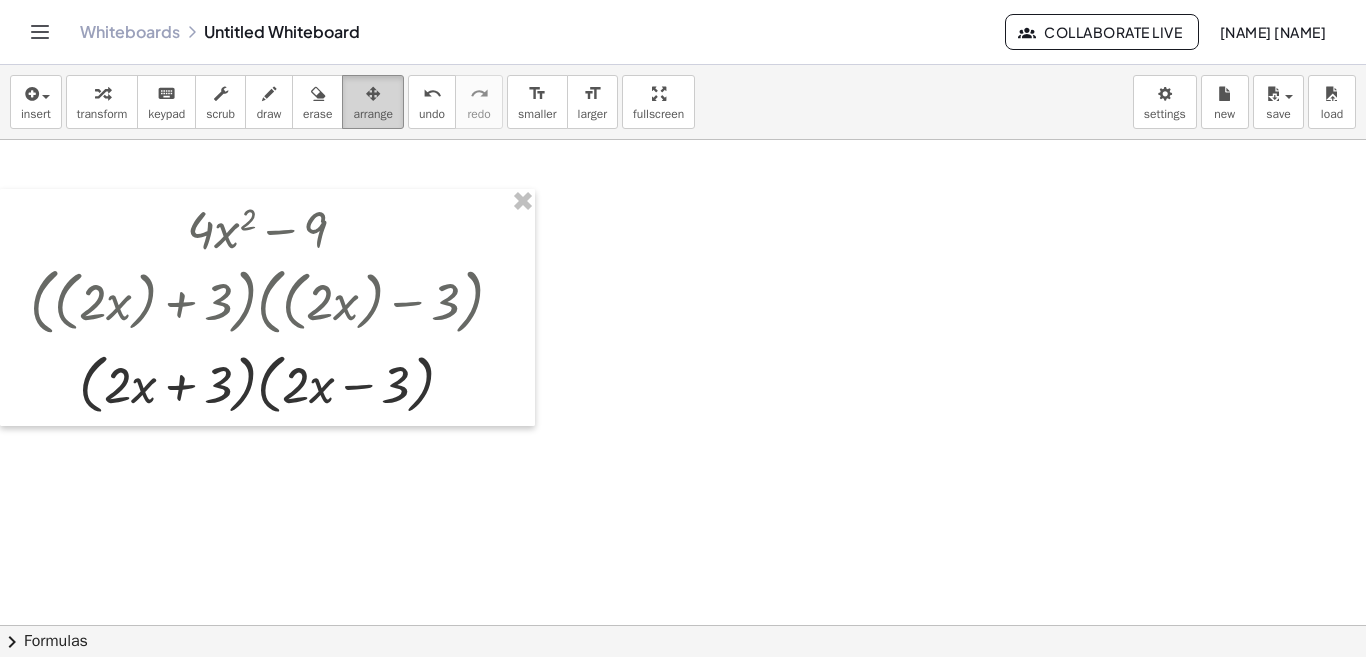 click at bounding box center (373, 94) 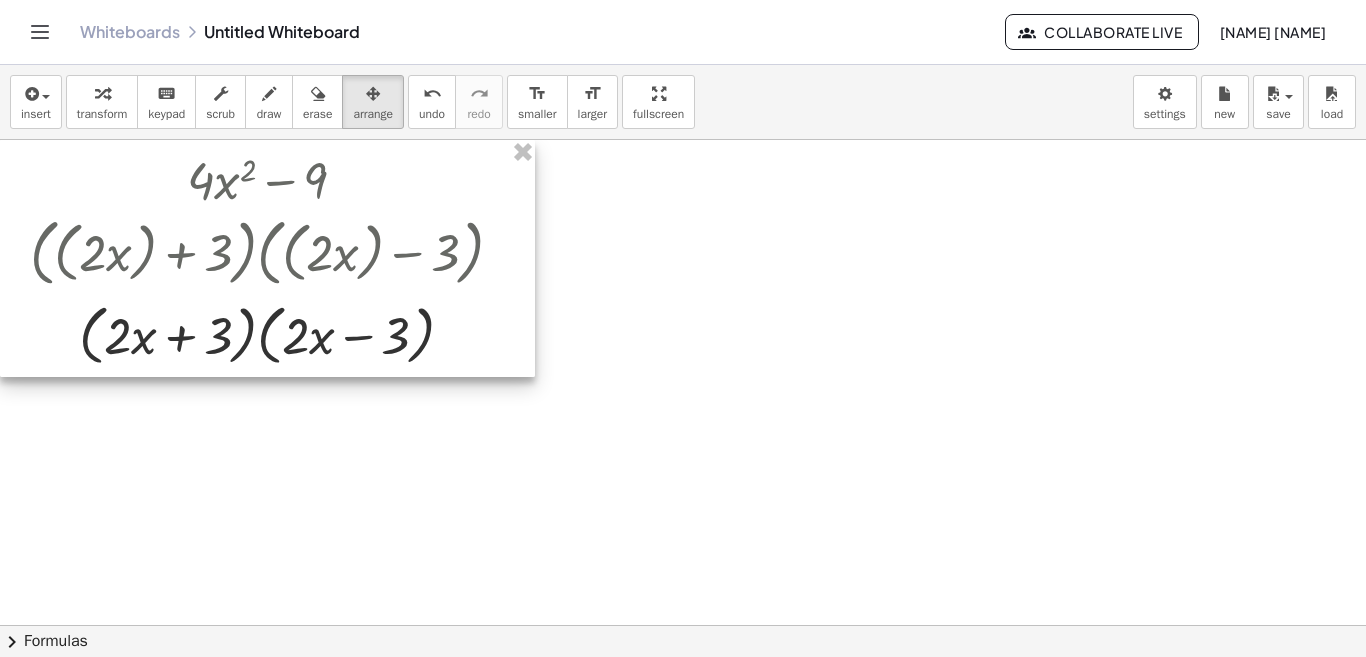 drag, startPoint x: 374, startPoint y: 278, endPoint x: 271, endPoint y: 129, distance: 181.13531 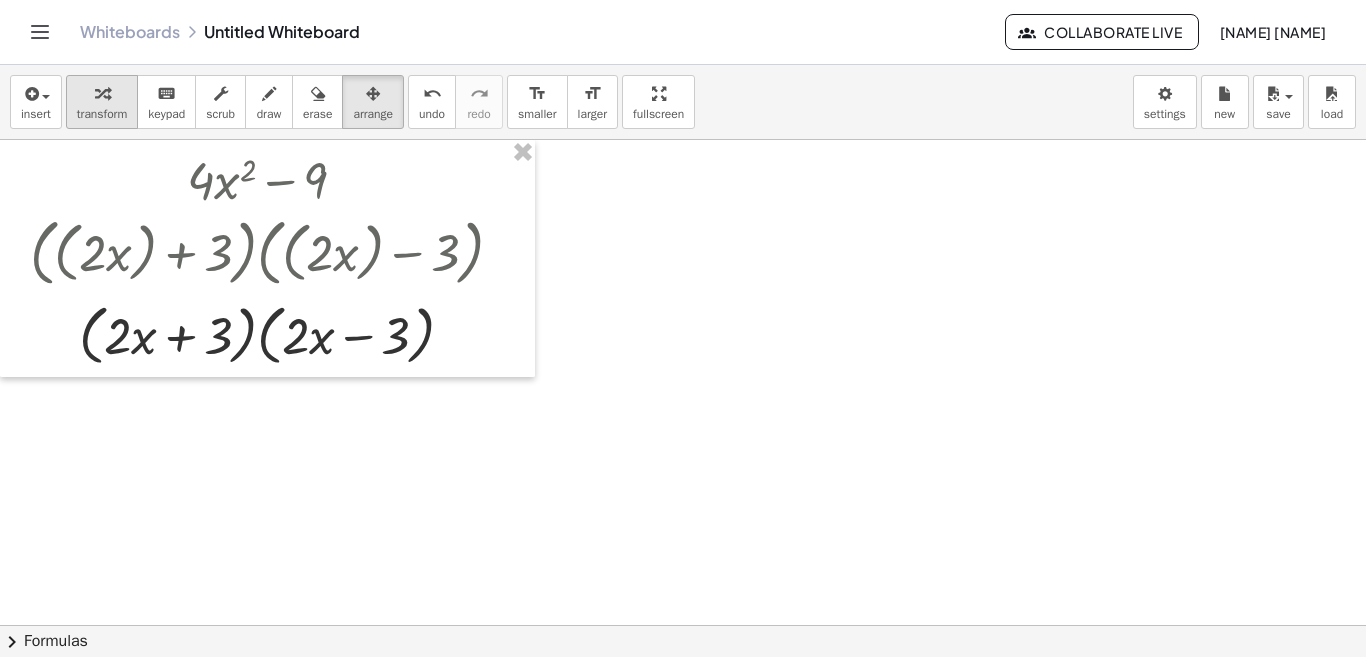 click at bounding box center (102, 93) 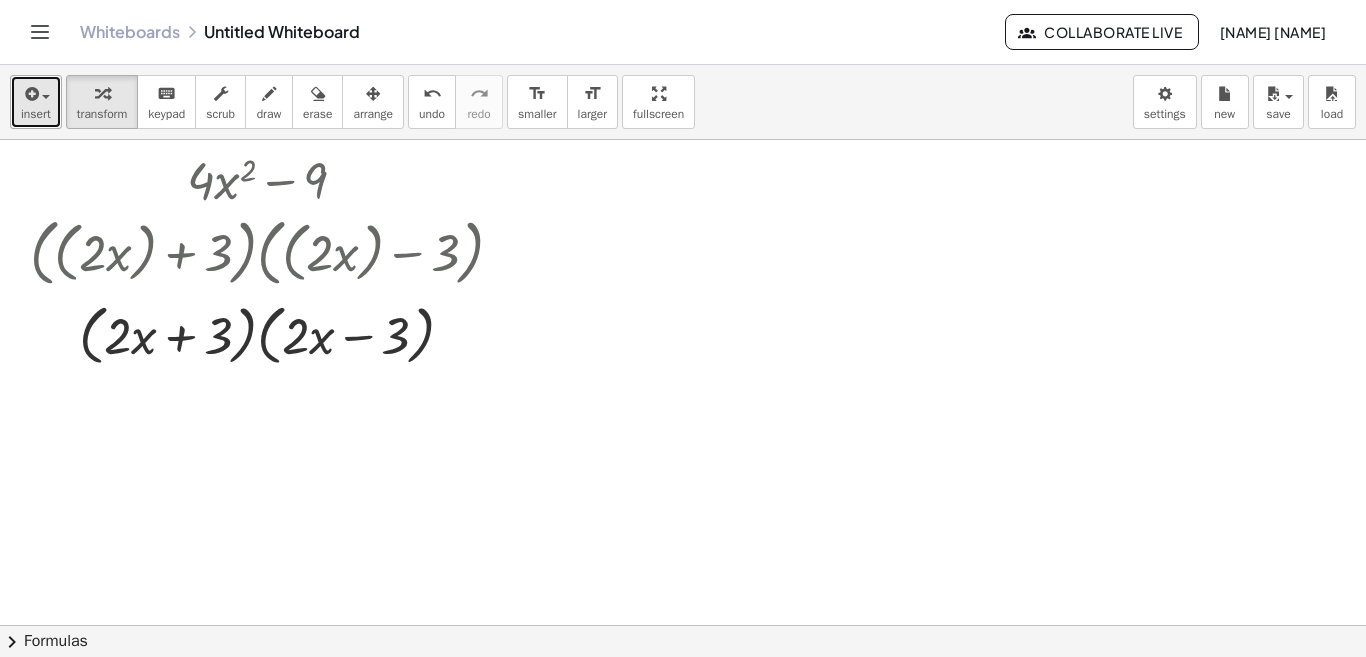 click at bounding box center [30, 94] 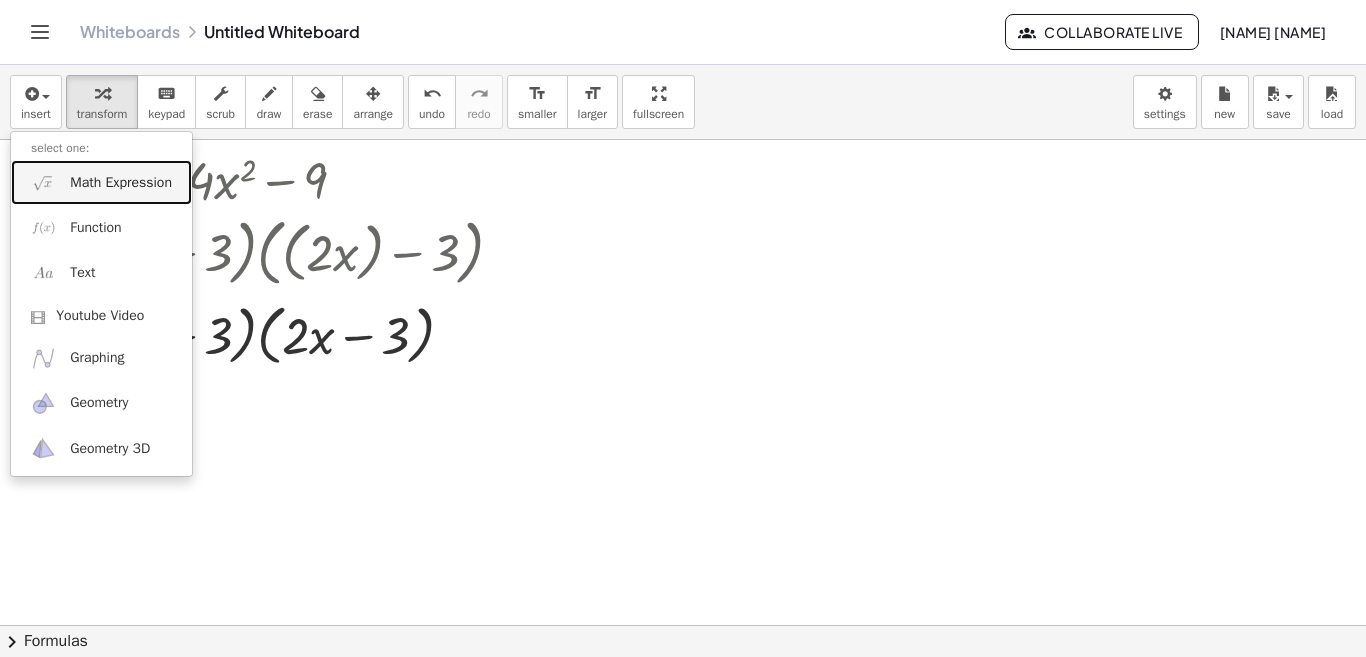 click on "Math Expression" at bounding box center [121, 183] 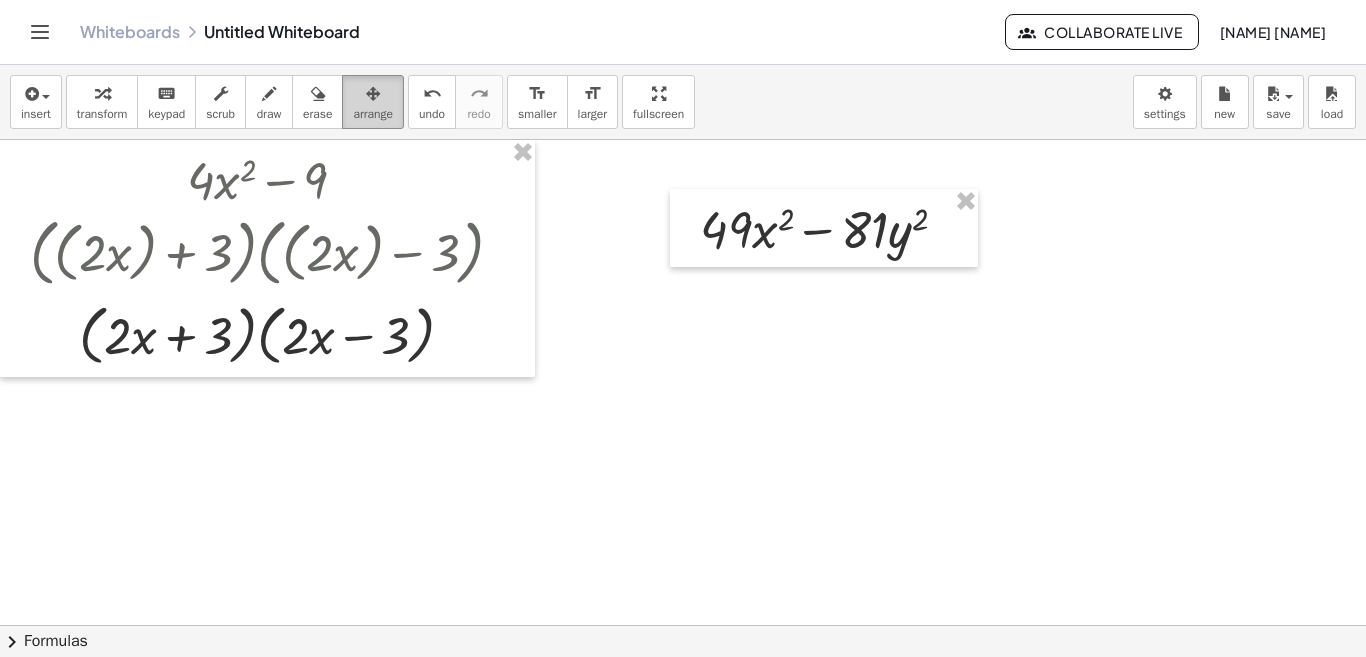 click at bounding box center (373, 94) 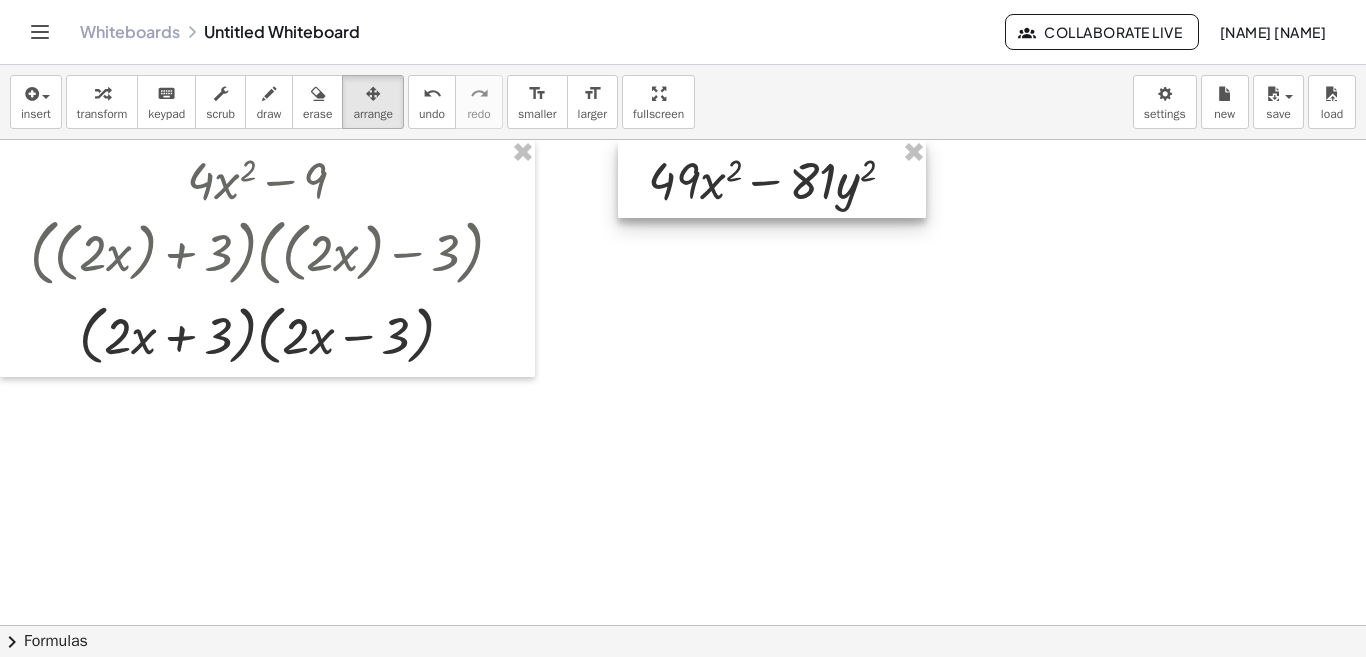 drag, startPoint x: 762, startPoint y: 226, endPoint x: 710, endPoint y: 161, distance: 83.240616 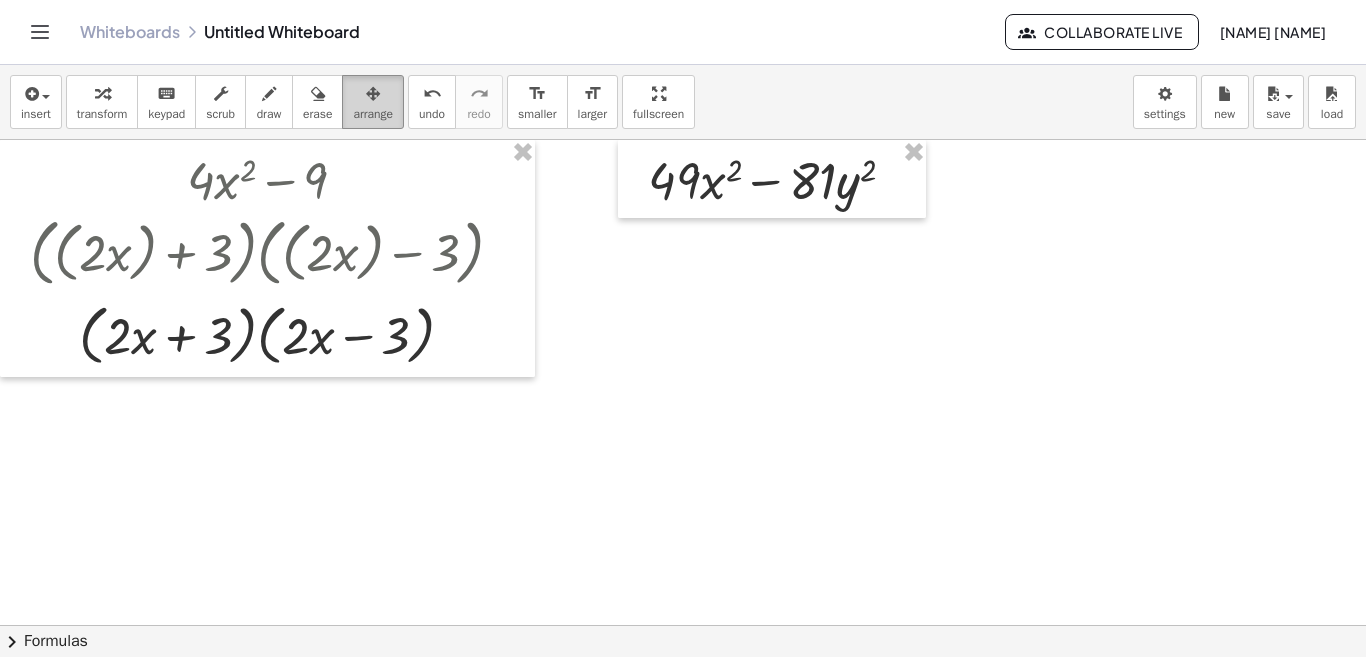 click on "arrange" at bounding box center (373, 114) 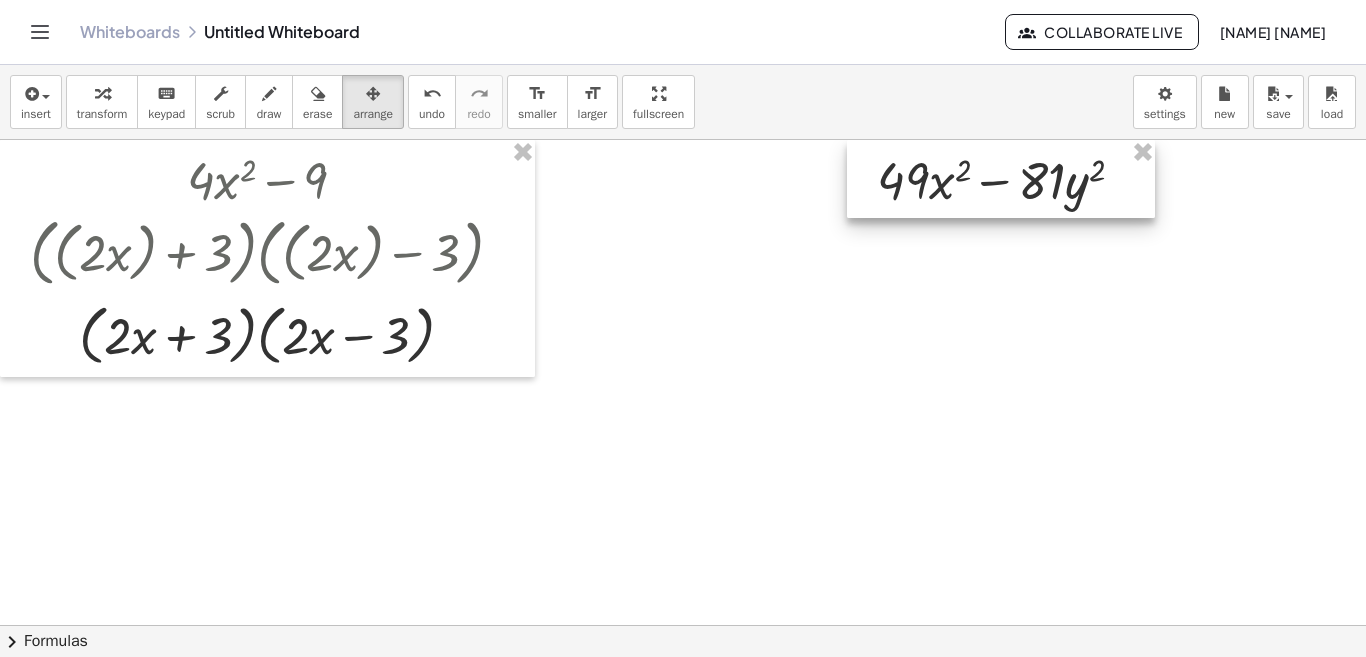 drag, startPoint x: 752, startPoint y: 182, endPoint x: 947, endPoint y: 167, distance: 195.57607 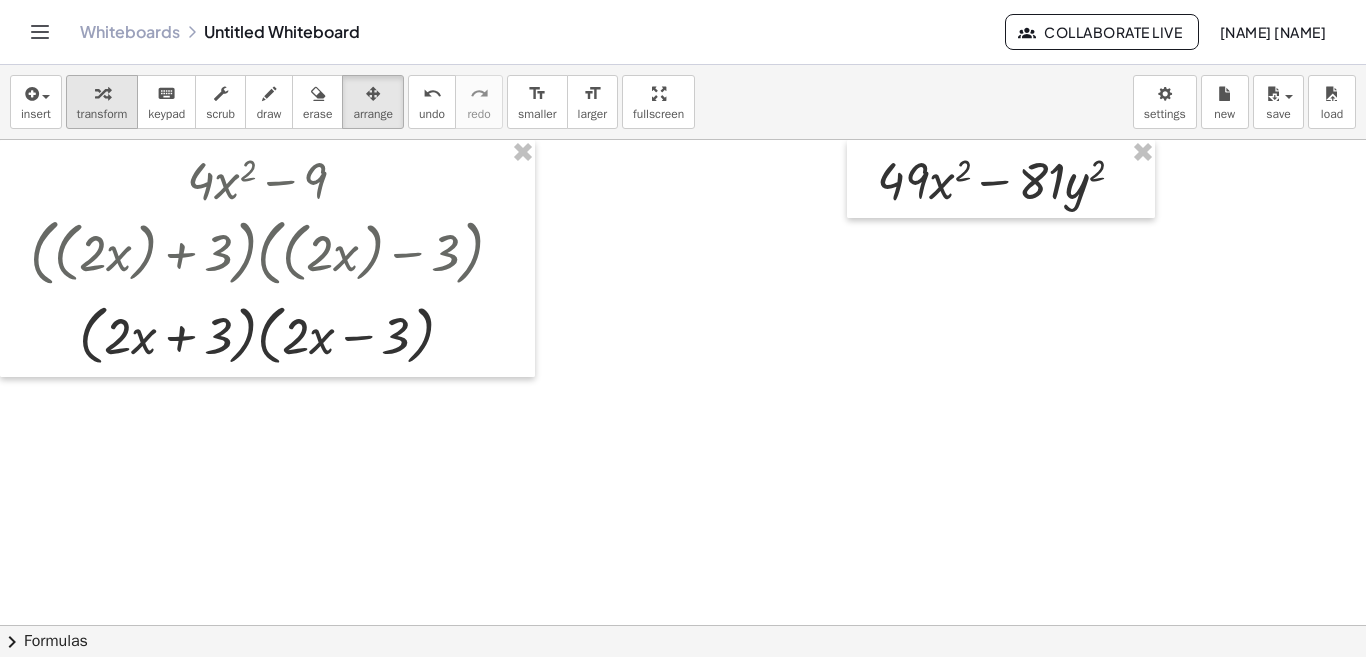 click on "transform" at bounding box center [102, 114] 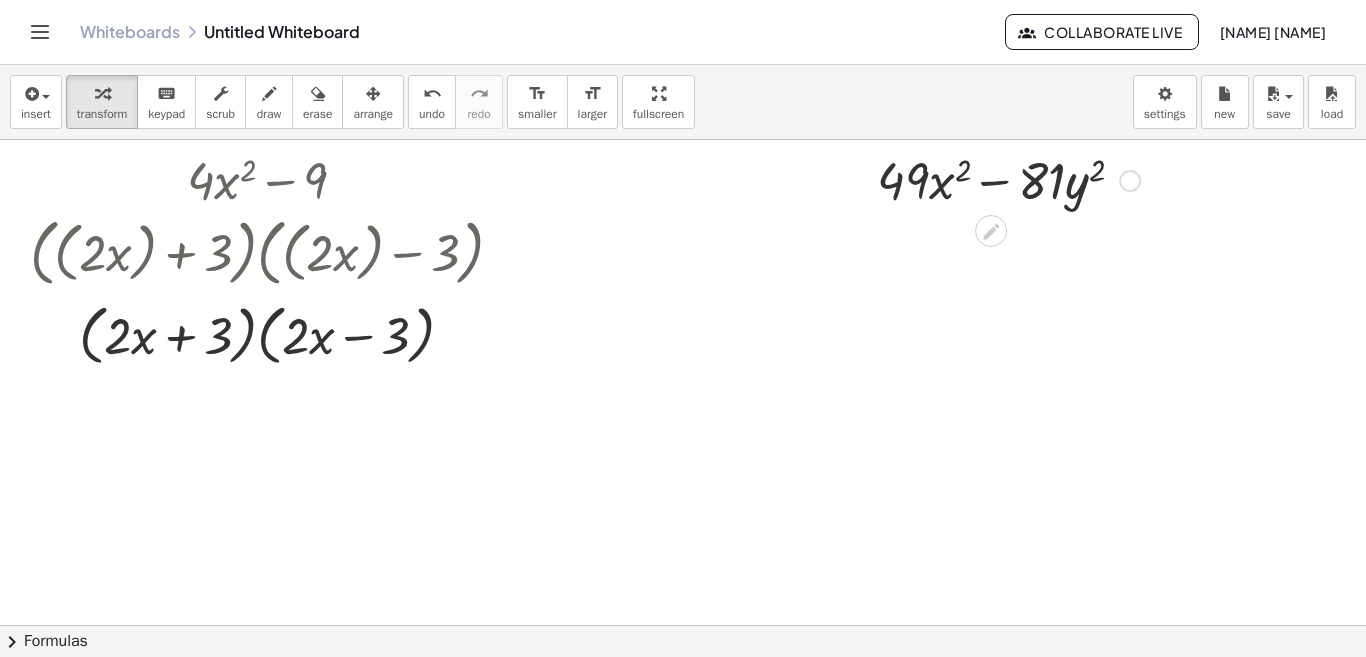 click at bounding box center (1130, 181) 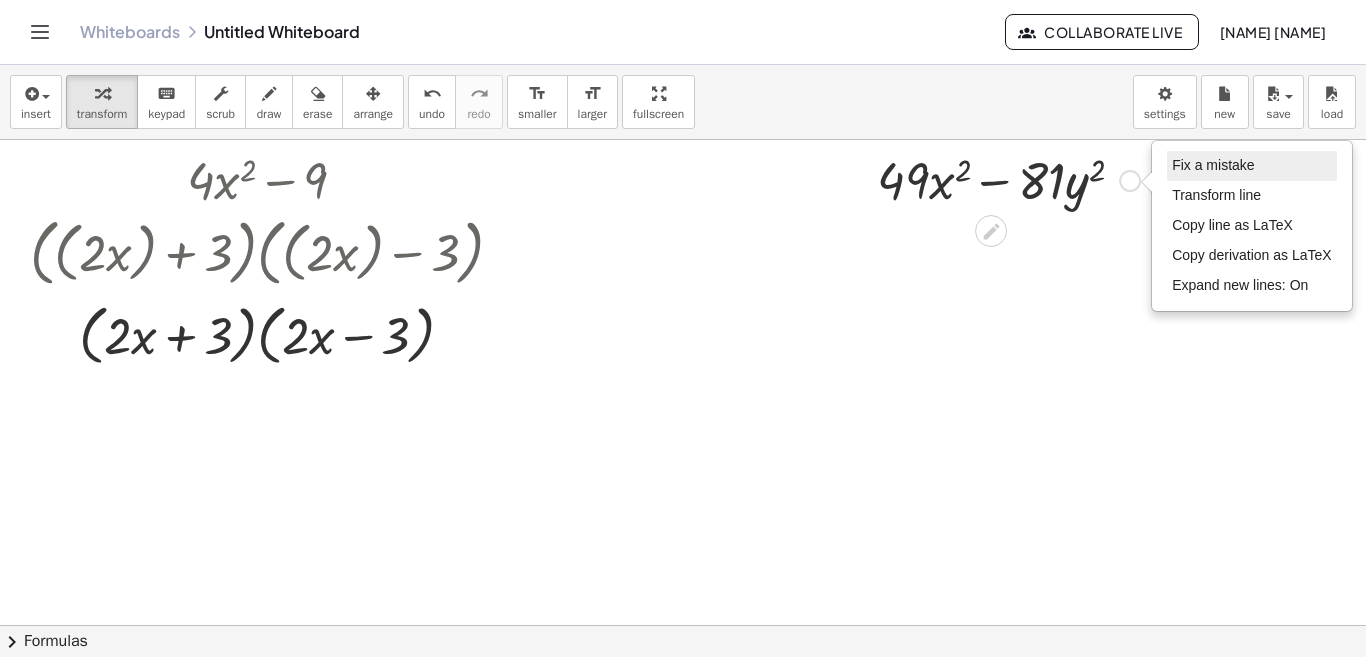 click on "Fix a mistake" at bounding box center (1213, 165) 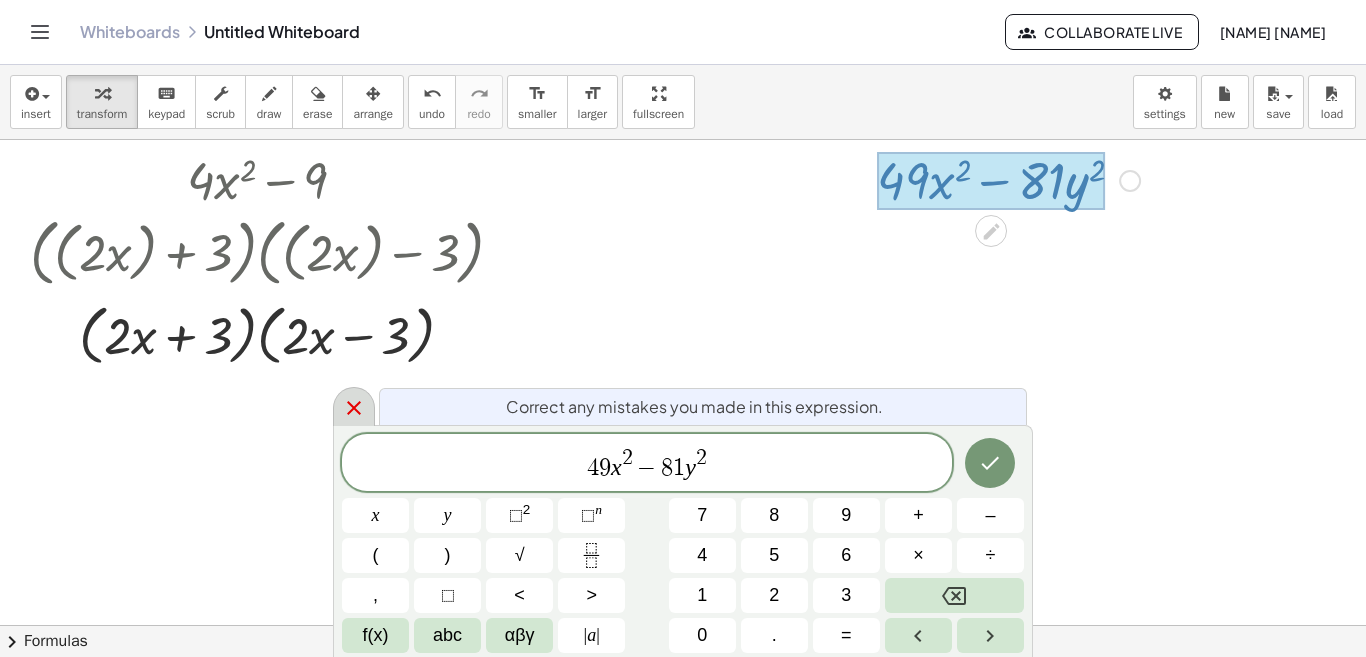 click at bounding box center (354, 406) 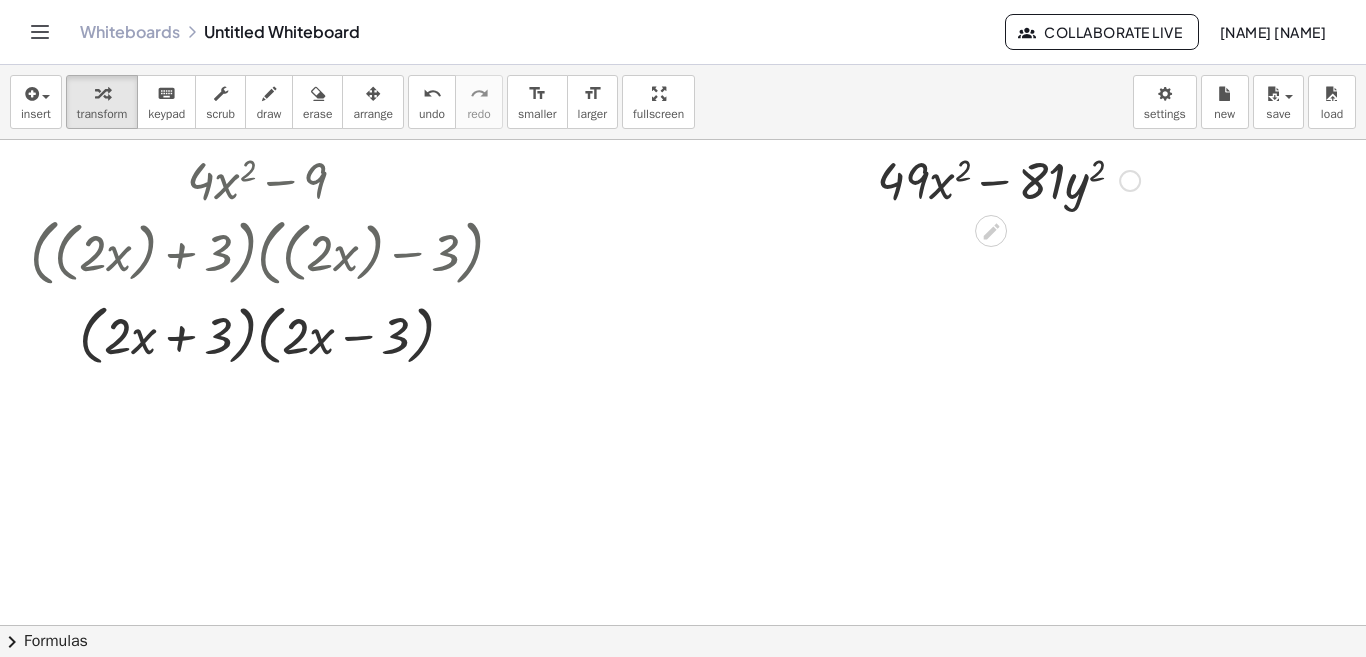 click on "Fix a mistake Transform line Copy line as LaTeX Copy derivation as LaTeX Expand new lines: On" at bounding box center (1130, 181) 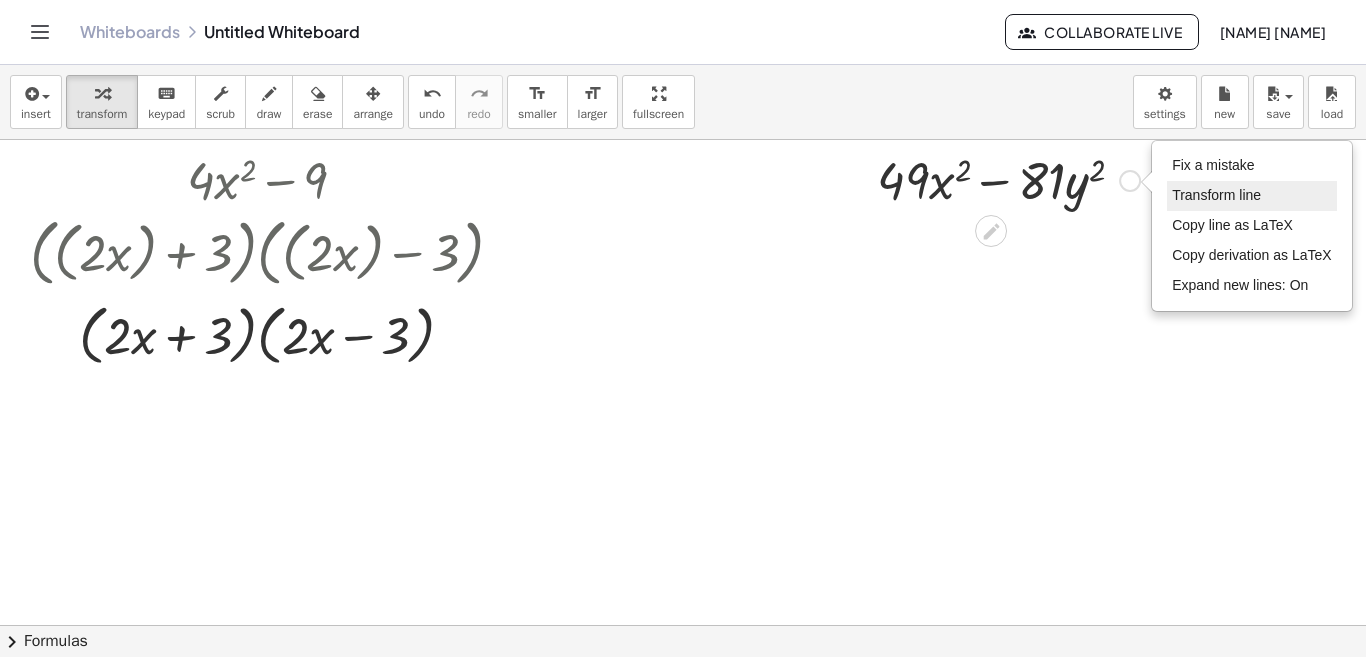 click on "Transform line" at bounding box center [1216, 195] 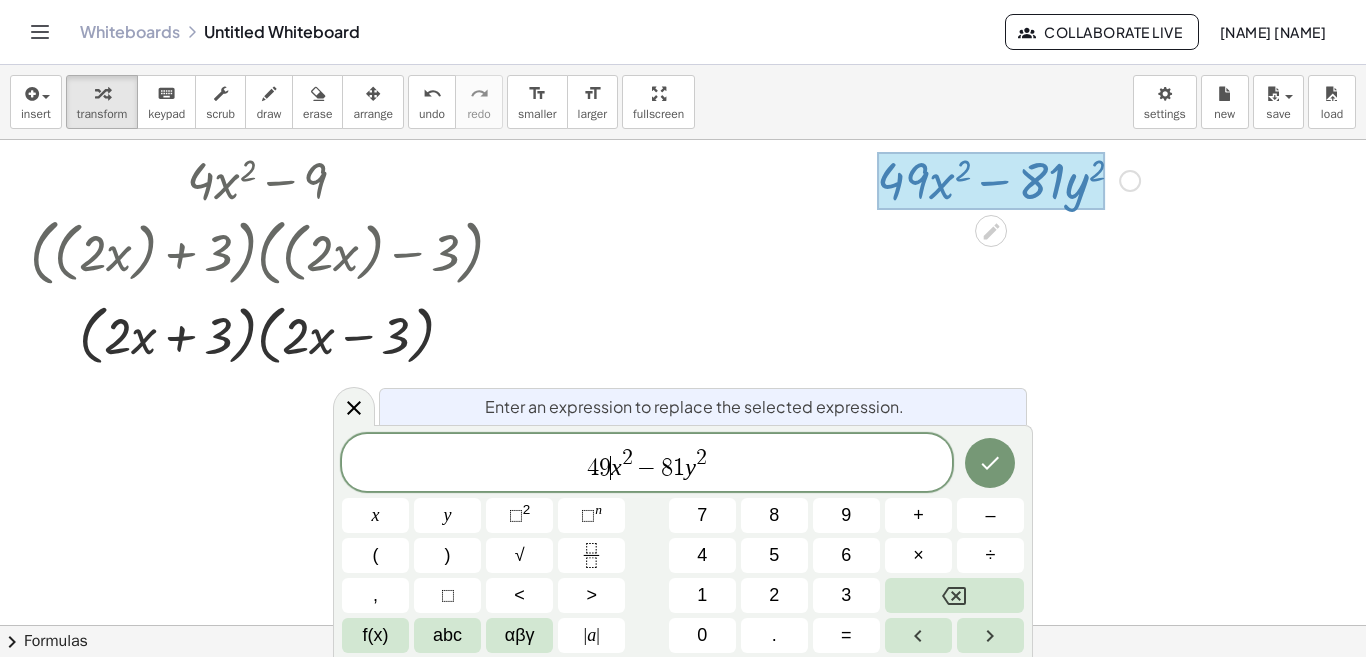 click on "4 9 ​ x 2 − 8 1 y 2" at bounding box center (647, 464) 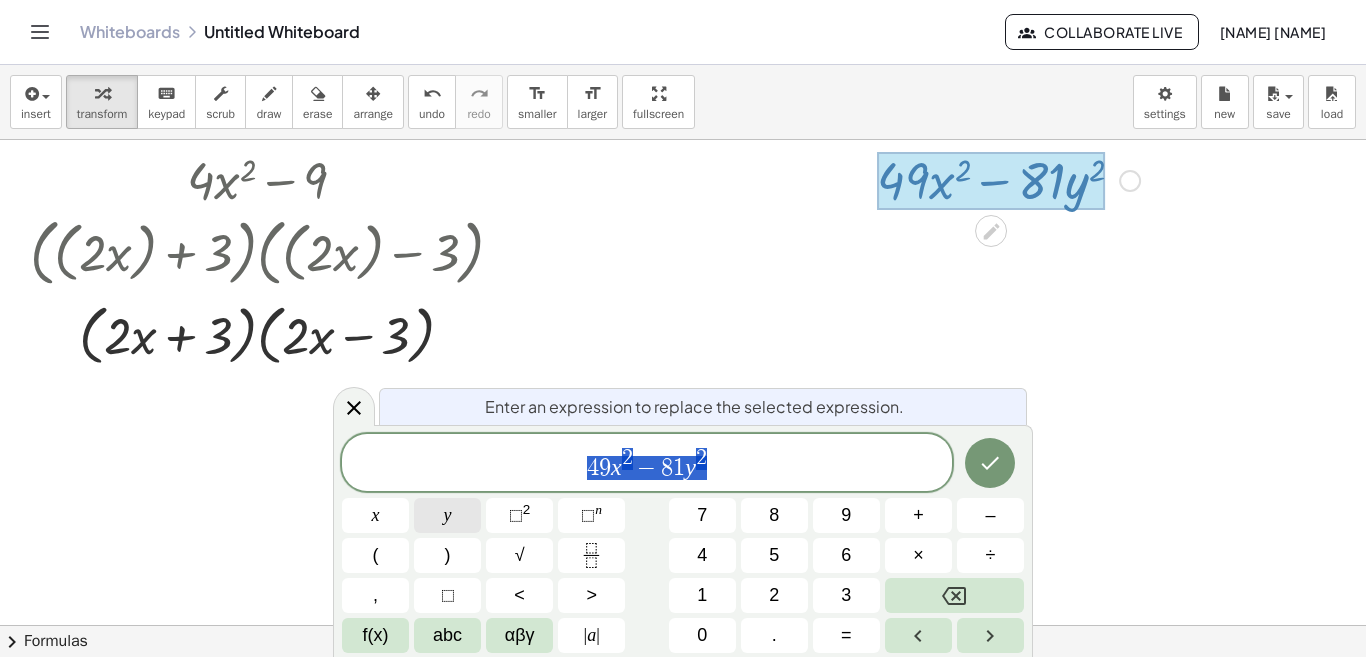 drag, startPoint x: 791, startPoint y: 460, endPoint x: 424, endPoint y: 501, distance: 369.28308 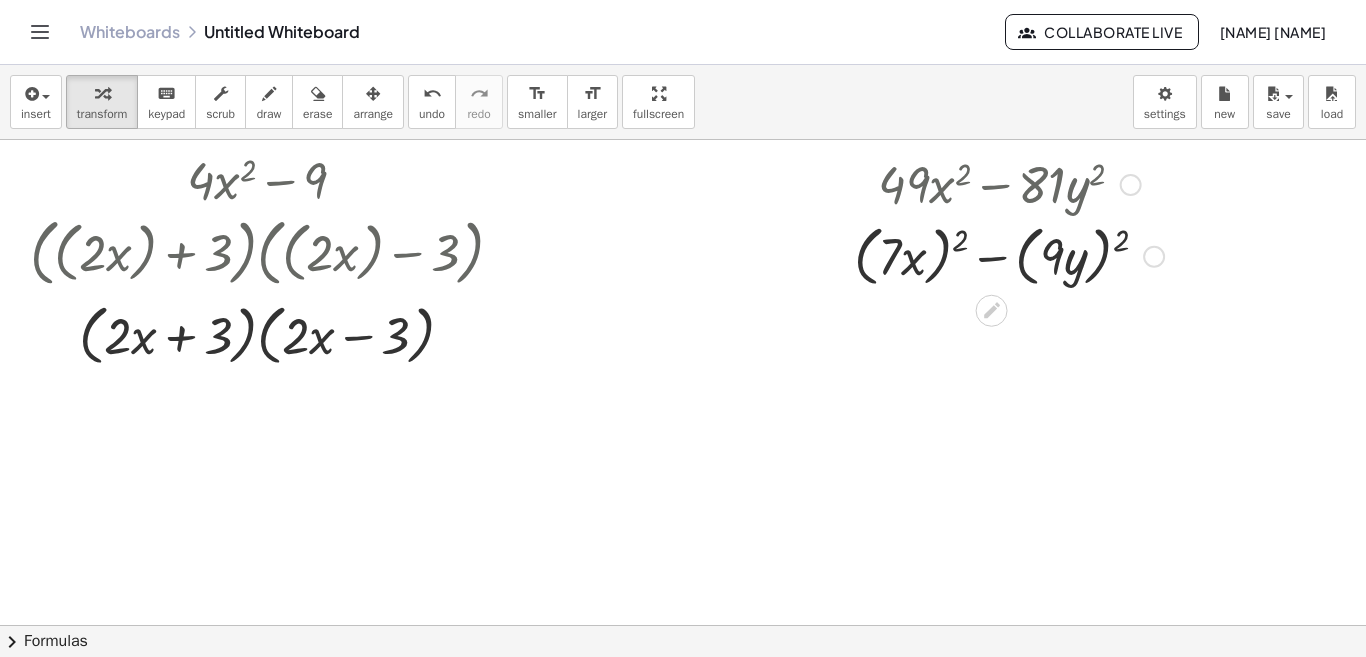 click on "chevron_right  Formulas" 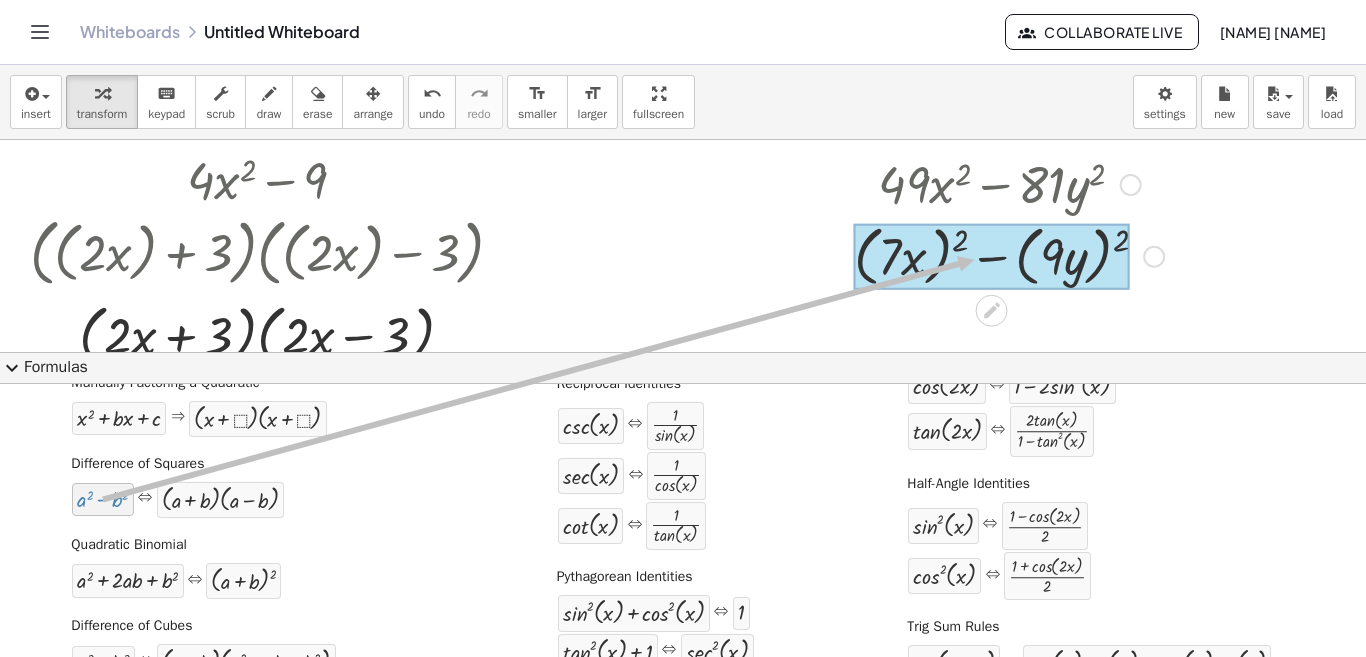 drag, startPoint x: 81, startPoint y: 505, endPoint x: 972, endPoint y: 258, distance: 924.6026 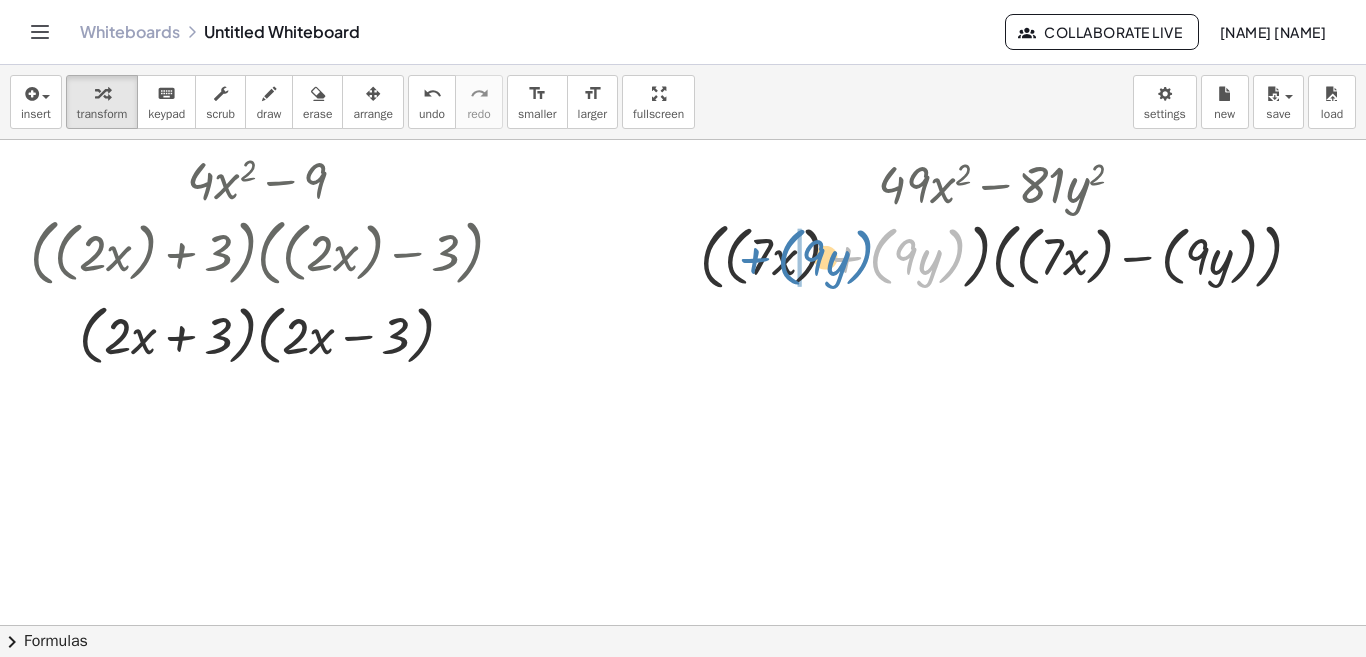 drag, startPoint x: 868, startPoint y: 266, endPoint x: 776, endPoint y: 267, distance: 92.00543 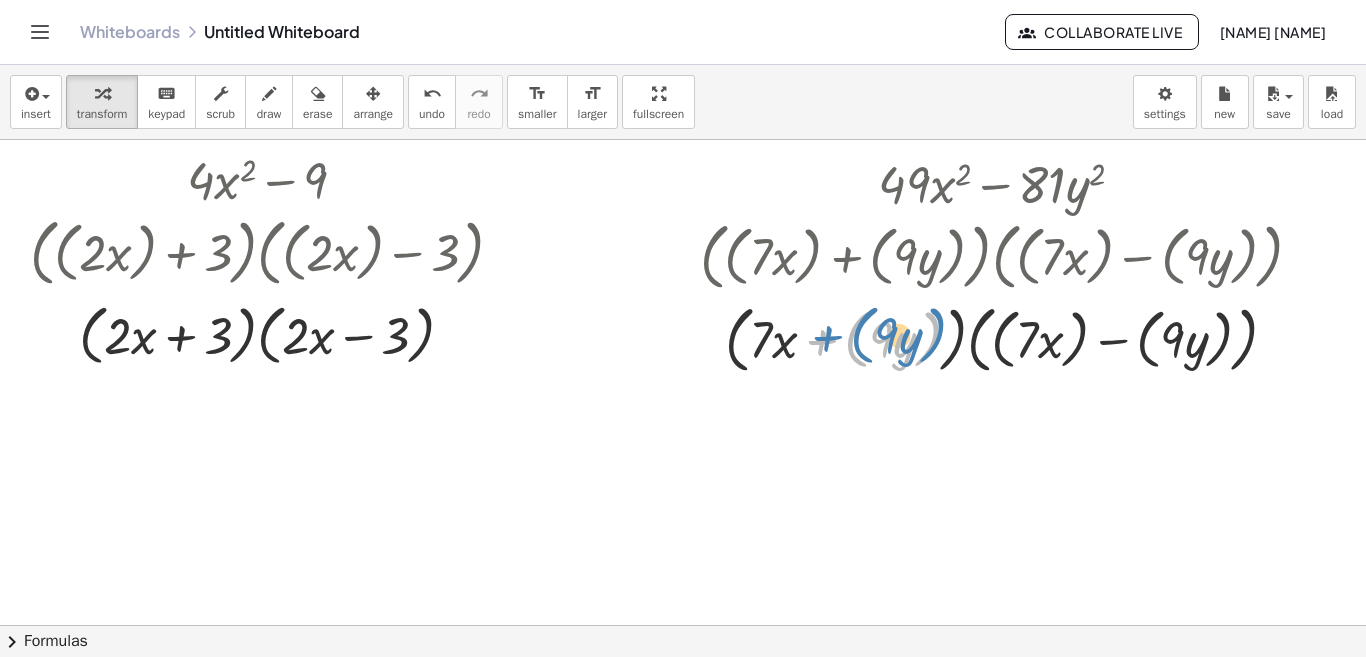 click at bounding box center (1009, 337) 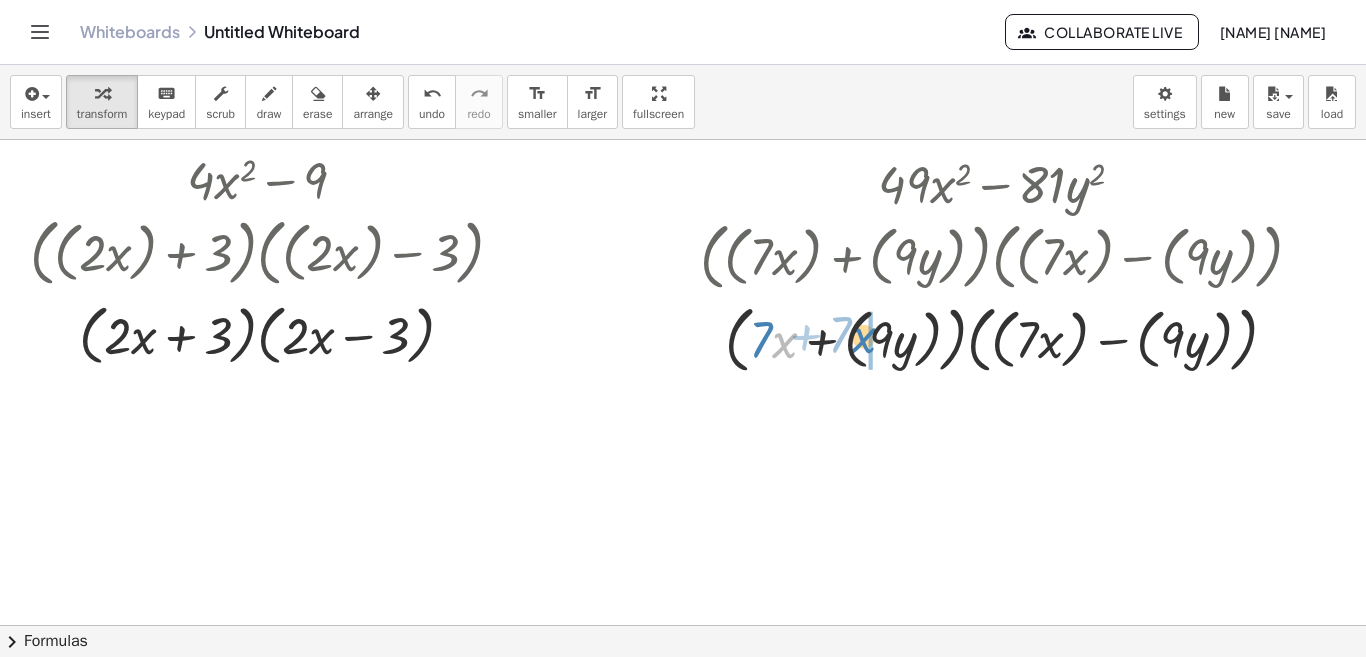 drag, startPoint x: 786, startPoint y: 347, endPoint x: 866, endPoint y: 342, distance: 80.1561 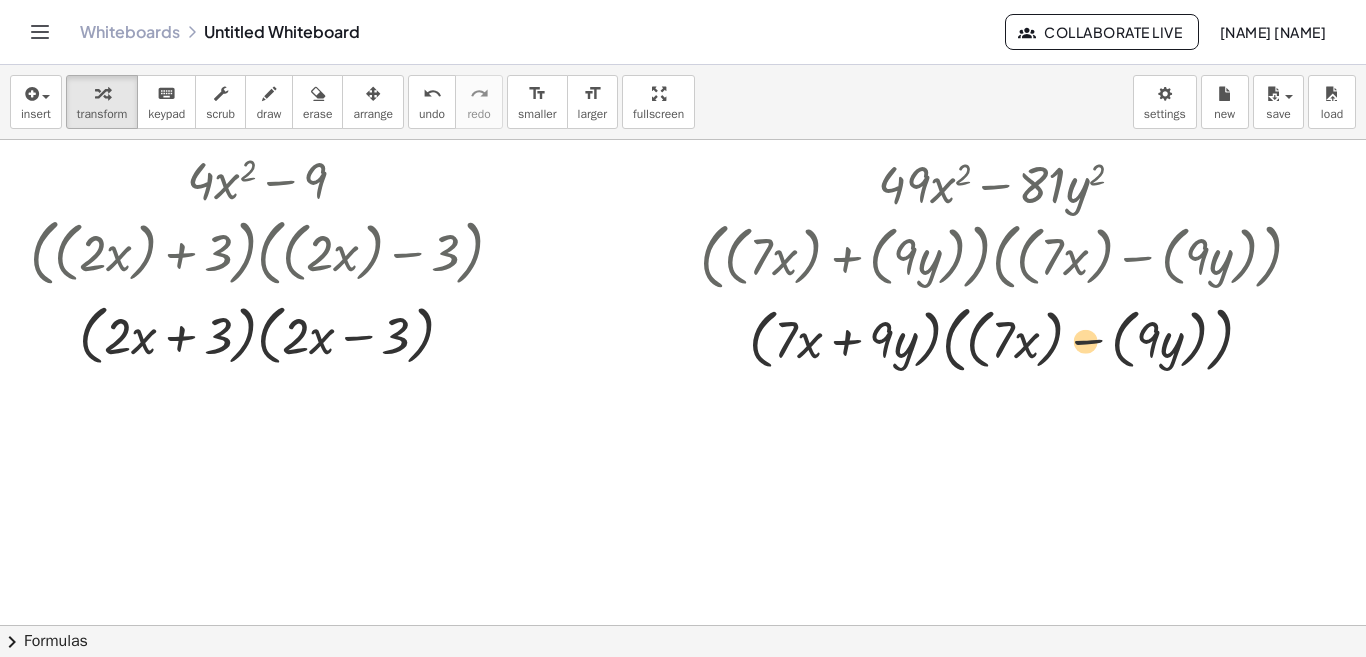 click at bounding box center [1009, 337] 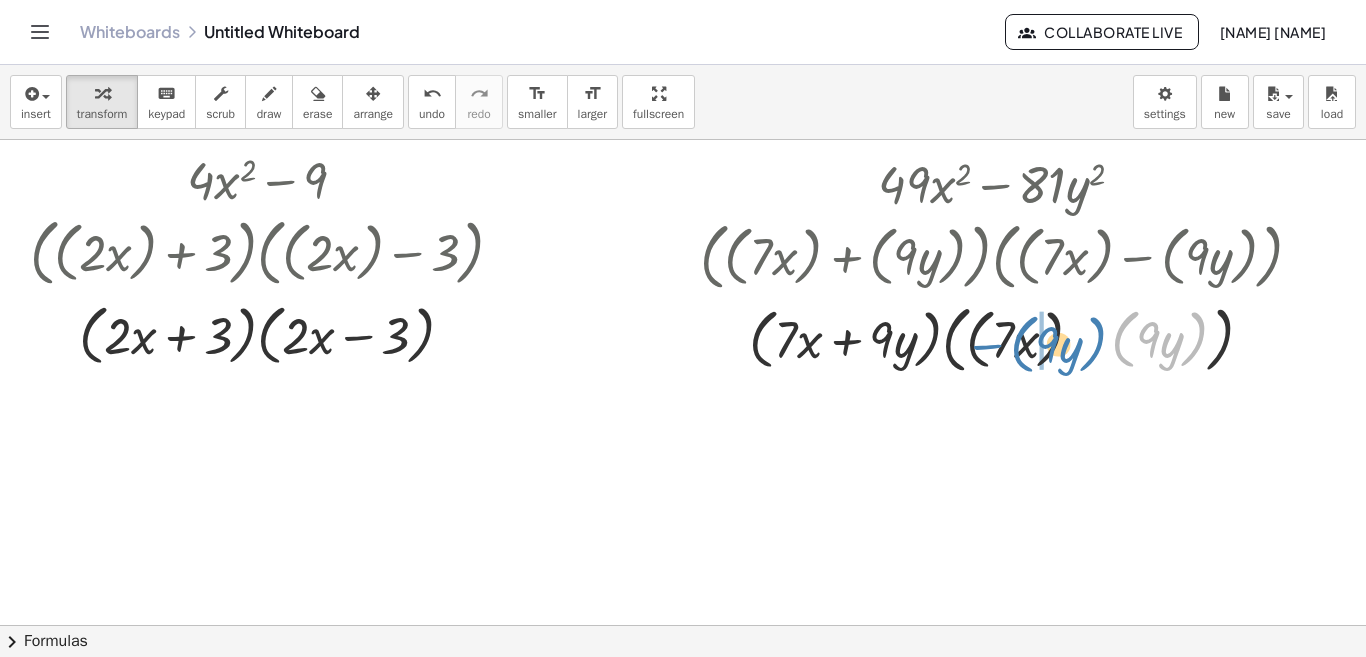 drag, startPoint x: 1121, startPoint y: 342, endPoint x: 1019, endPoint y: 347, distance: 102.122475 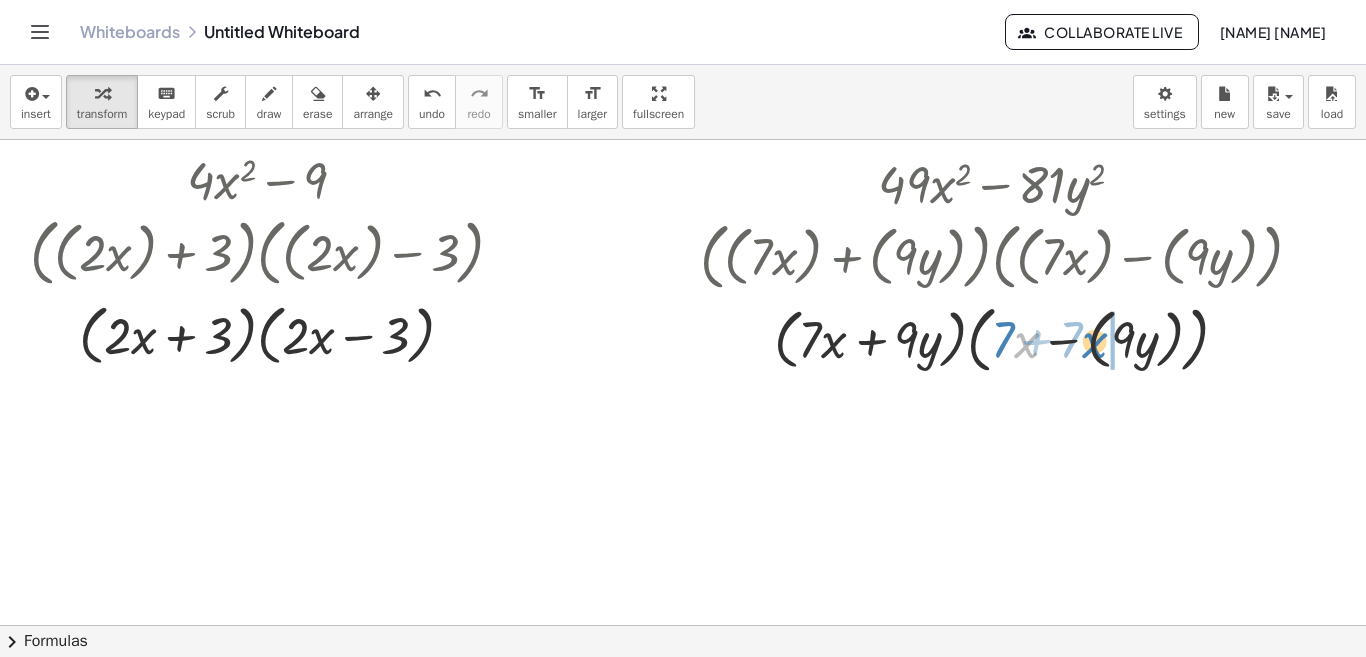 drag, startPoint x: 1020, startPoint y: 333, endPoint x: 1088, endPoint y: 333, distance: 68 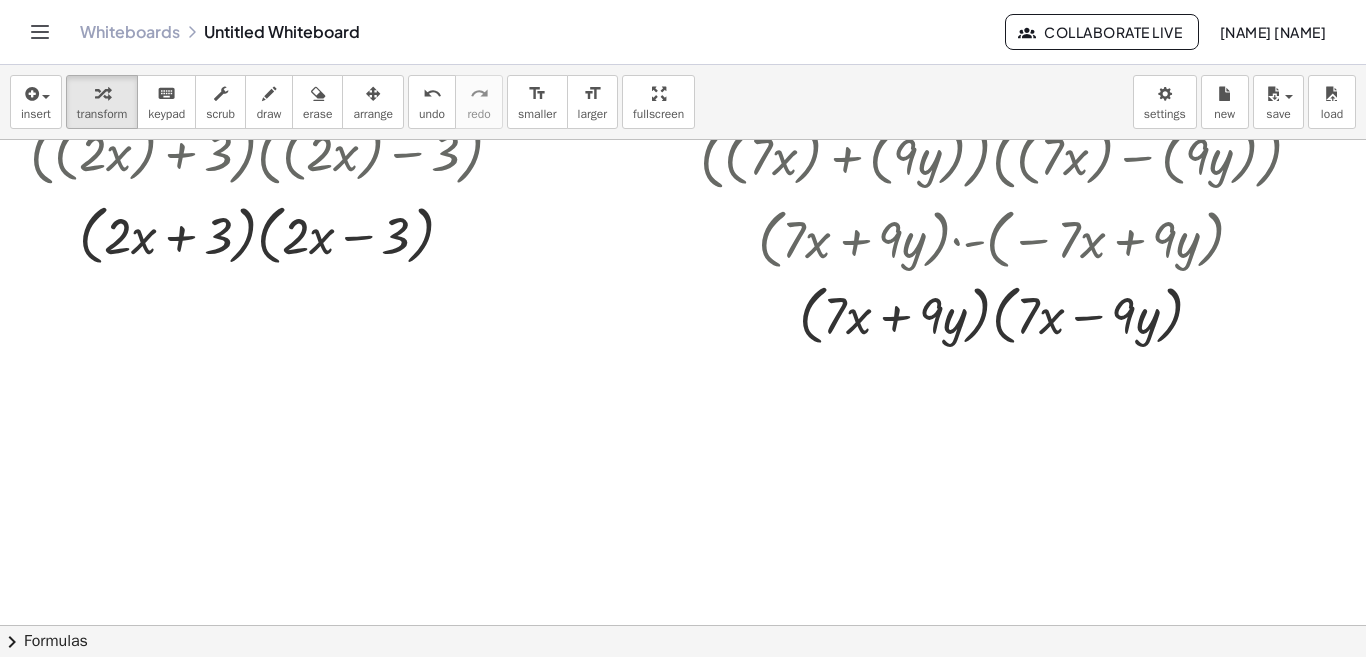 scroll, scrollTop: 0, scrollLeft: 0, axis: both 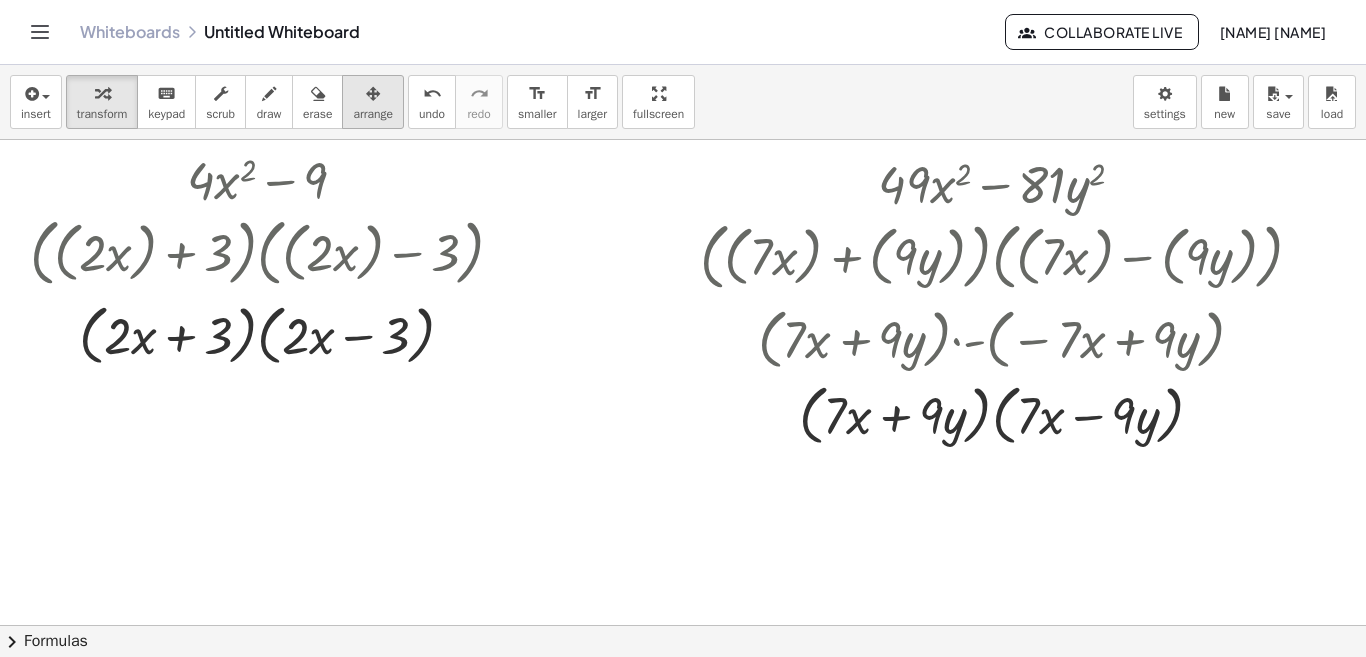 click on "arrange" at bounding box center [373, 102] 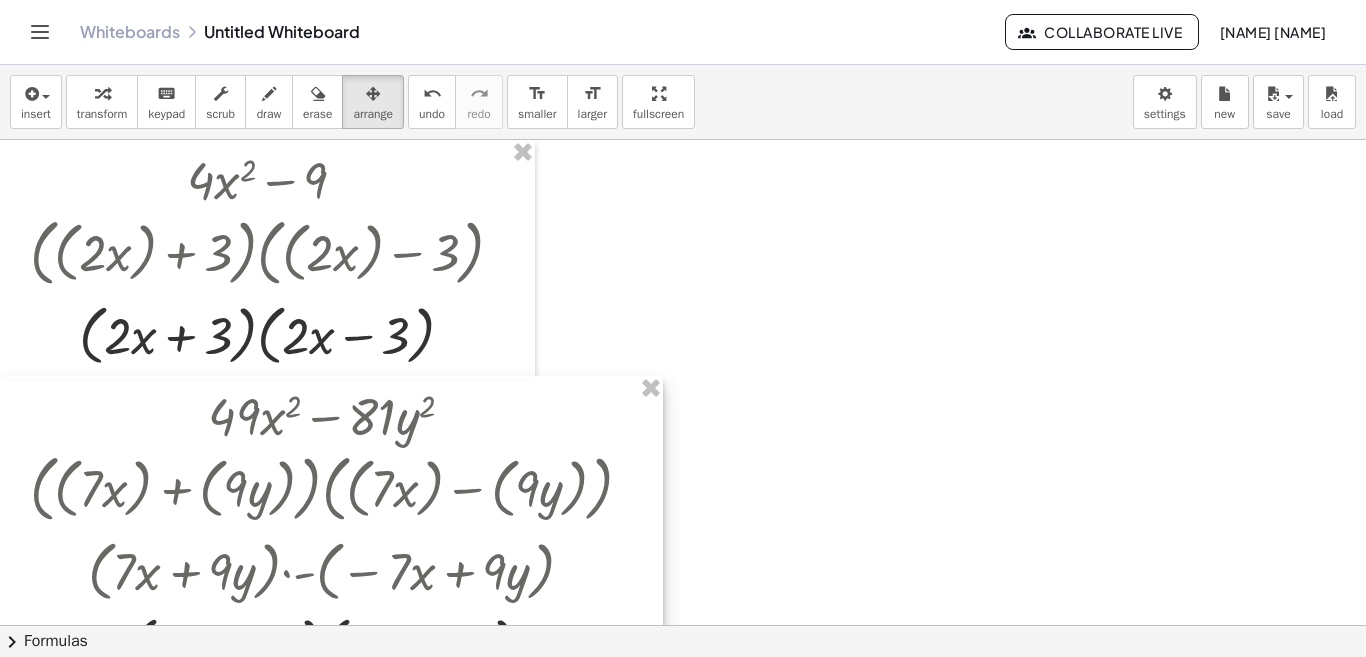 drag, startPoint x: 809, startPoint y: 261, endPoint x: 57, endPoint y: 443, distance: 773.7105 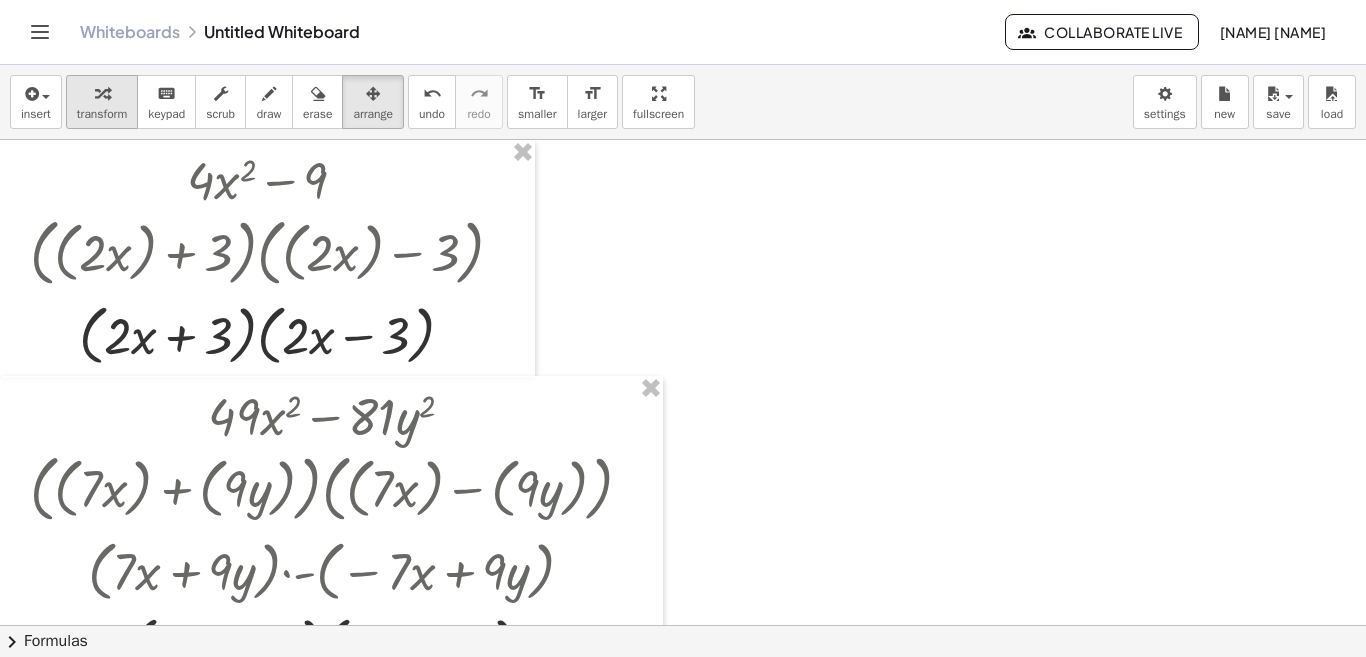 click at bounding box center (102, 93) 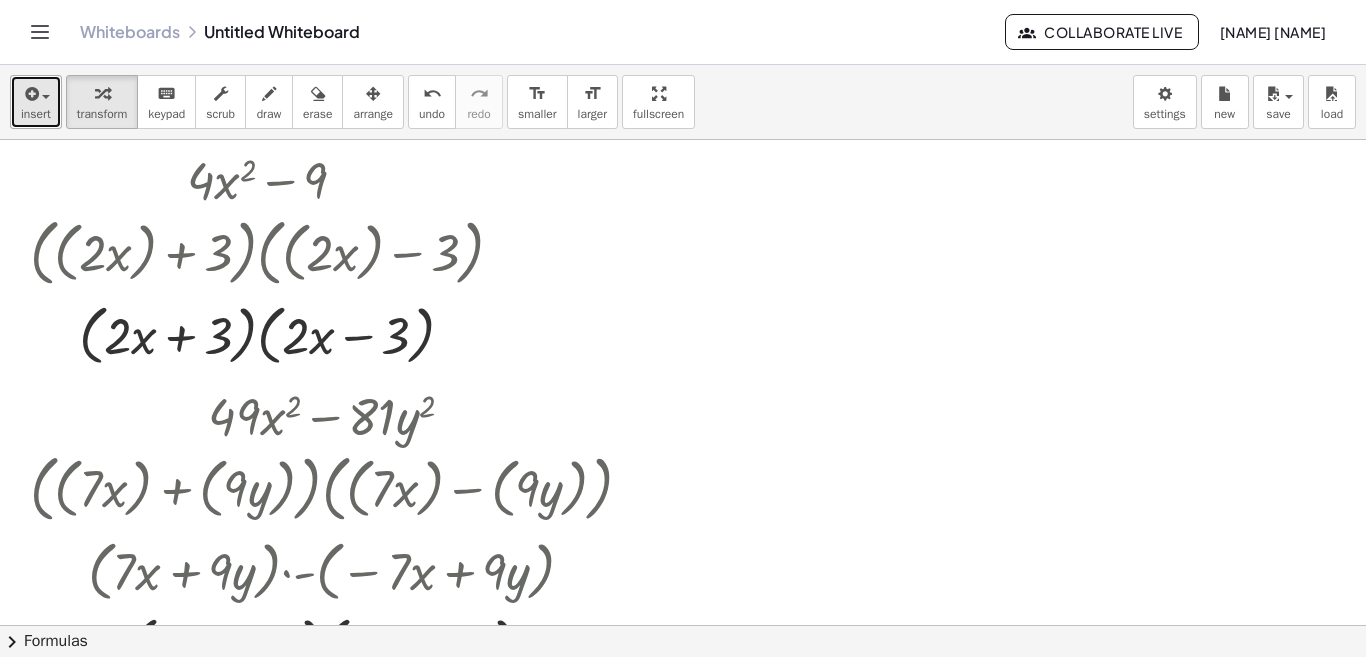 click at bounding box center (36, 93) 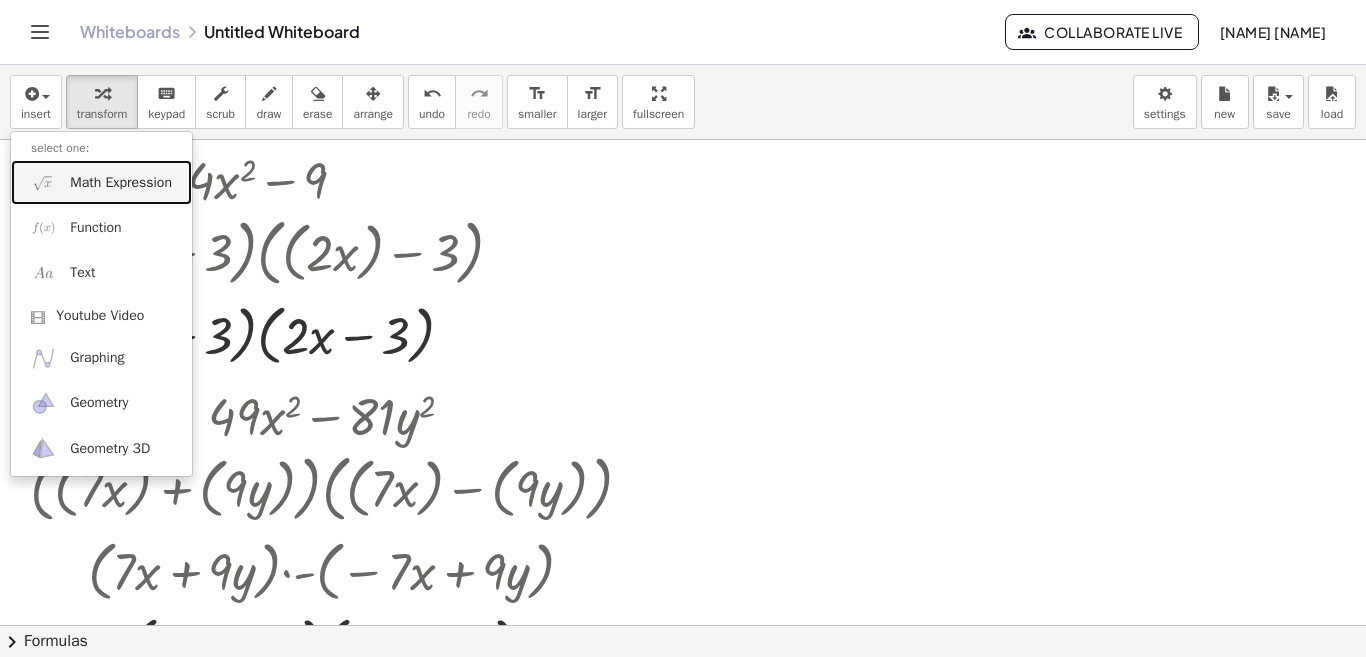 click on "Math Expression" at bounding box center (121, 183) 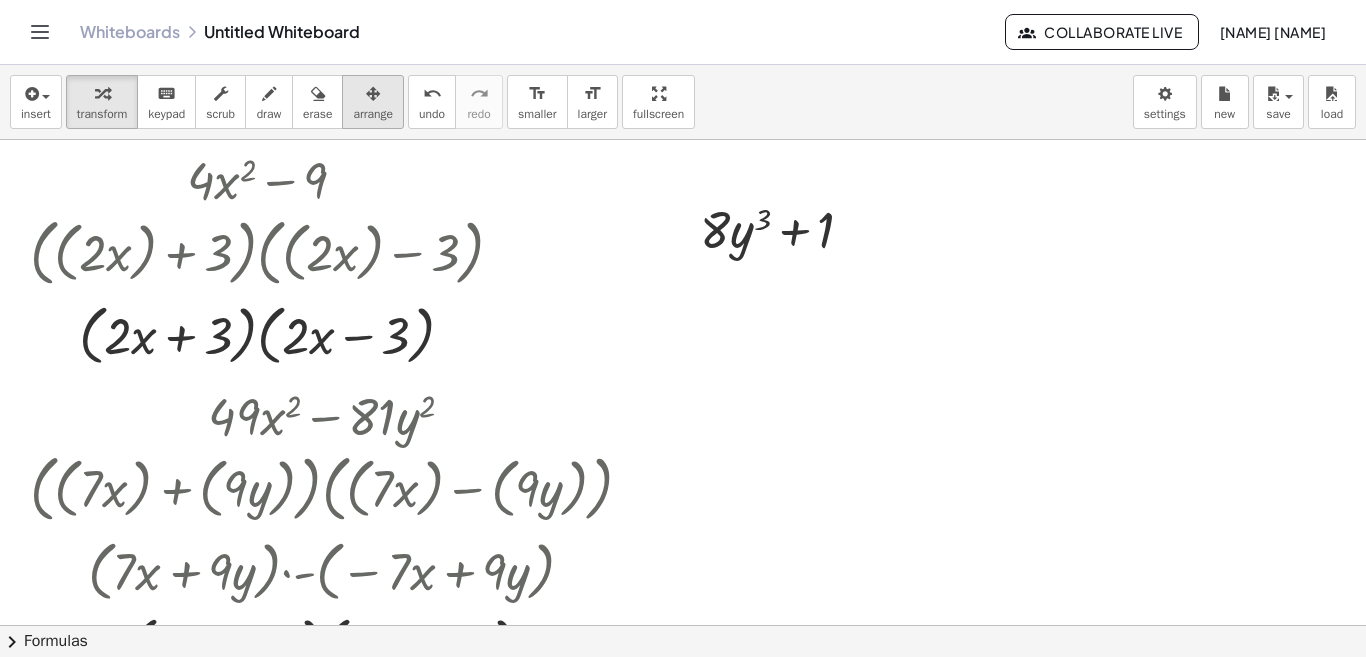 click at bounding box center [373, 94] 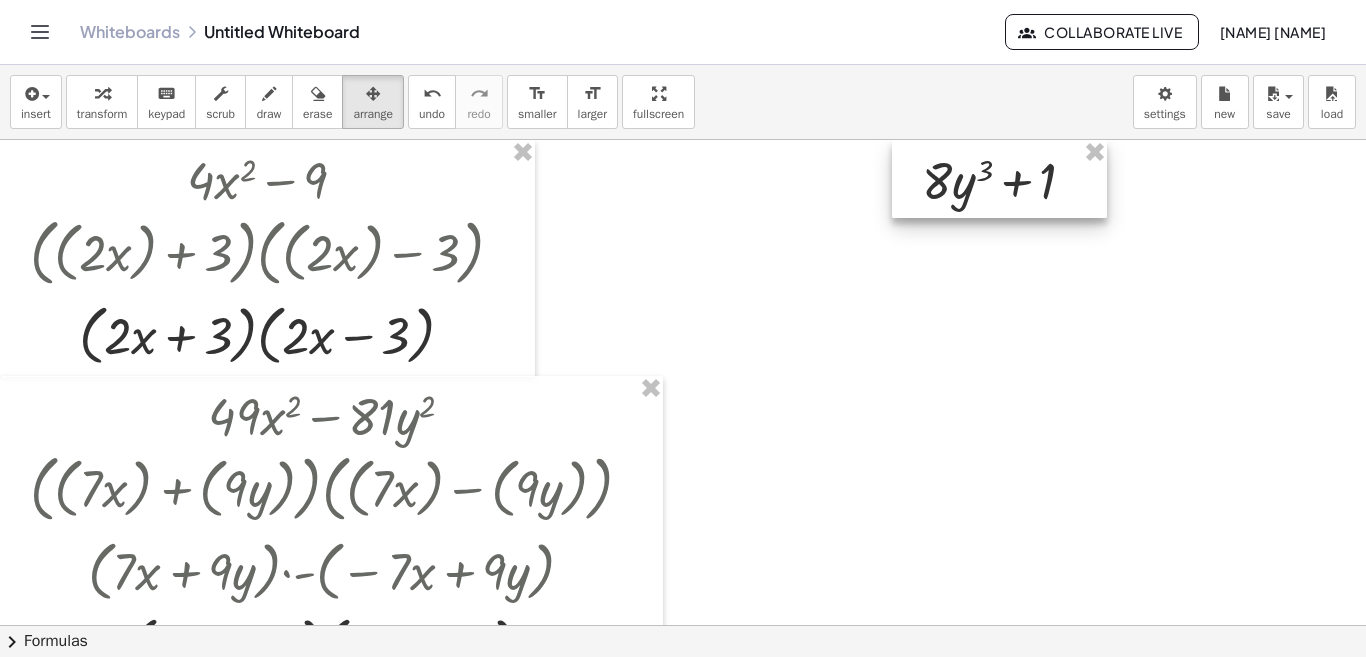 drag, startPoint x: 785, startPoint y: 218, endPoint x: 1006, endPoint y: 164, distance: 227.50165 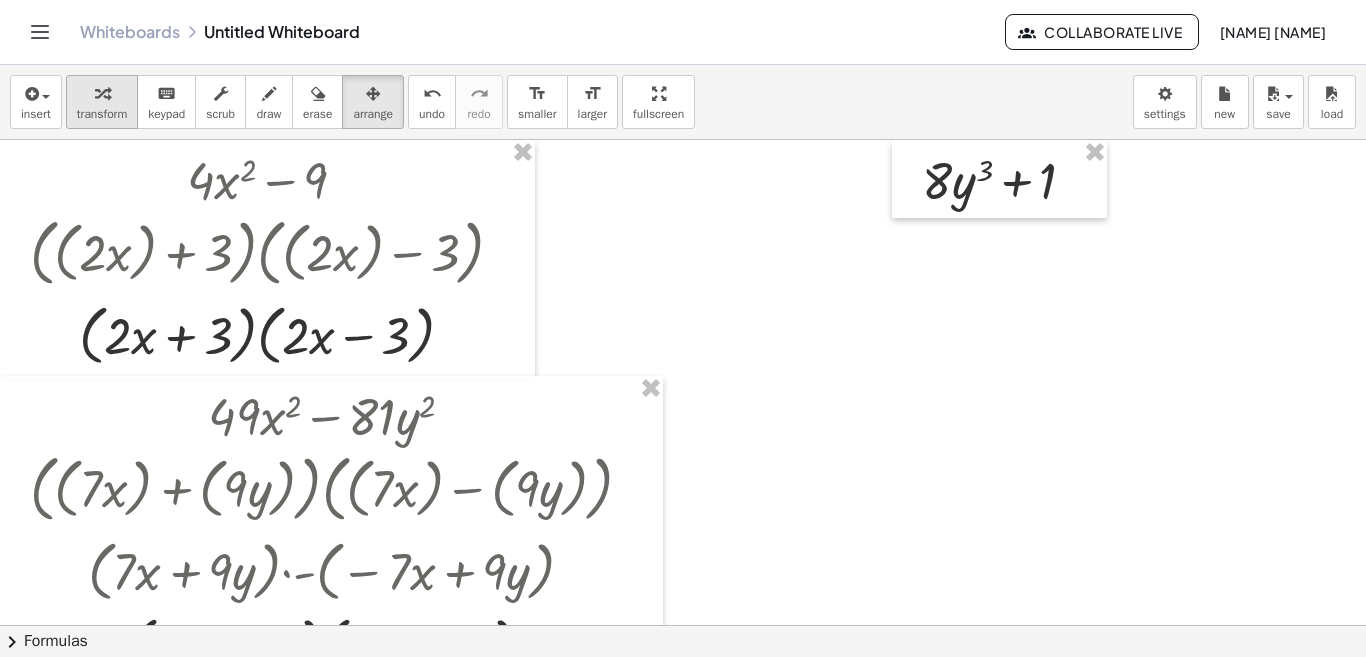 click on "transform" at bounding box center (102, 102) 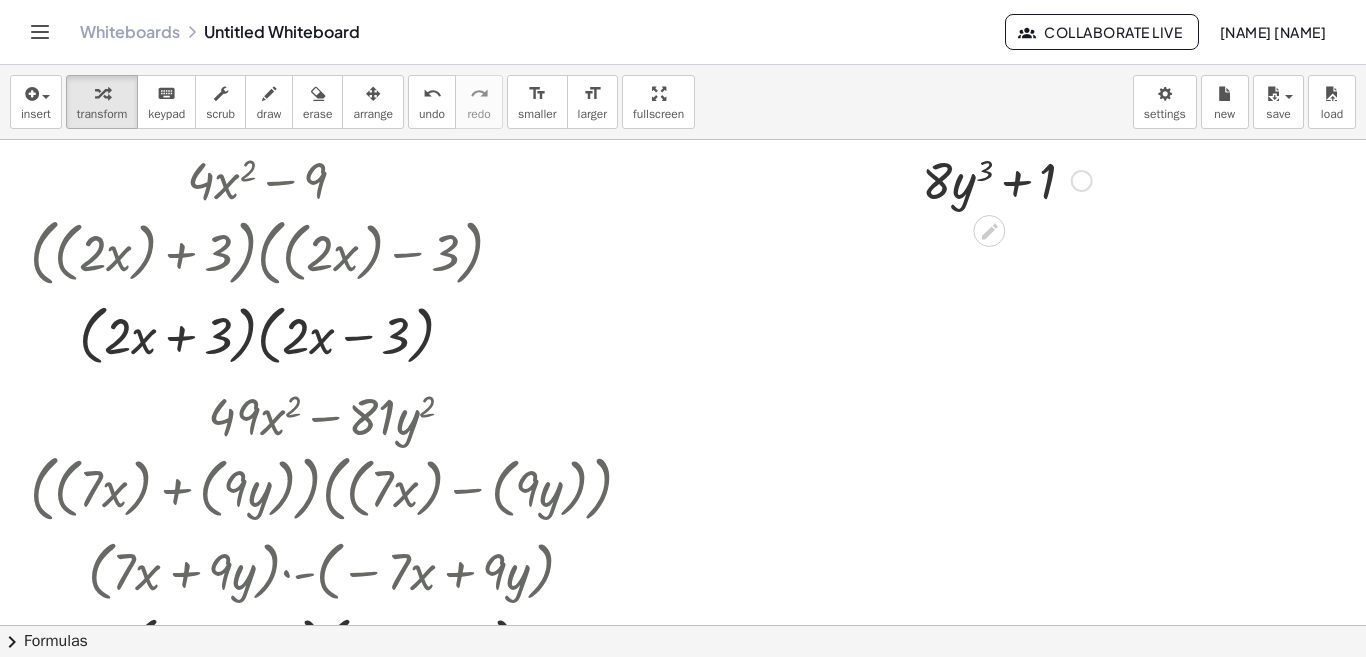 click at bounding box center [1082, 181] 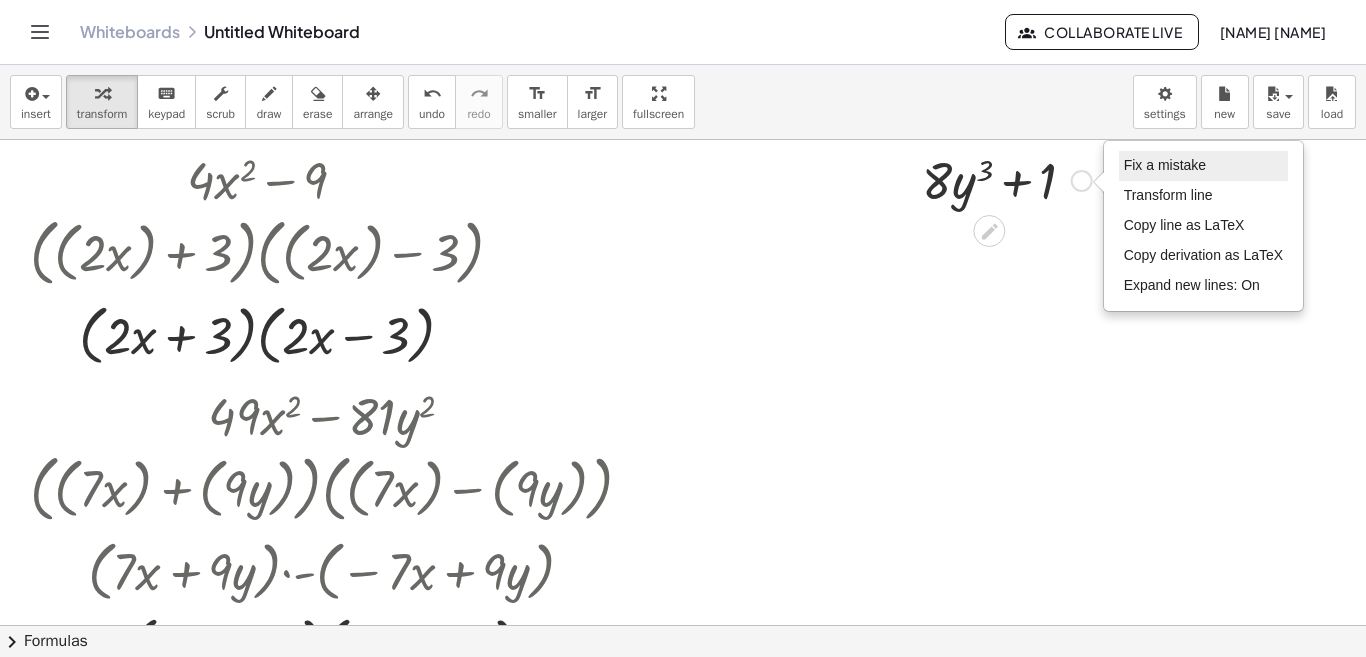 click on "Fix a mistake" at bounding box center (1204, 166) 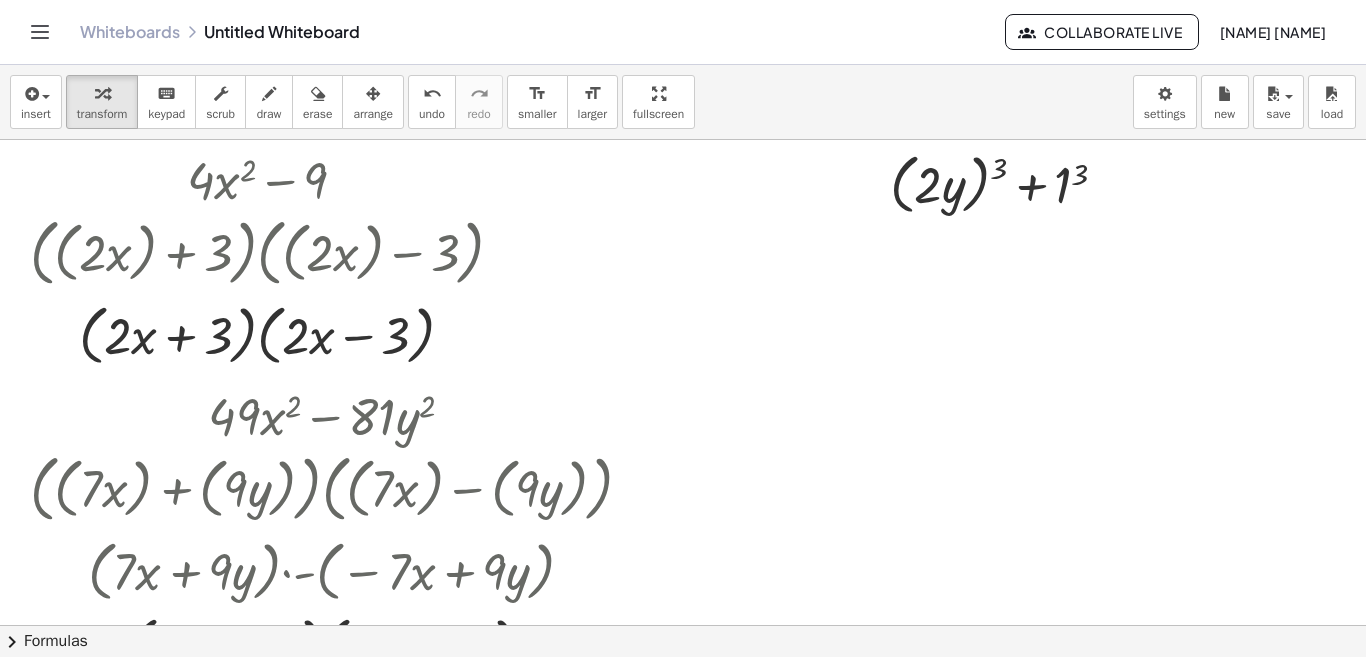 click on "chevron_right  Formulas" 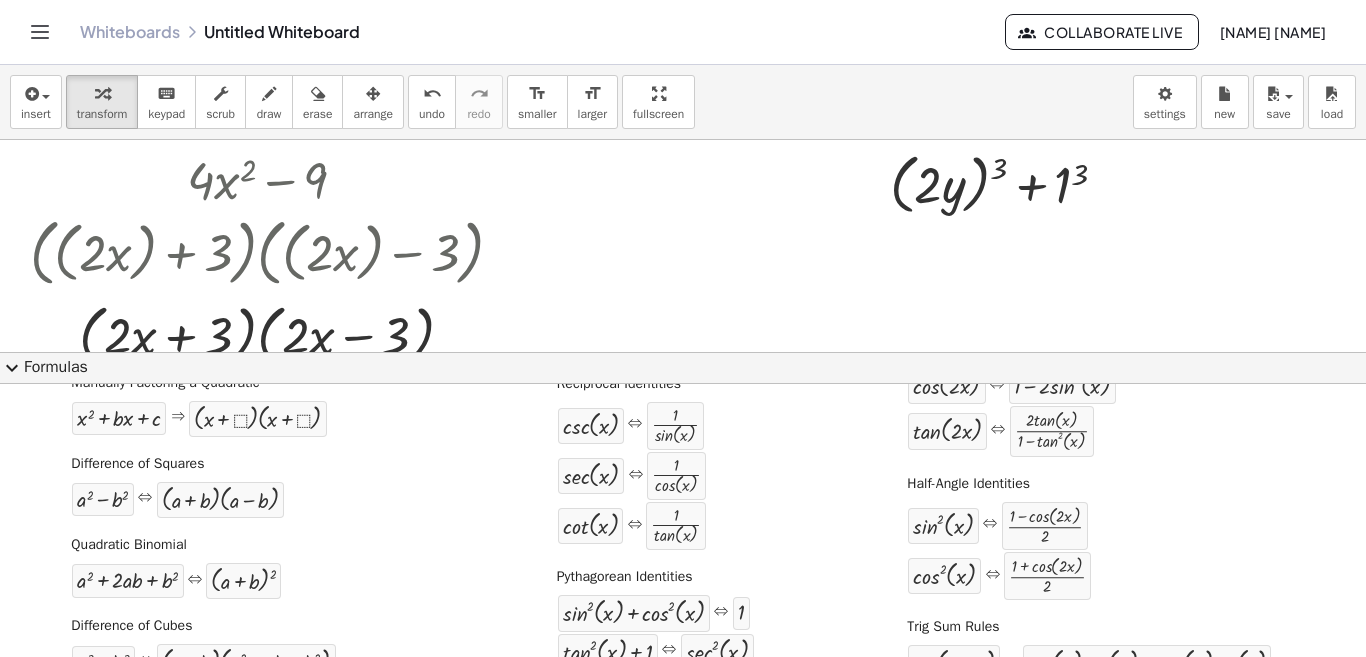 click at bounding box center [683, 690] 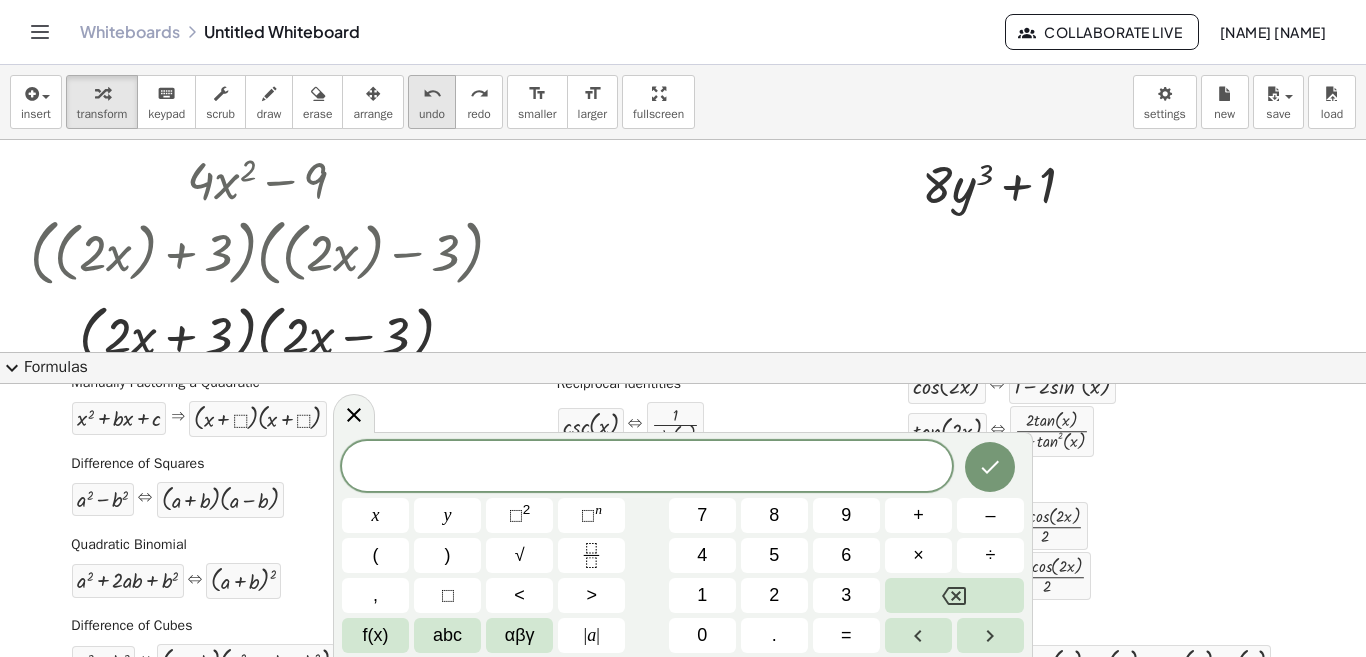 click on "undo undo" at bounding box center (432, 102) 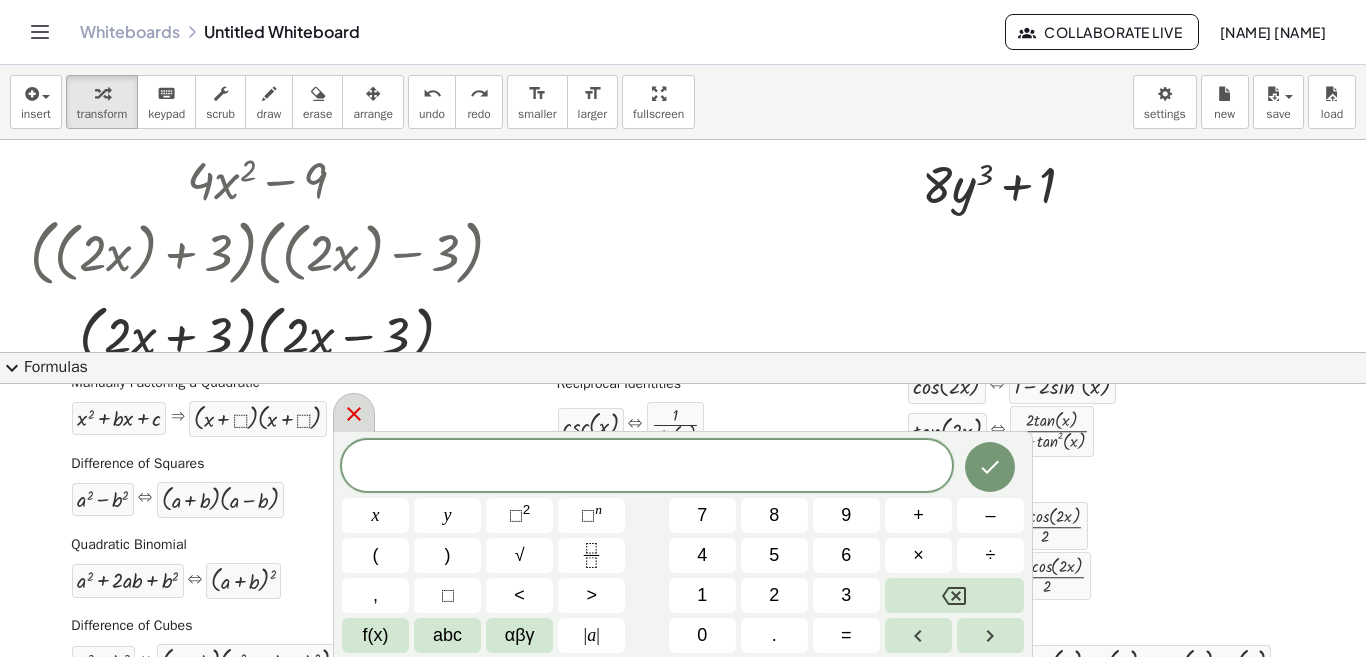 click at bounding box center (354, 412) 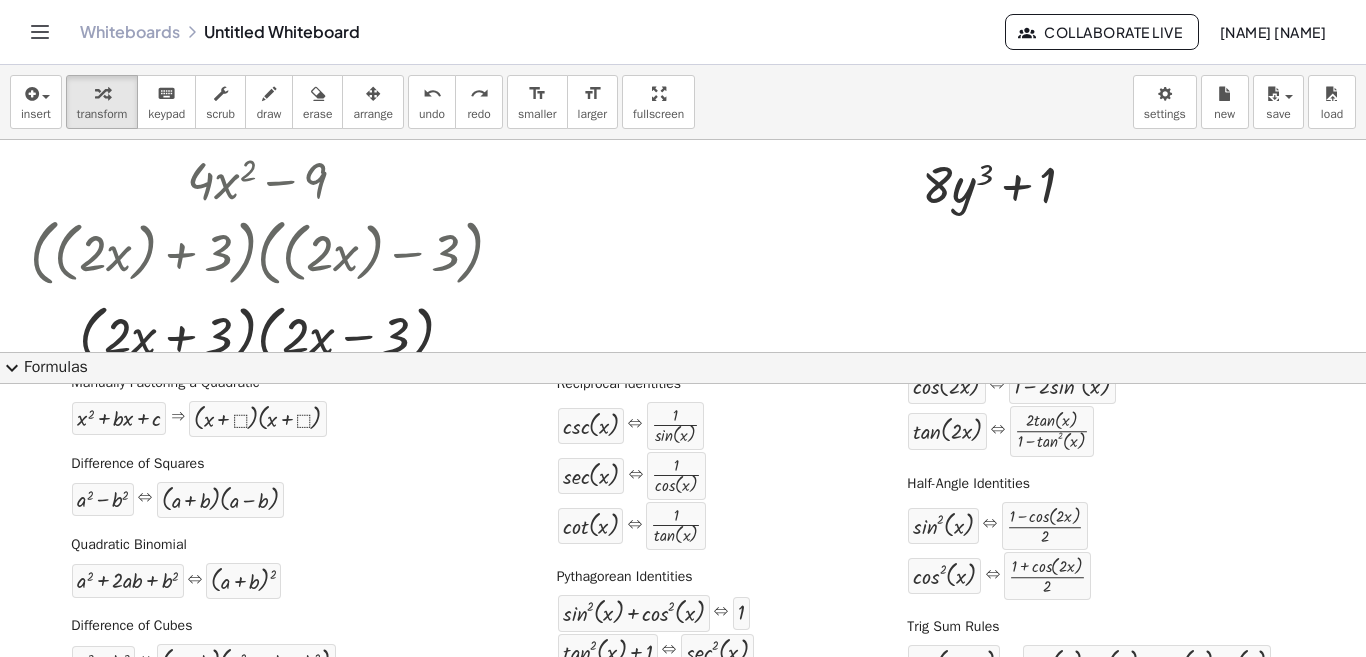 click on "expand_more  Formulas" 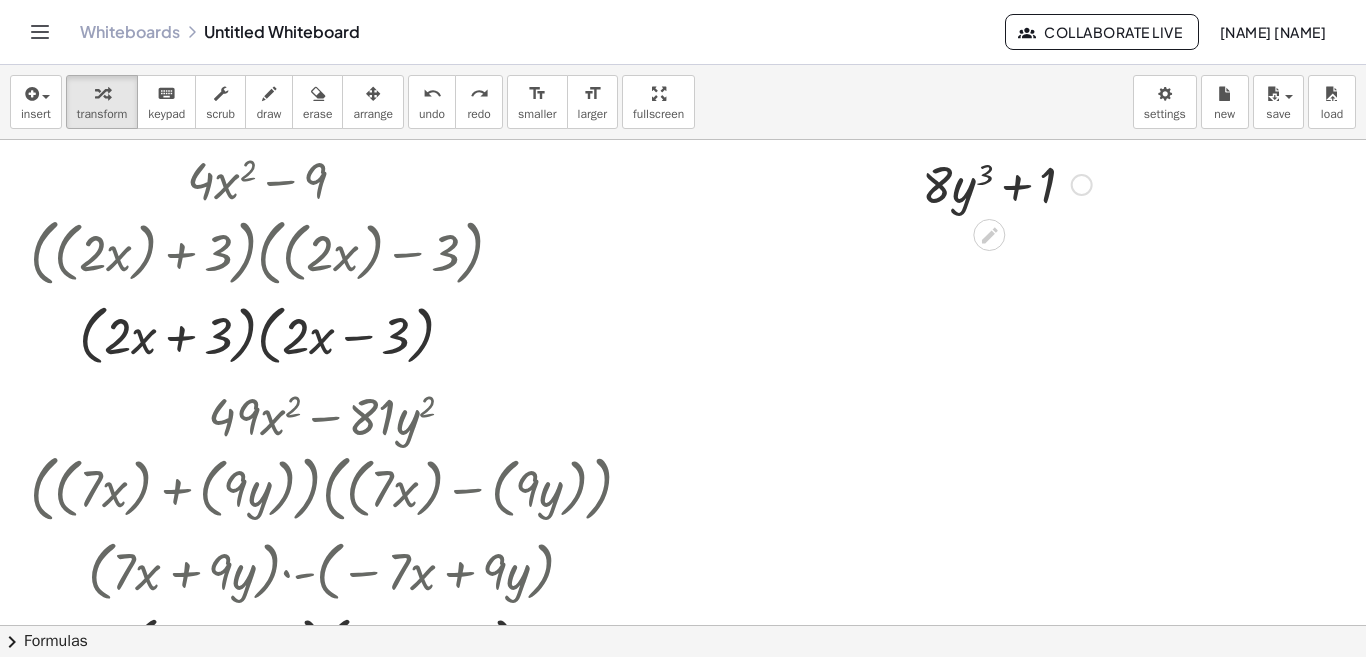 click on "Fix a mistake Transform line Copy line as LaTeX Copy derivation as LaTeX Expand new lines: On" at bounding box center [1082, 185] 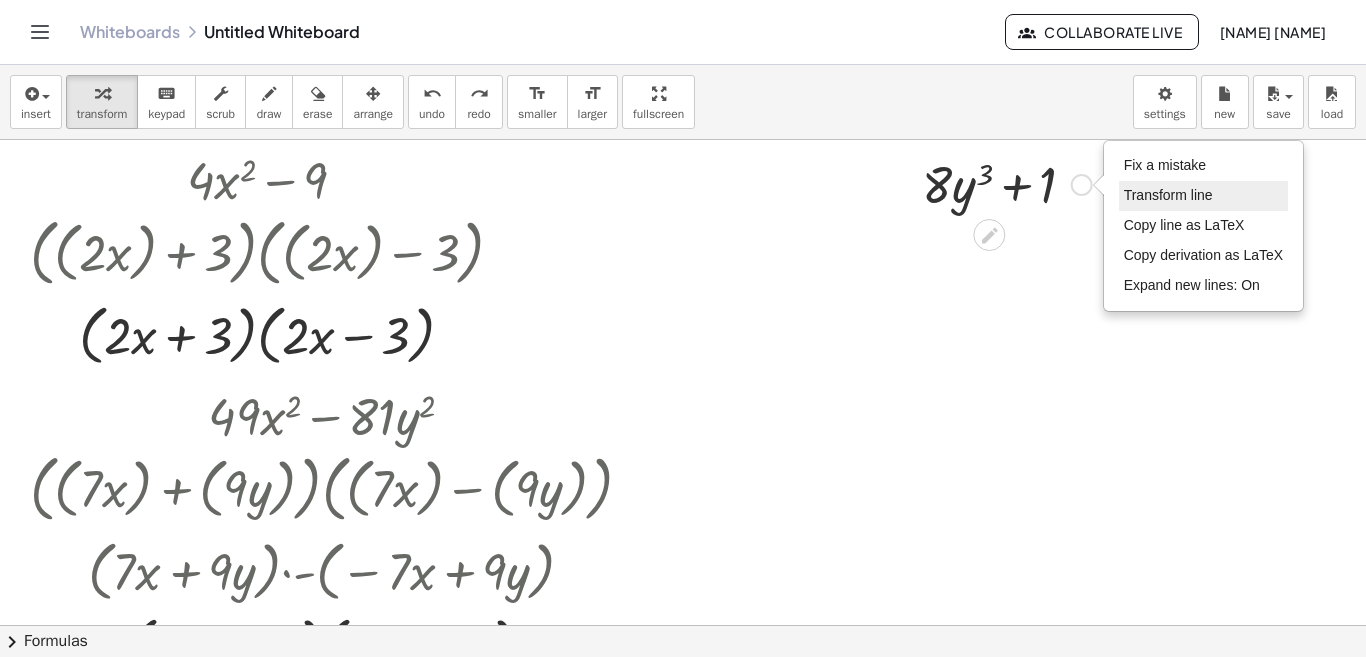 click on "Transform line" at bounding box center [1168, 195] 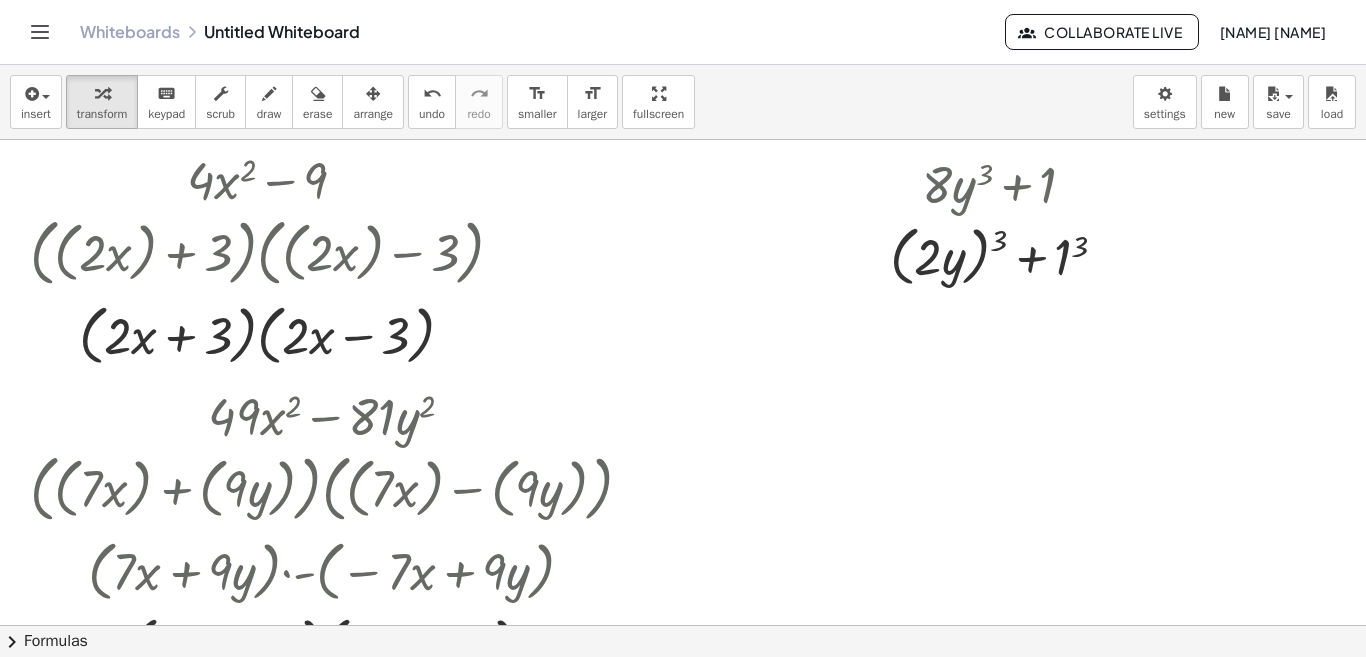 click on "chevron_right  Formulas" 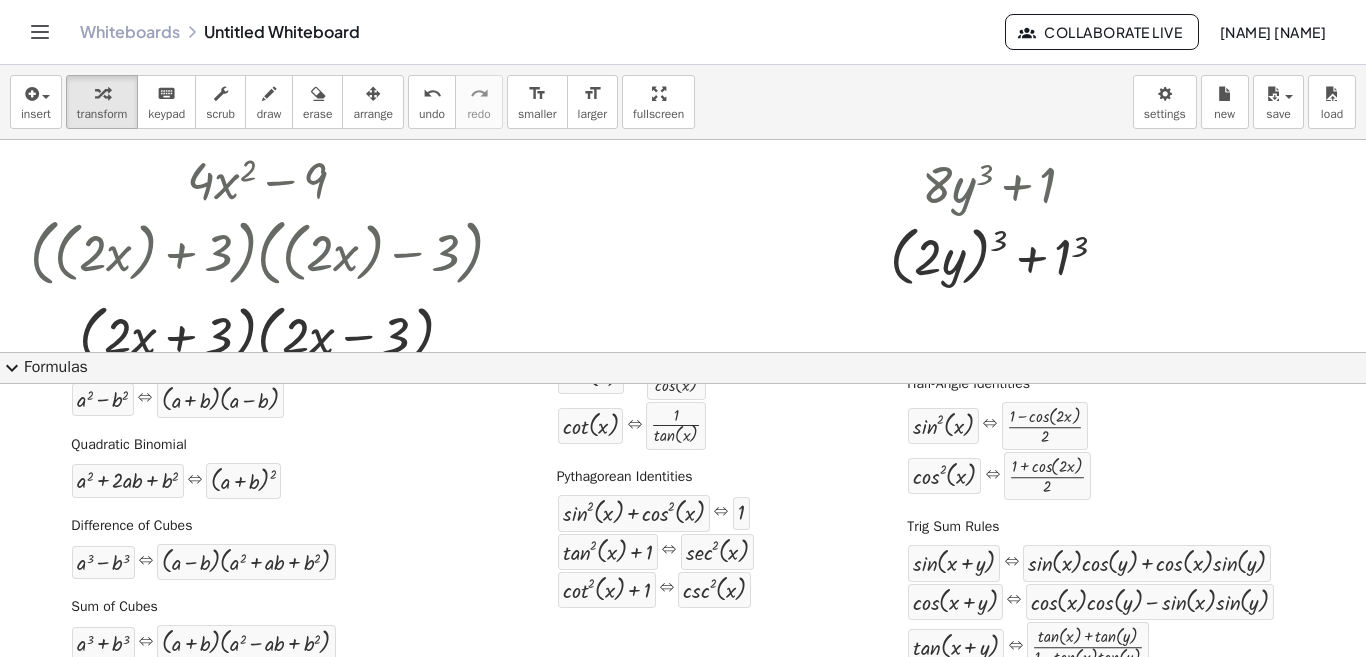 scroll, scrollTop: 400, scrollLeft: 0, axis: vertical 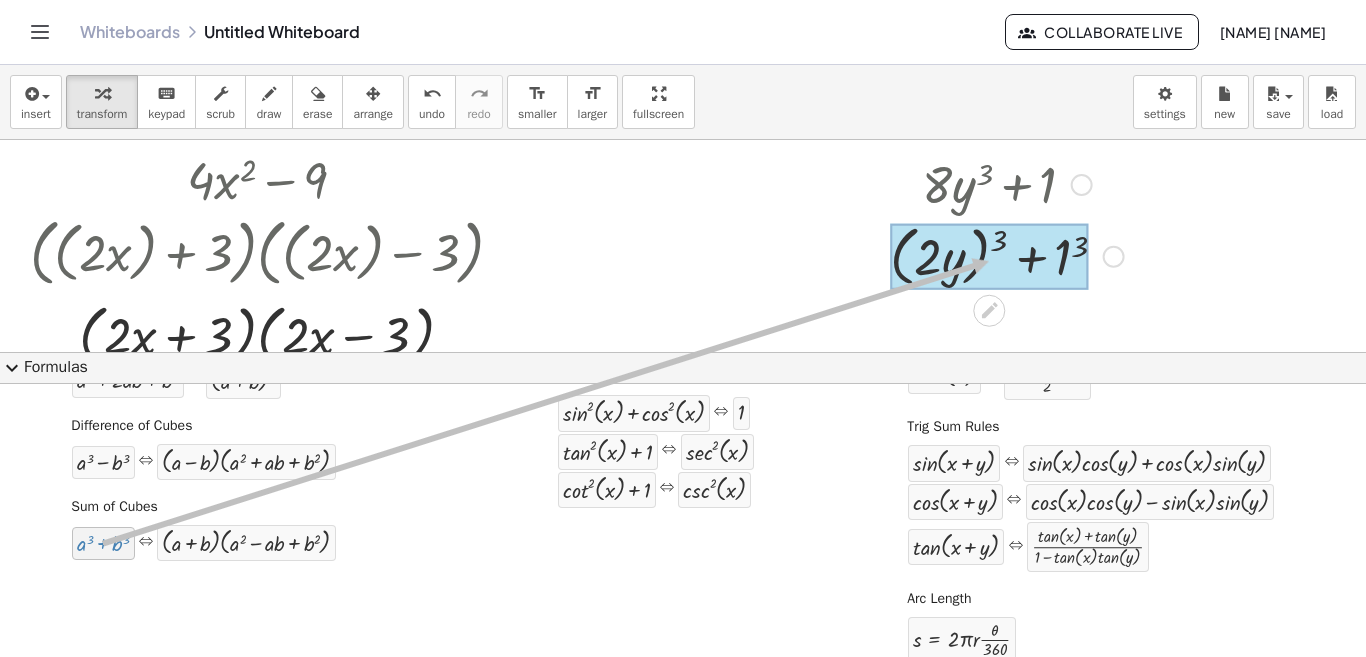 drag, startPoint x: 95, startPoint y: 537, endPoint x: 986, endPoint y: 261, distance: 932.76843 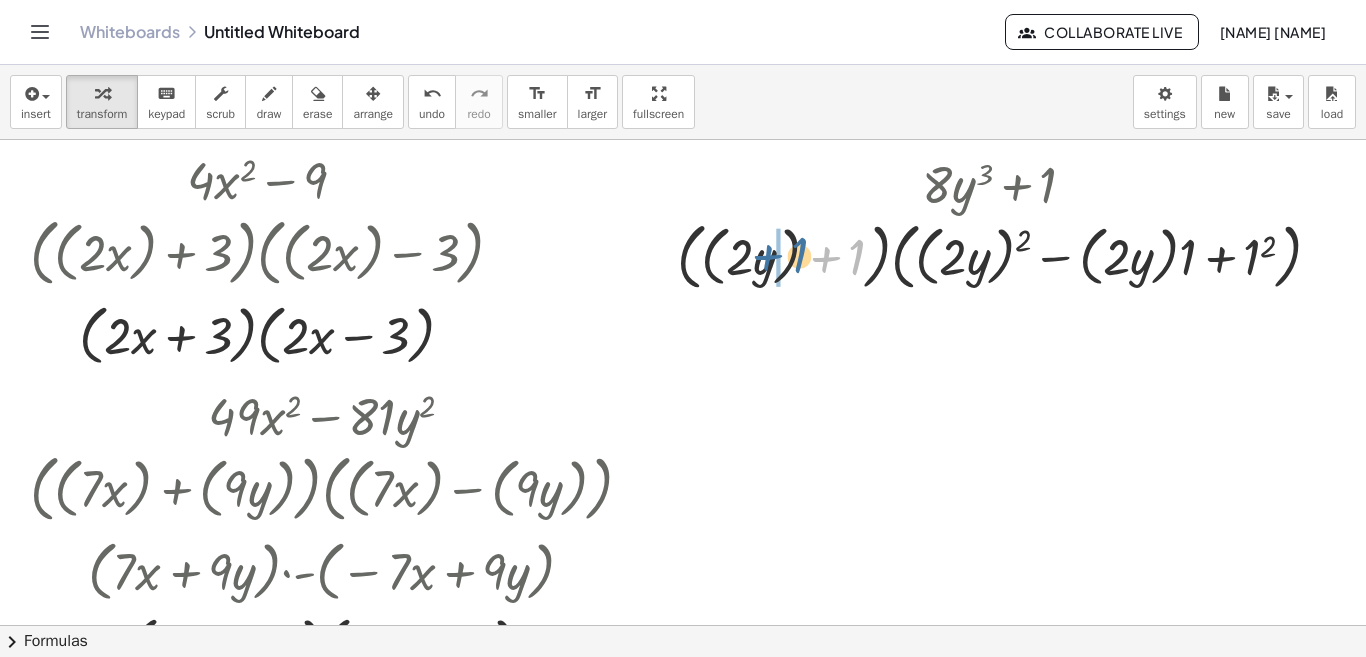 drag, startPoint x: 821, startPoint y: 264, endPoint x: 770, endPoint y: 264, distance: 51 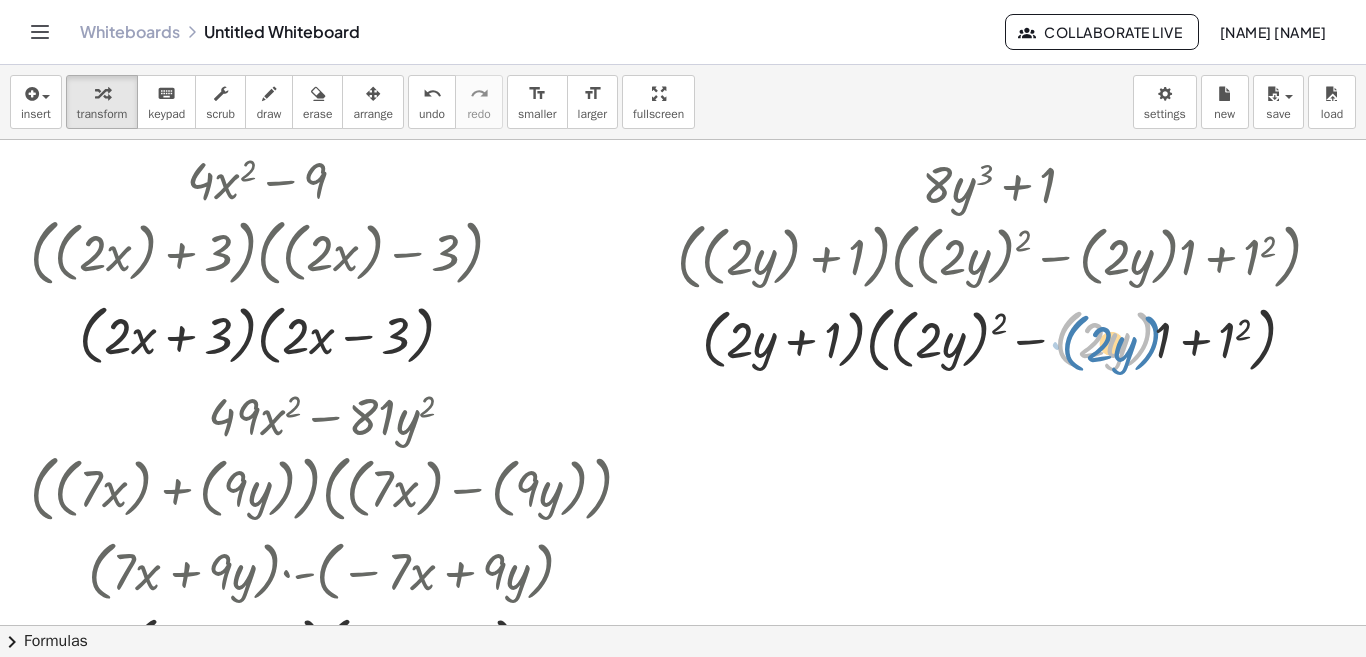 click at bounding box center [1007, 337] 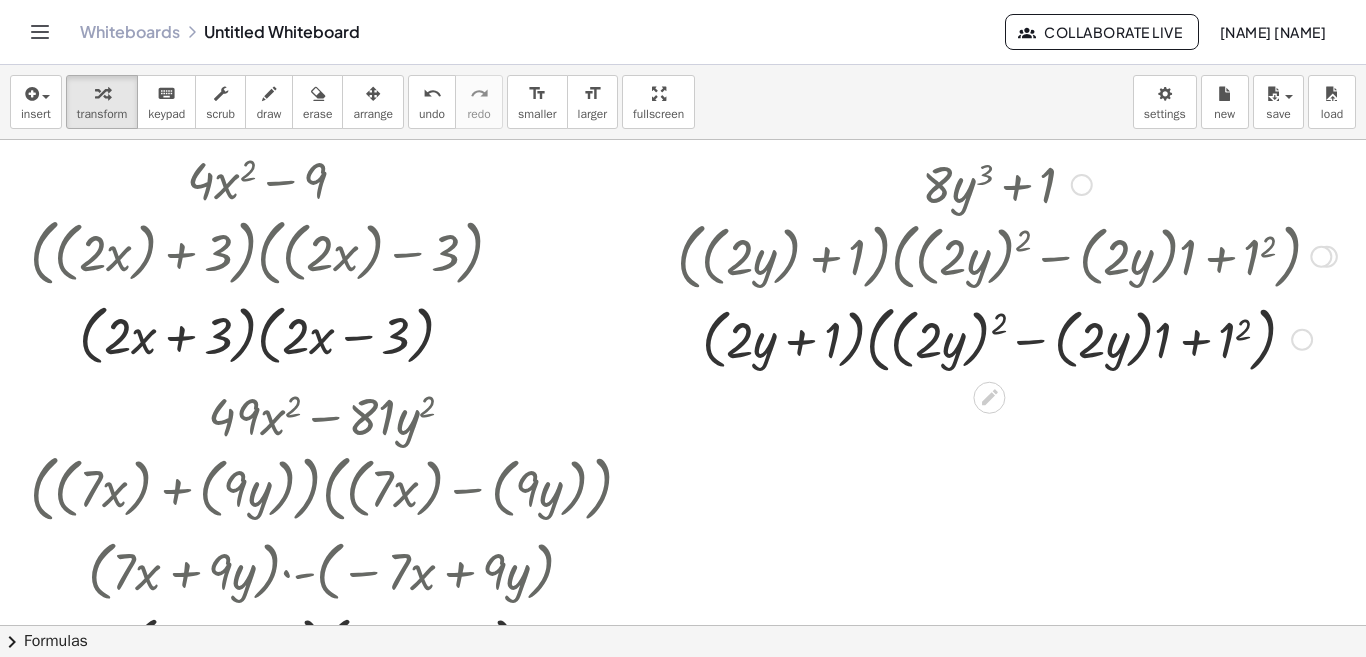 click at bounding box center (1007, 337) 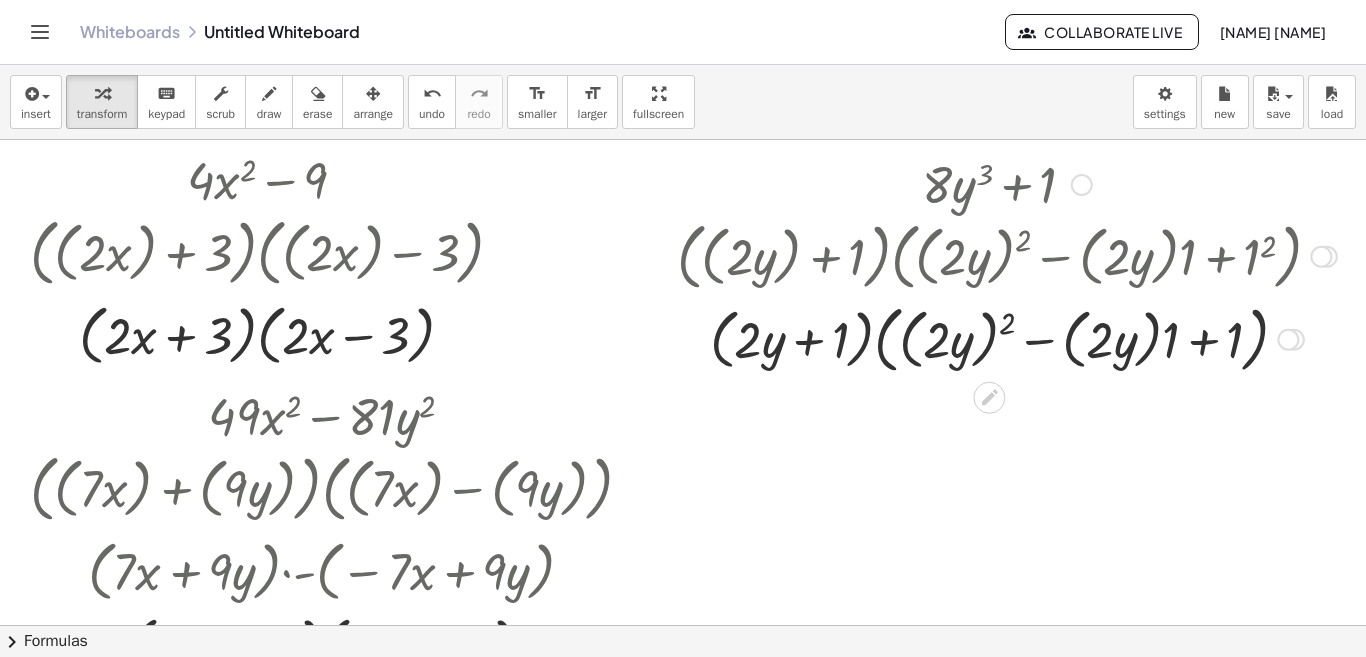 click at bounding box center [1007, 337] 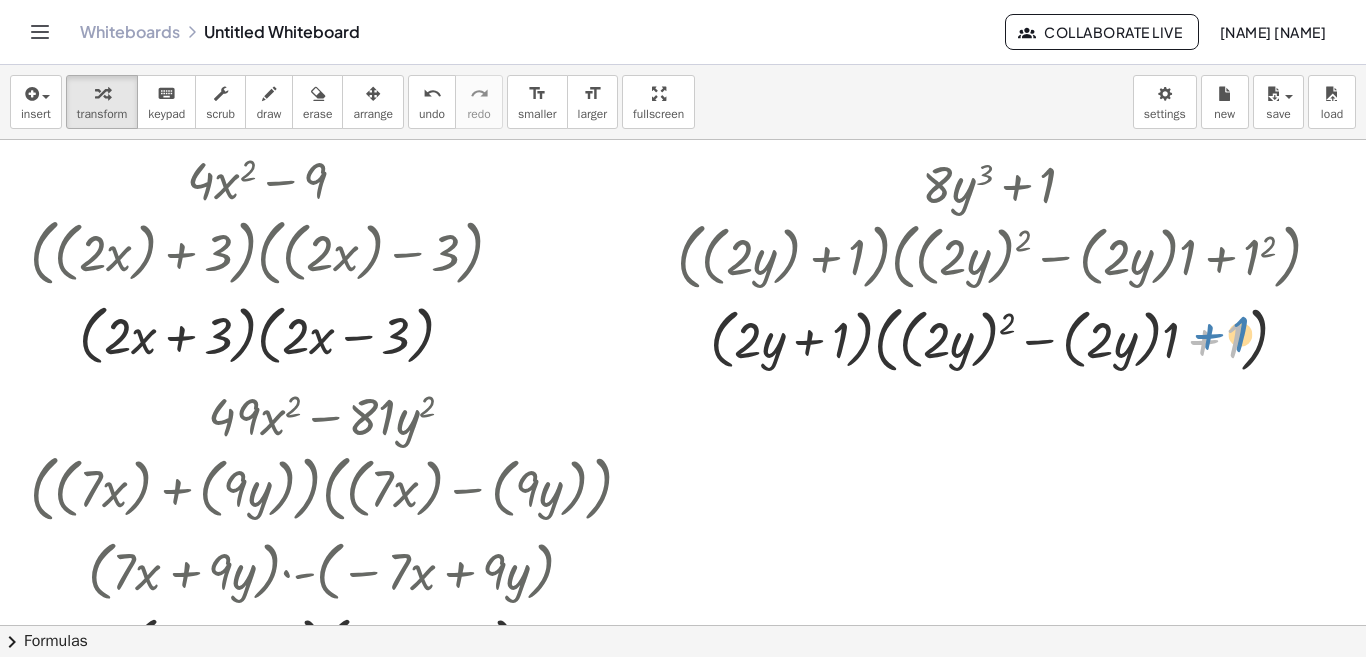 drag, startPoint x: 1181, startPoint y: 340, endPoint x: 1189, endPoint y: 333, distance: 10.630146 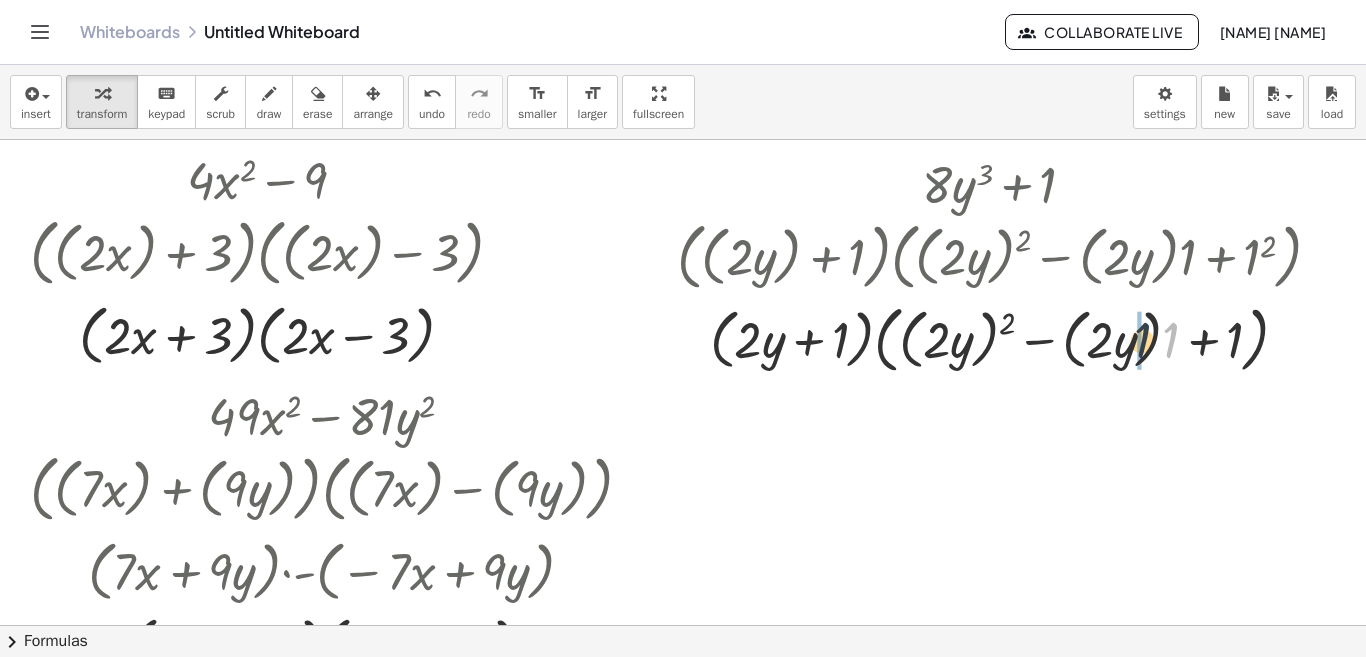 drag, startPoint x: 1165, startPoint y: 342, endPoint x: 1133, endPoint y: 342, distance: 32 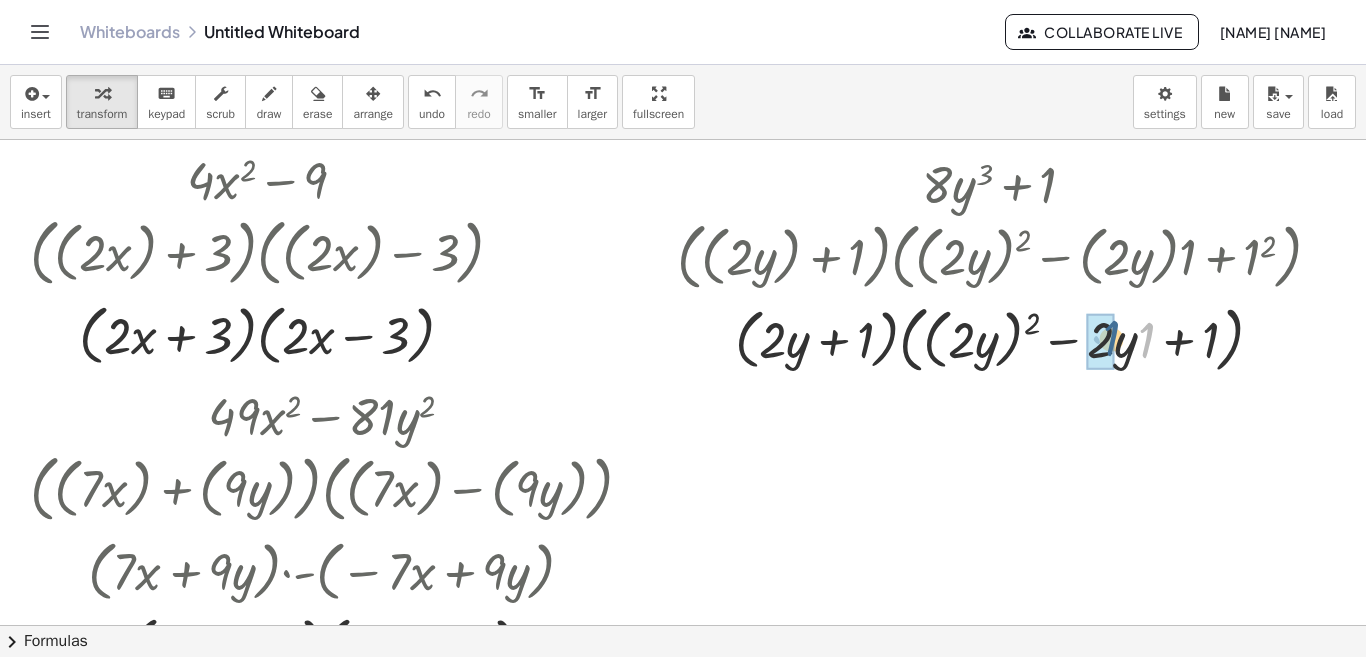 drag, startPoint x: 1144, startPoint y: 350, endPoint x: 1109, endPoint y: 348, distance: 35.057095 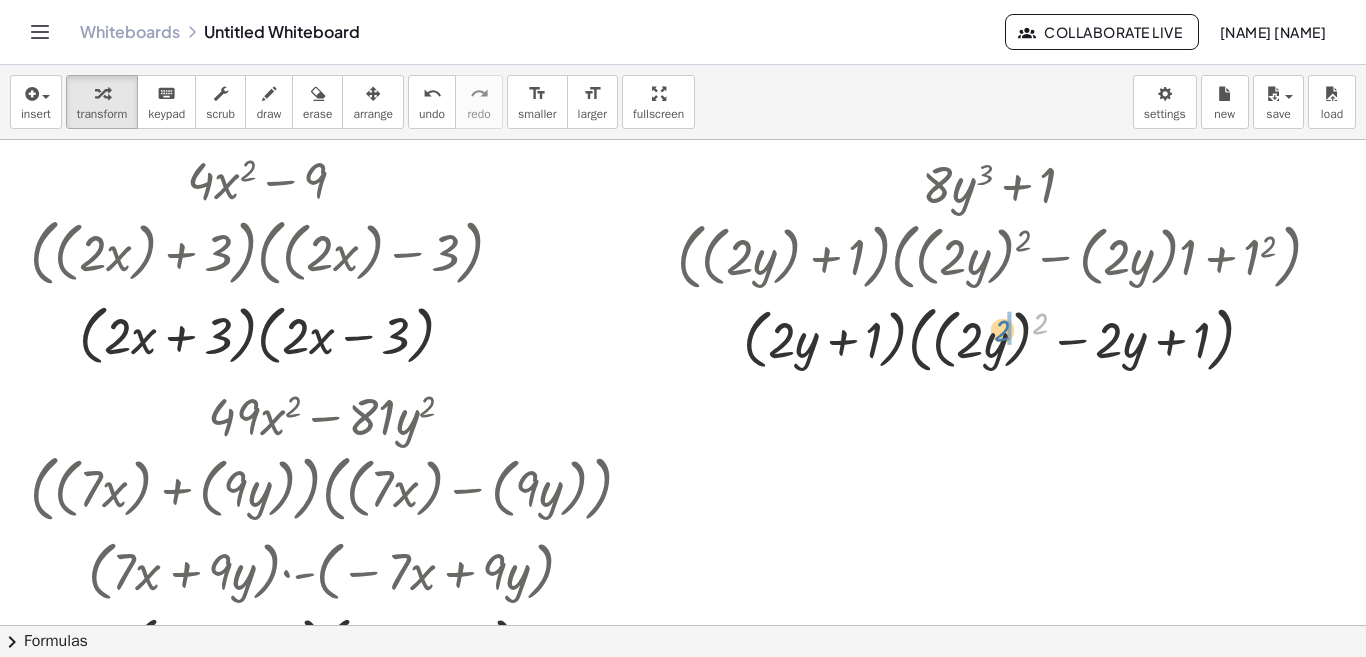 drag, startPoint x: 1042, startPoint y: 327, endPoint x: 1004, endPoint y: 334, distance: 38.63936 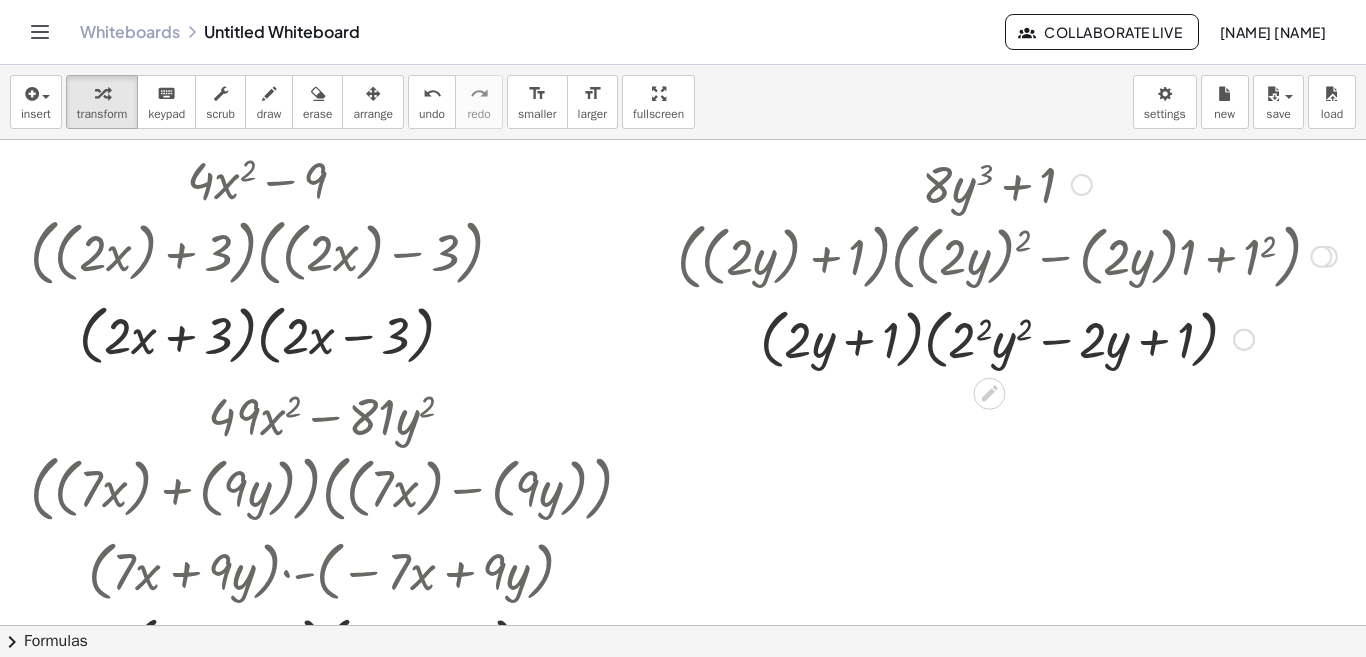 click at bounding box center [1007, 338] 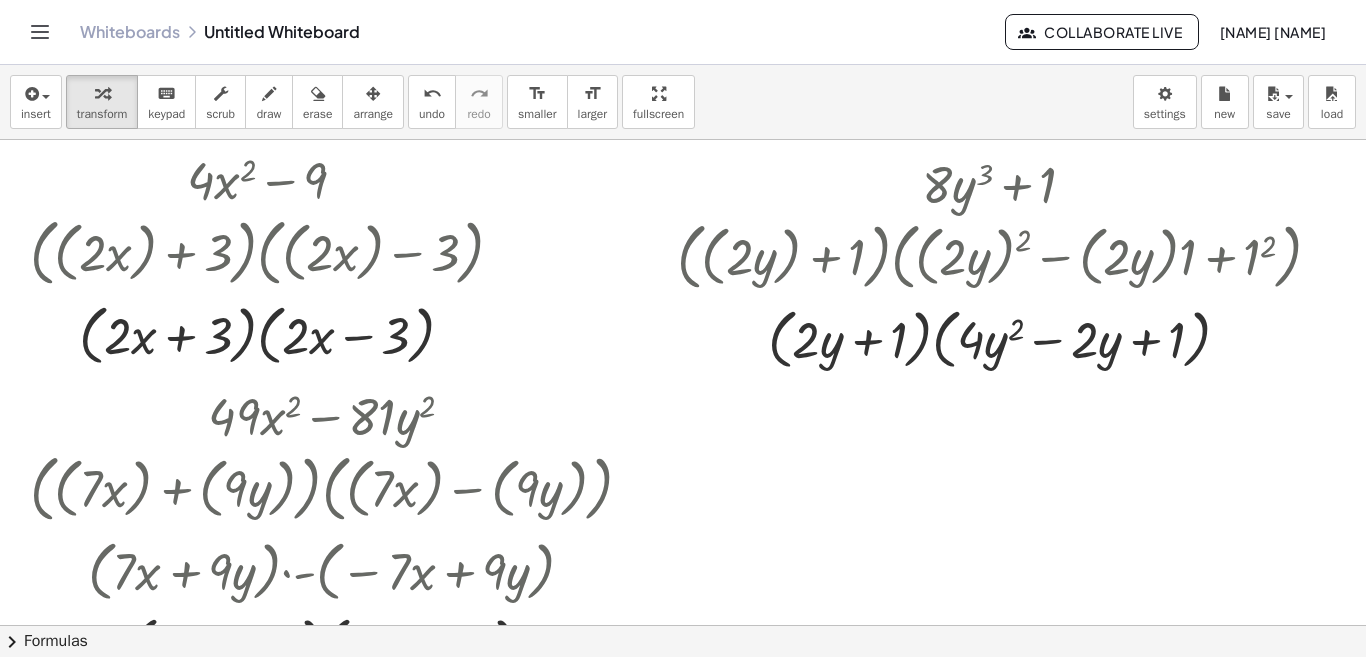 click on "insert select one: Math Expression Function Text Youtube Video Graphing Geometry Geometry 3D transform keyboard keypad scrub draw erase arrange undo undo redo redo format_size smaller format_size larger fullscreen load   save new settings" at bounding box center [683, 102] 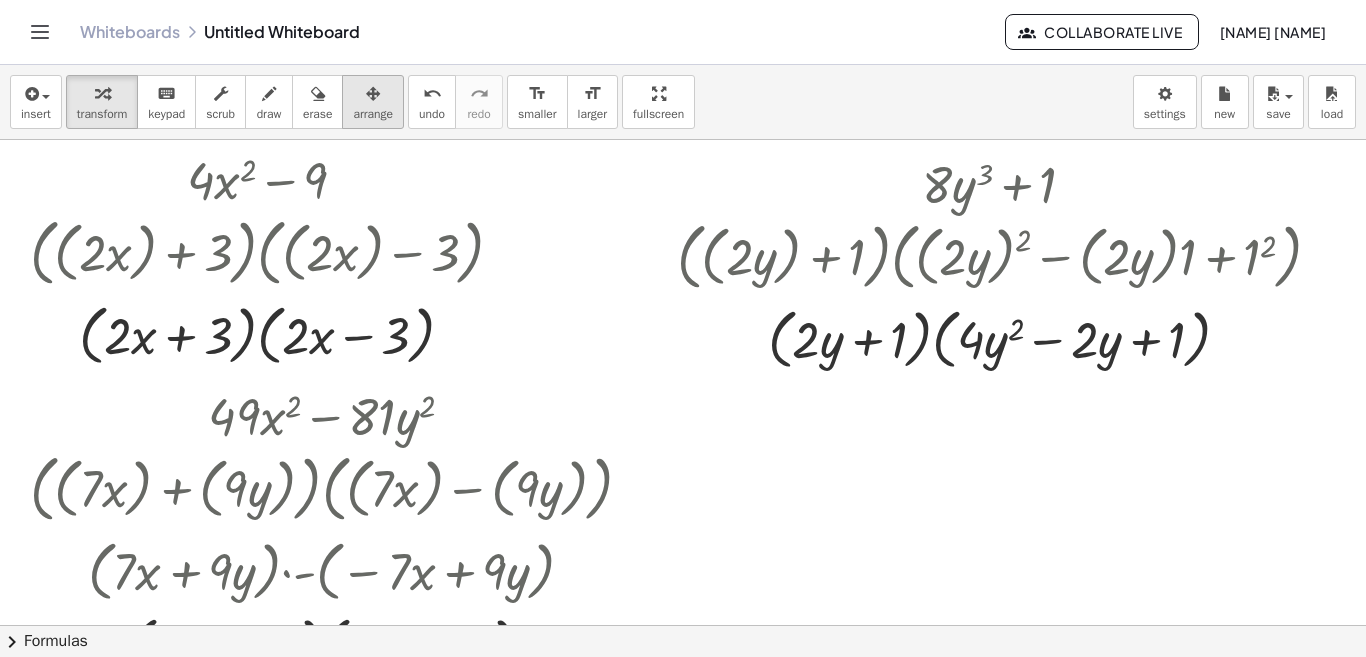 click at bounding box center (373, 93) 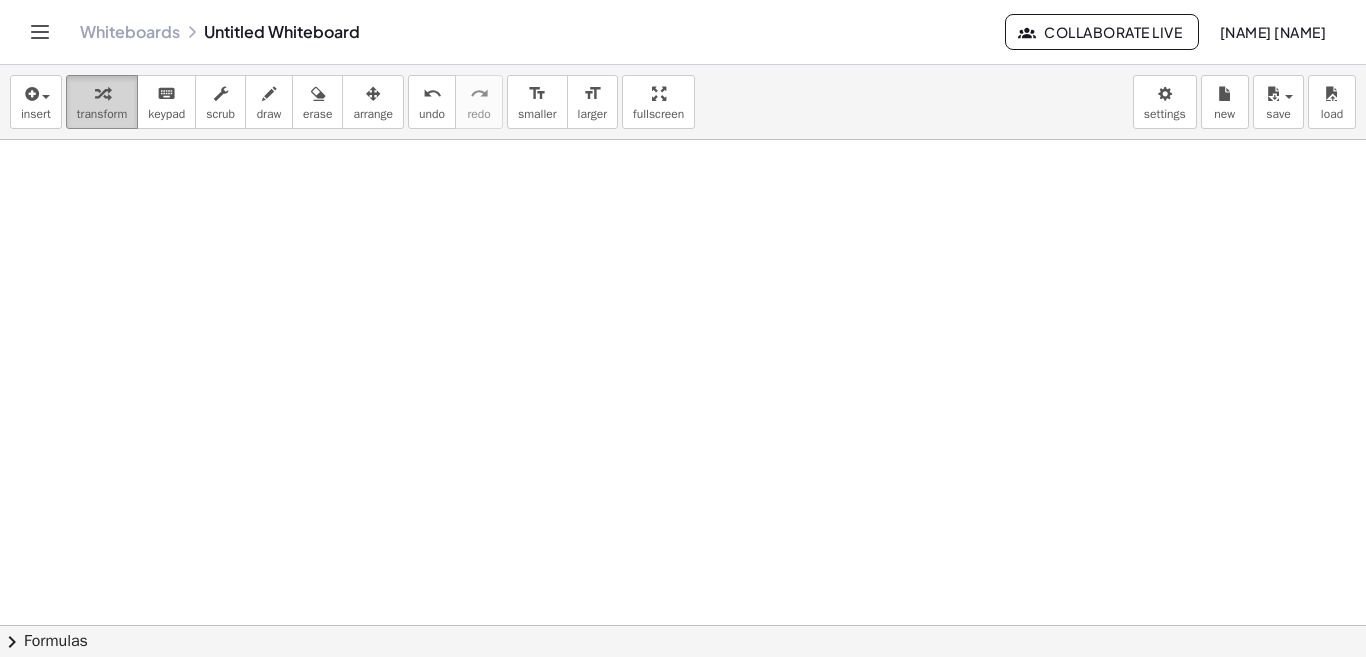 click at bounding box center (102, 94) 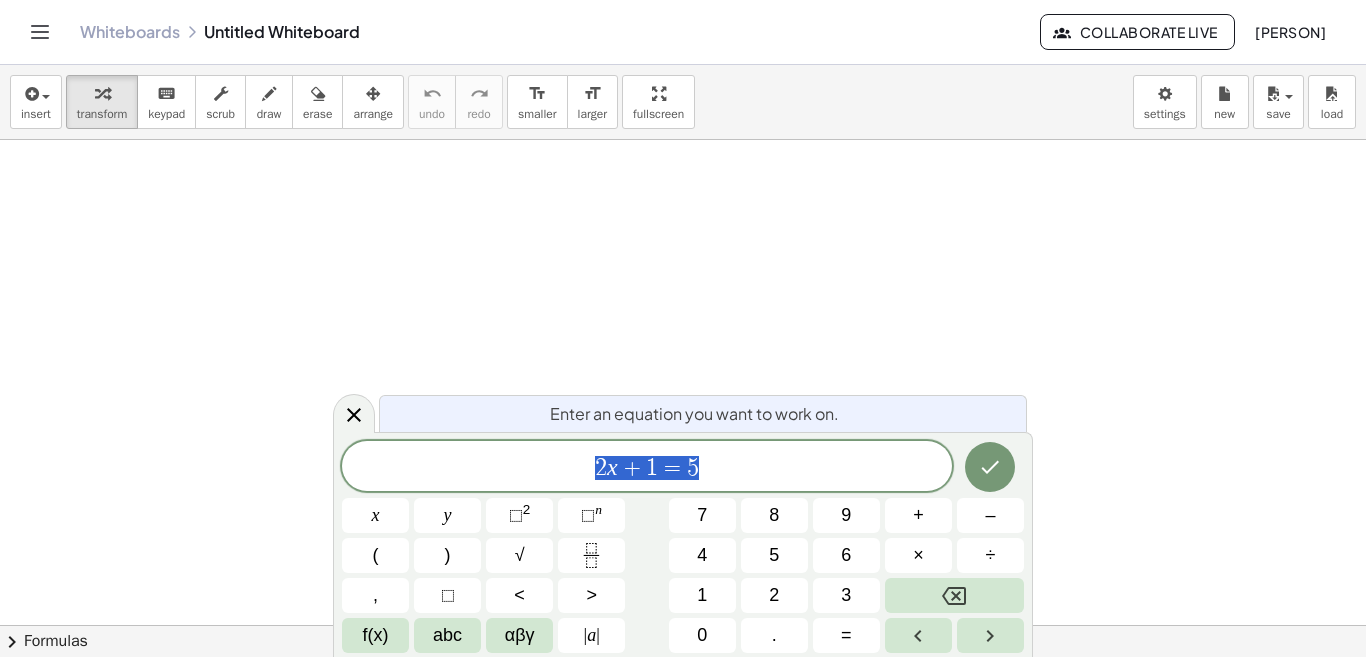 scroll, scrollTop: 0, scrollLeft: 0, axis: both 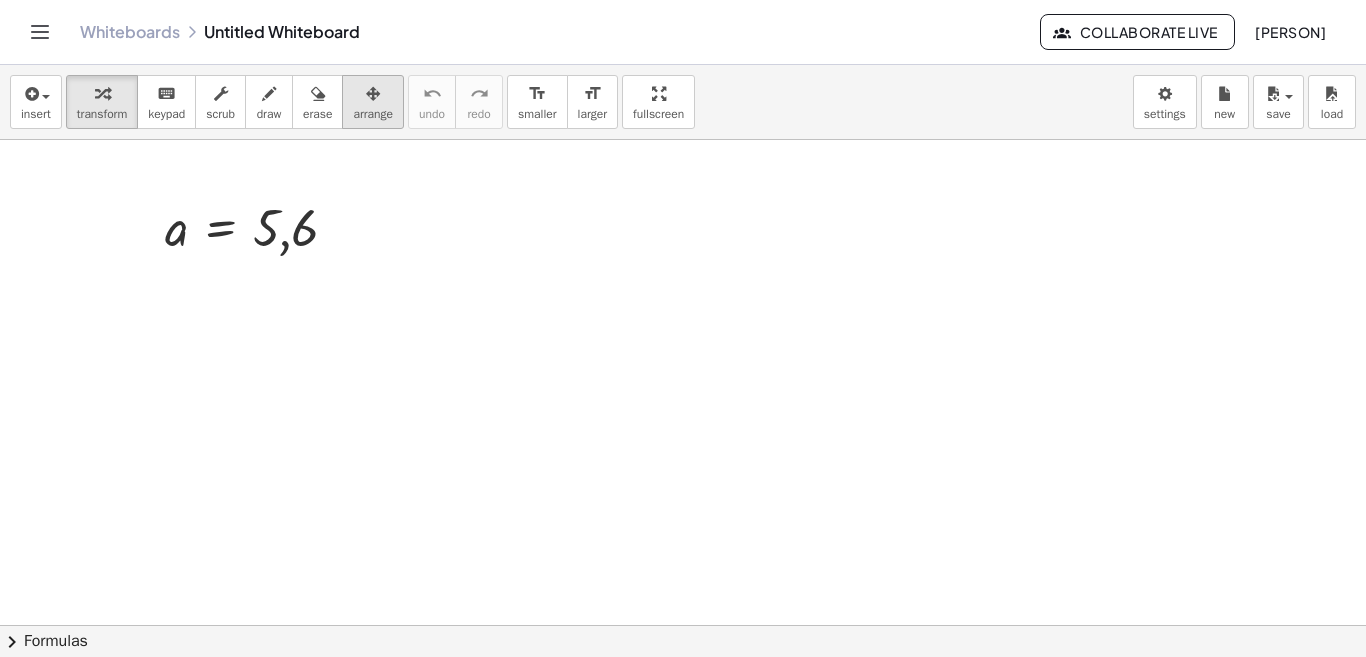 click at bounding box center [373, 93] 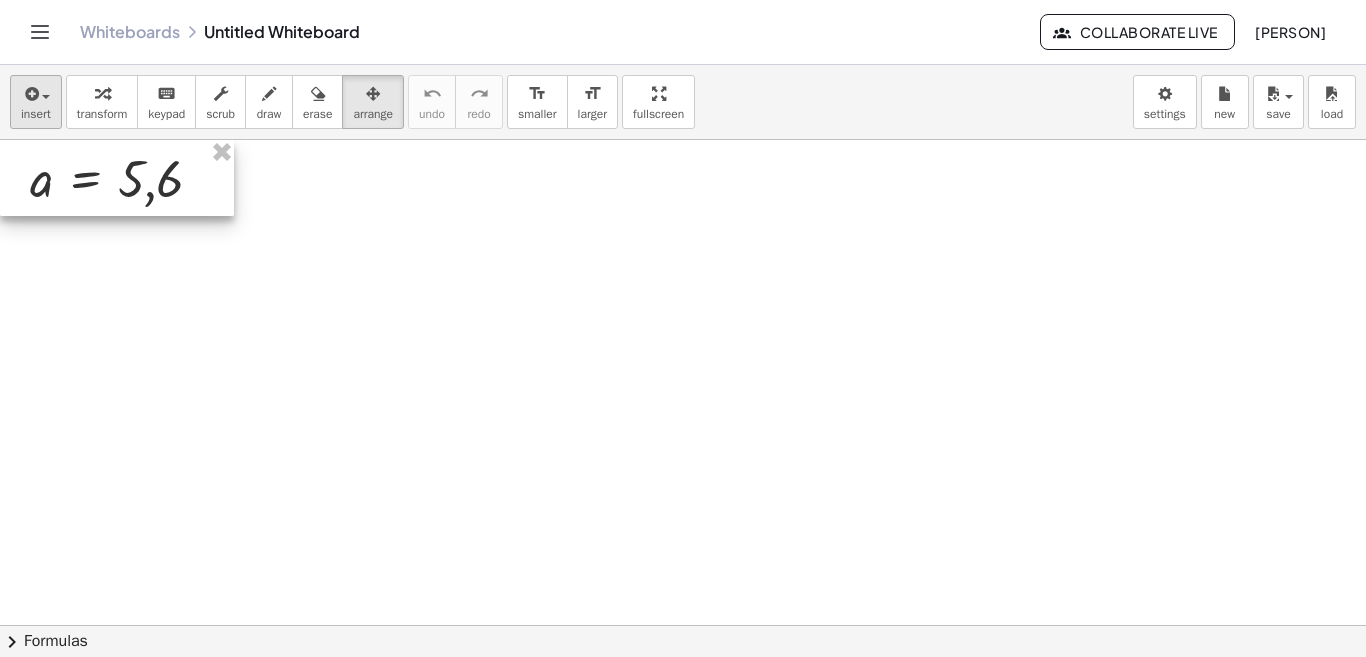 drag, startPoint x: 201, startPoint y: 197, endPoint x: 31, endPoint y: 91, distance: 200.3397 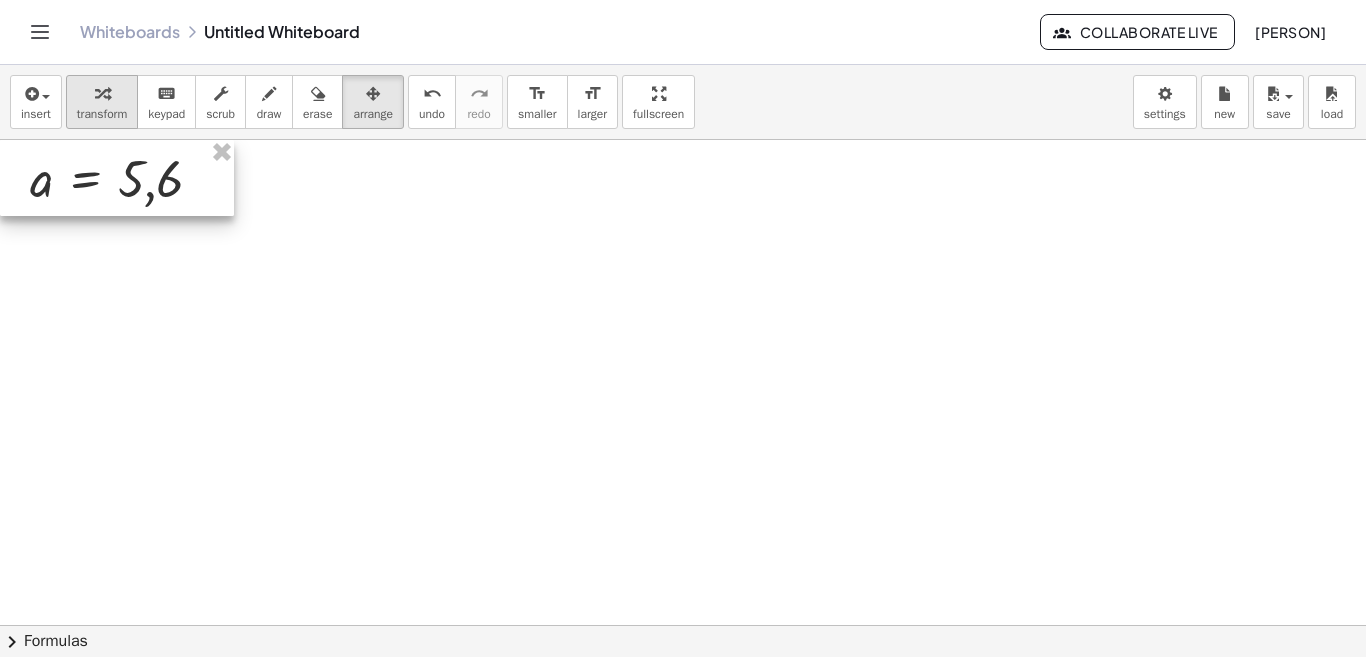 click on "transform" at bounding box center (102, 114) 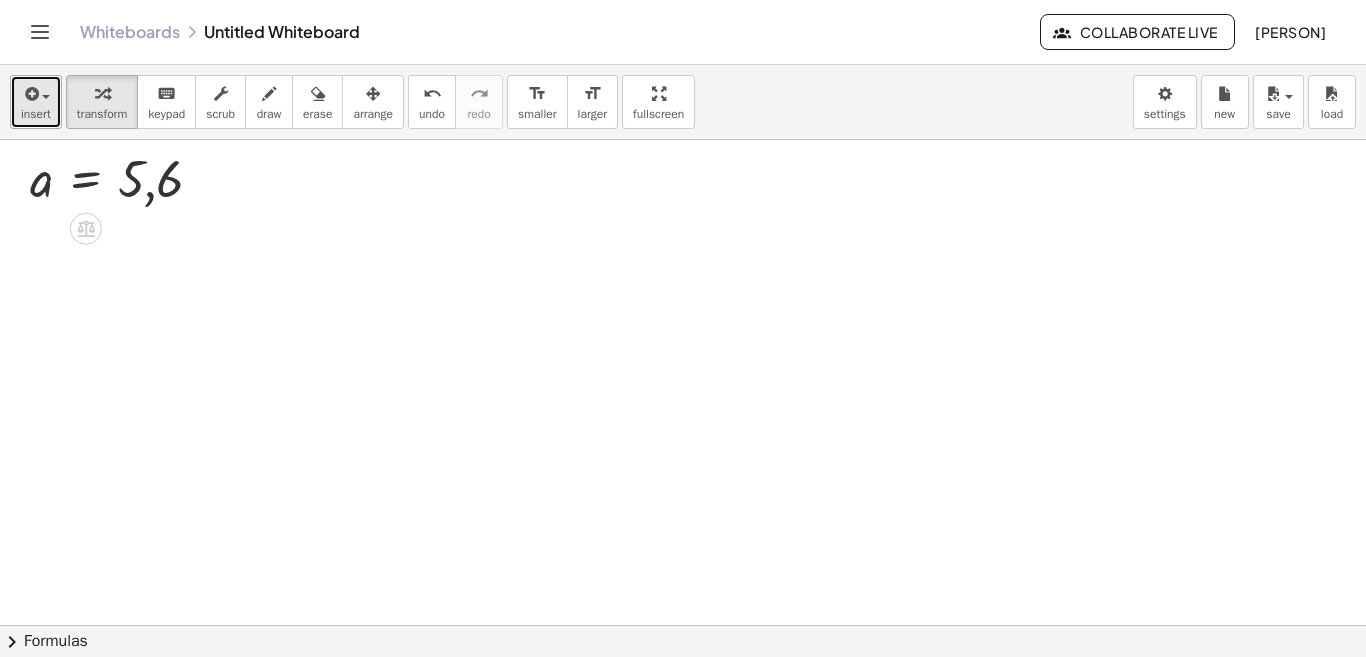 click on "insert" at bounding box center (36, 102) 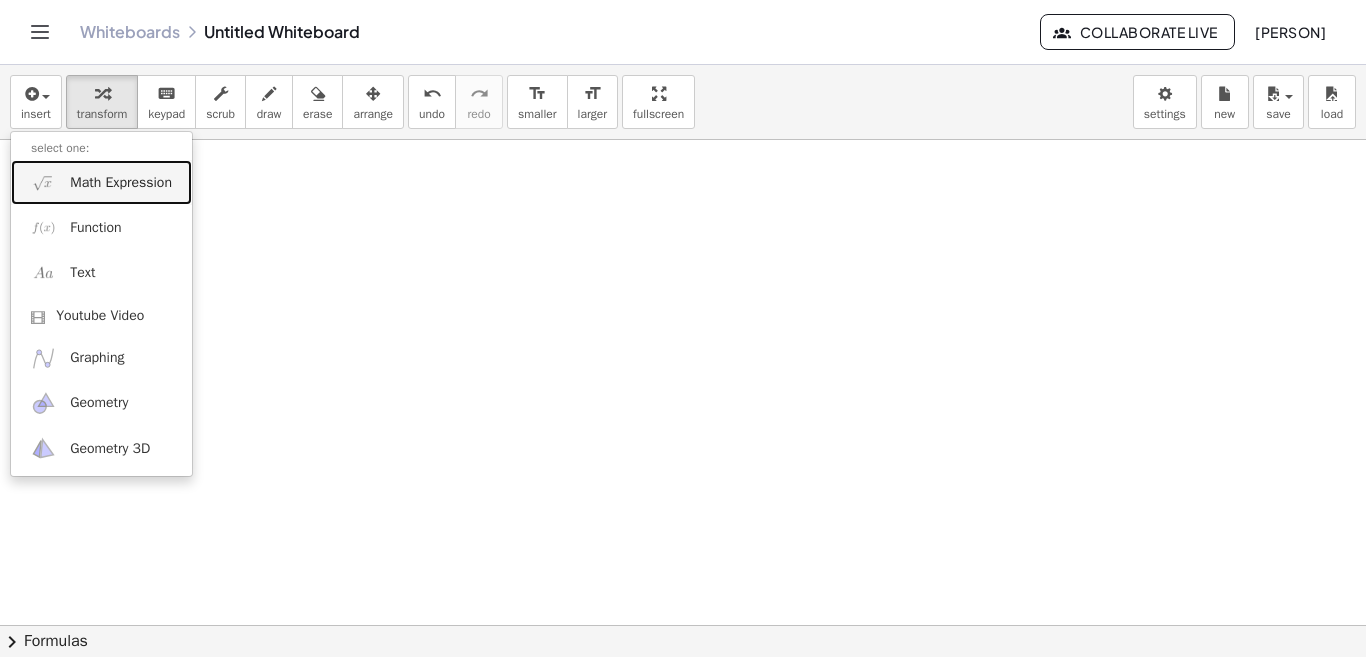 click on "Math Expression" at bounding box center [121, 183] 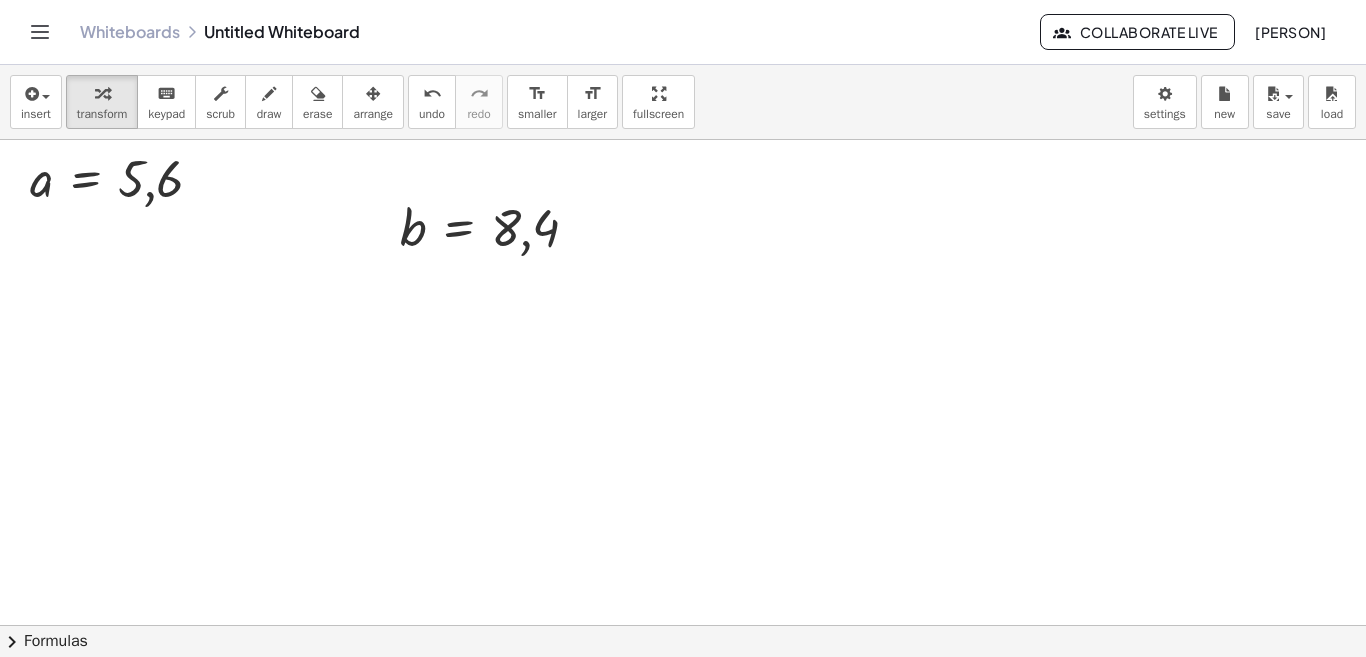 drag, startPoint x: 385, startPoint y: 108, endPoint x: 454, endPoint y: 188, distance: 105.64564 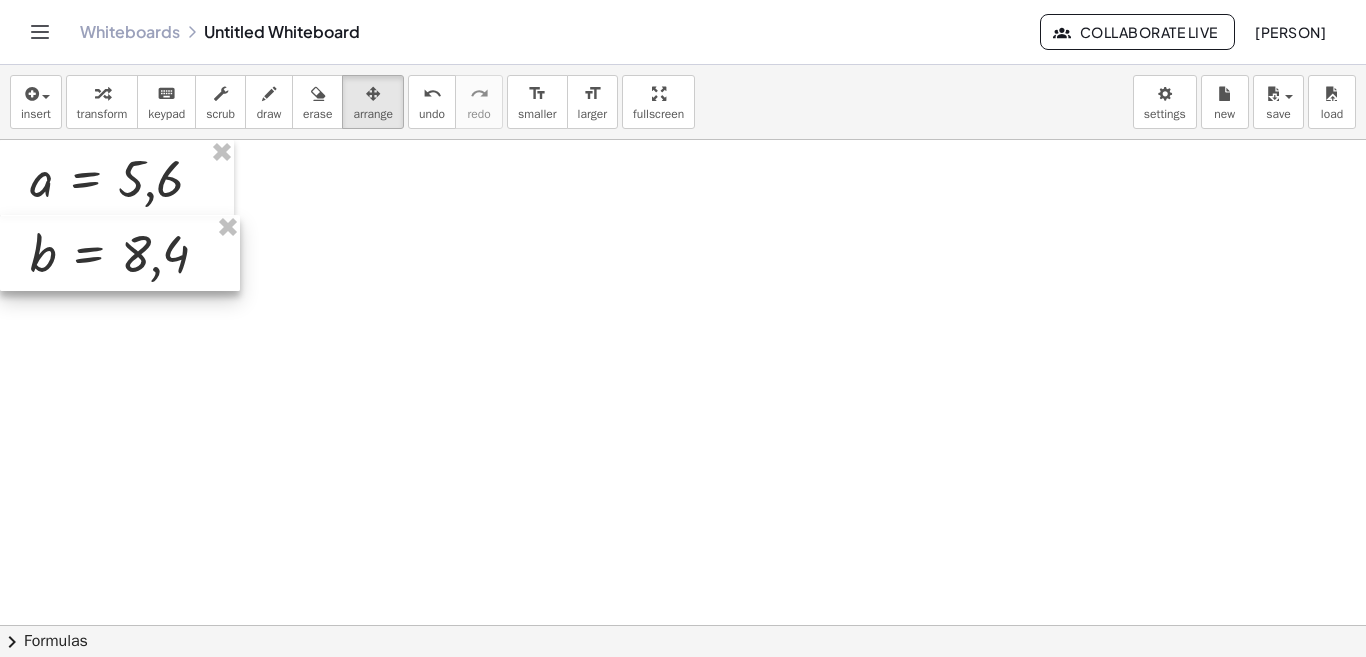 drag, startPoint x: 478, startPoint y: 232, endPoint x: 77, endPoint y: 259, distance: 401.90796 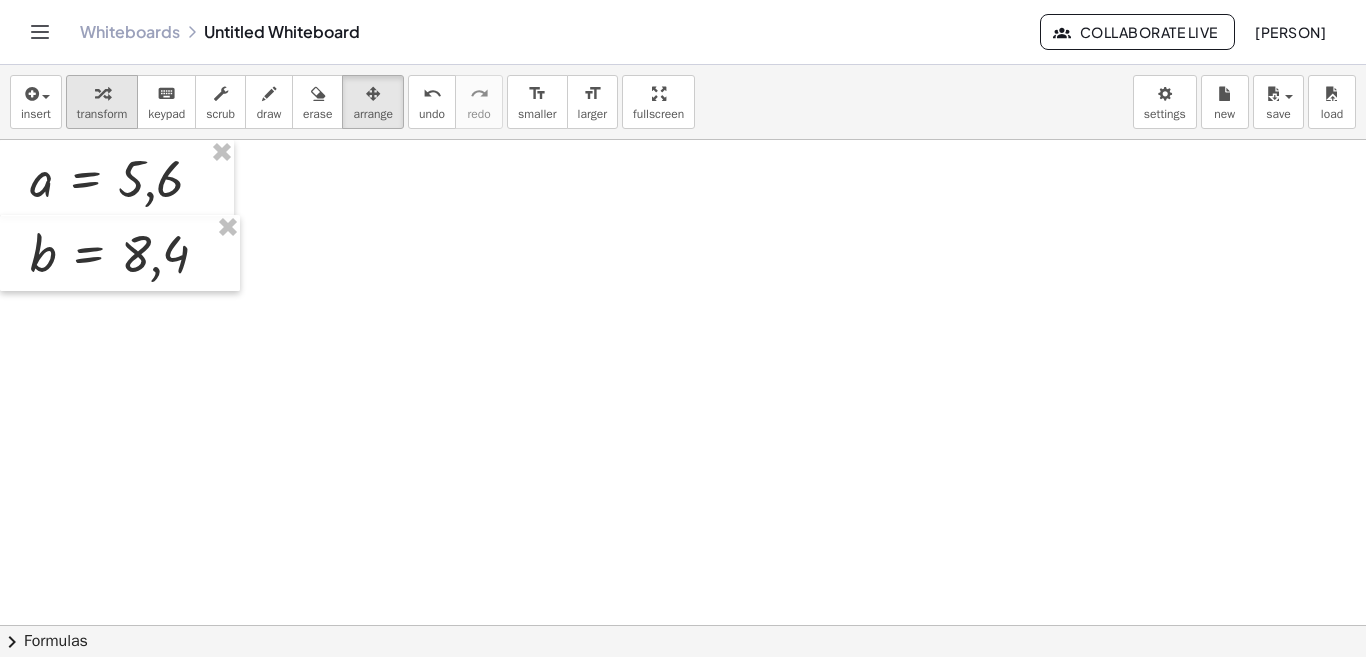 click at bounding box center (102, 94) 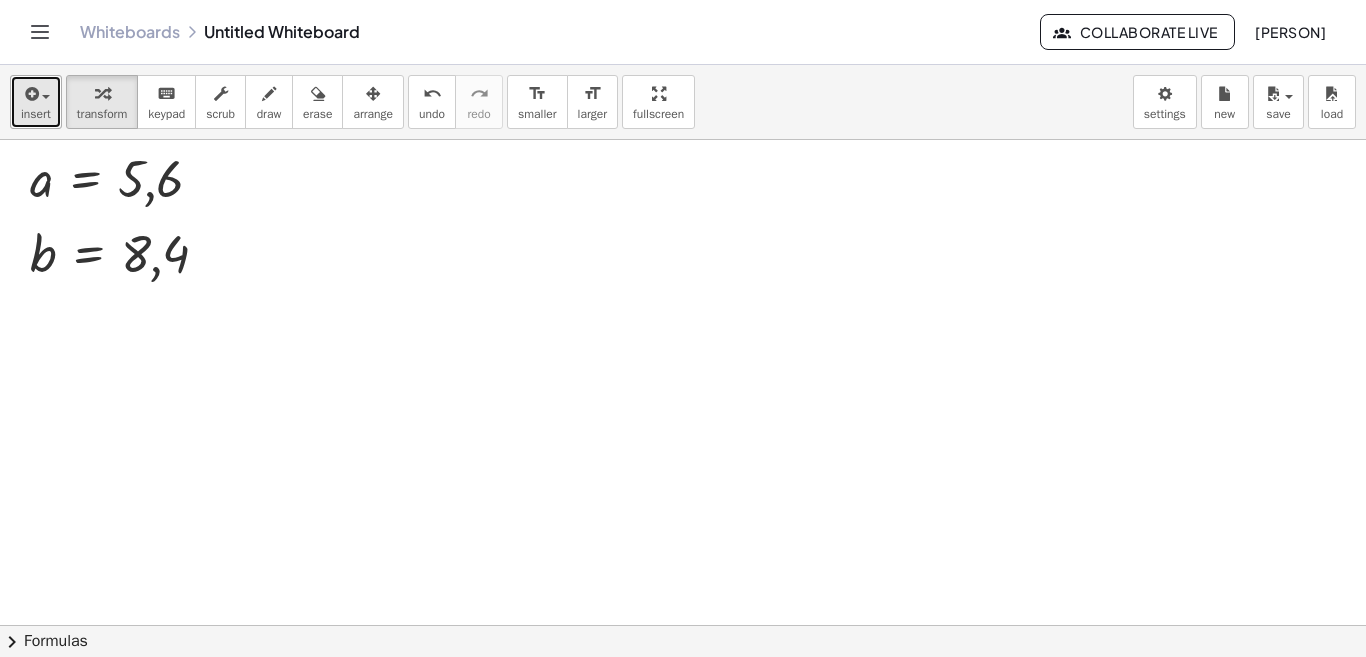 click on "insert" at bounding box center [36, 102] 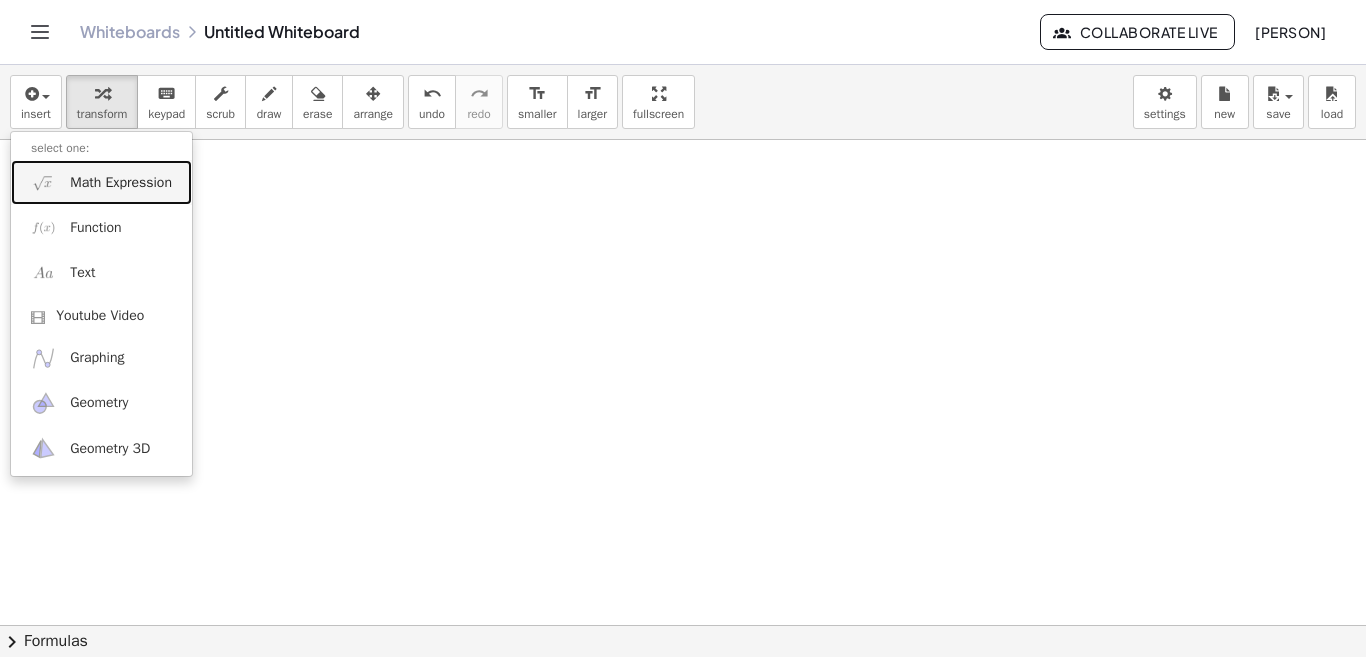 click on "Math Expression" at bounding box center (121, 183) 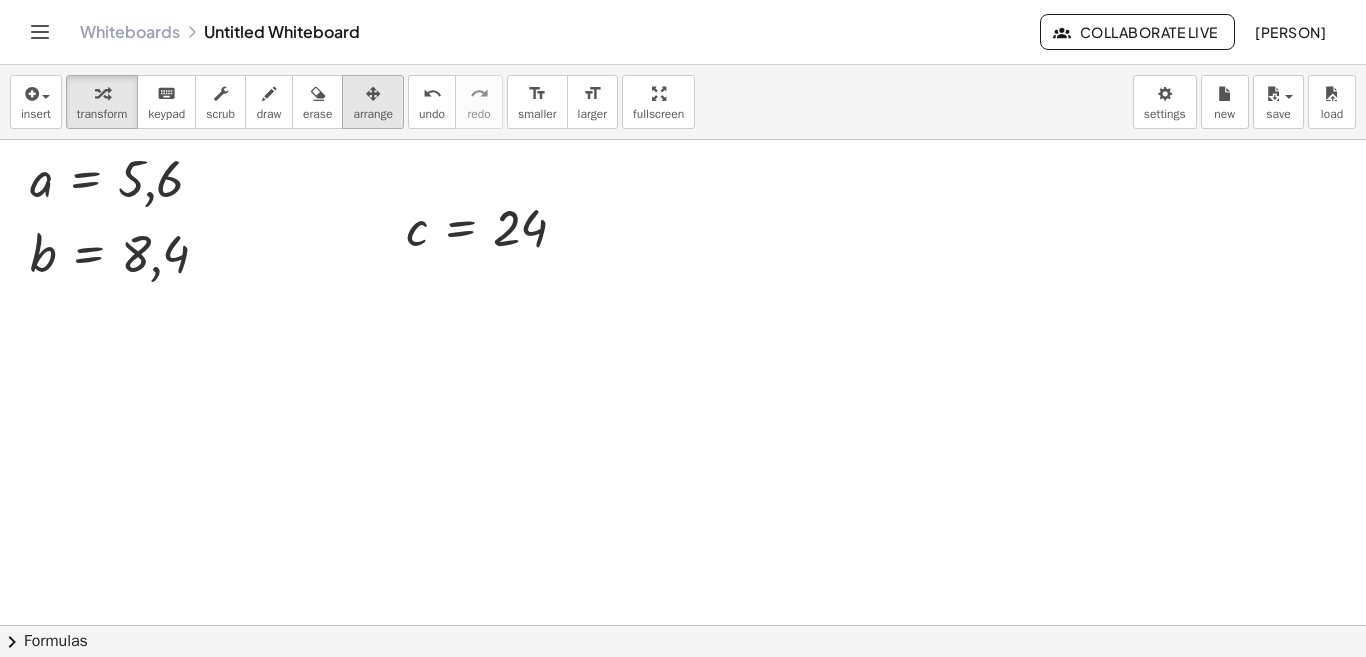 click on "arrange" at bounding box center (373, 114) 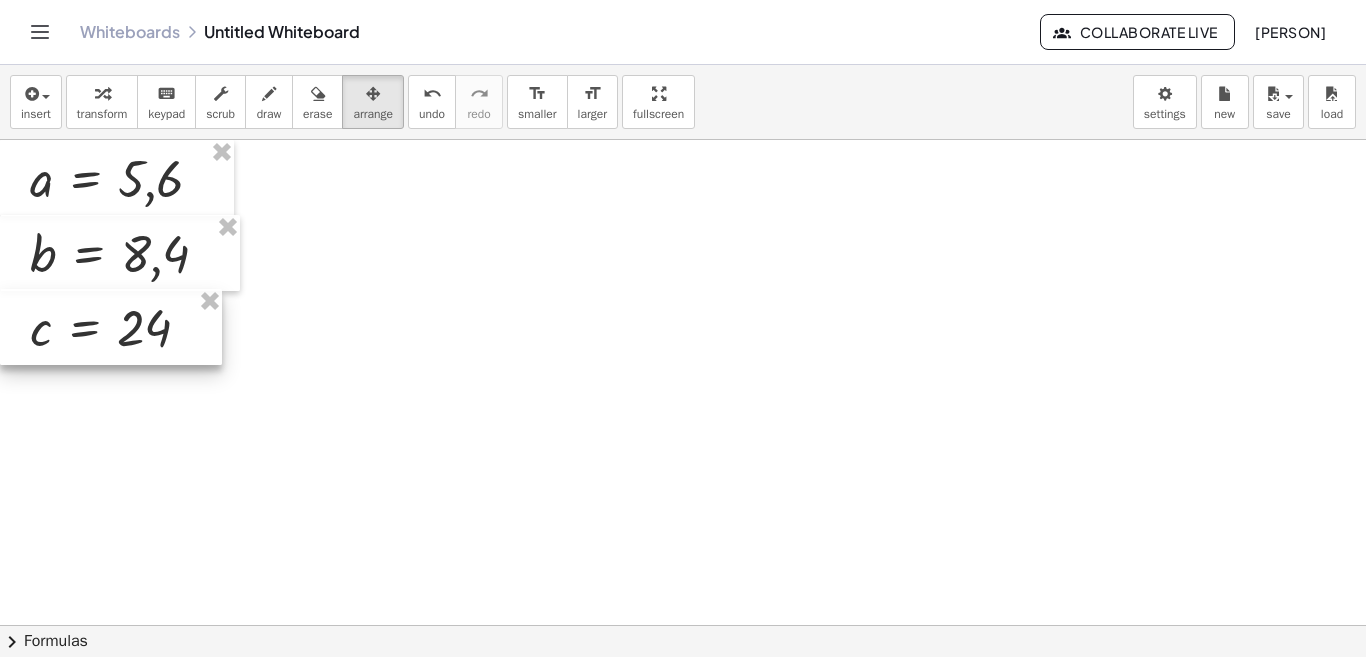 drag, startPoint x: 489, startPoint y: 230, endPoint x: 27, endPoint y: 328, distance: 472.27957 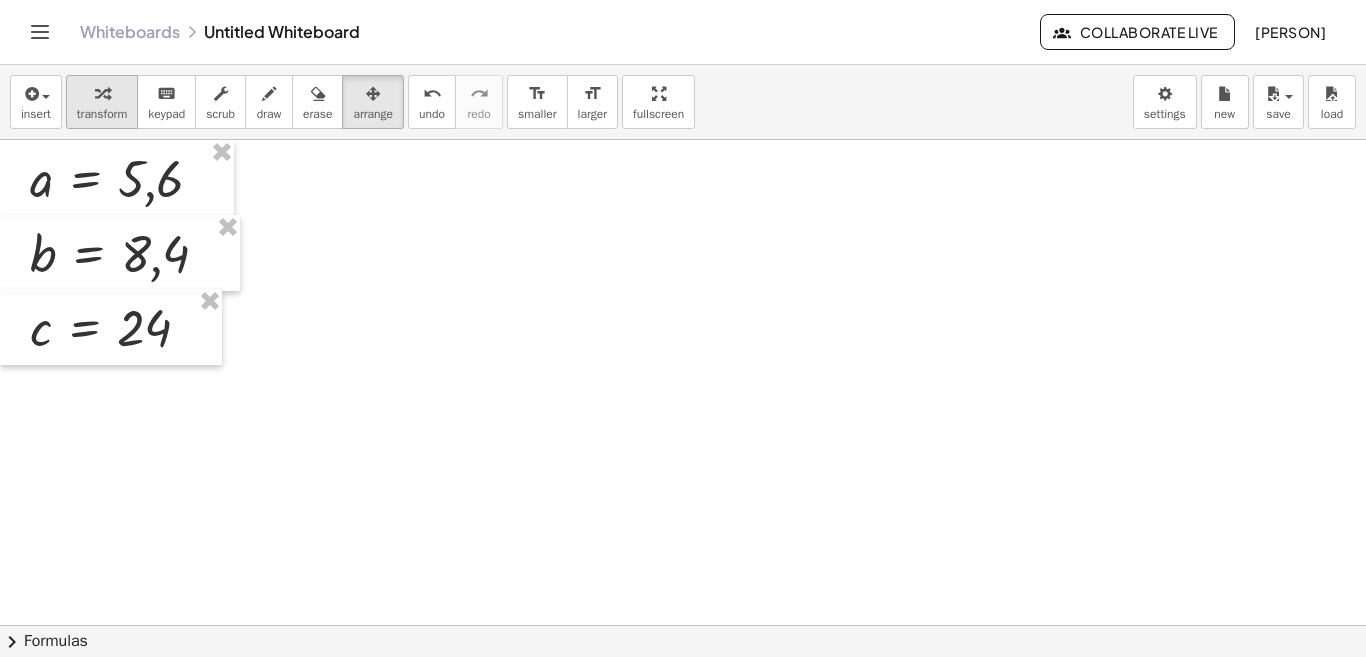 click on "transform" at bounding box center [102, 102] 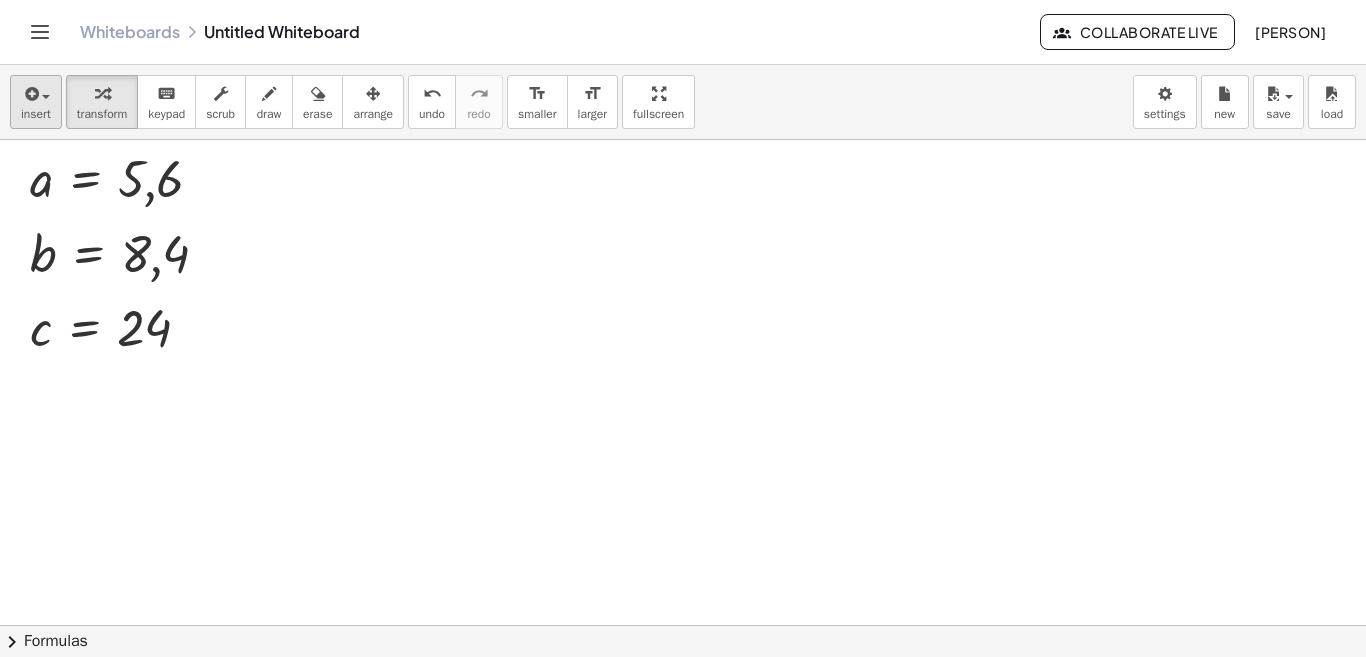 click on "insert select one: Math Expression Function Text Youtube Video Graphing Geometry Geometry 3D transform keyboard keypad scrub draw erase arrange undo undo redo redo format_size smaller format_size larger fullscreen load   save new settings" at bounding box center (683, 102) 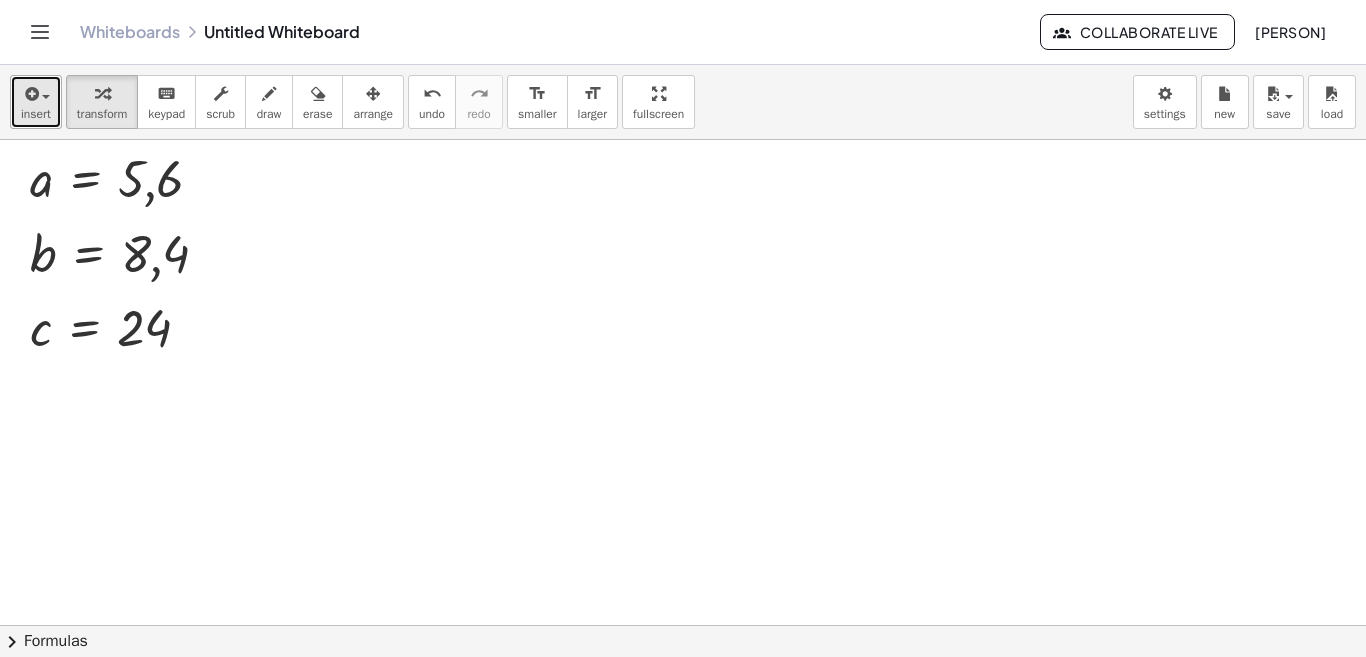 click on "insert" at bounding box center (36, 102) 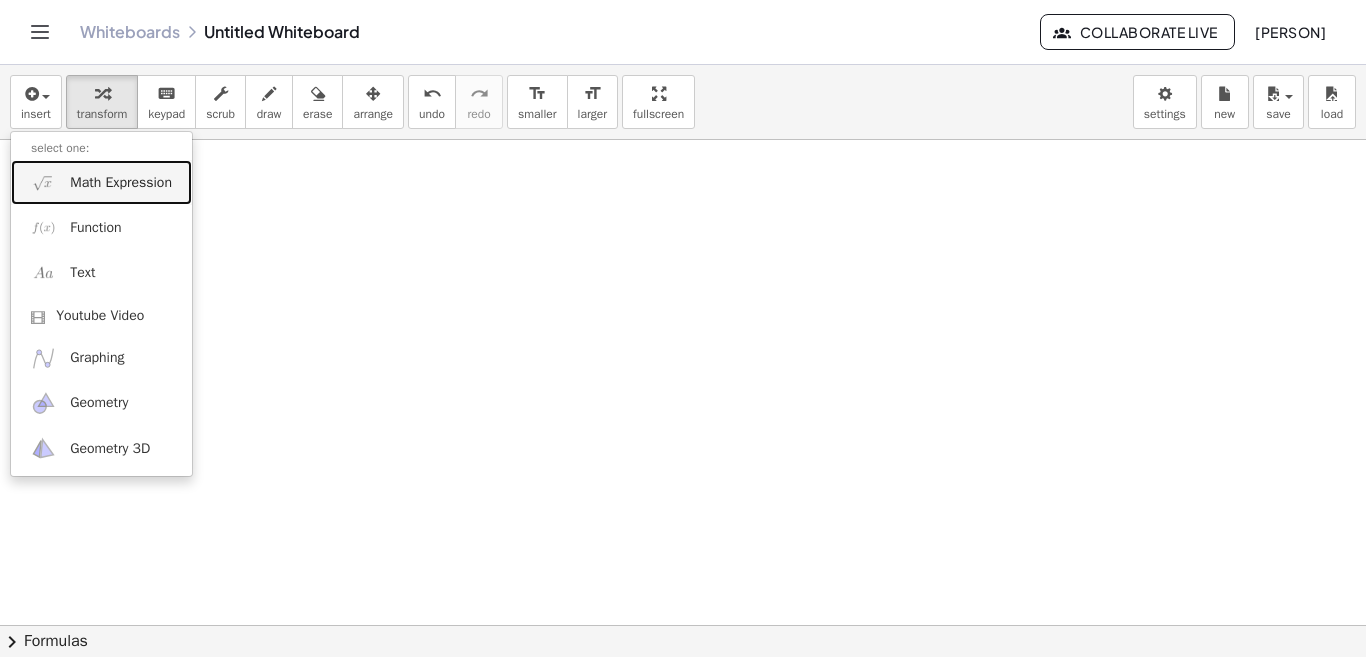 click on "Math Expression" at bounding box center (121, 183) 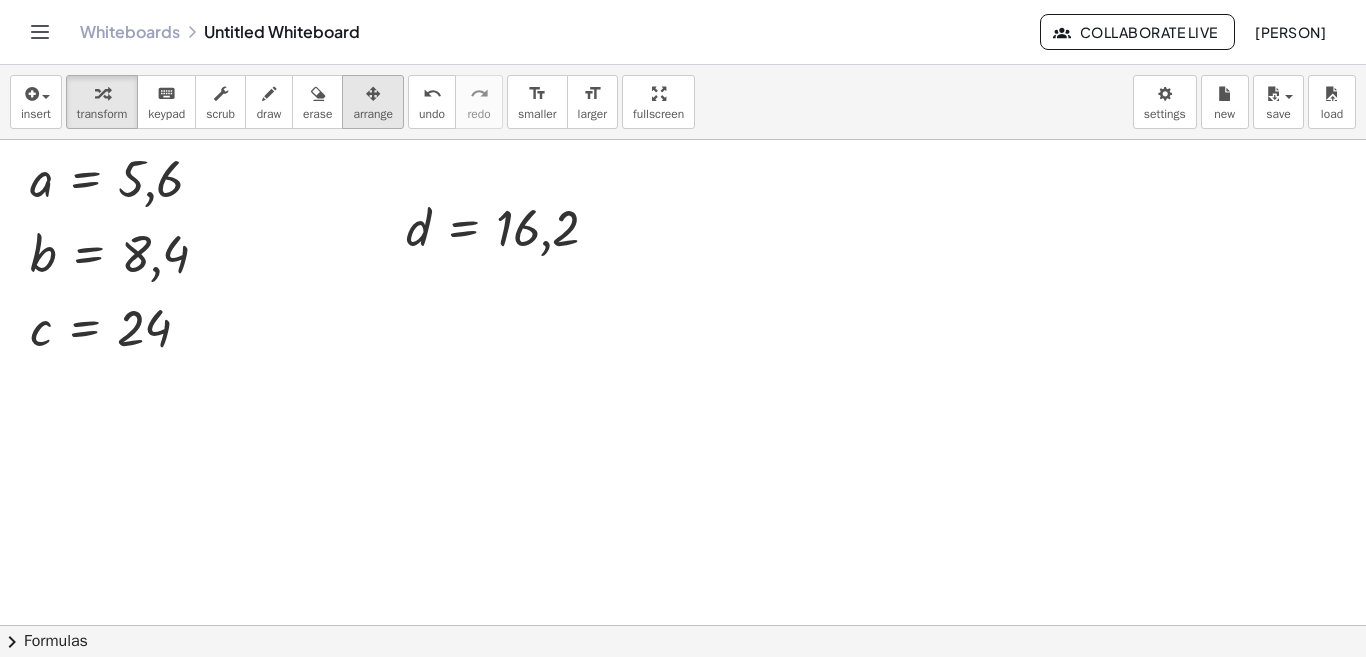 click at bounding box center [373, 93] 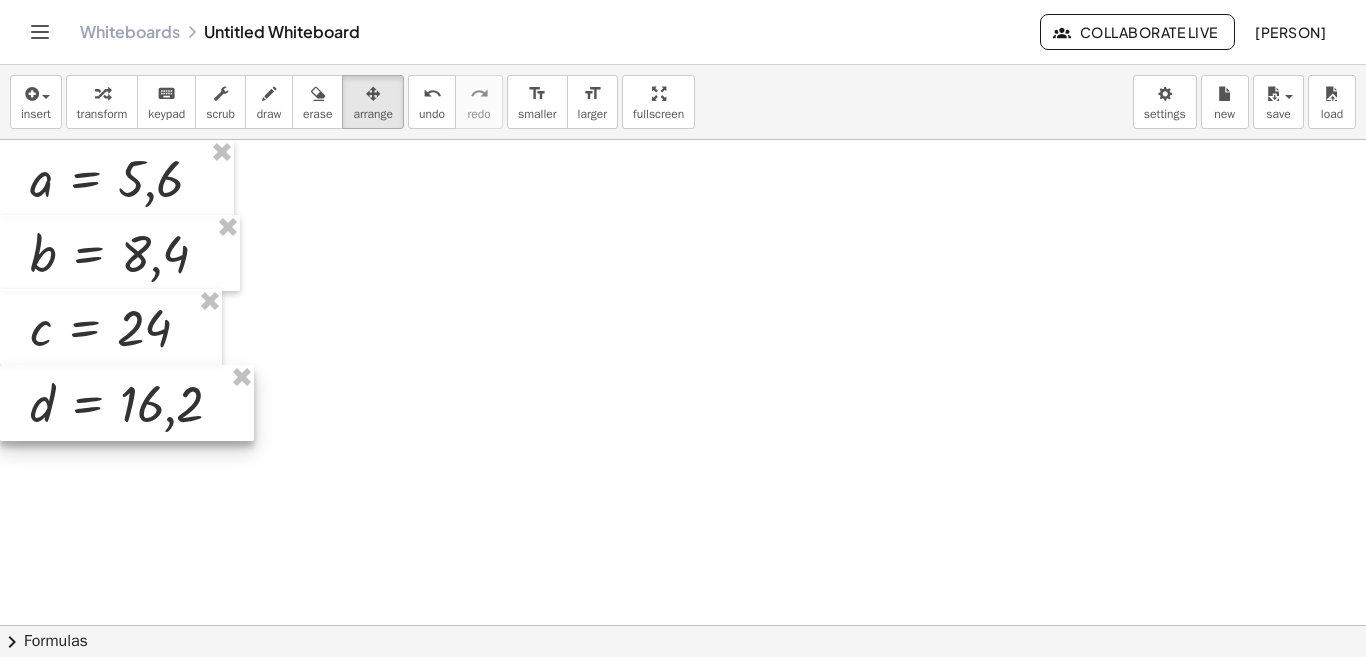 drag, startPoint x: 461, startPoint y: 296, endPoint x: 24, endPoint y: 371, distance: 443.38922 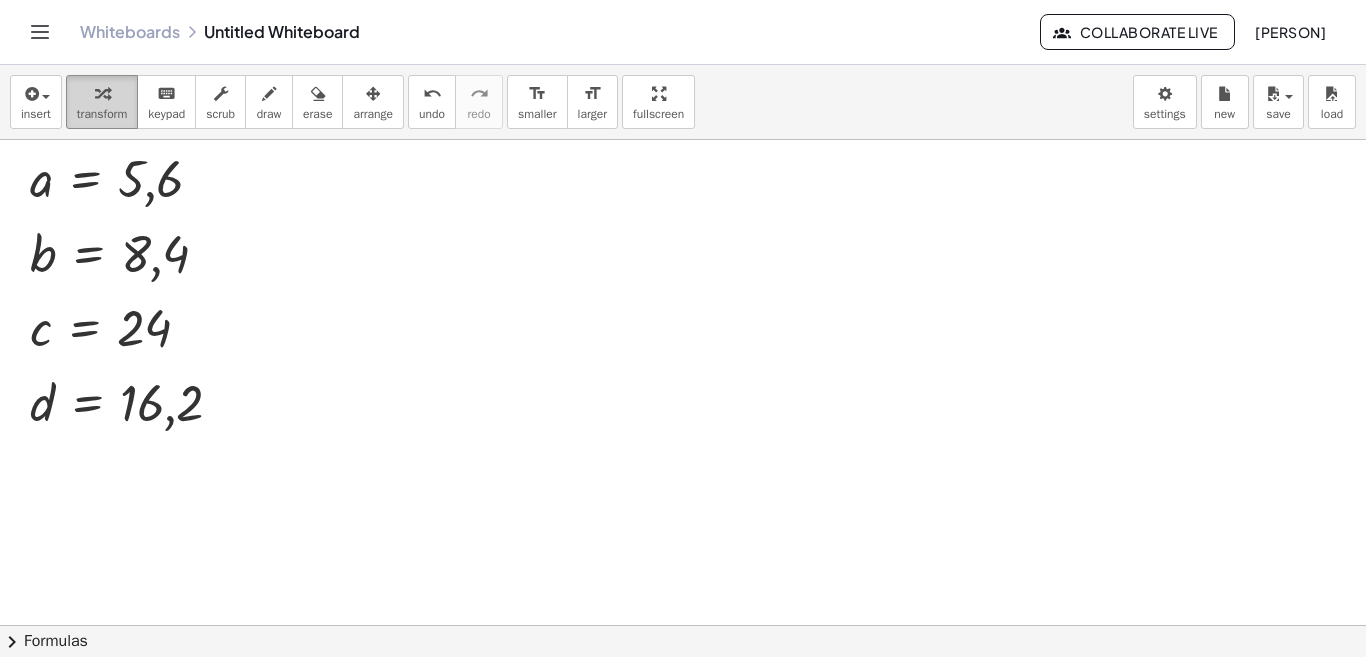 click on "transform" at bounding box center [102, 114] 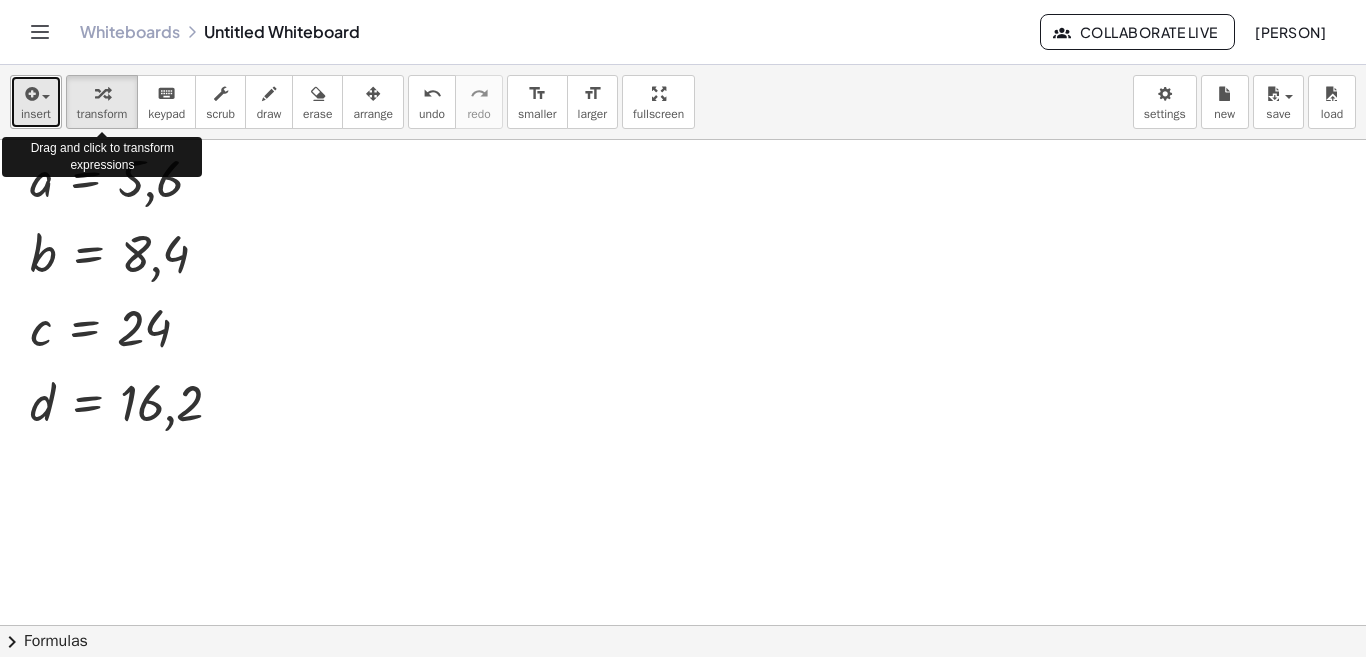 click on "insert" at bounding box center (36, 102) 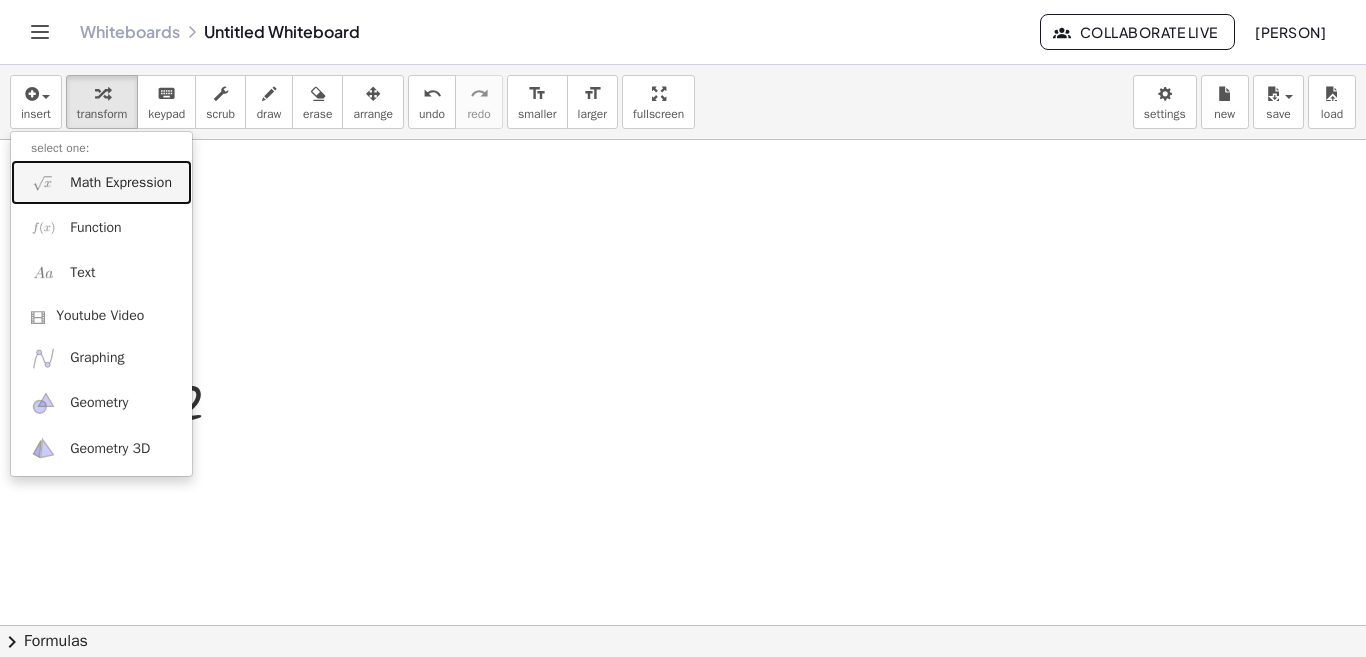 click on "Math Expression" at bounding box center (121, 183) 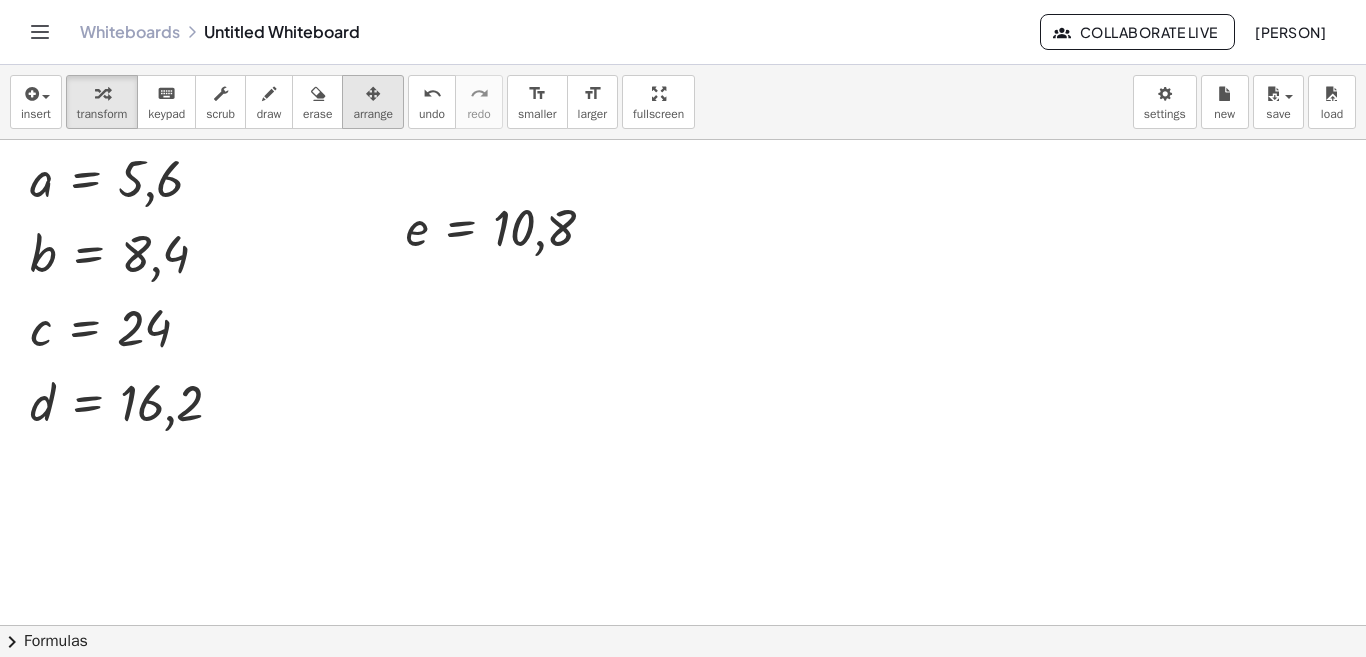 click on "arrange" at bounding box center [373, 114] 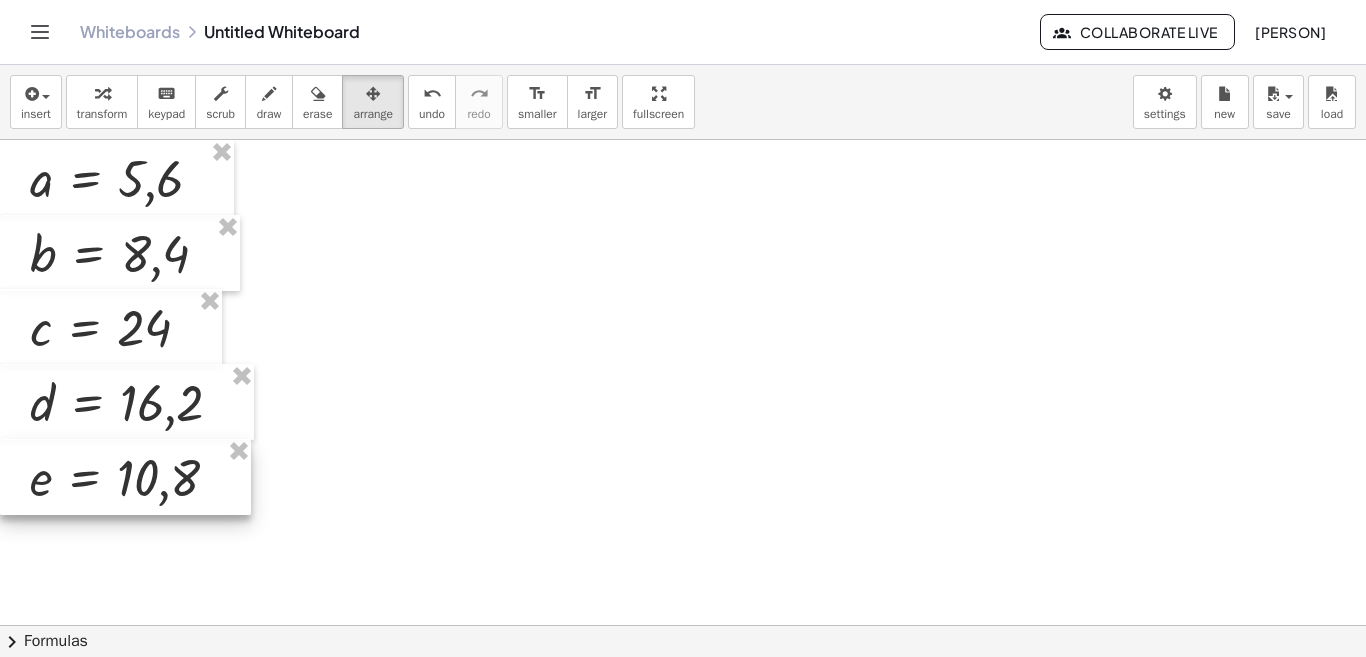 drag, startPoint x: 526, startPoint y: 226, endPoint x: 80, endPoint y: 477, distance: 511.77826 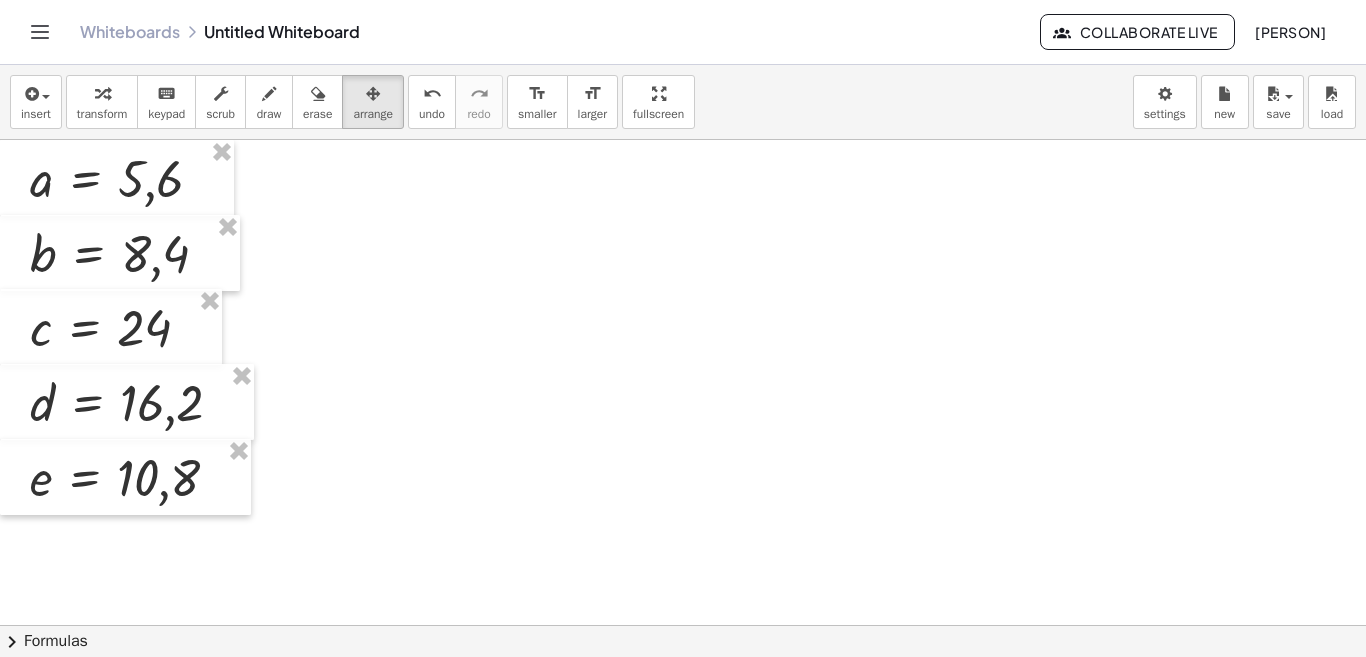 click at bounding box center [683, 690] 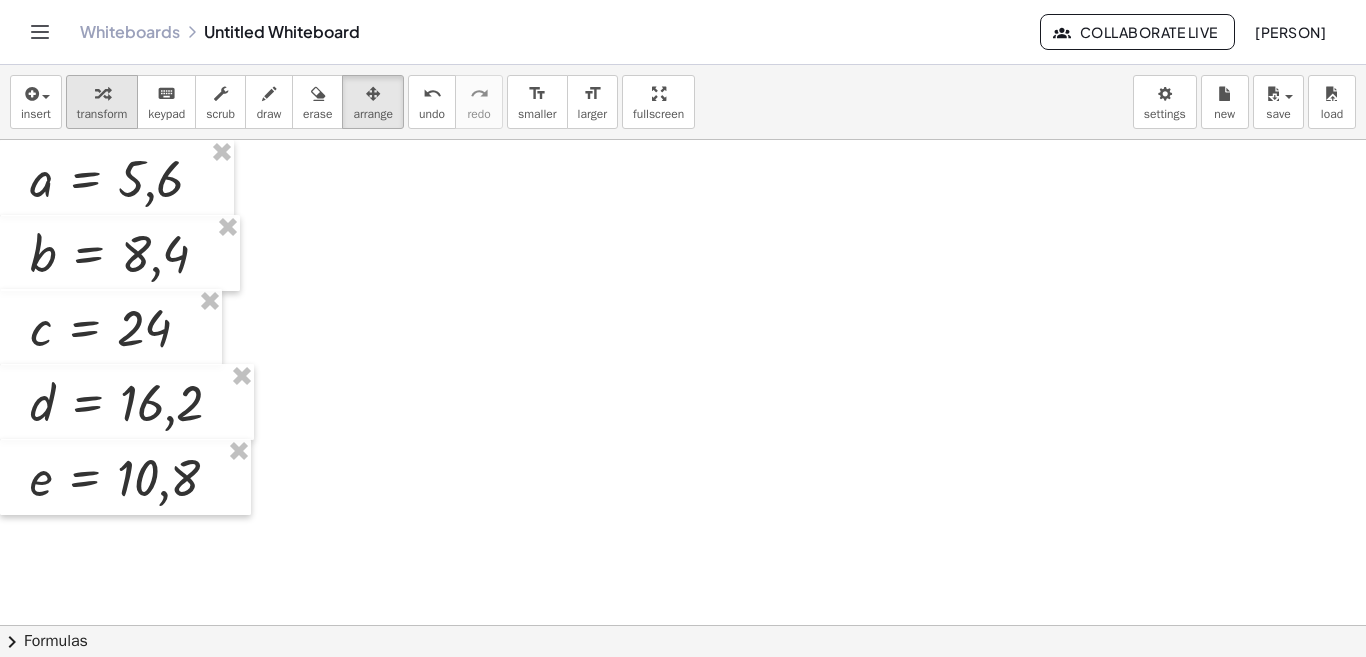 click on "transform" at bounding box center (102, 114) 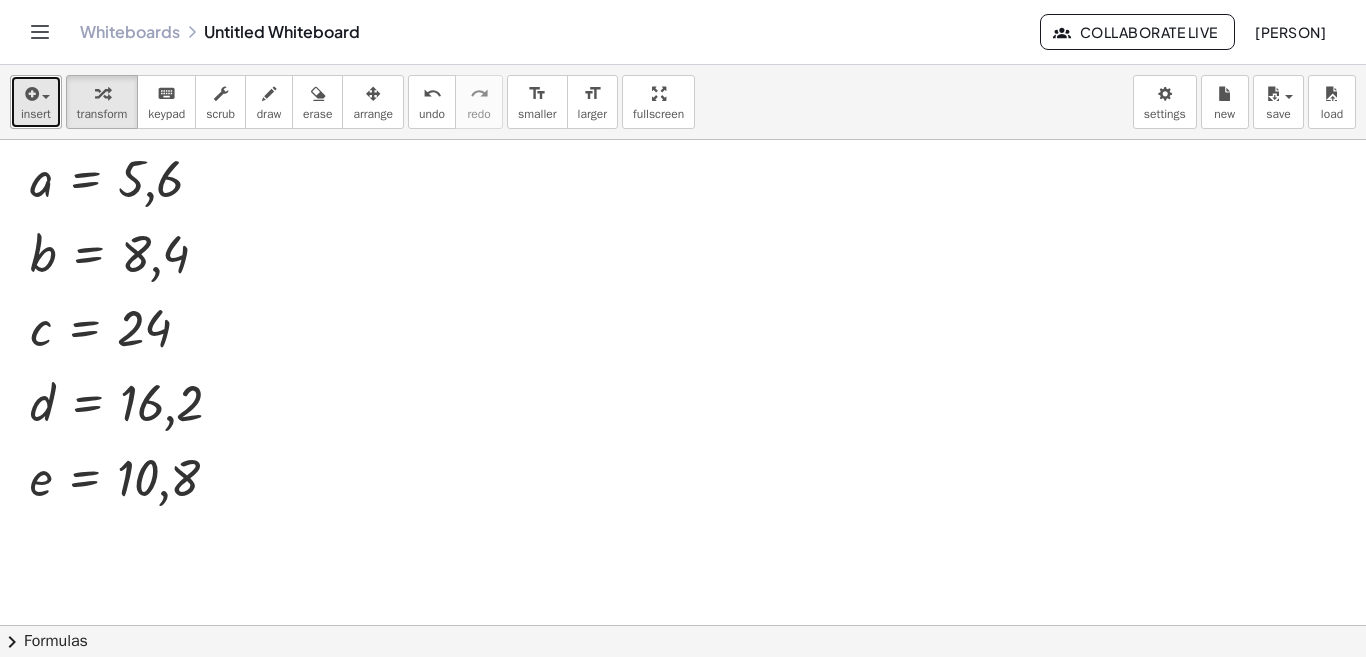 click at bounding box center (30, 94) 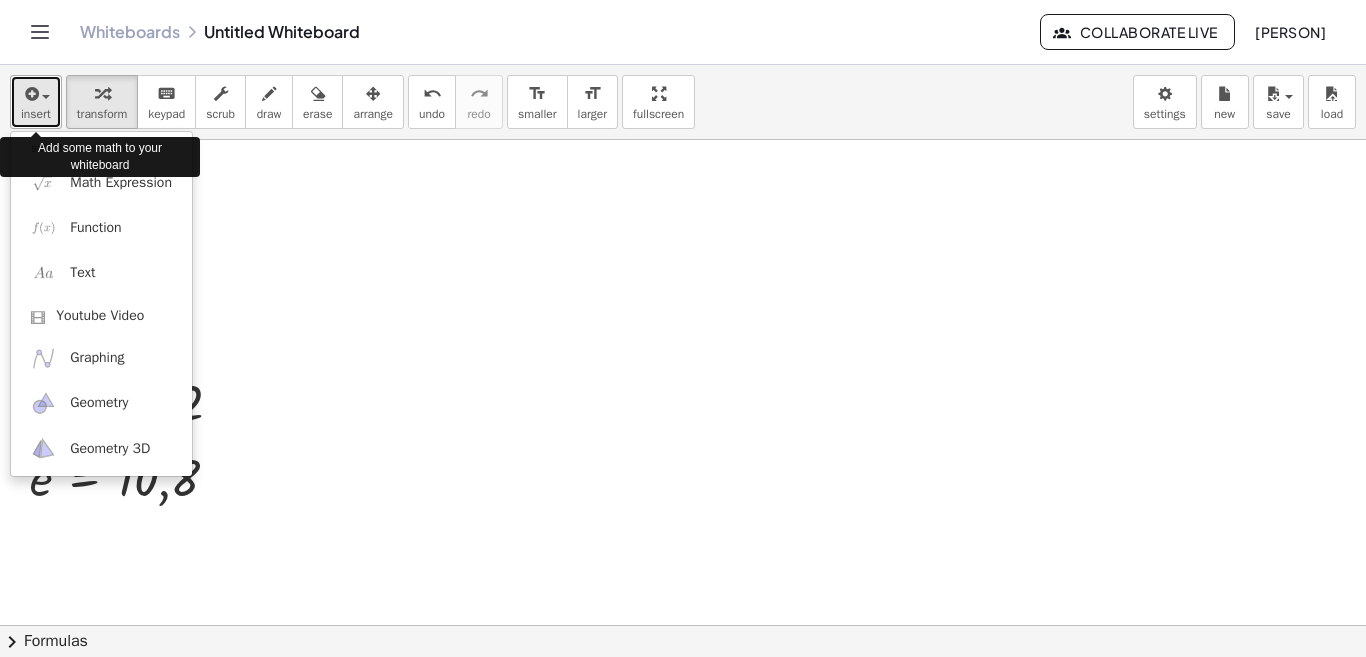 click at bounding box center [30, 94] 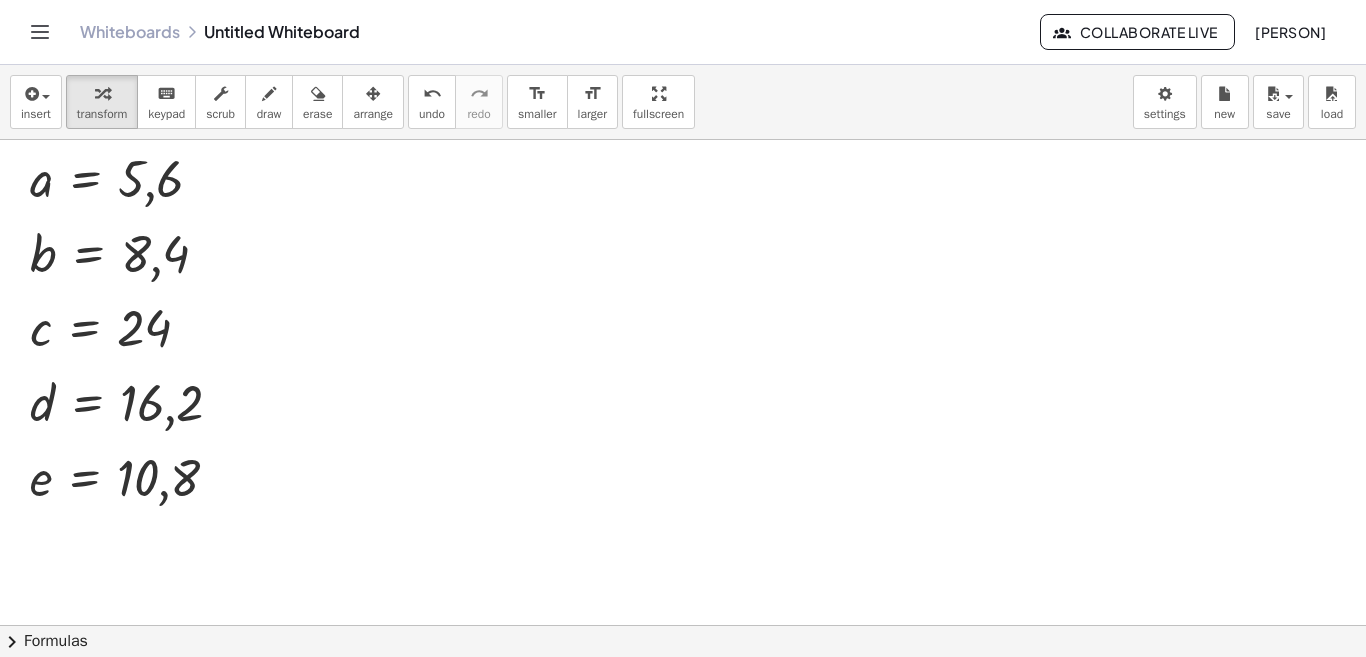 click on "chevron_right  Formulas" 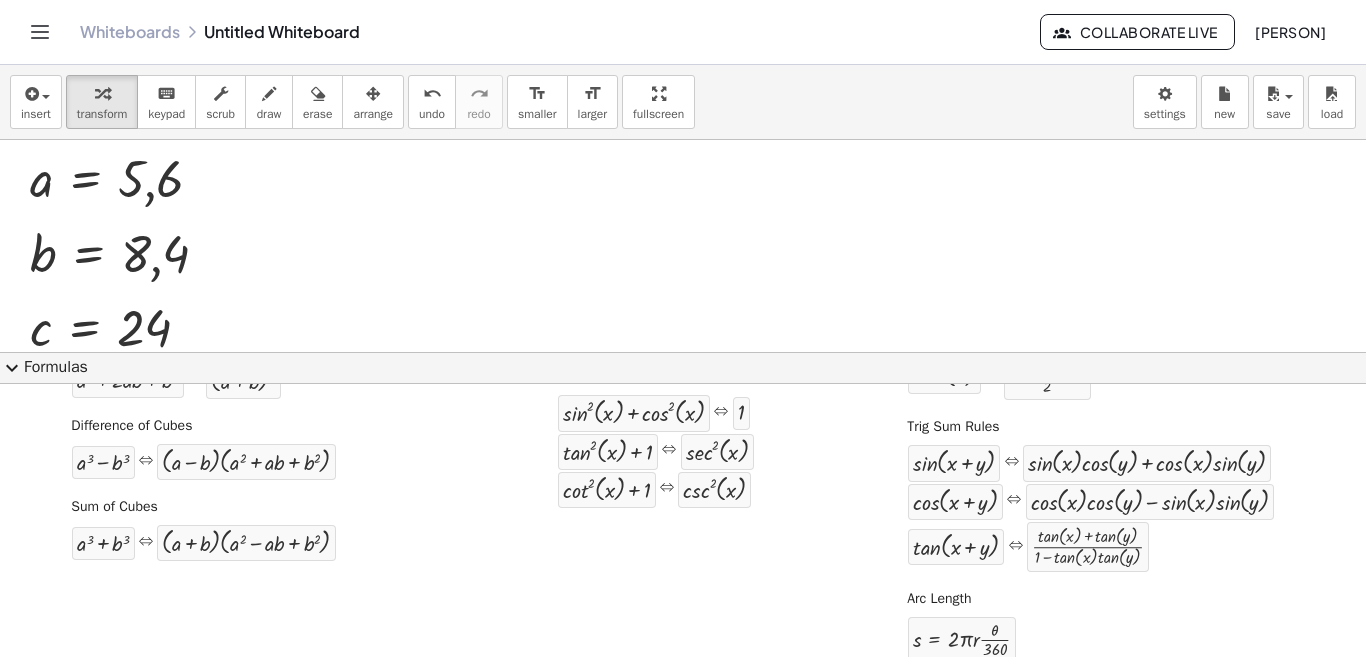 scroll, scrollTop: 426, scrollLeft: 0, axis: vertical 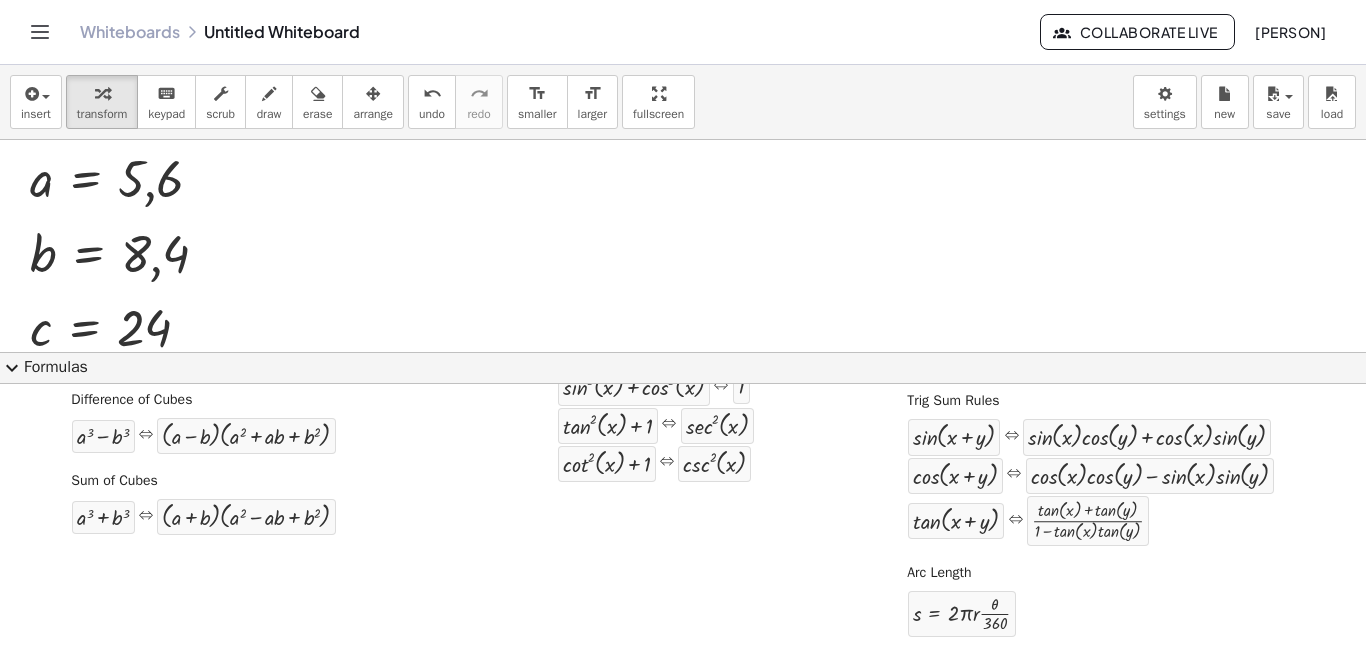 click at bounding box center [683, 690] 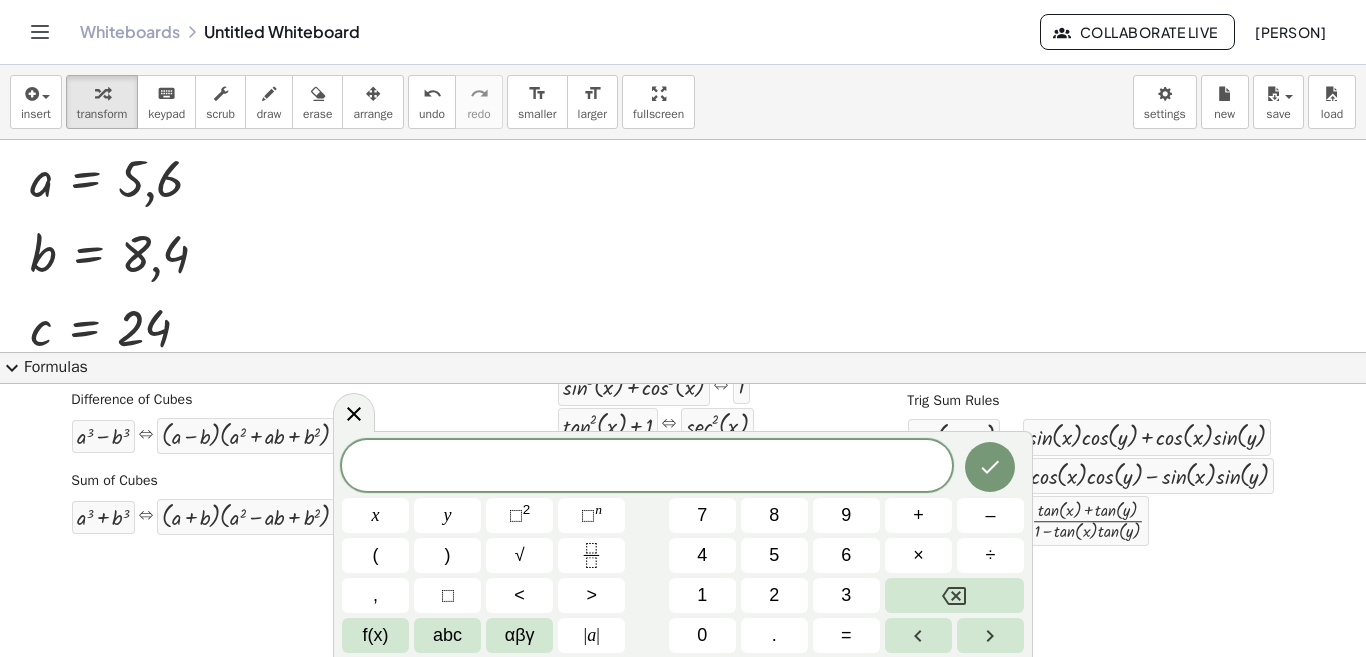 click on "expand_more  Formulas" 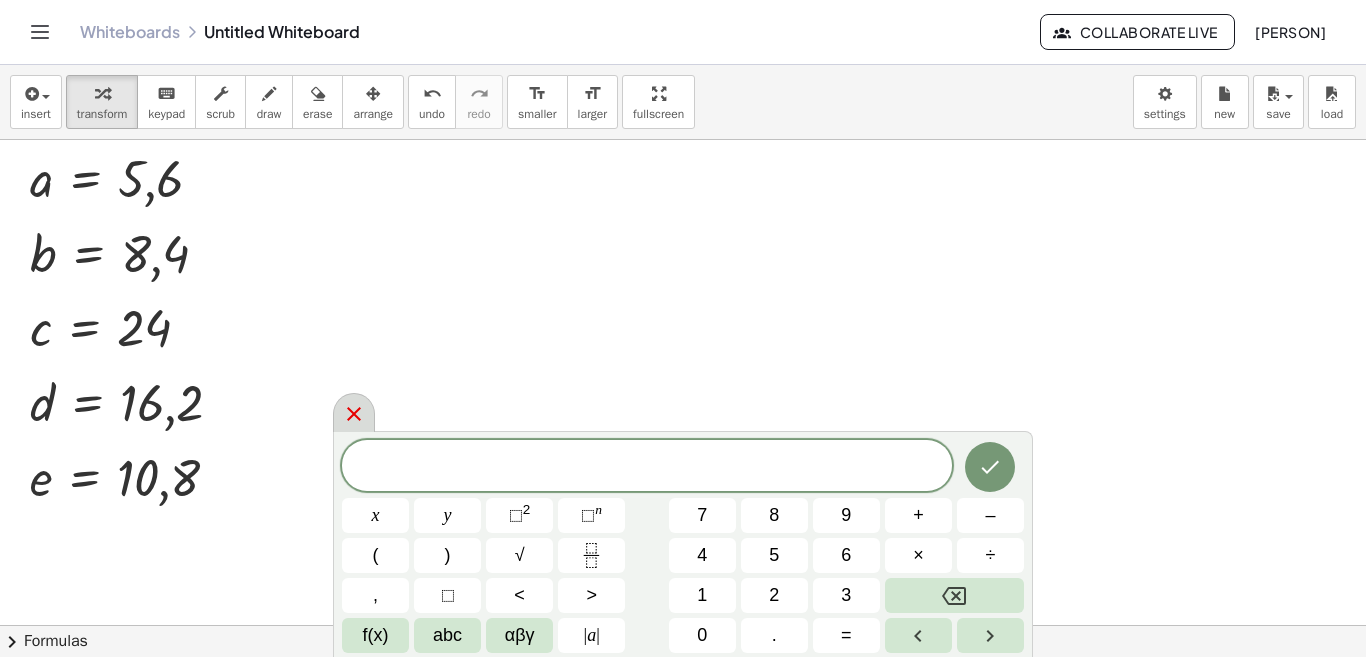 click 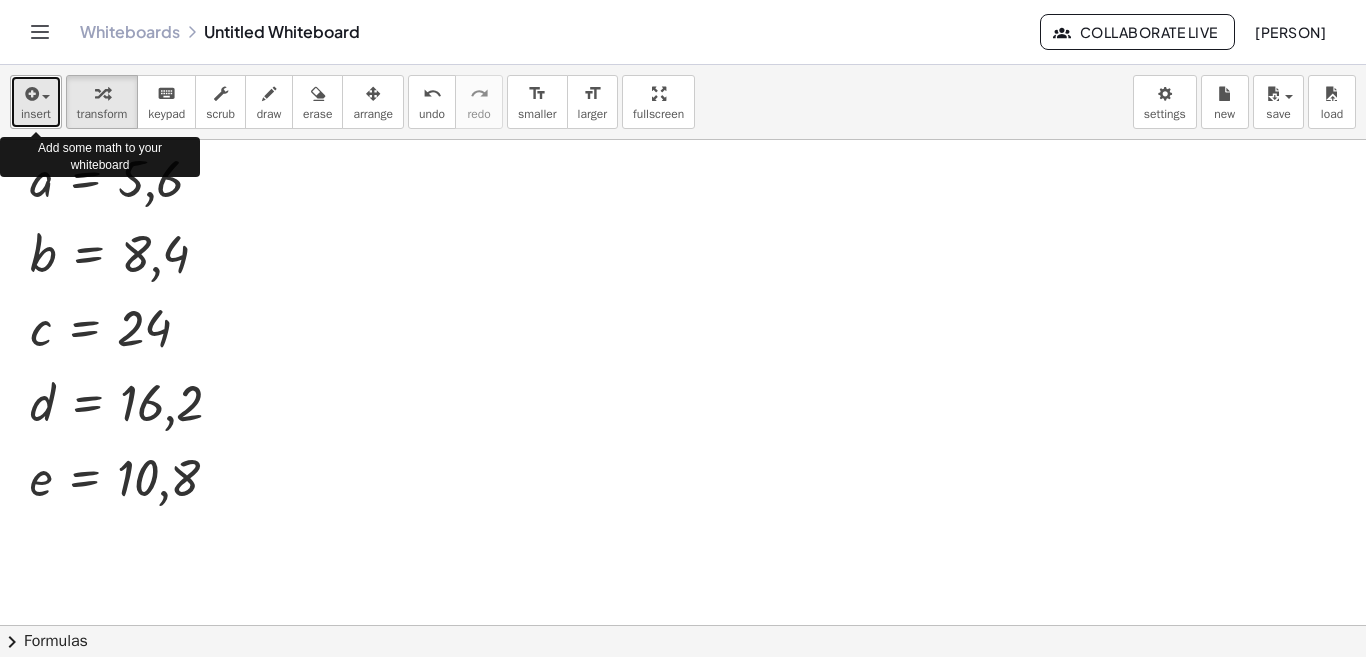 click on "insert" at bounding box center [36, 102] 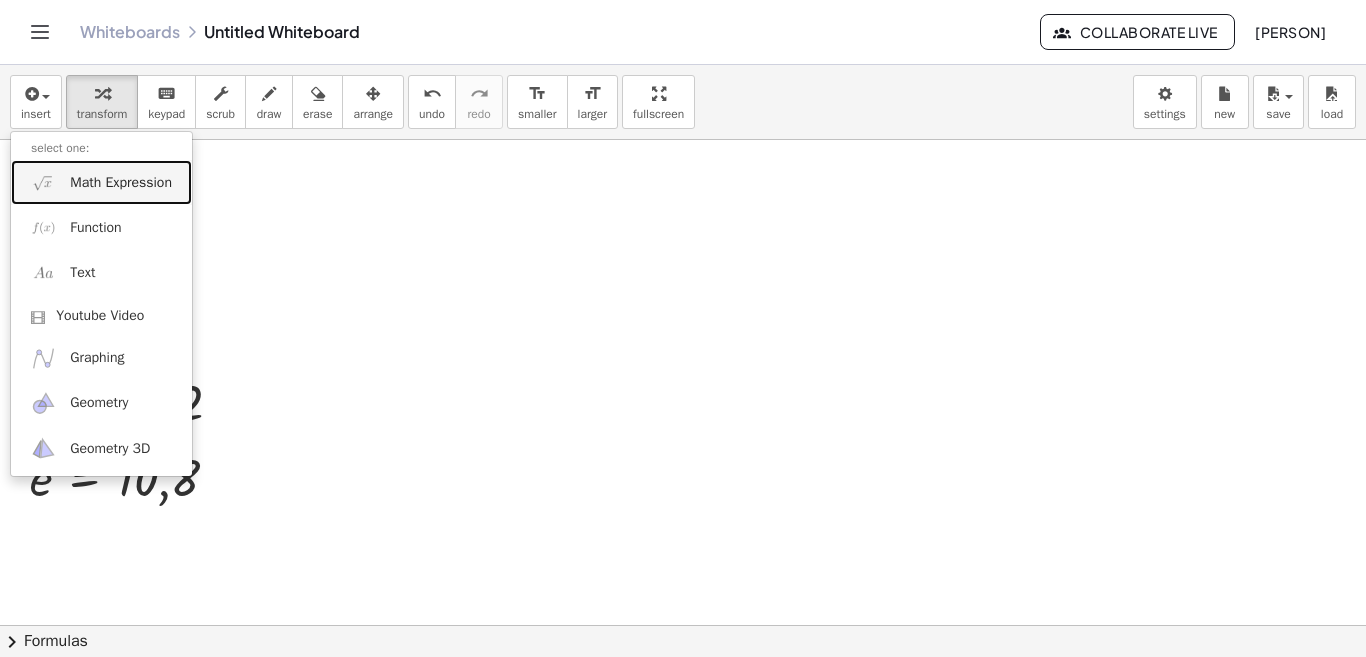 click on "Math Expression" at bounding box center [121, 183] 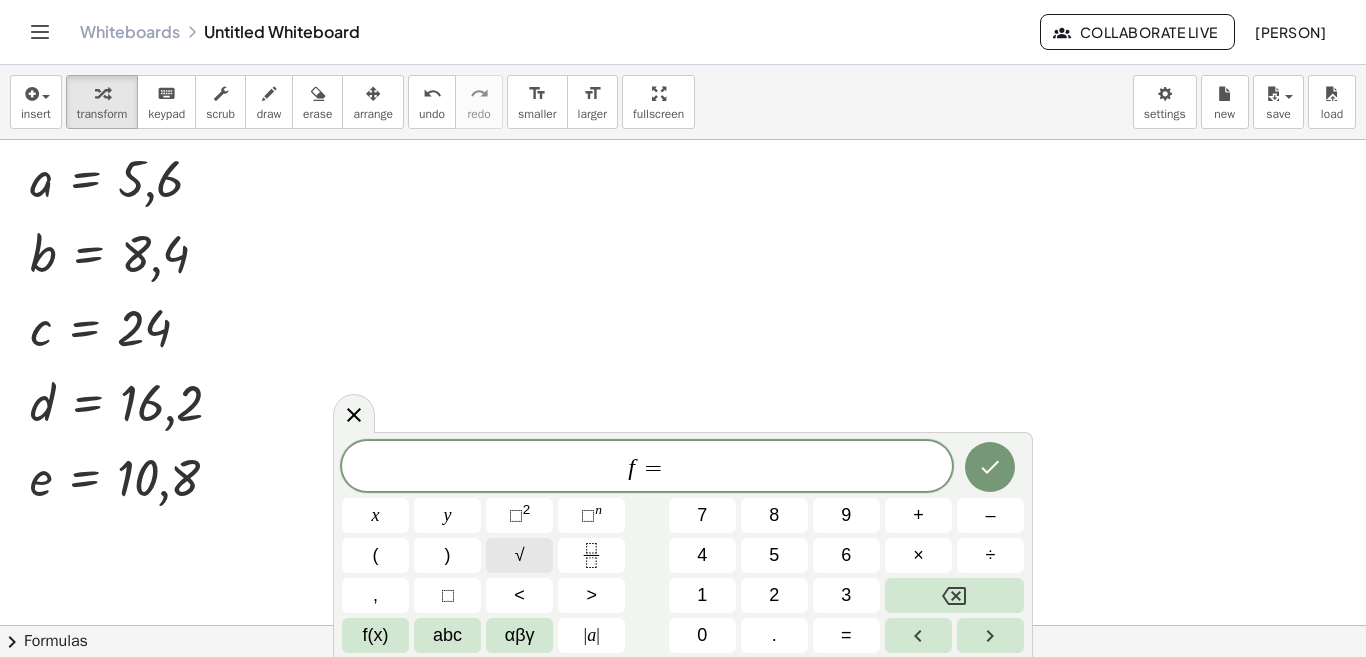 click on "√" at bounding box center (519, 555) 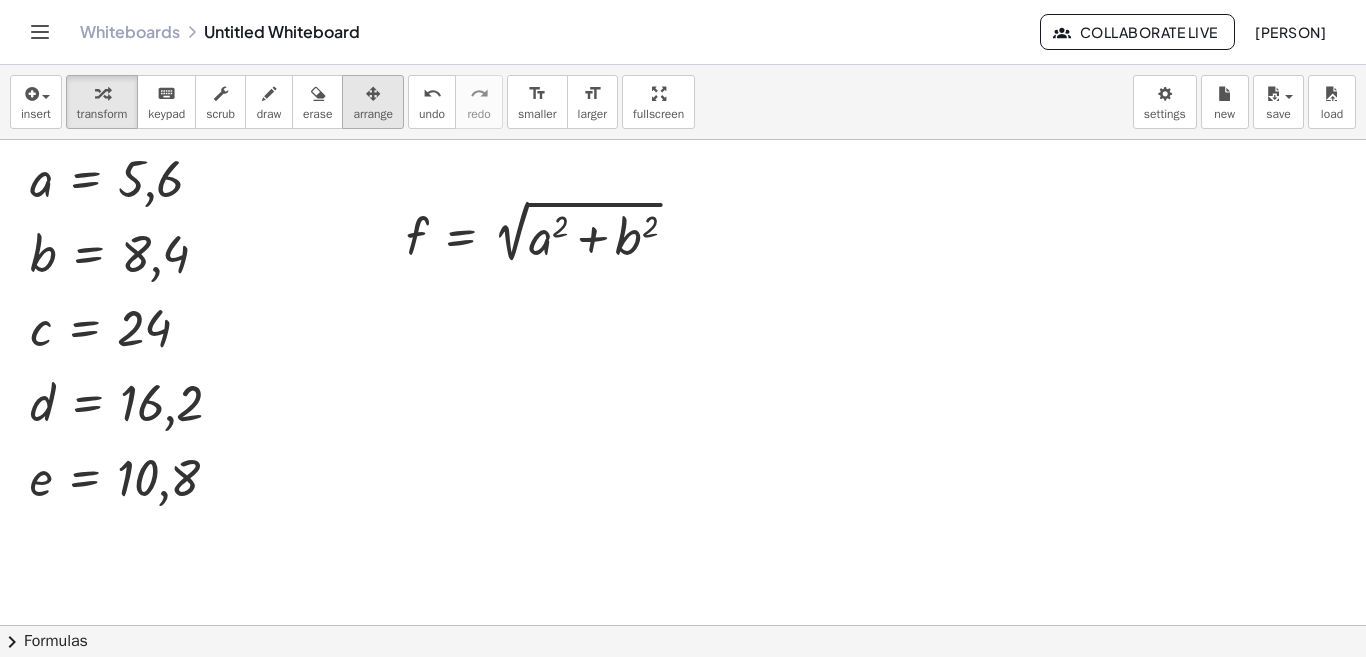 click at bounding box center (373, 93) 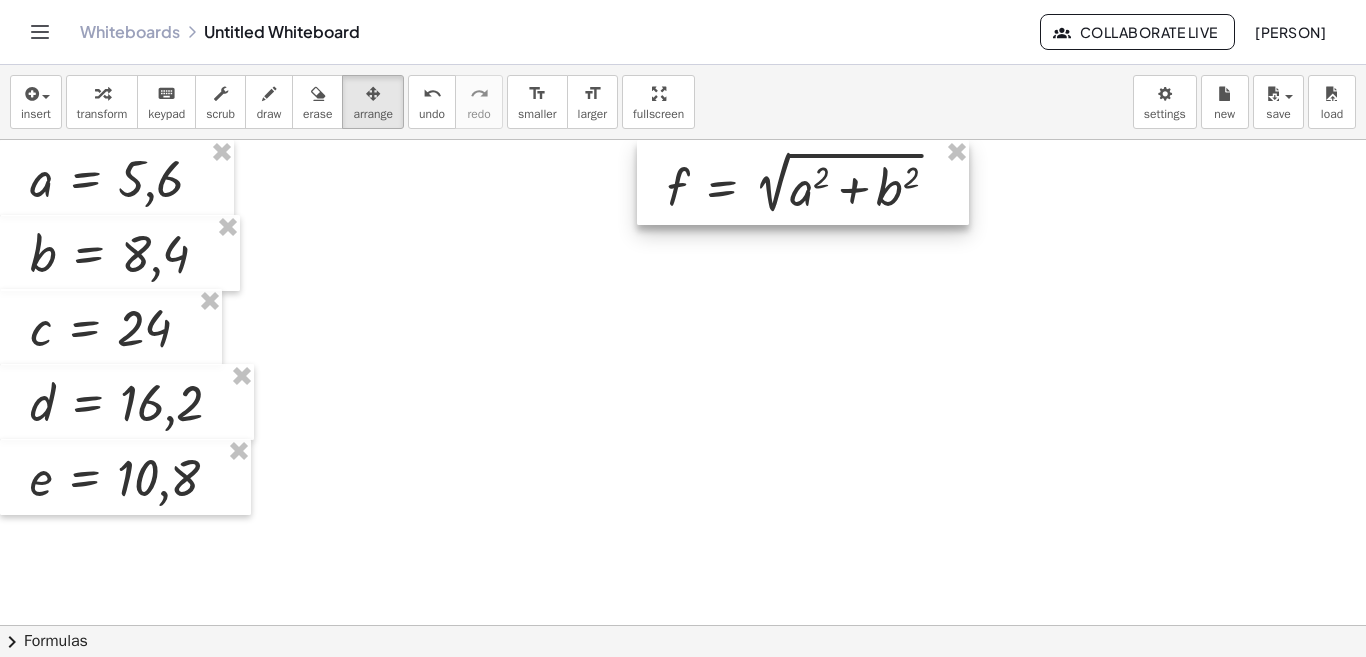 drag, startPoint x: 498, startPoint y: 236, endPoint x: 759, endPoint y: 165, distance: 270.48474 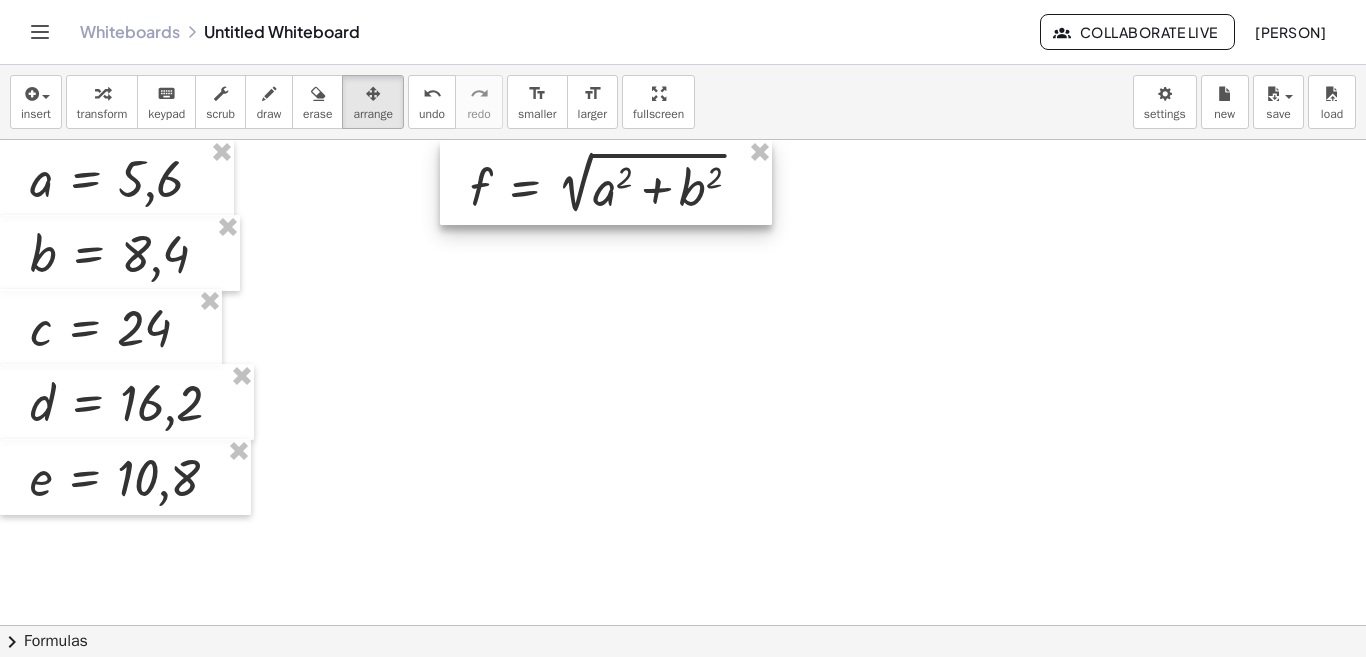 drag, startPoint x: 759, startPoint y: 165, endPoint x: 562, endPoint y: 156, distance: 197.20547 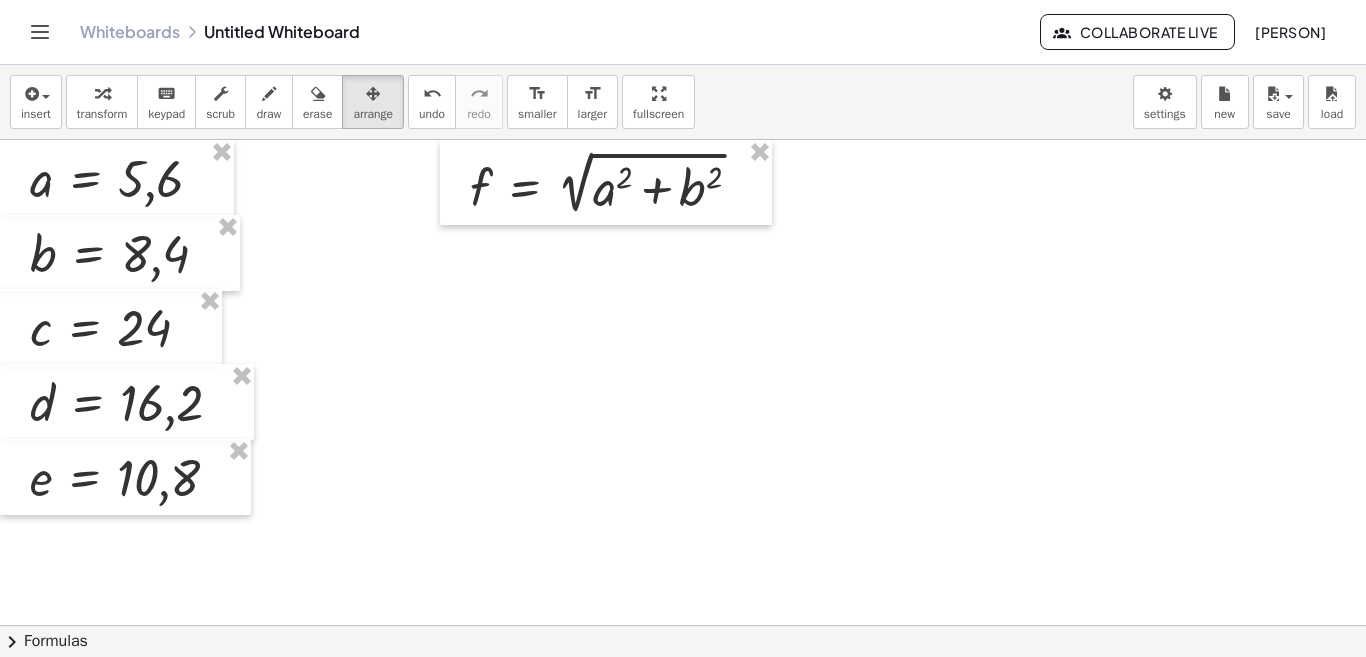 click at bounding box center (683, 690) 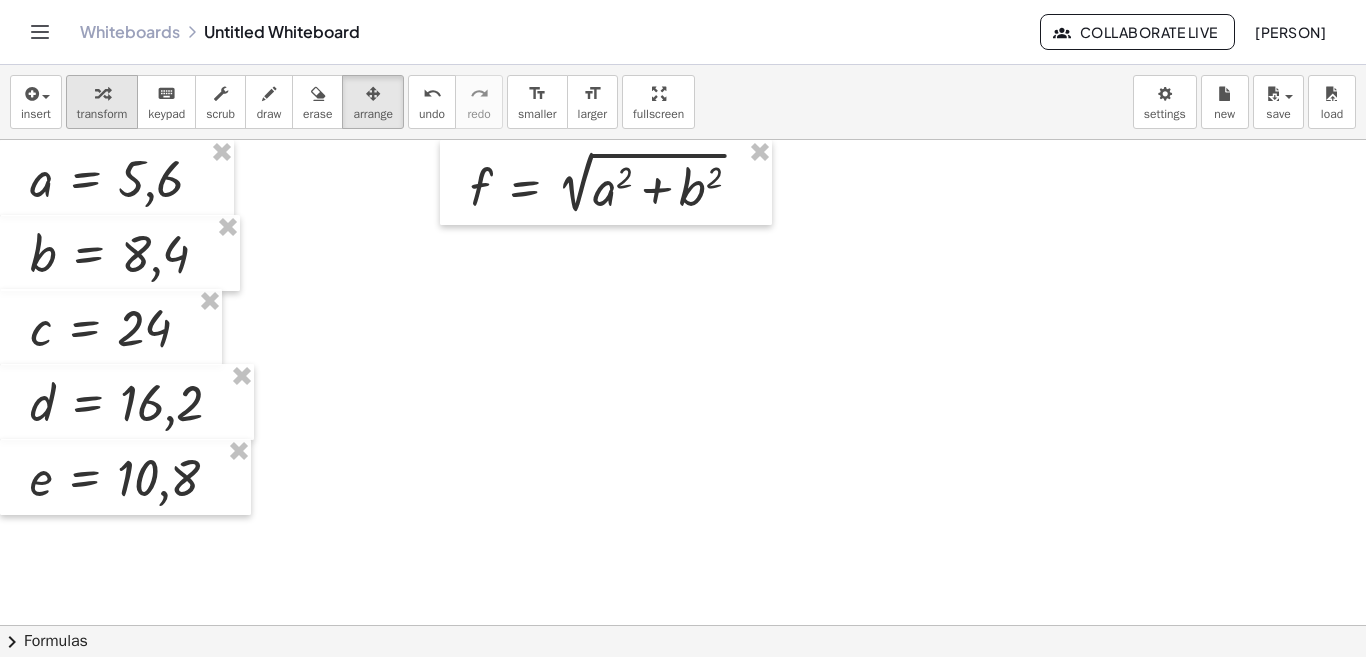 click on "transform" at bounding box center [102, 114] 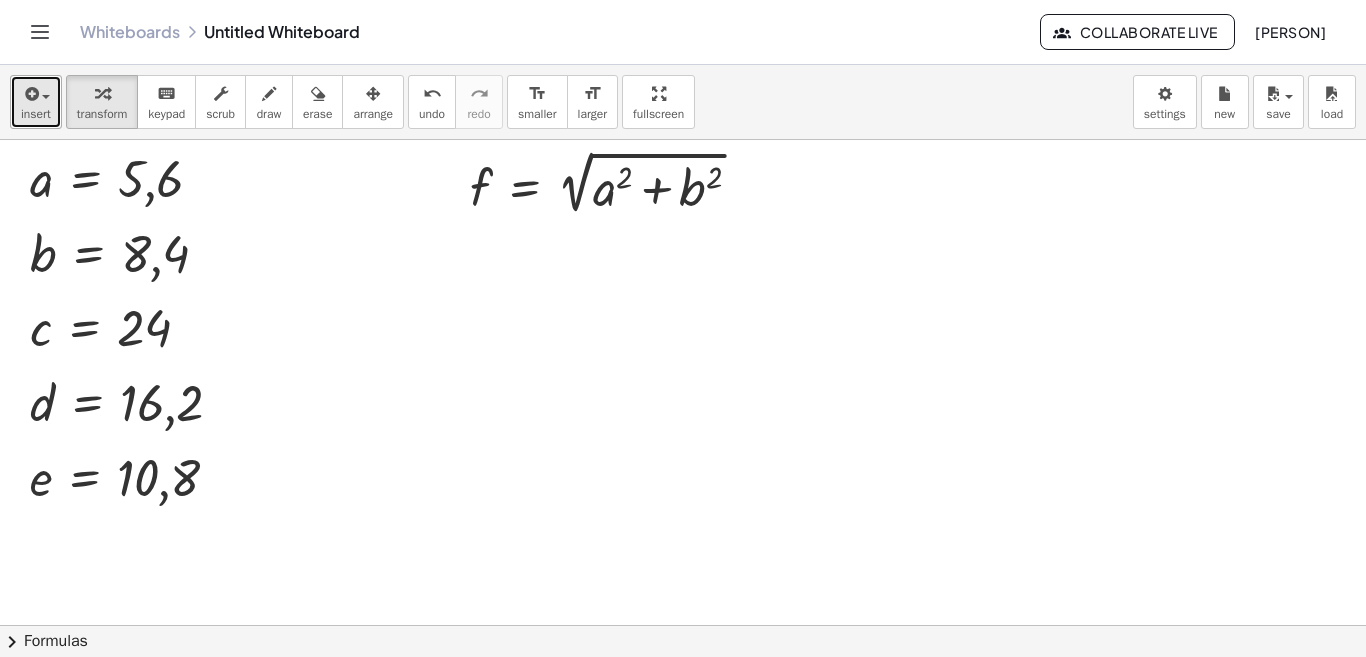 click on "insert" at bounding box center [36, 114] 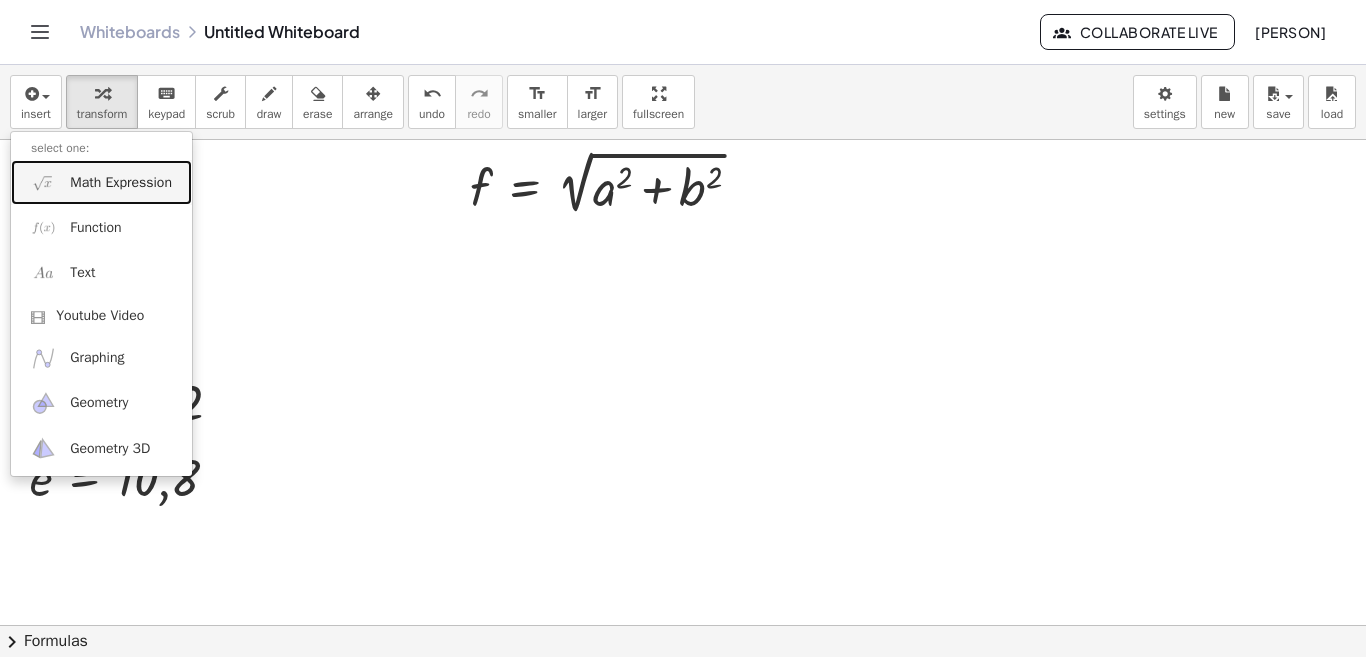 click on "Math Expression" at bounding box center [121, 183] 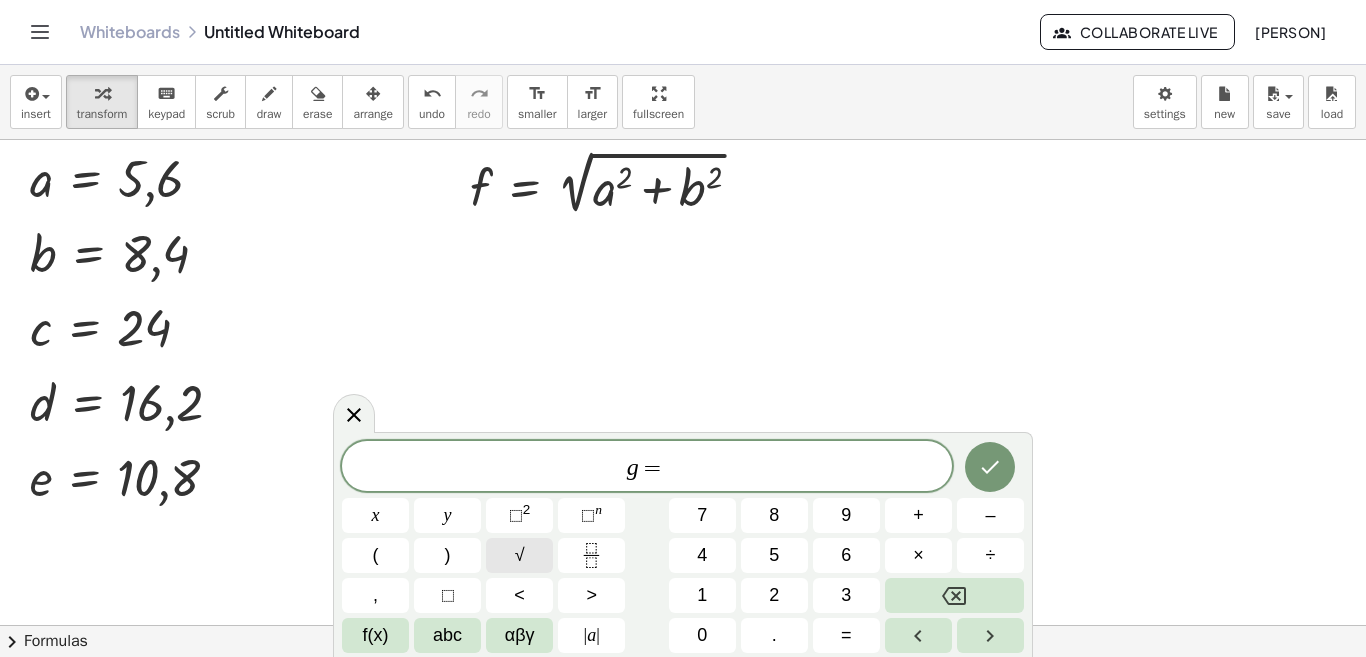 click on "√" at bounding box center (519, 555) 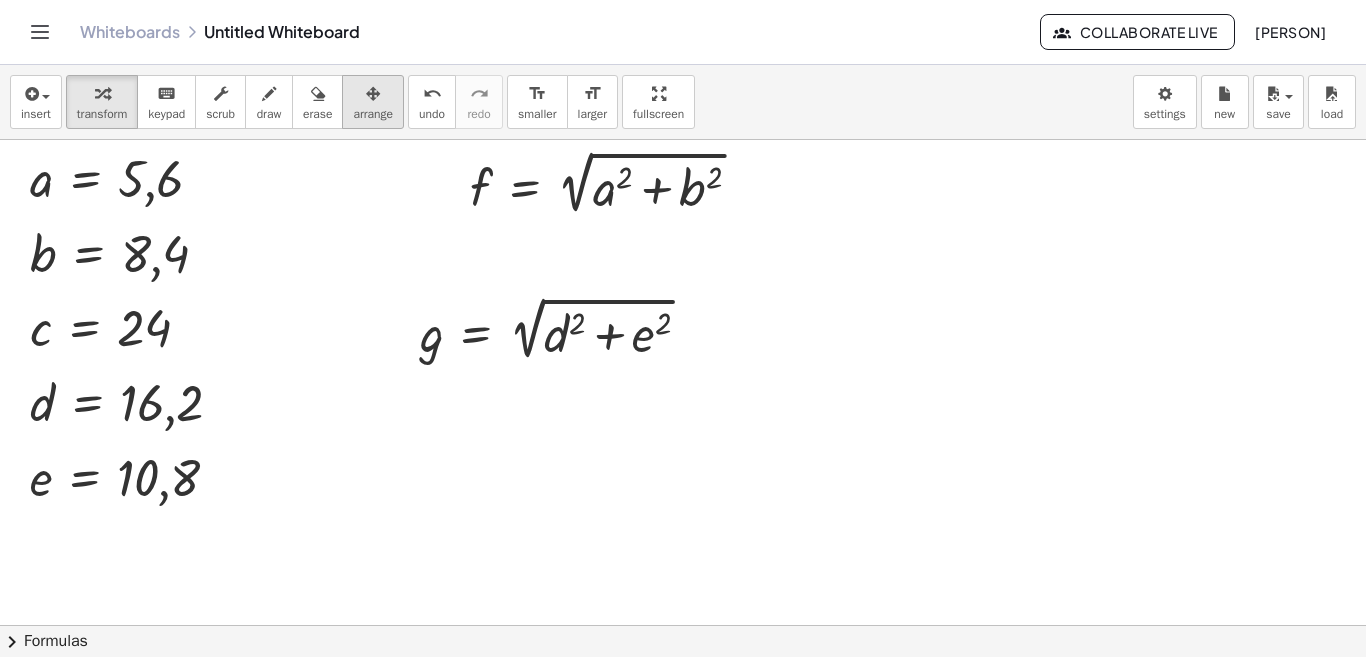 click on "arrange" at bounding box center [373, 114] 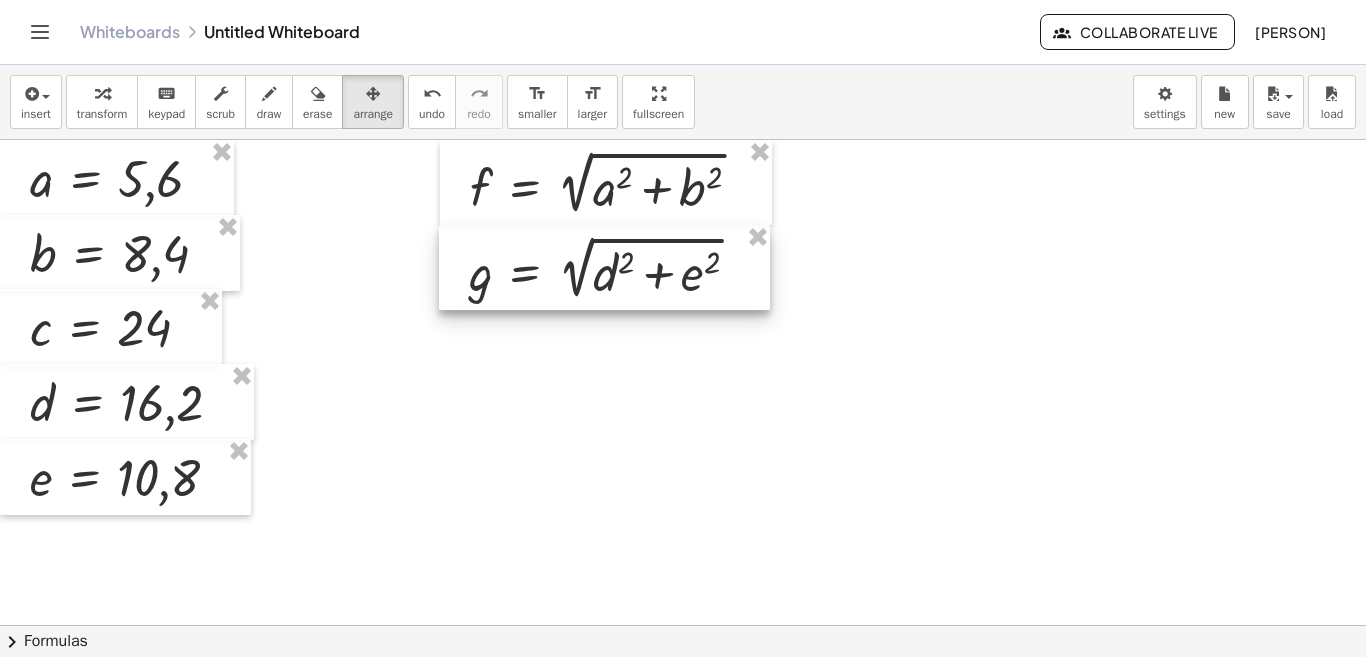 drag, startPoint x: 552, startPoint y: 346, endPoint x: 601, endPoint y: 285, distance: 78.24321 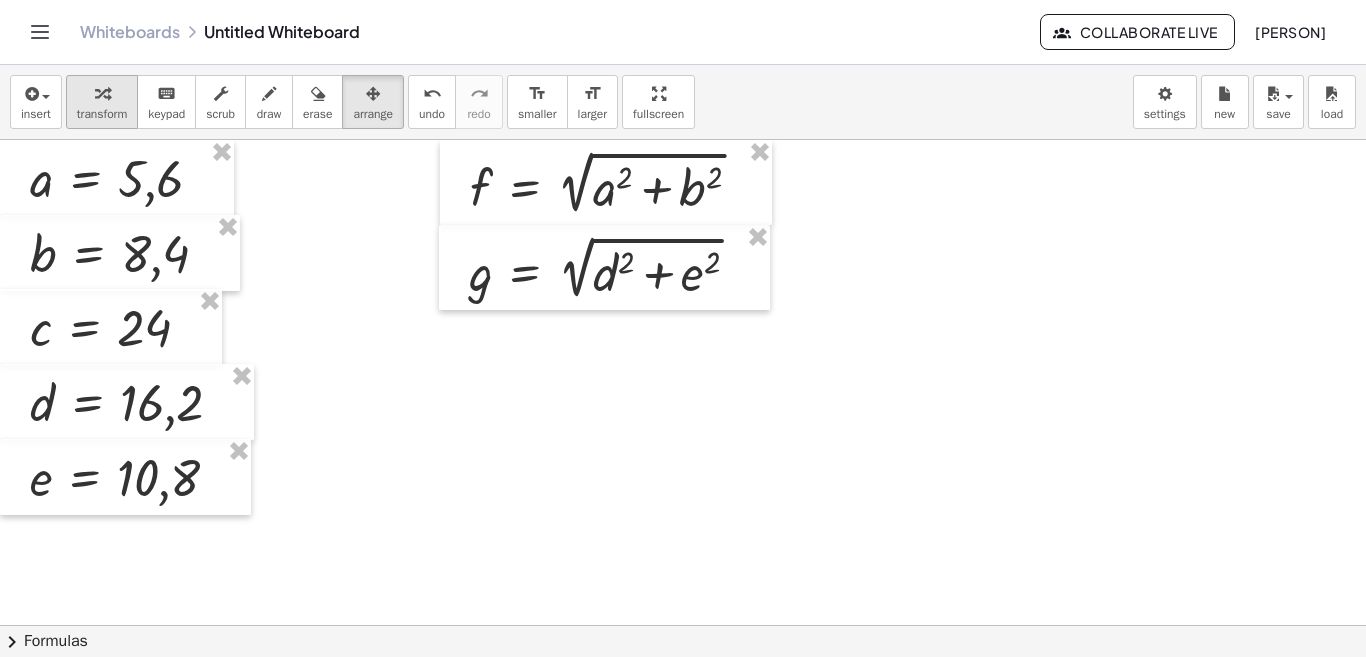 click at bounding box center (102, 93) 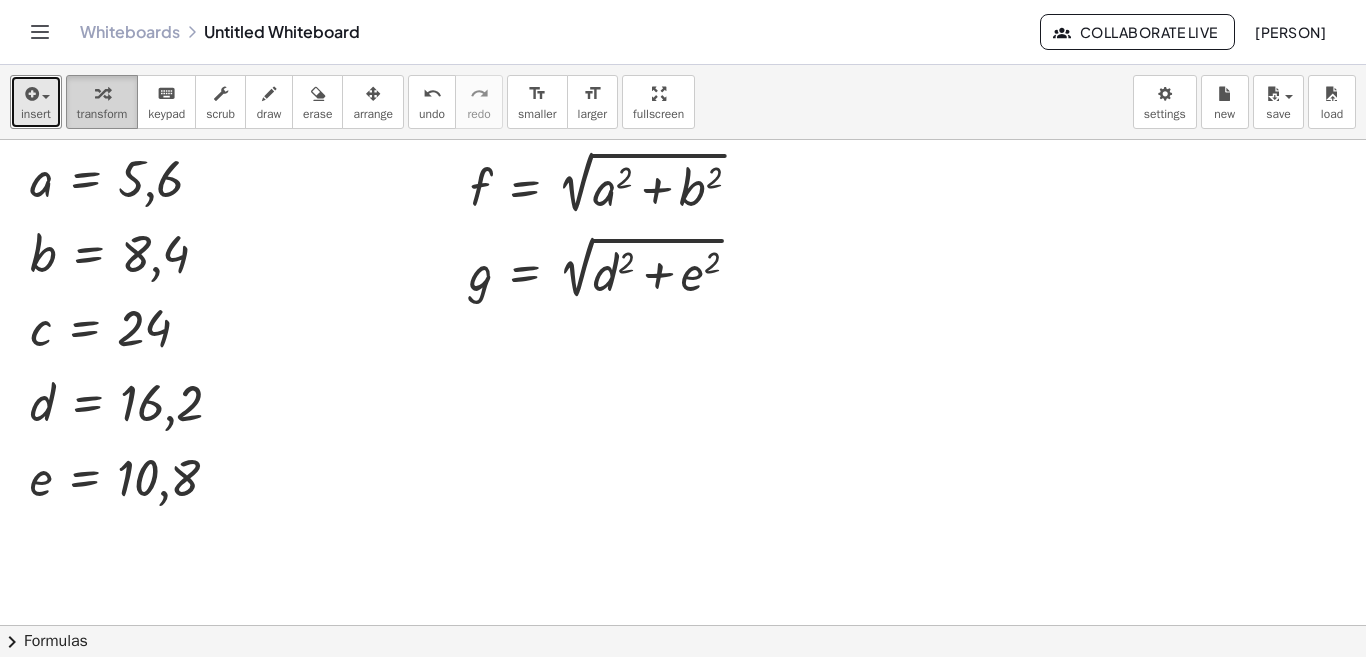 drag, startPoint x: 42, startPoint y: 87, endPoint x: 95, endPoint y: 118, distance: 61.400326 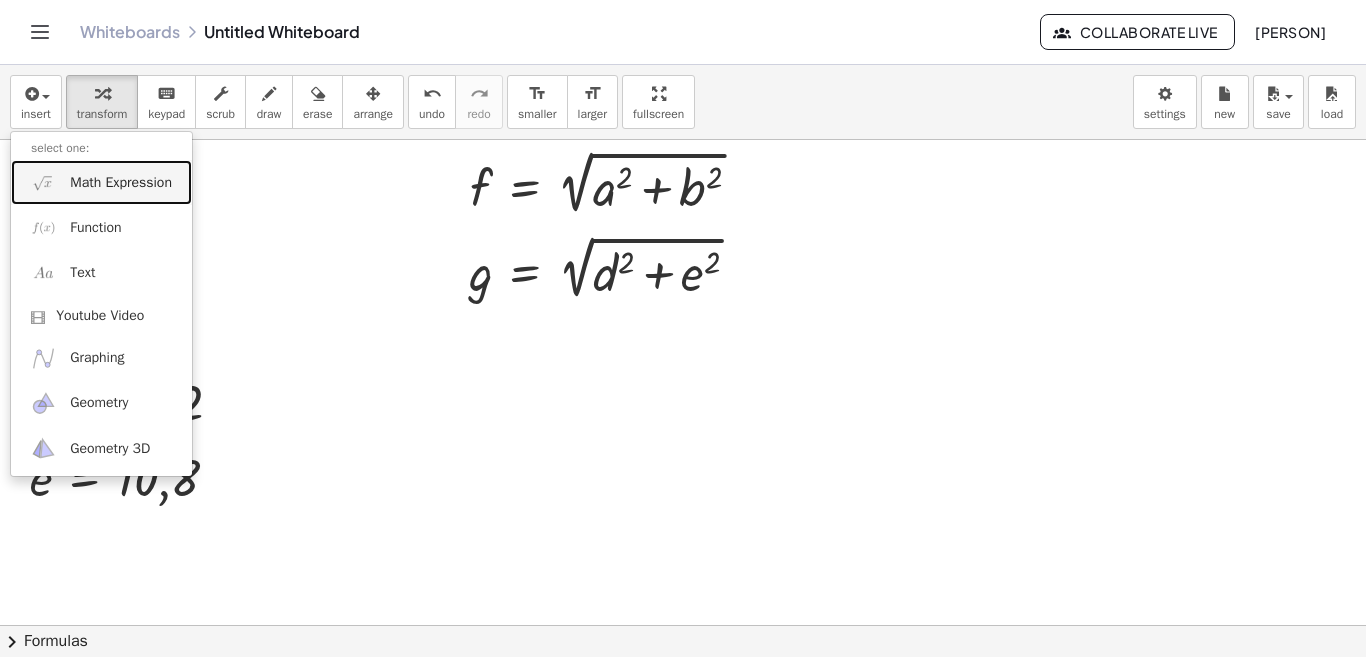click on "Math Expression" at bounding box center (121, 183) 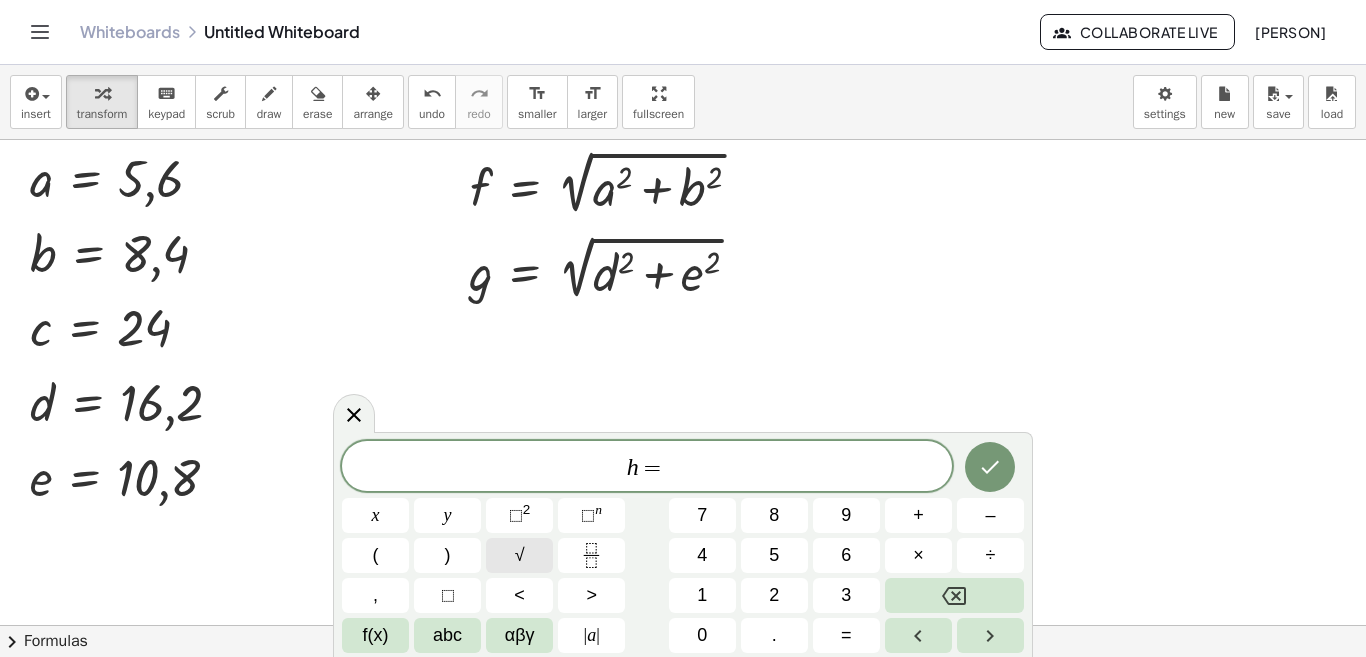 click on "√" at bounding box center (520, 555) 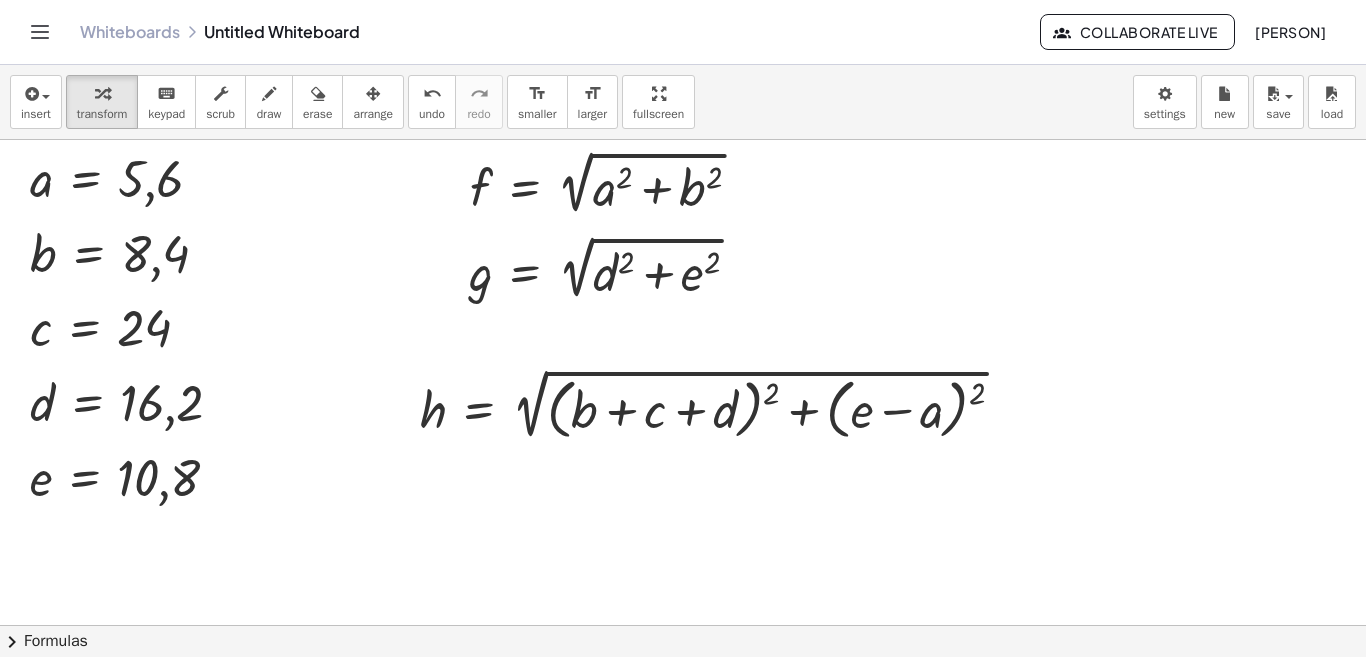 click on "arrange" at bounding box center [373, 114] 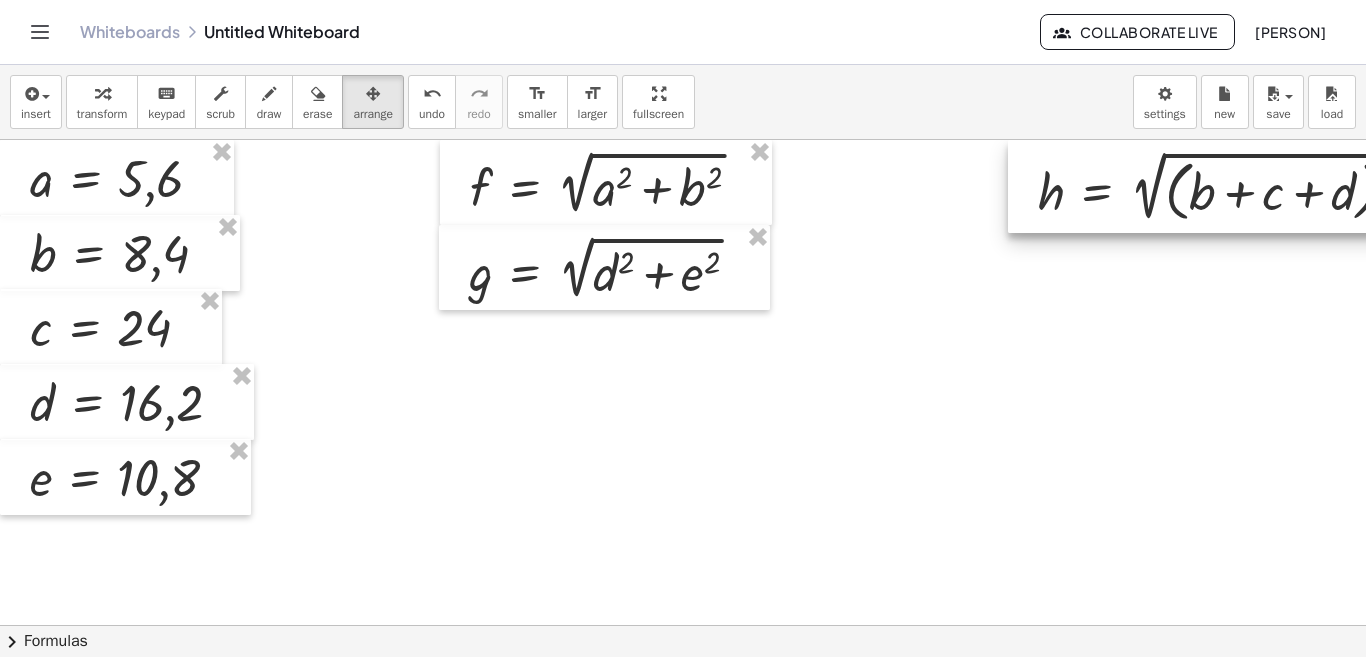drag, startPoint x: 585, startPoint y: 435, endPoint x: 1250, endPoint y: 159, distance: 720.0007 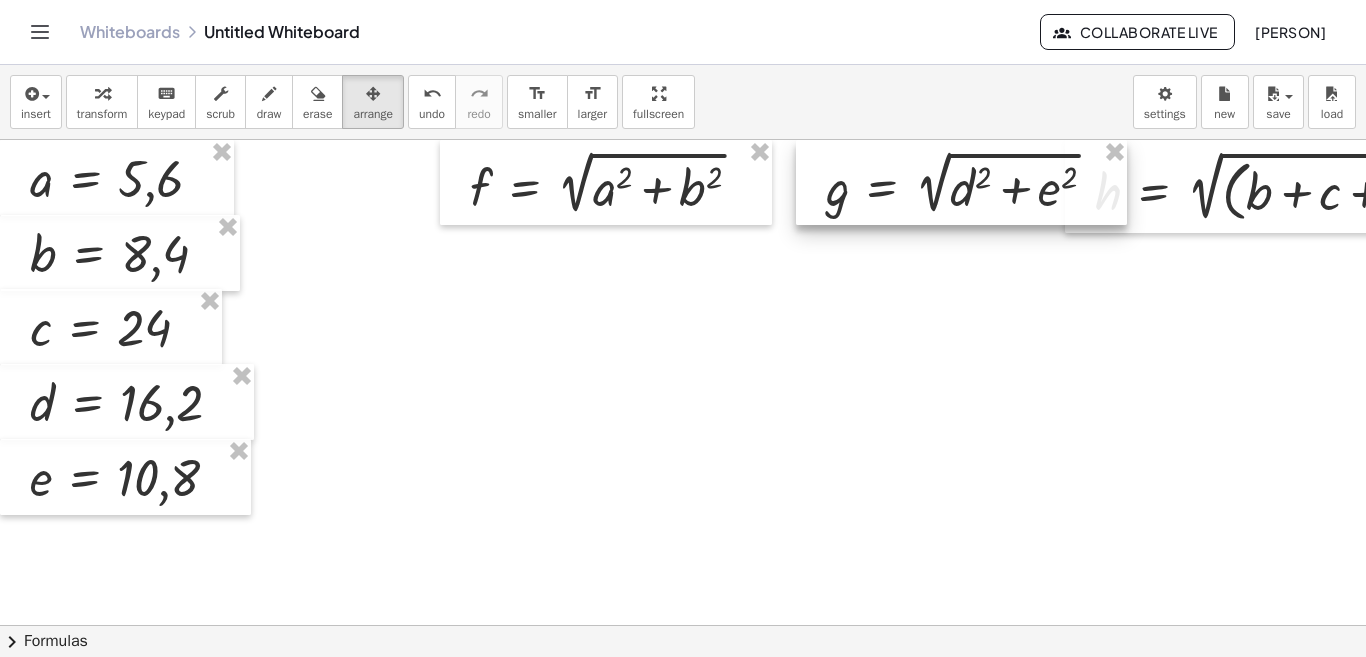 drag, startPoint x: 550, startPoint y: 273, endPoint x: 907, endPoint y: 171, distance: 371.2856 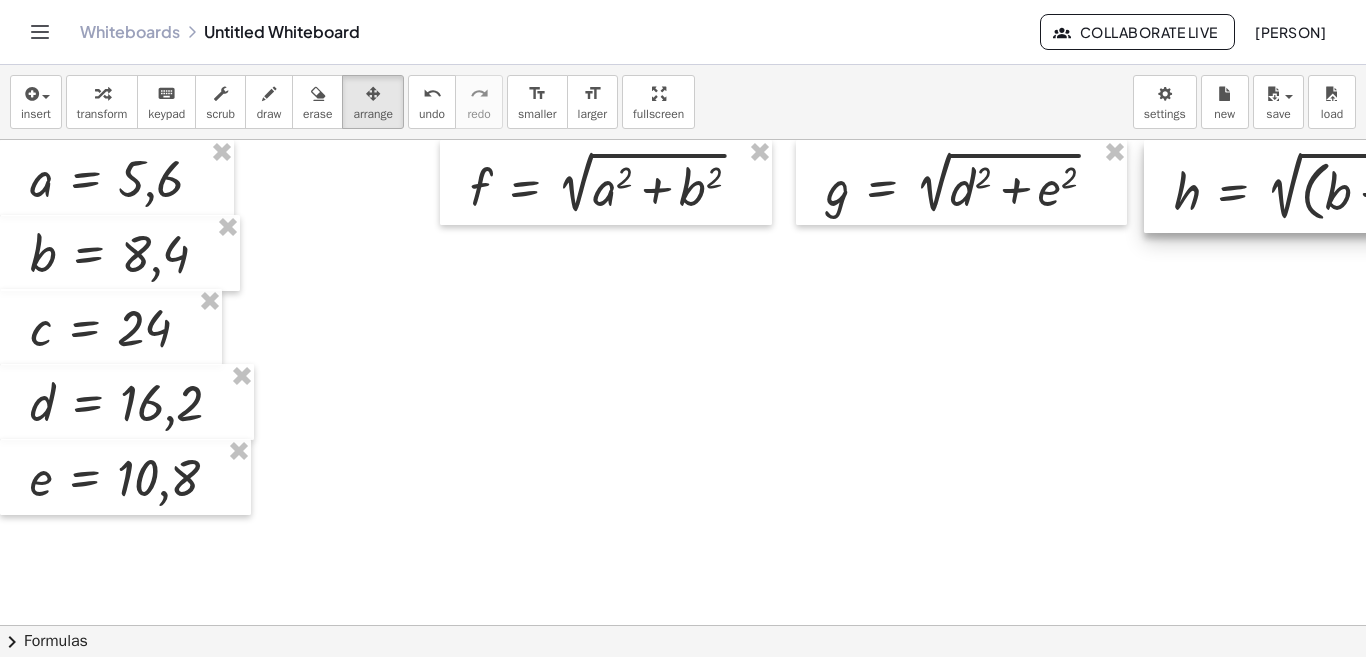 drag, startPoint x: 1298, startPoint y: 182, endPoint x: 1269, endPoint y: 178, distance: 29.274563 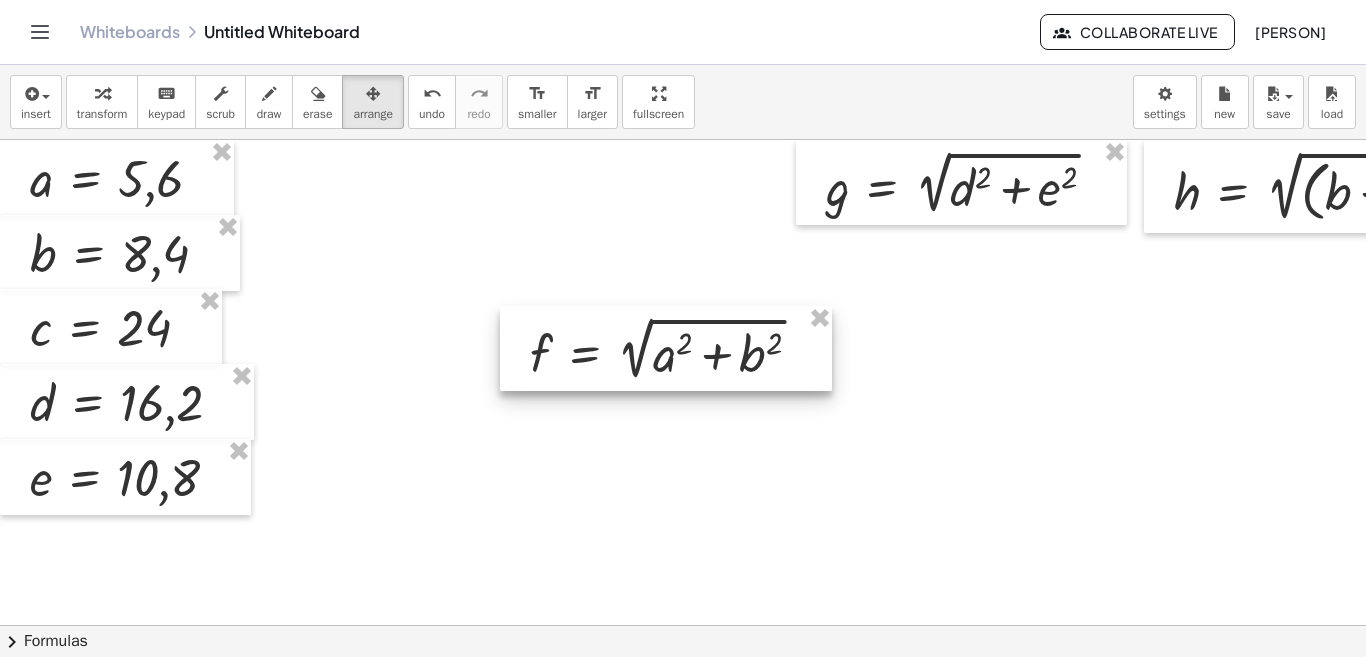 drag, startPoint x: 607, startPoint y: 172, endPoint x: 667, endPoint y: 338, distance: 176.51062 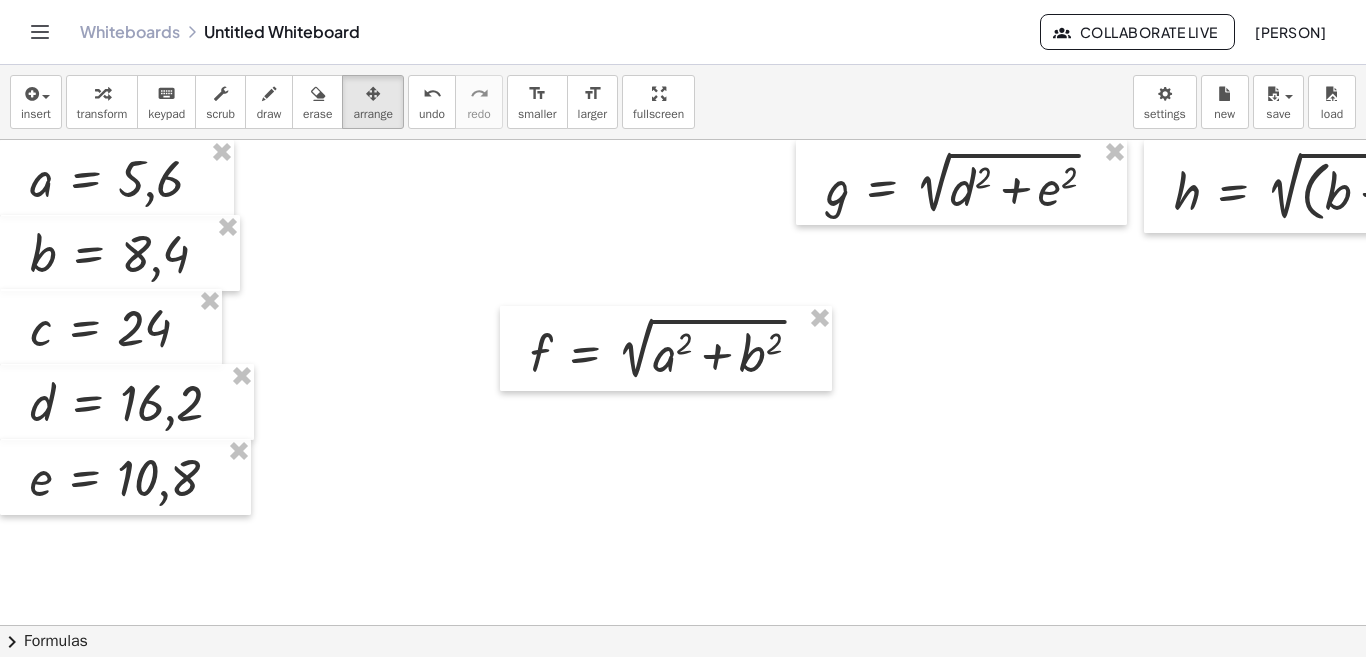 click at bounding box center (897, 690) 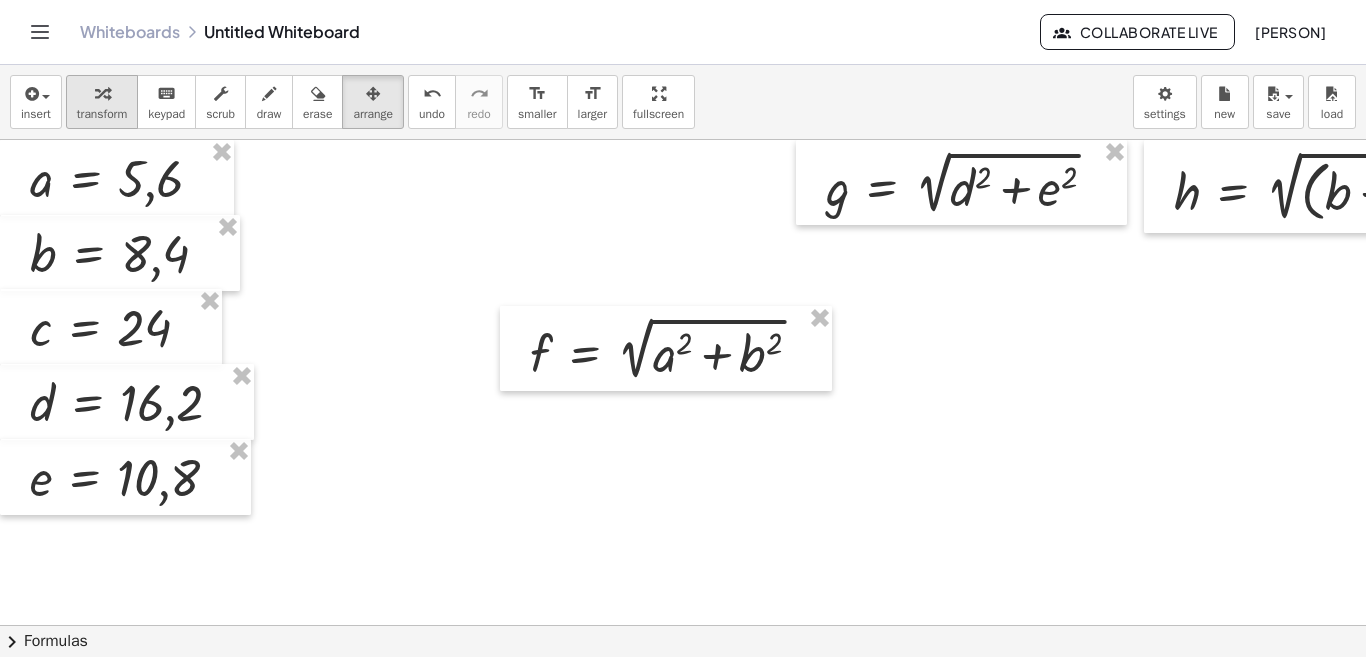 click at bounding box center (102, 93) 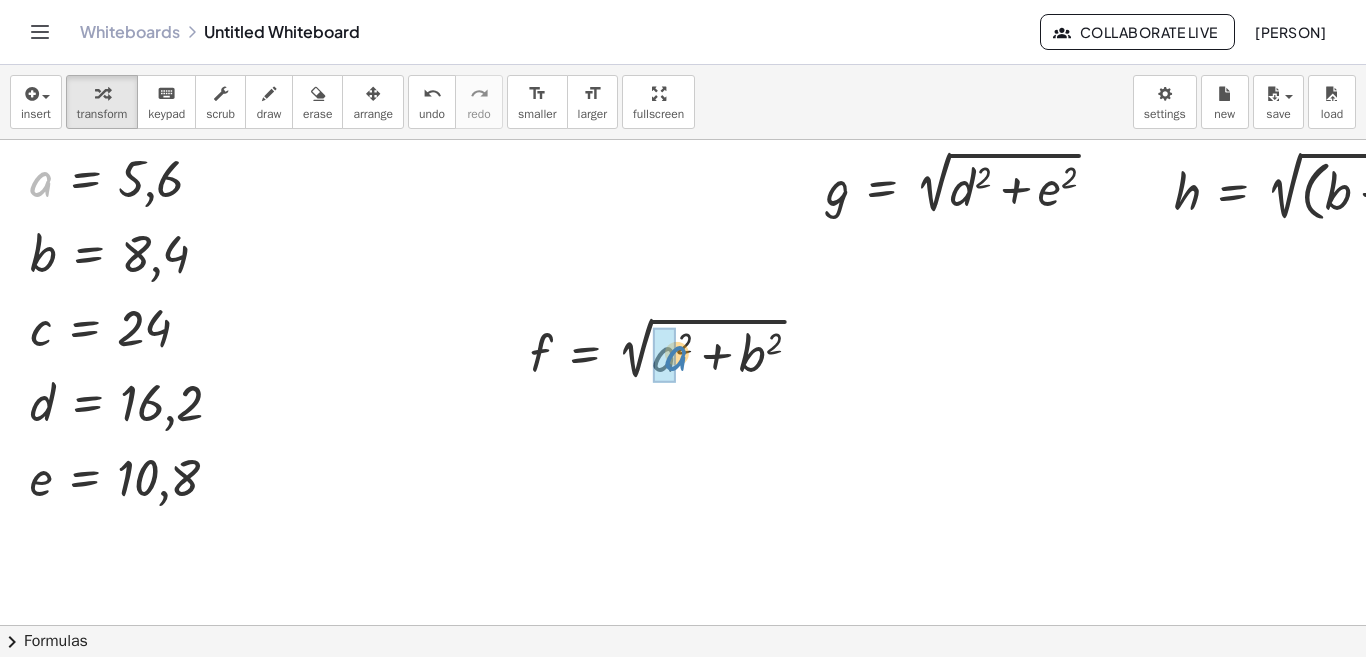 drag, startPoint x: 174, startPoint y: 205, endPoint x: 678, endPoint y: 366, distance: 529.09076 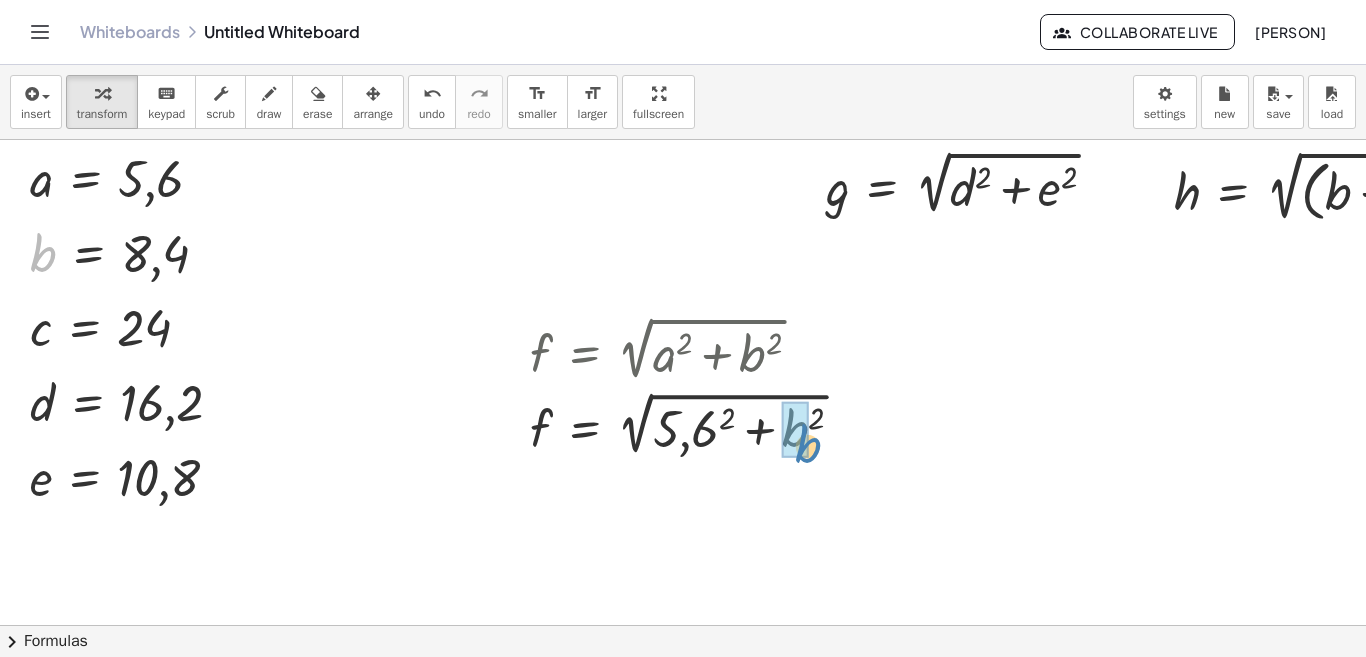 drag, startPoint x: 39, startPoint y: 257, endPoint x: 804, endPoint y: 449, distance: 788.7262 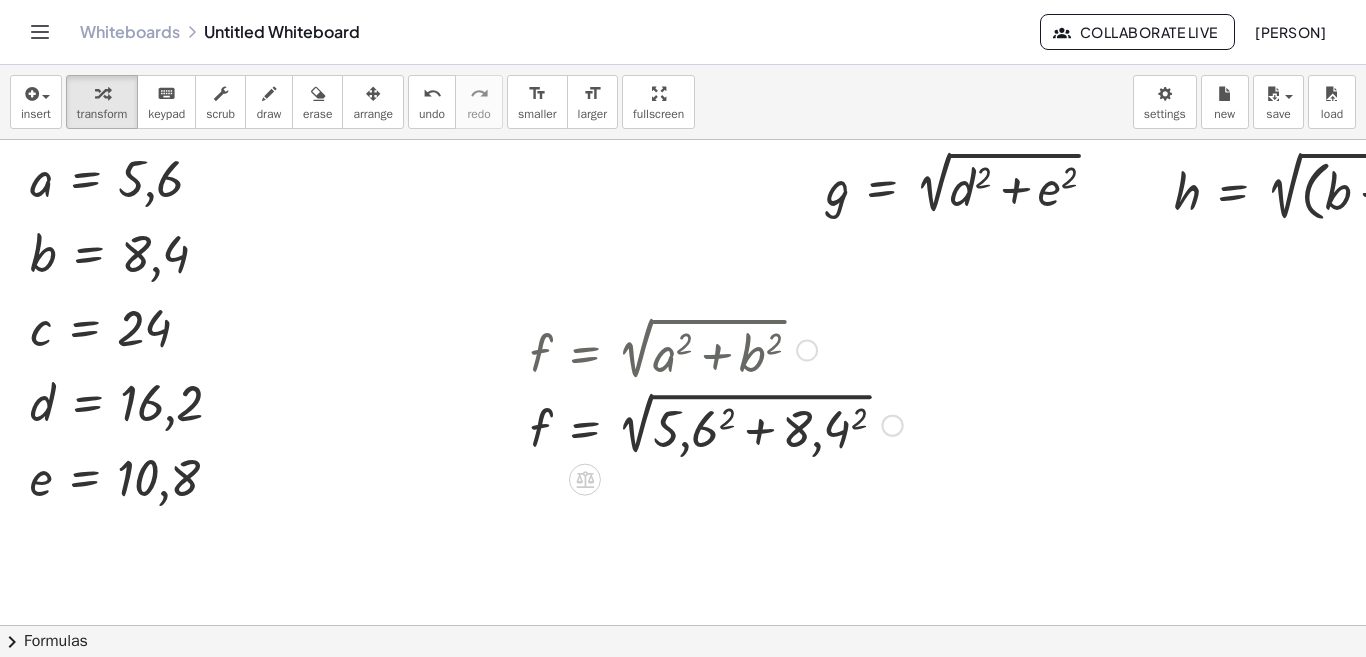 click at bounding box center (716, 423) 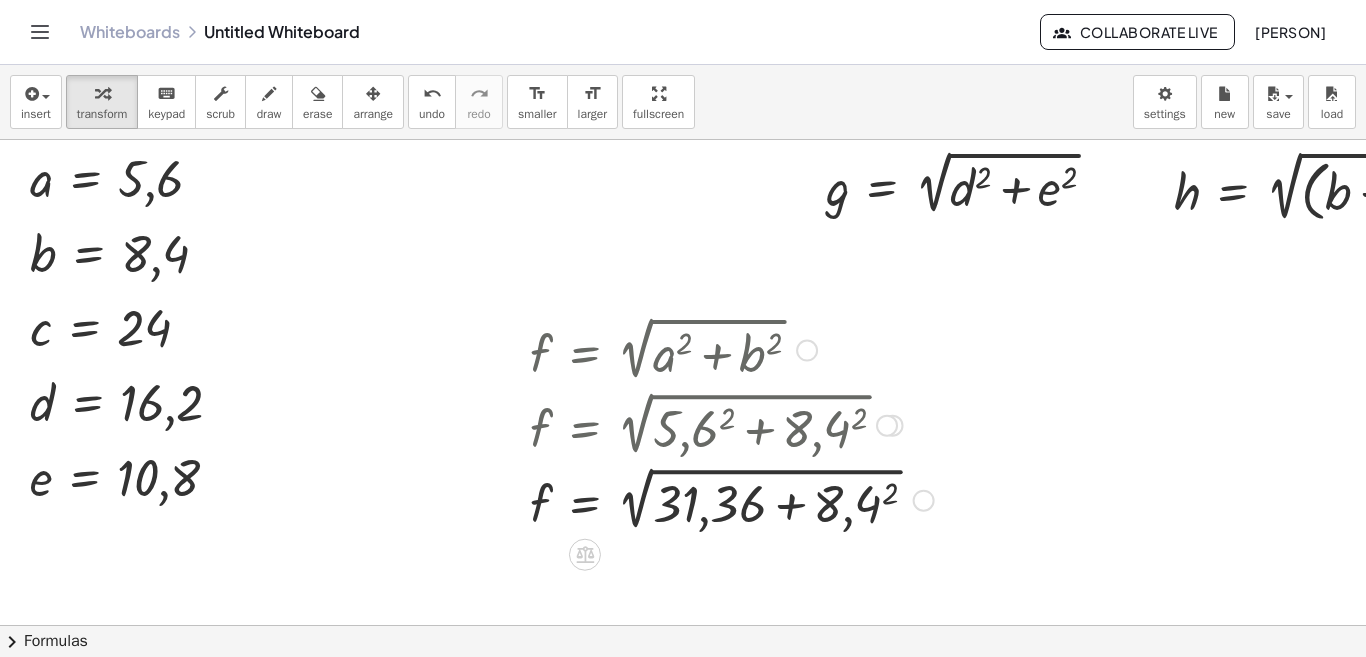 click at bounding box center (732, 498) 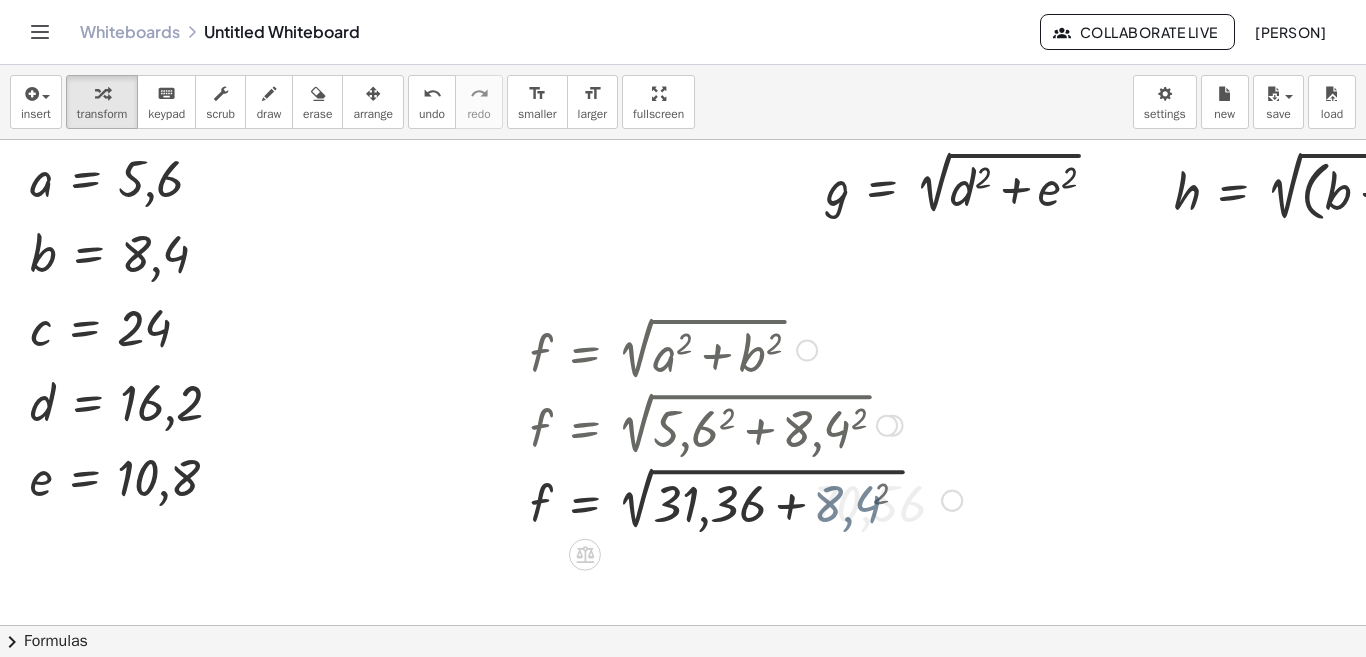 scroll, scrollTop: 200, scrollLeft: 0, axis: vertical 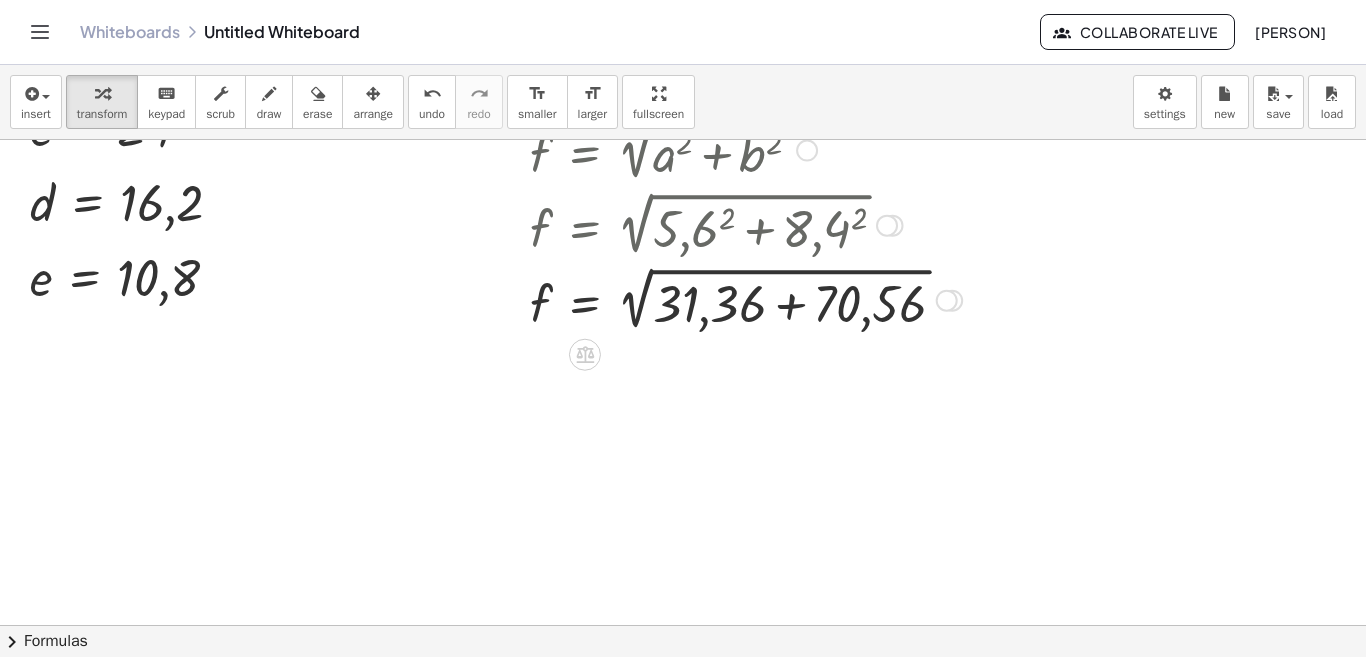 click at bounding box center (746, 298) 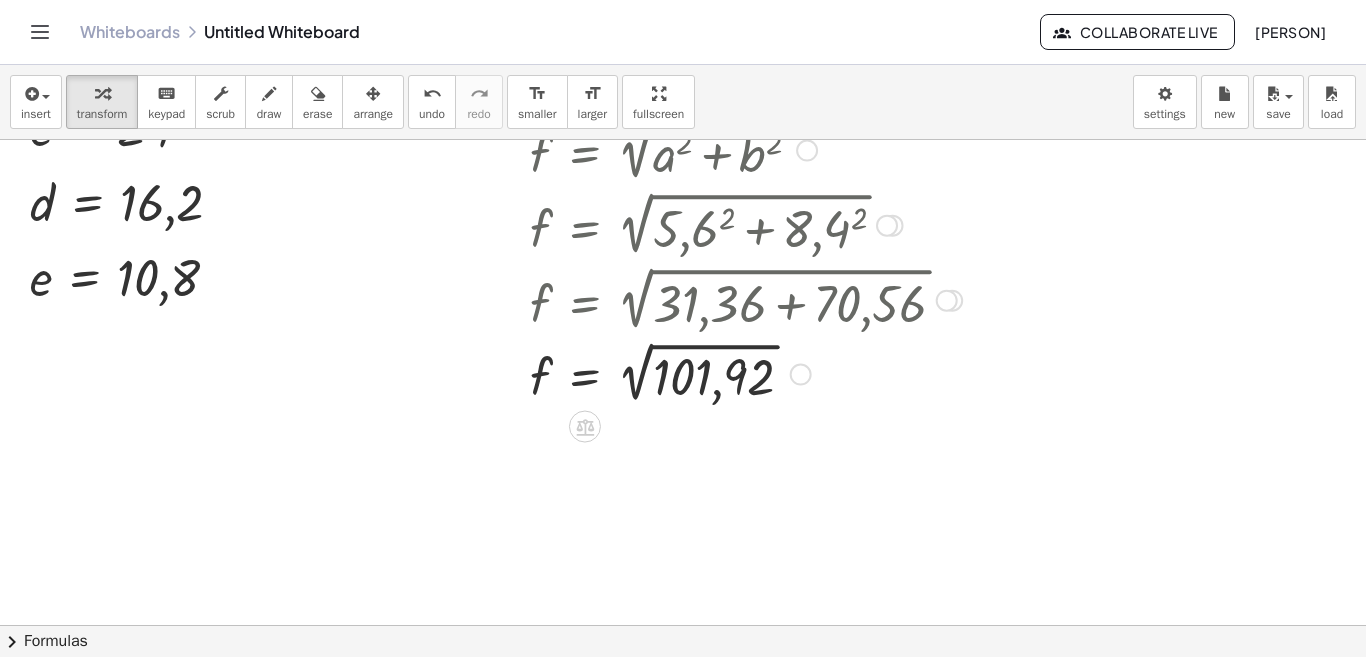 click at bounding box center (746, 372) 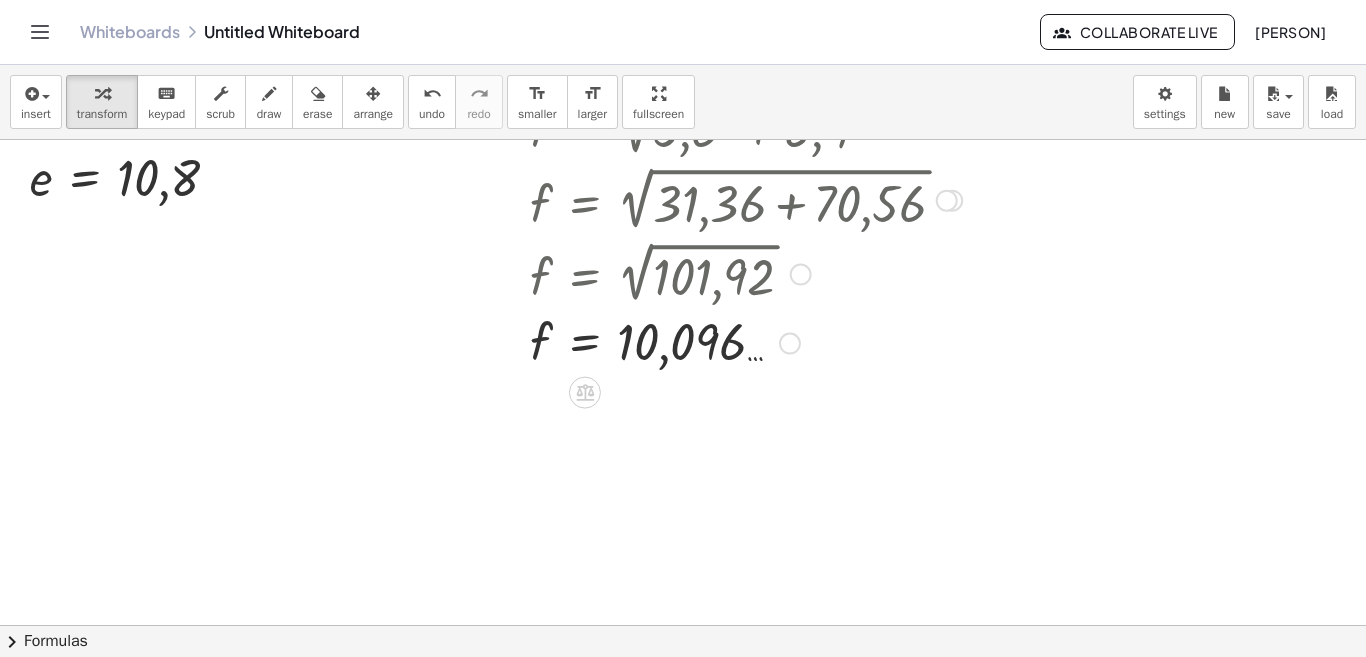 scroll, scrollTop: 200, scrollLeft: 0, axis: vertical 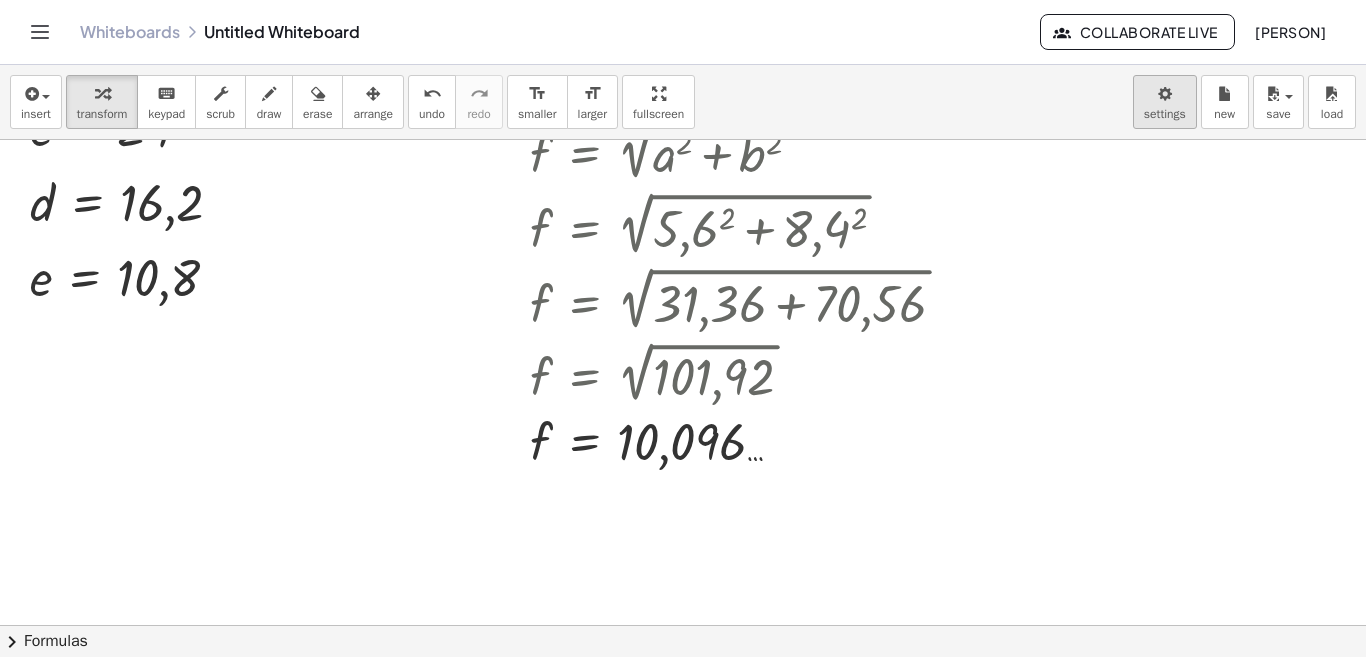 click on "Graspable Math Activities Whiteboards Classes Account v1.28.2 | Privacy policy © 2025 | Graspable, Inc. Whiteboards Untitled Whiteboard Collaborate Live  [PERSON]   insert select one: Math Expression Function Text Youtube Video Graphing Geometry Geometry 3D transform keyboard keypad scrub draw erase arrange undo undo redo redo format_size smaller format_size larger fullscreen load   save new settings a = 5,6 b = 8,4 c = 24 d = 16,2 e = 10,8 f = 2 √ ( + a 2 + b 2 ) f = 2 √ ( + 5,6 2 + b 2 ) f = 2 √ ( + 5,6 2 + 8,4 2 ) f = 2 √ ( + 31,36 + 8,4 2 ) f = 2 √ ( + 31,36 + 70,56 ) f = 2 √ 101,92 f = 10,096 … g = 2 √ ( + d 2 + e 2 ) h = 2 √ ( + ( + b + c + d ) 2 + ( + e − a ) 2 ) × chevron_right  Formulas
Drag one side of a formula onto a highlighted expression on the canvas to apply it.
Quadratic Formula
+ · a · x 2 + · b · x + c = 0
⇔
x = · ( − b" at bounding box center [683, 328] 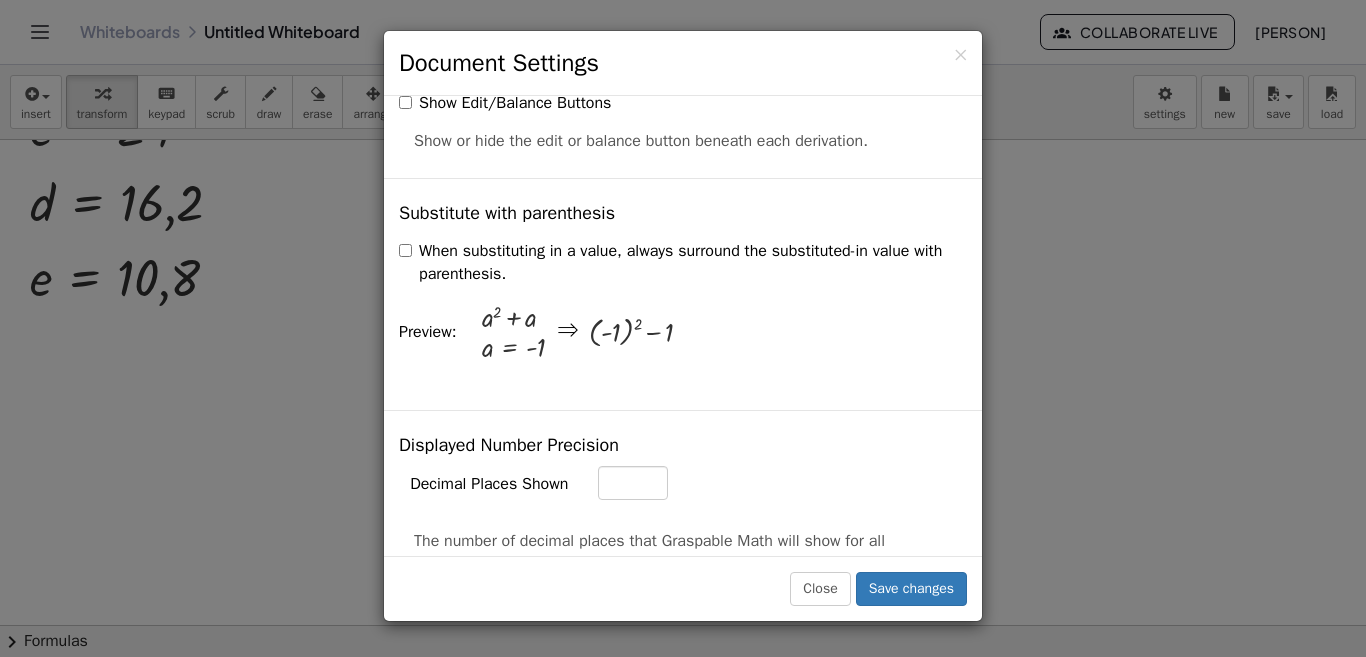 scroll, scrollTop: 700, scrollLeft: 0, axis: vertical 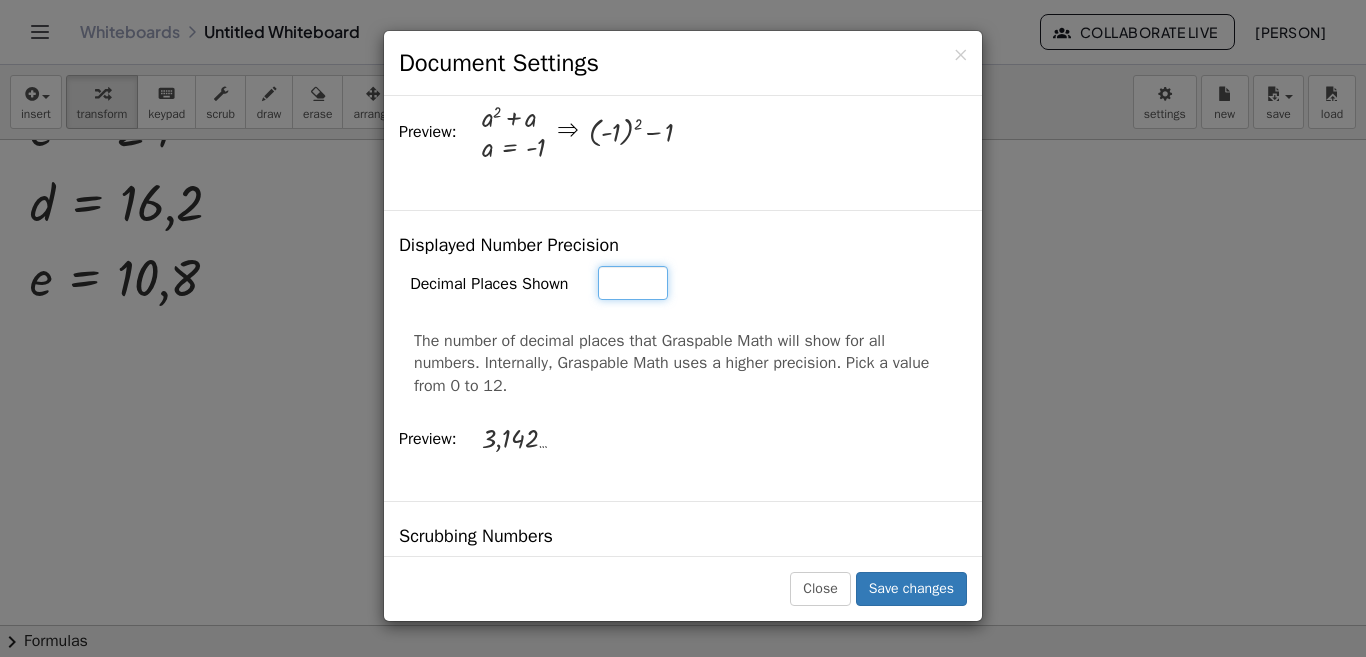 click on "*" at bounding box center [633, 283] 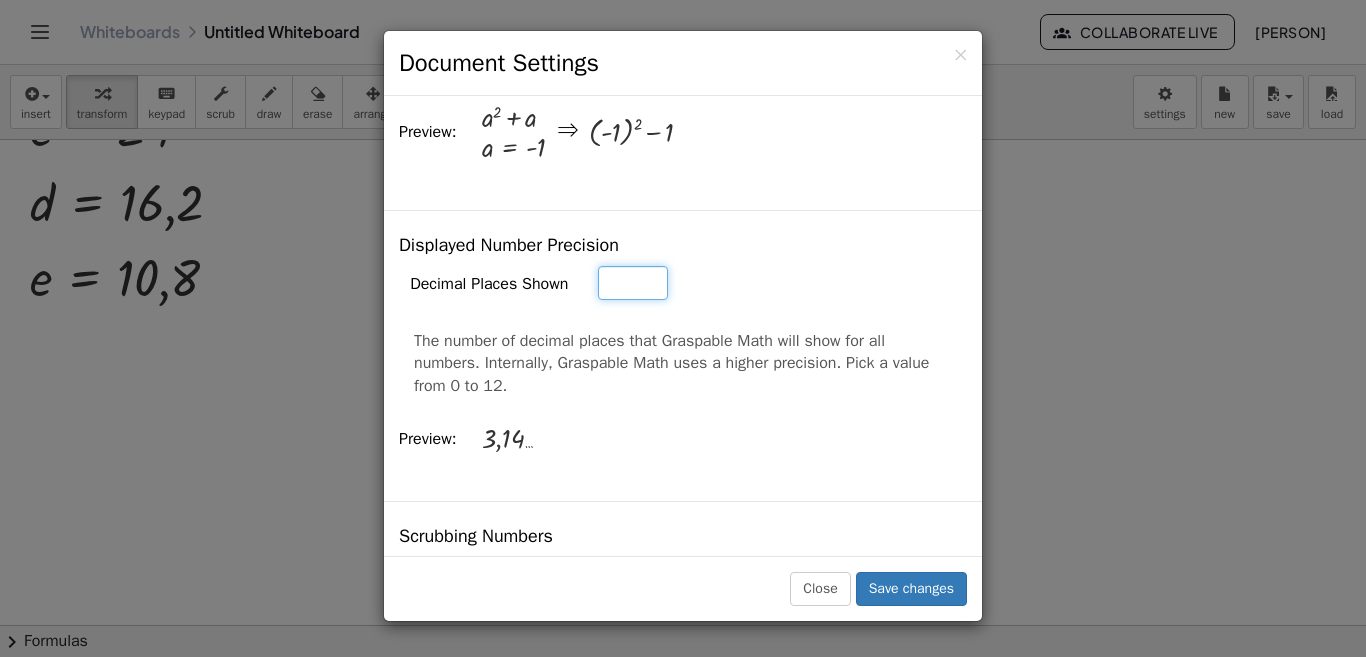 type on "*" 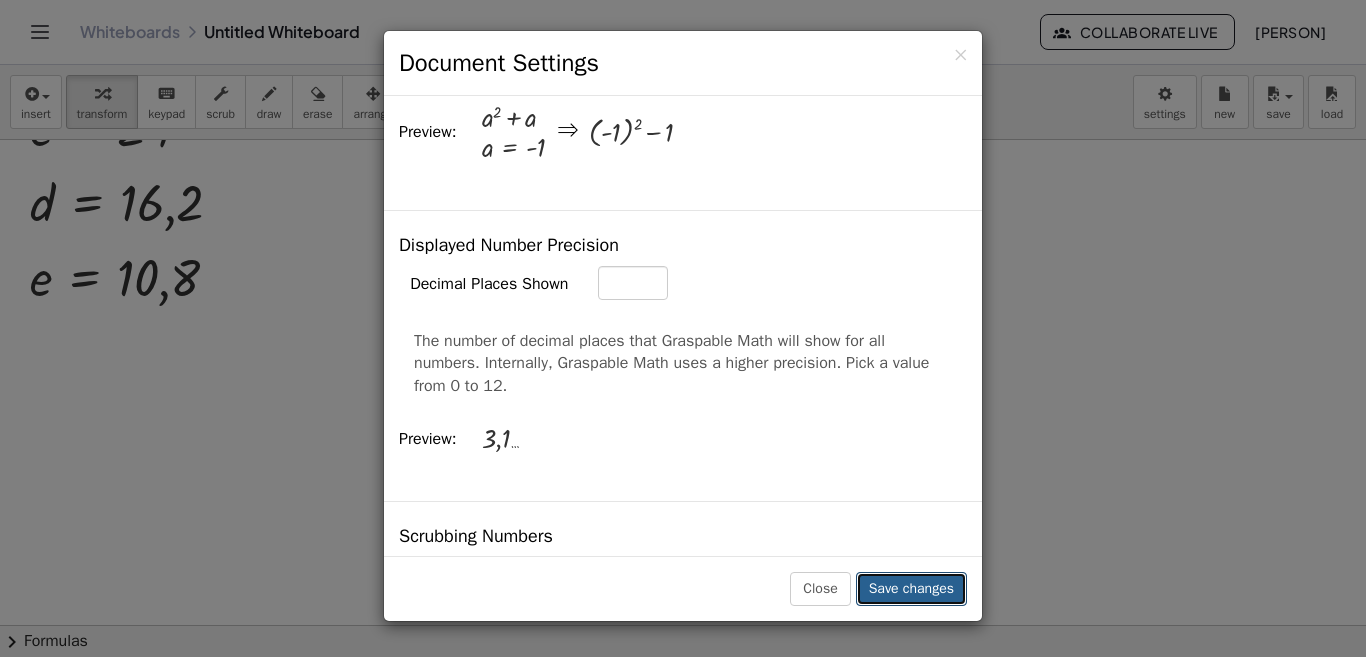 click on "Save changes" at bounding box center (911, 589) 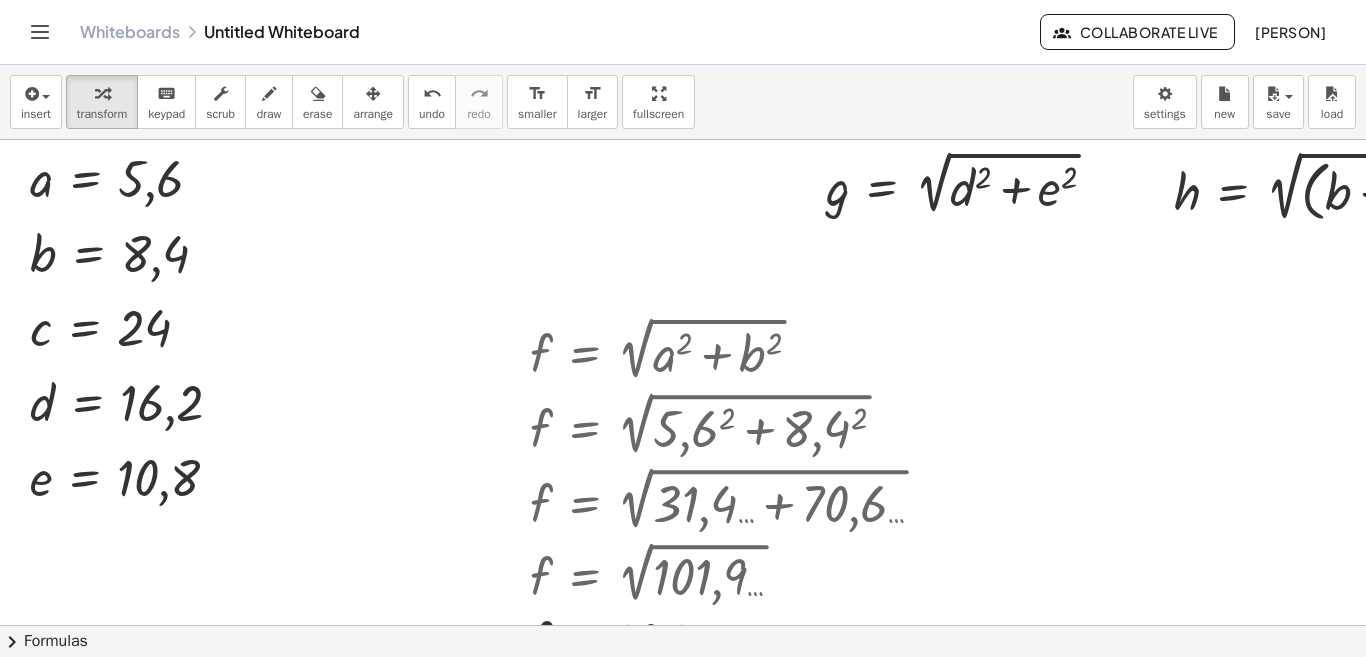 scroll, scrollTop: 200, scrollLeft: 0, axis: vertical 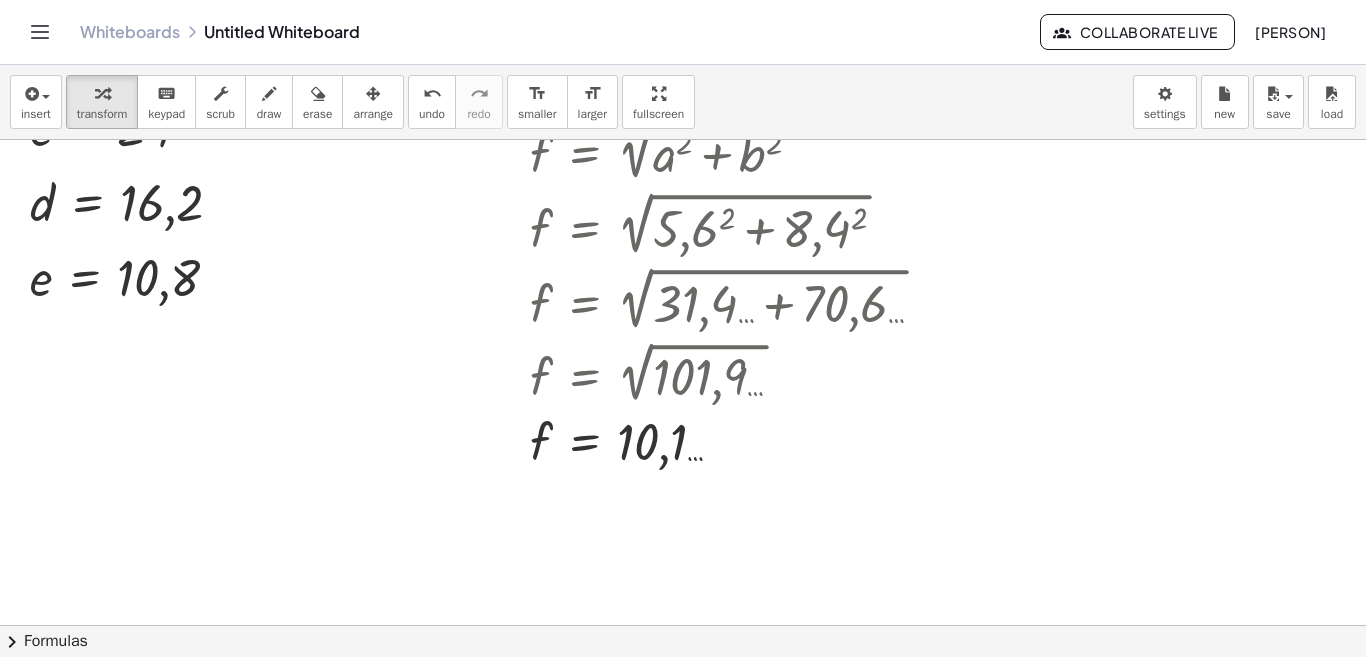 click on "insert select one: Math Expression Function Text Youtube Video Graphing Geometry Geometry 3D transform keyboard keypad scrub draw erase arrange undo undo redo redo format_size smaller format_size larger fullscreen load   save new settings" at bounding box center (683, 102) 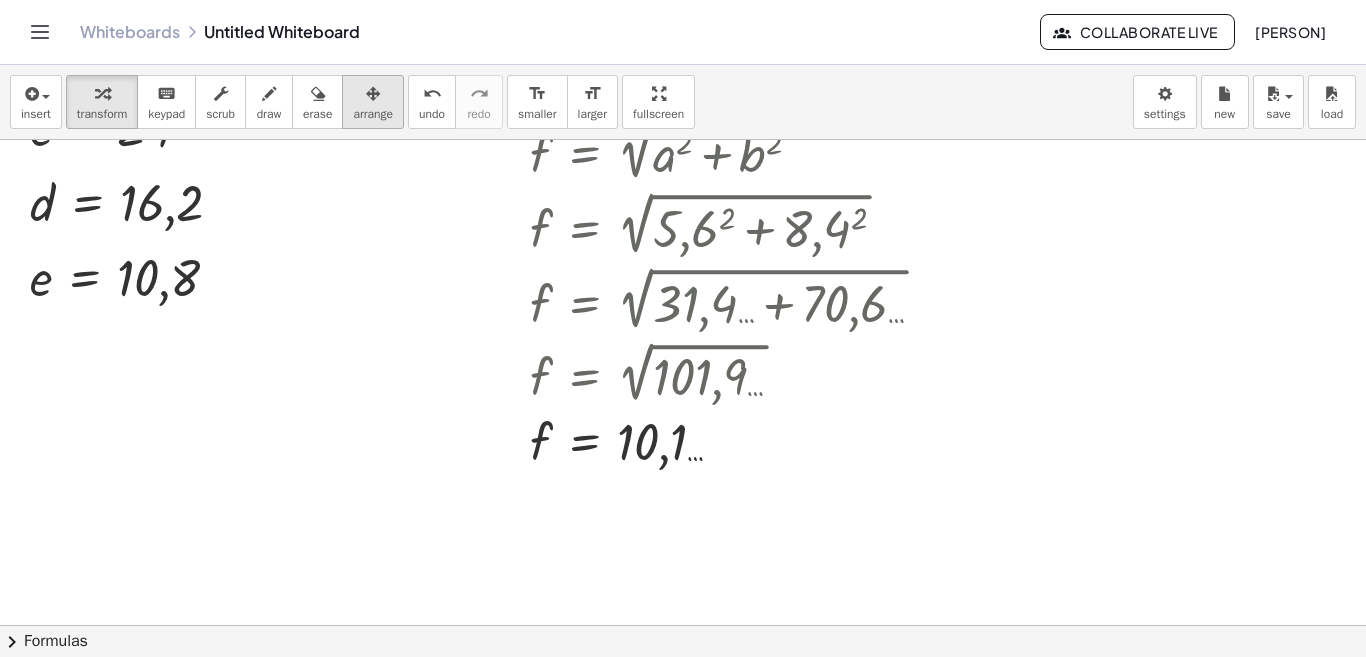 click on "arrange" at bounding box center (373, 102) 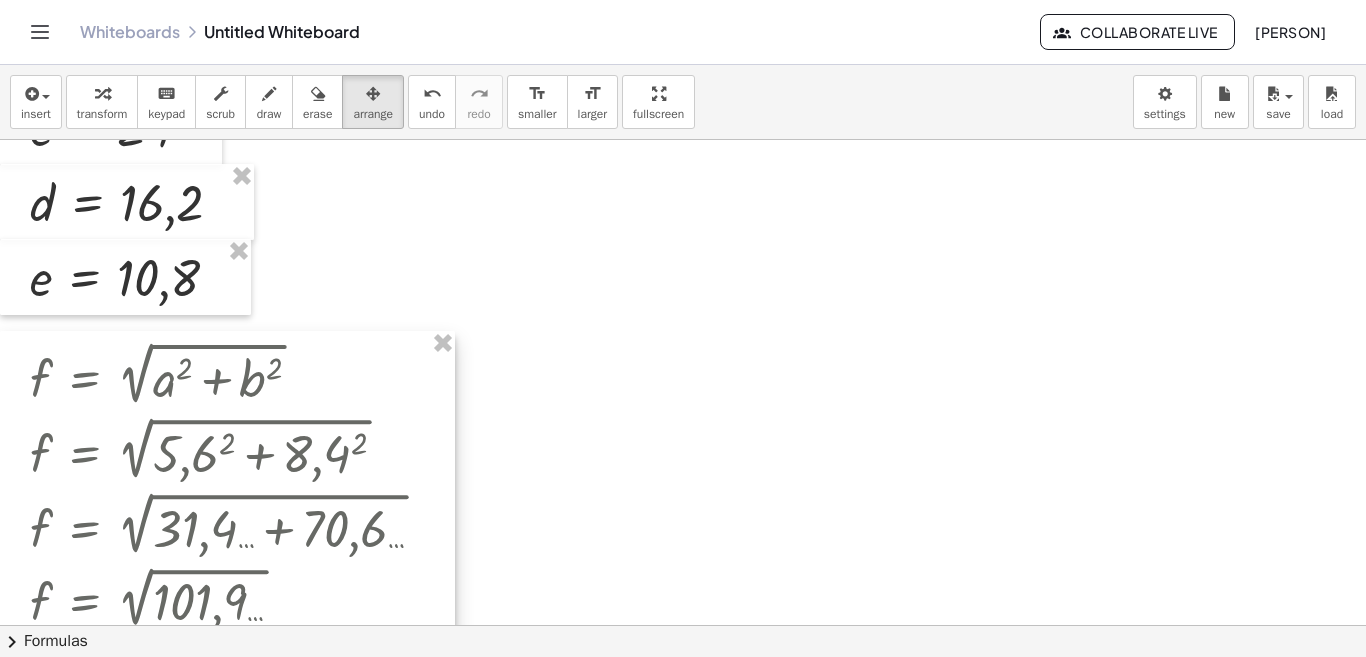 scroll, scrollTop: 0, scrollLeft: 0, axis: both 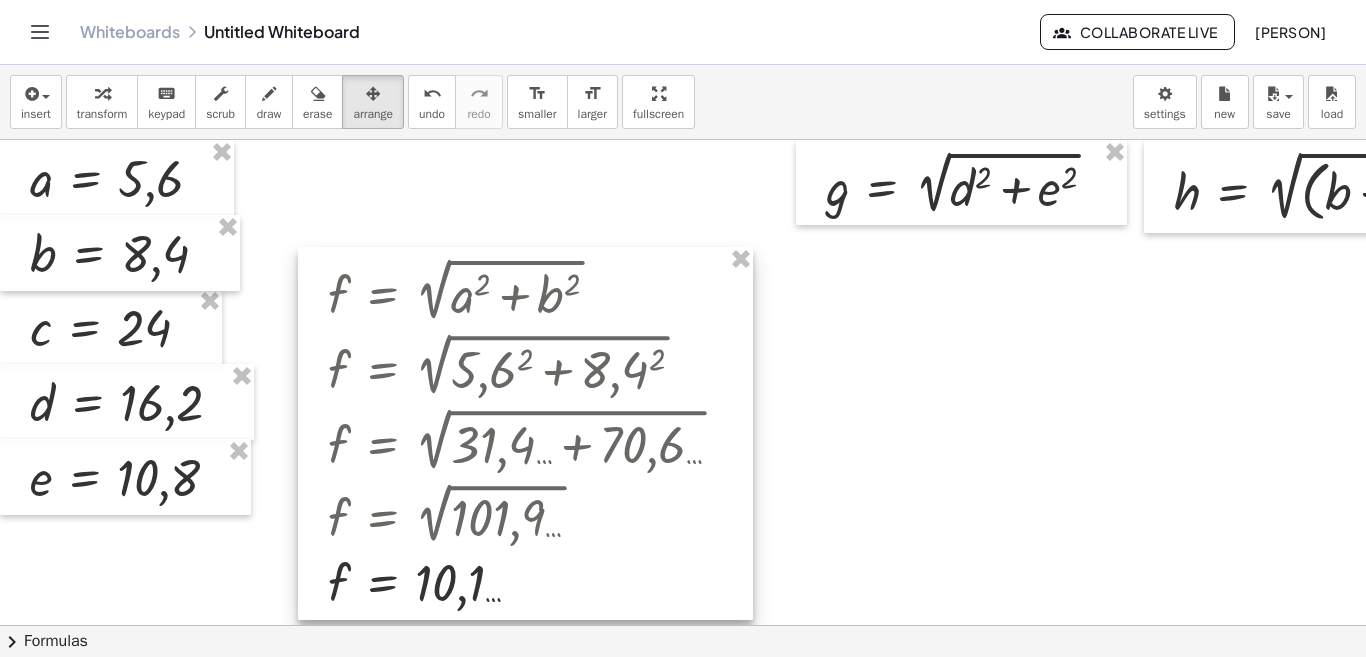 drag, startPoint x: 799, startPoint y: 224, endPoint x: 597, endPoint y: 165, distance: 210.44002 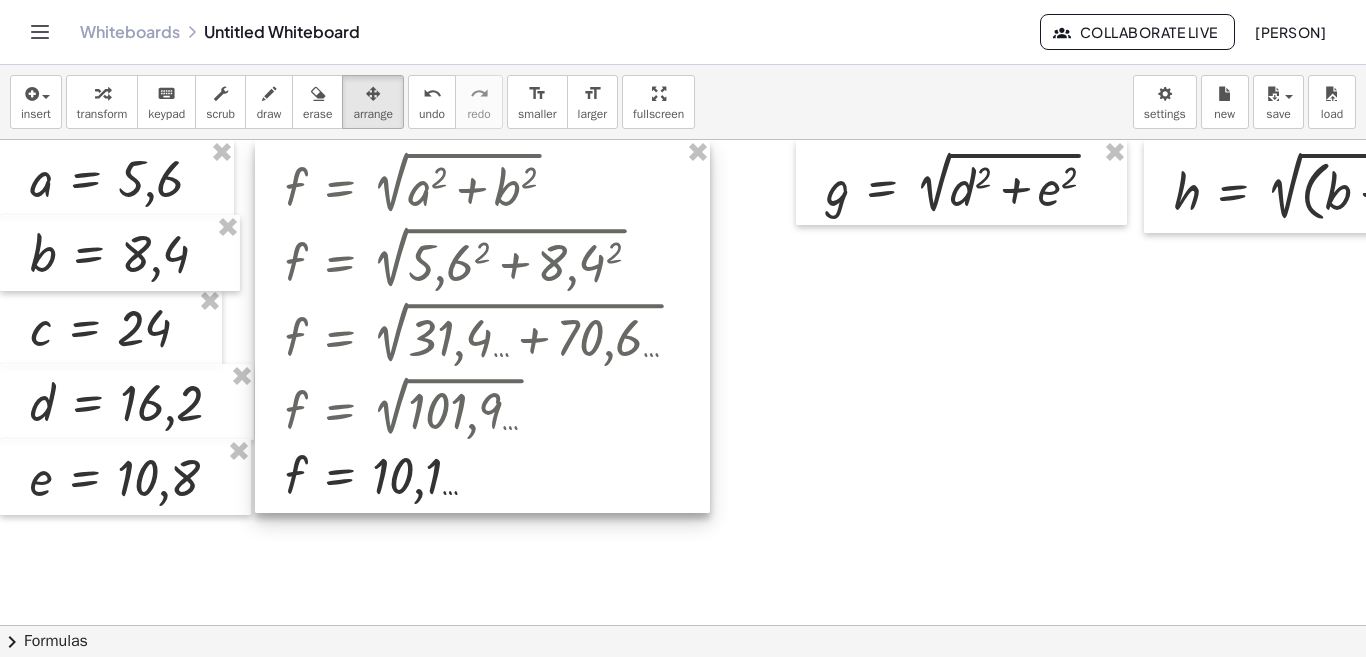 drag, startPoint x: 551, startPoint y: 361, endPoint x: 503, endPoint y: 262, distance: 110.02273 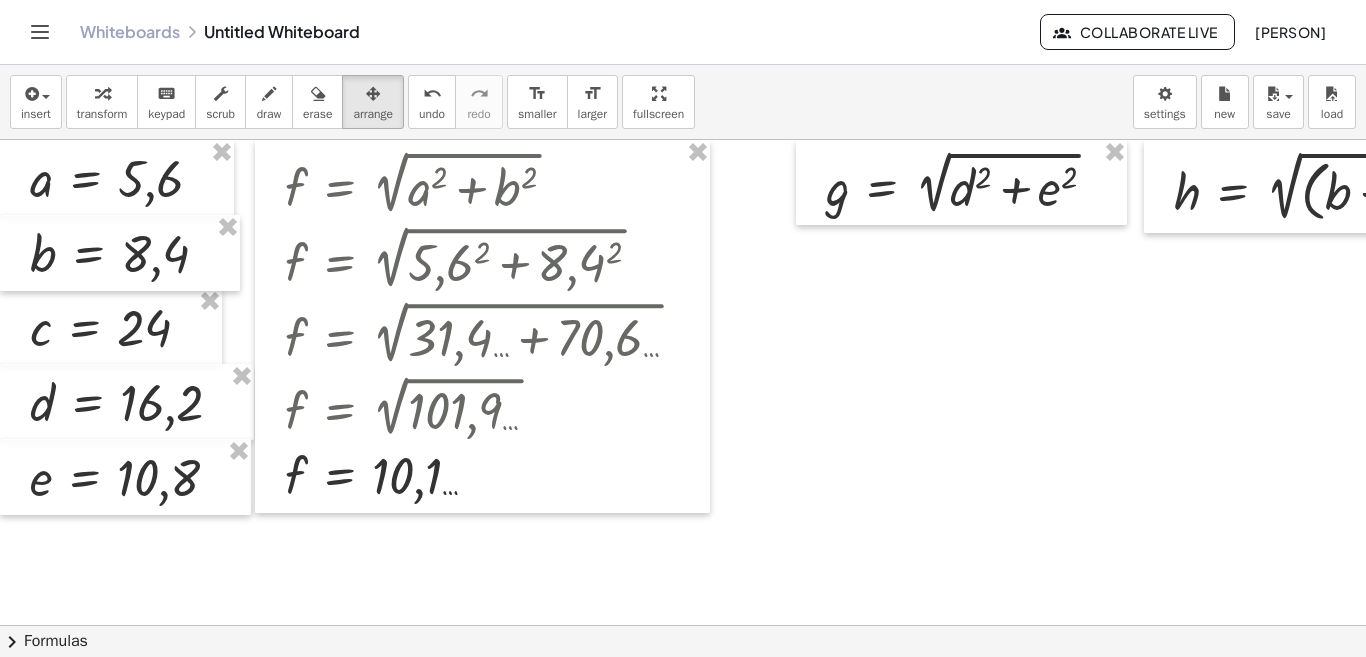 click at bounding box center (897, 690) 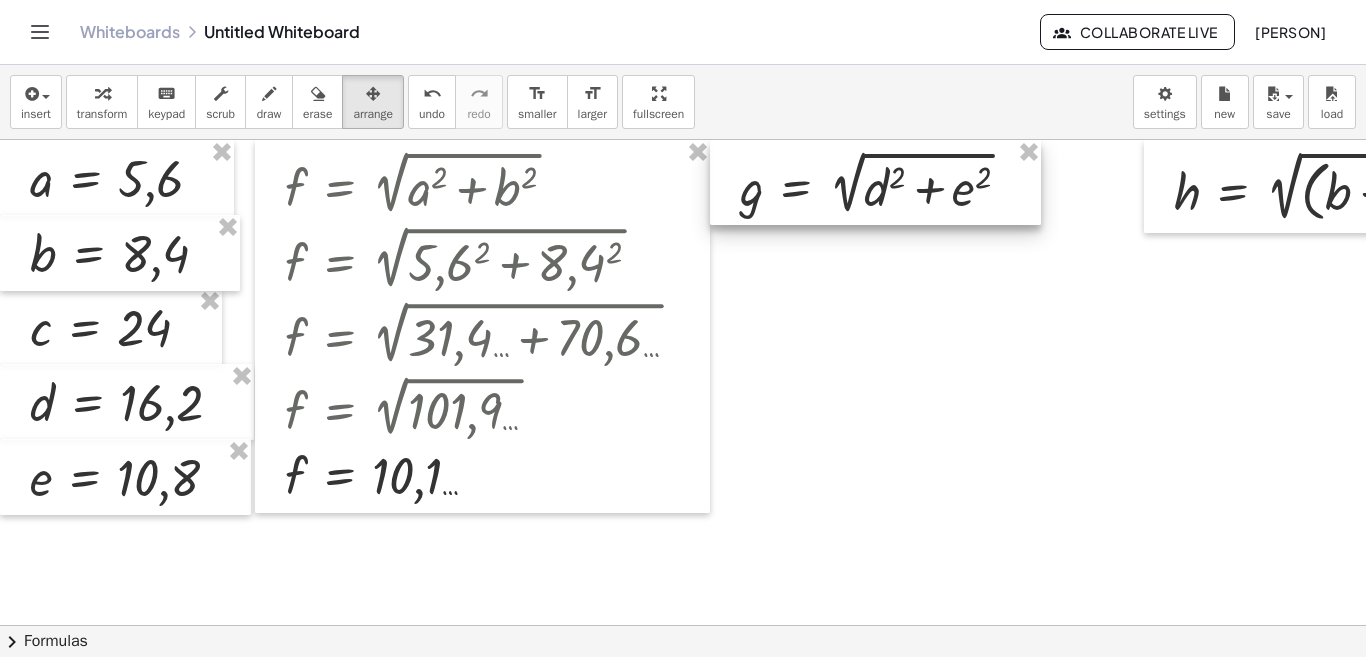drag, startPoint x: 951, startPoint y: 188, endPoint x: 865, endPoint y: 179, distance: 86.46965 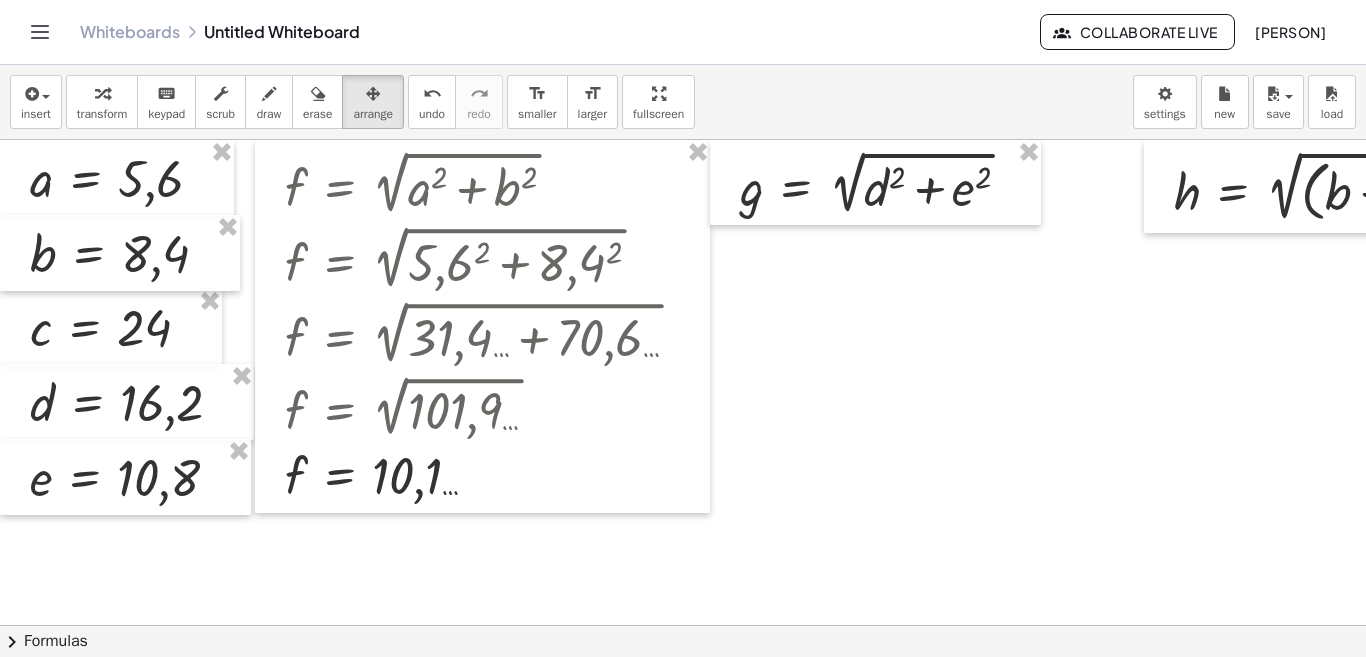 click at bounding box center (897, 690) 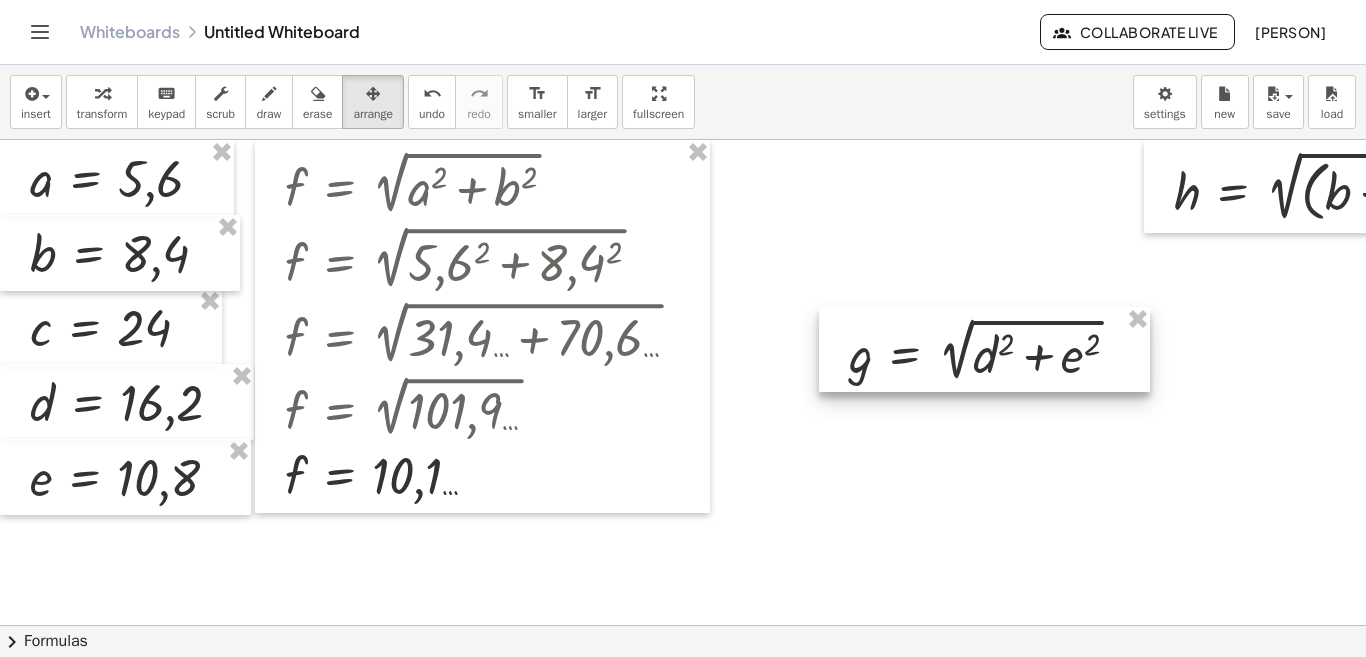 drag, startPoint x: 851, startPoint y: 223, endPoint x: 946, endPoint y: 366, distance: 171.67993 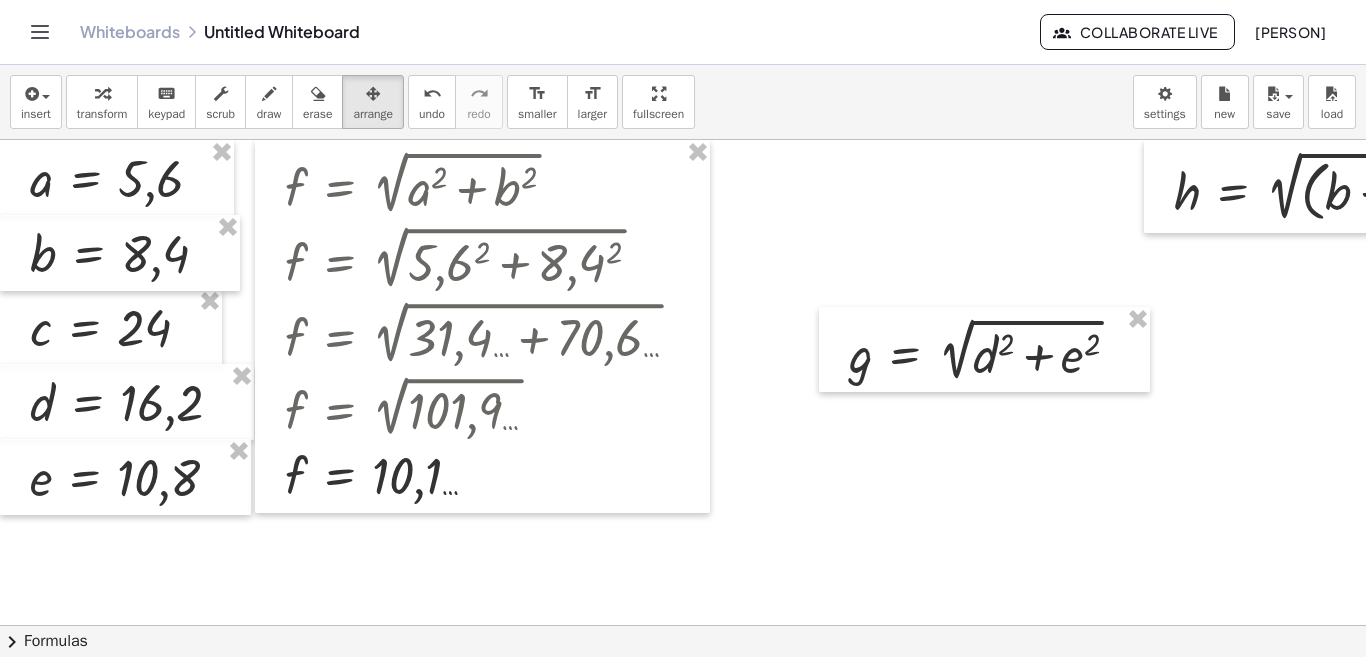 click at bounding box center [897, 690] 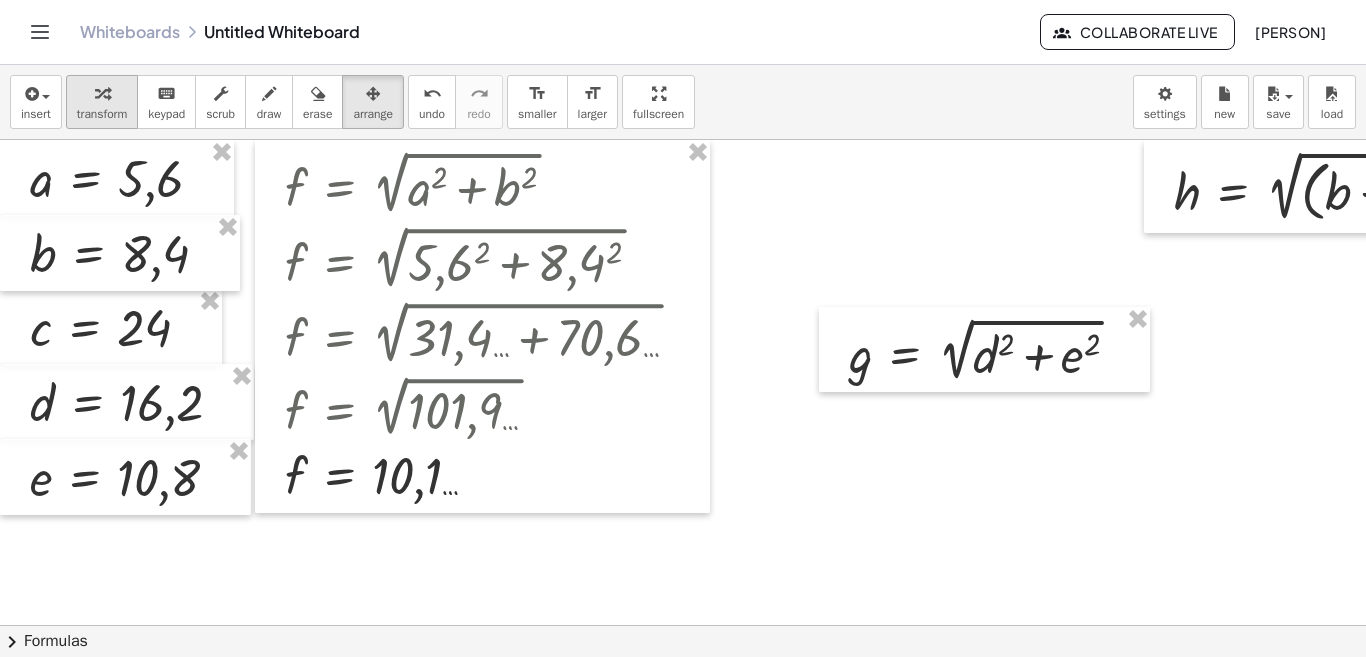 click at bounding box center [102, 94] 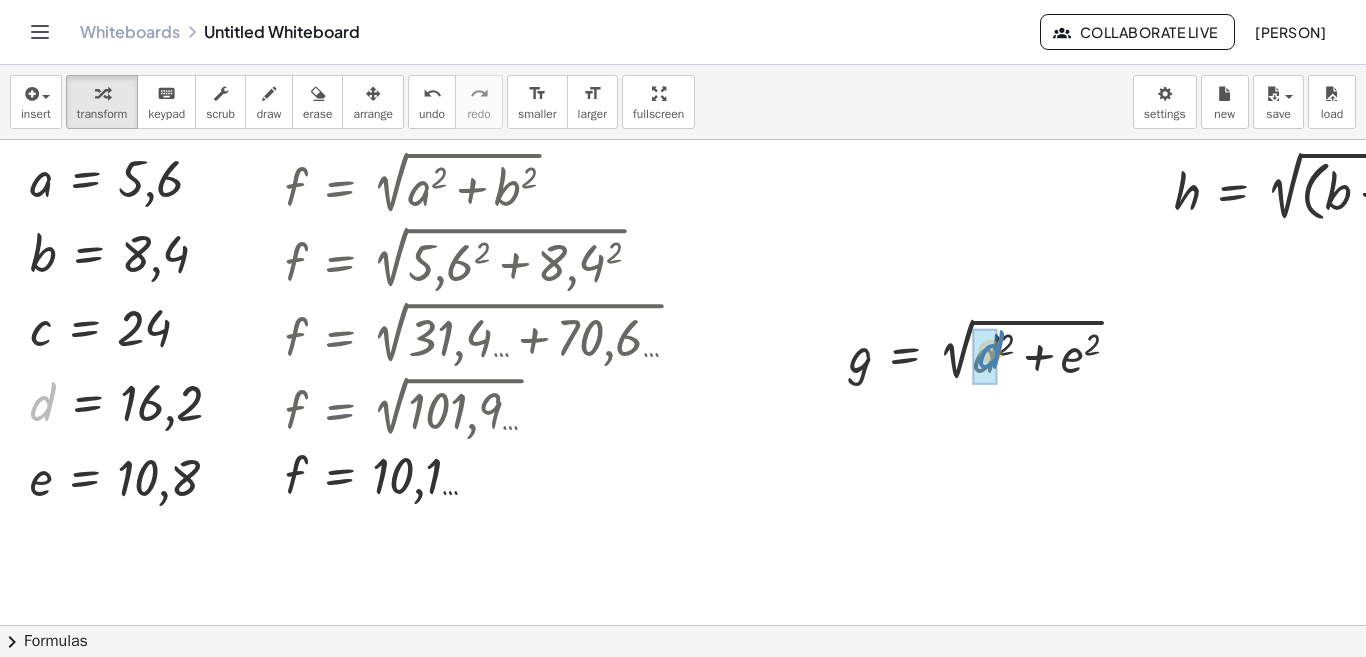 drag, startPoint x: 55, startPoint y: 402, endPoint x: 999, endPoint y: 350, distance: 945.4311 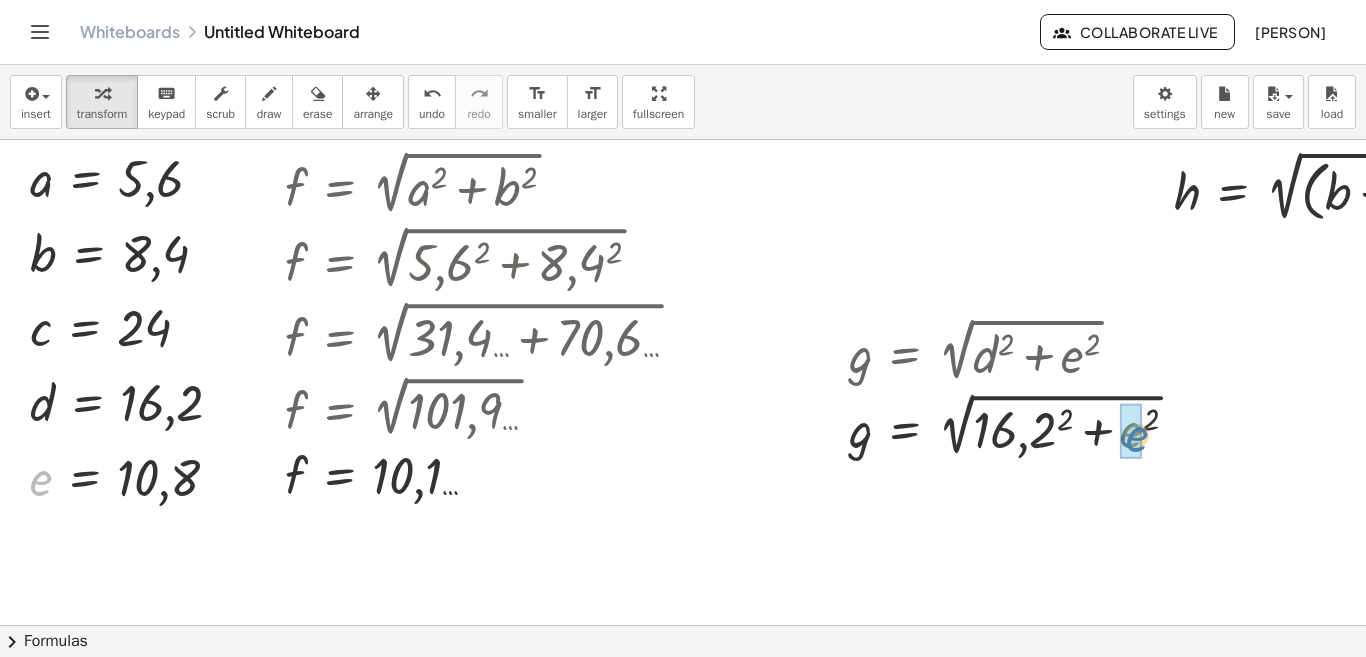 drag, startPoint x: 48, startPoint y: 489, endPoint x: 1143, endPoint y: 445, distance: 1095.8837 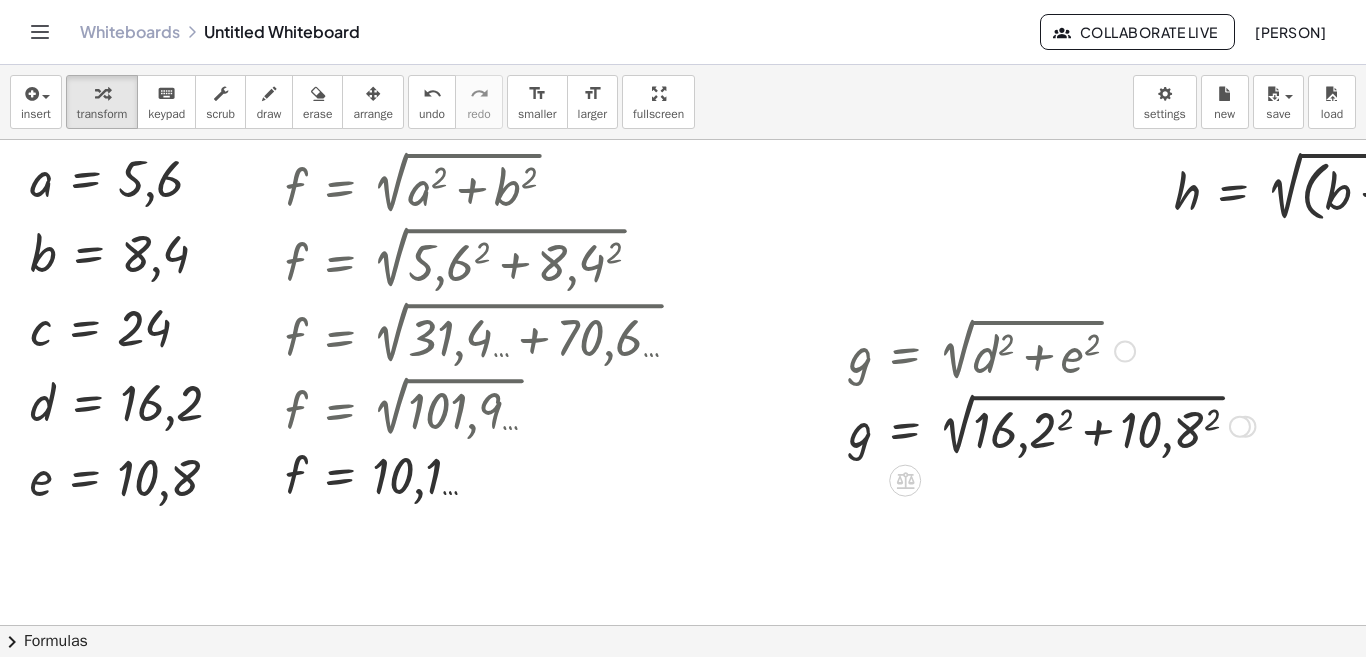 click at bounding box center (1052, 424) 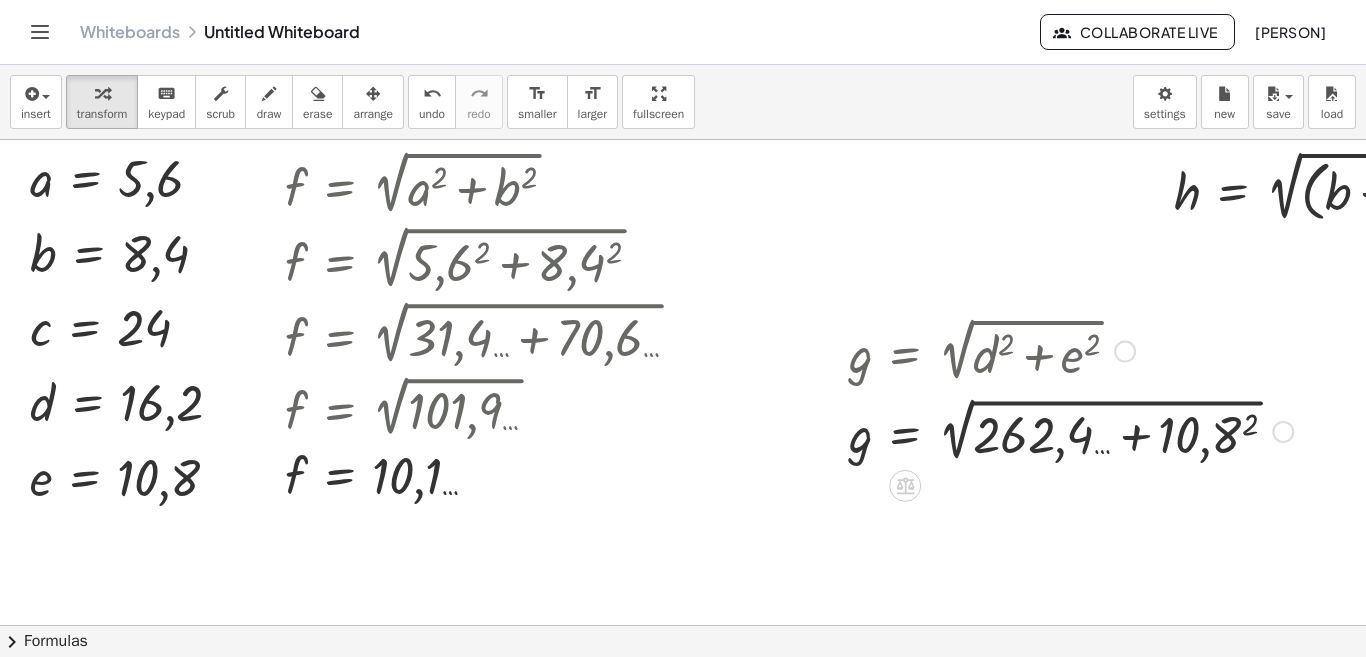 click at bounding box center [1071, 429] 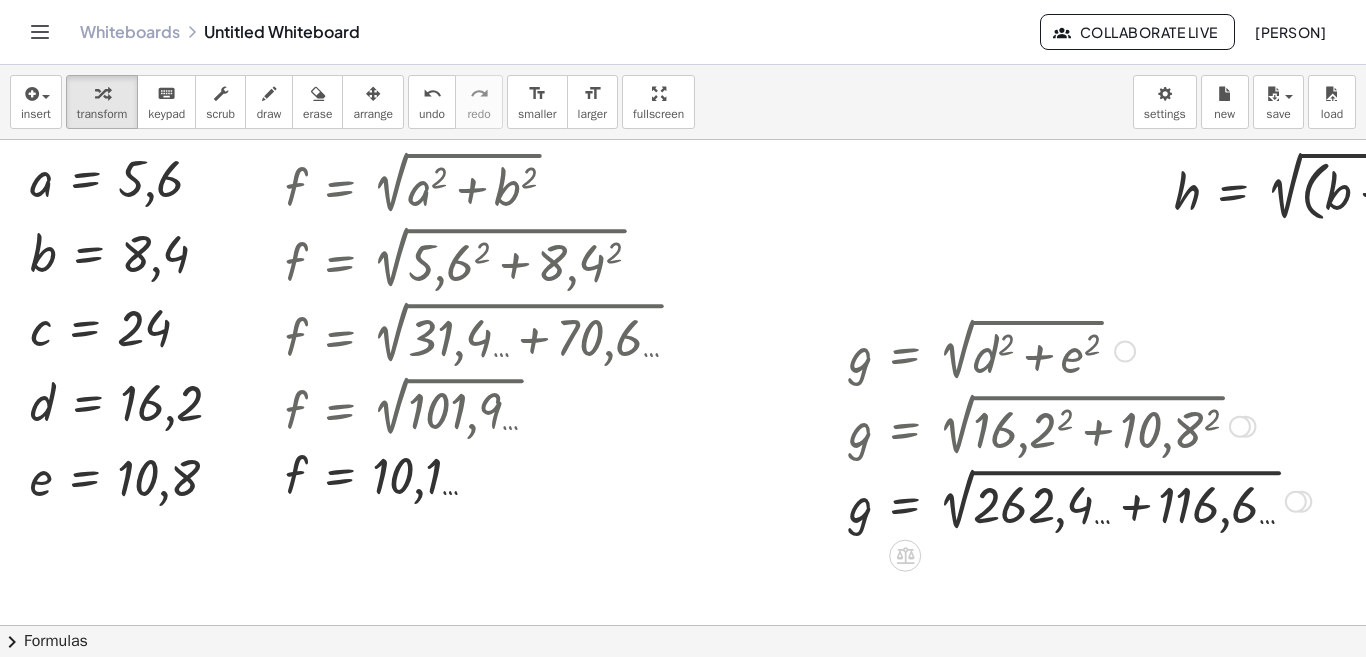 click at bounding box center [1080, 499] 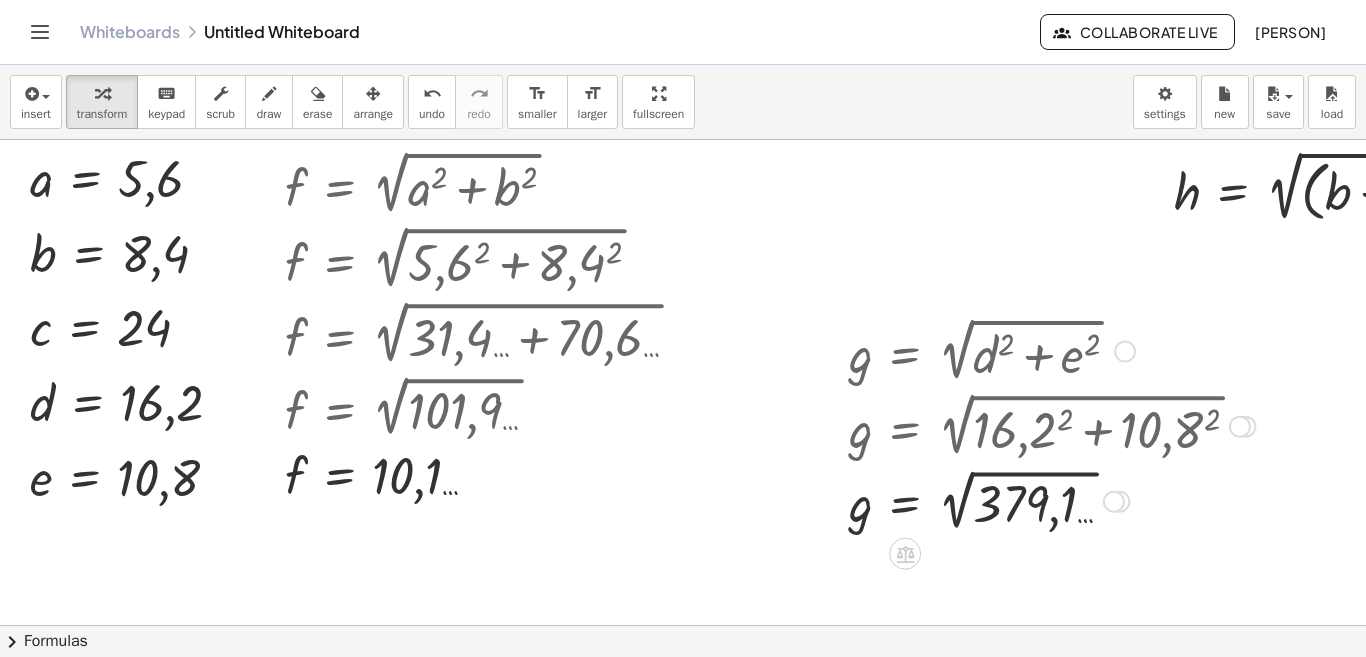 click at bounding box center (1052, 499) 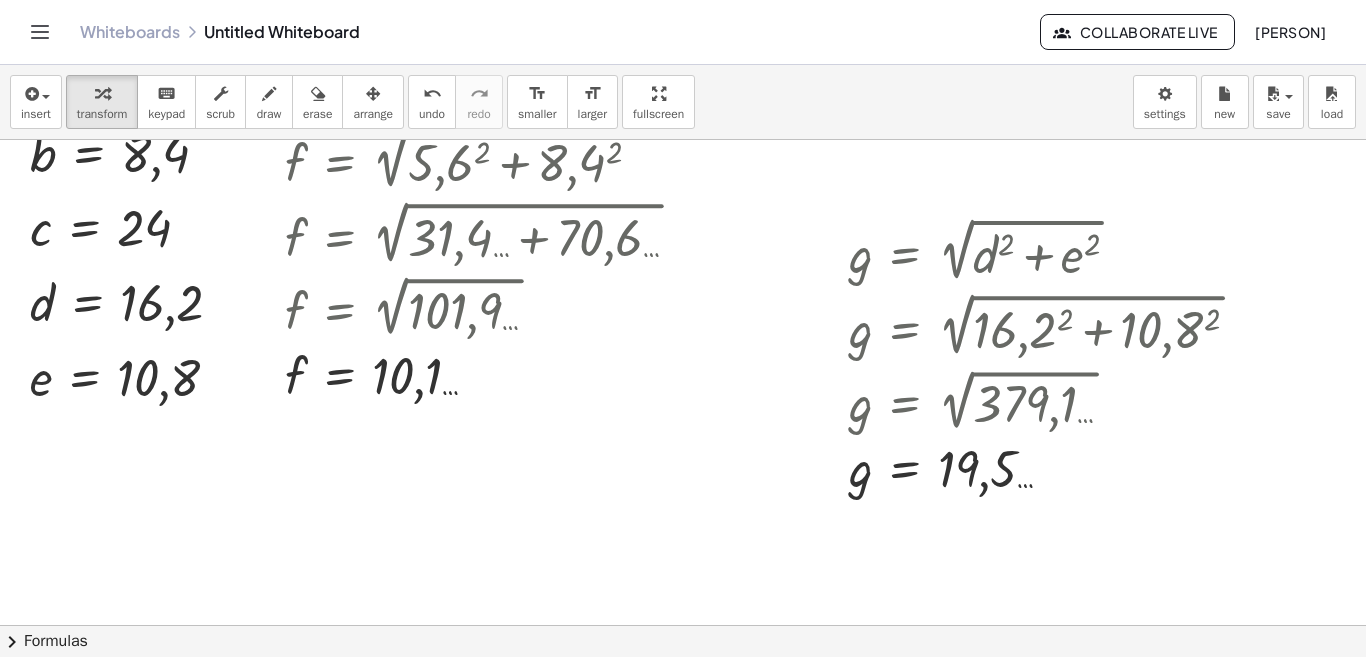 scroll, scrollTop: 0, scrollLeft: 0, axis: both 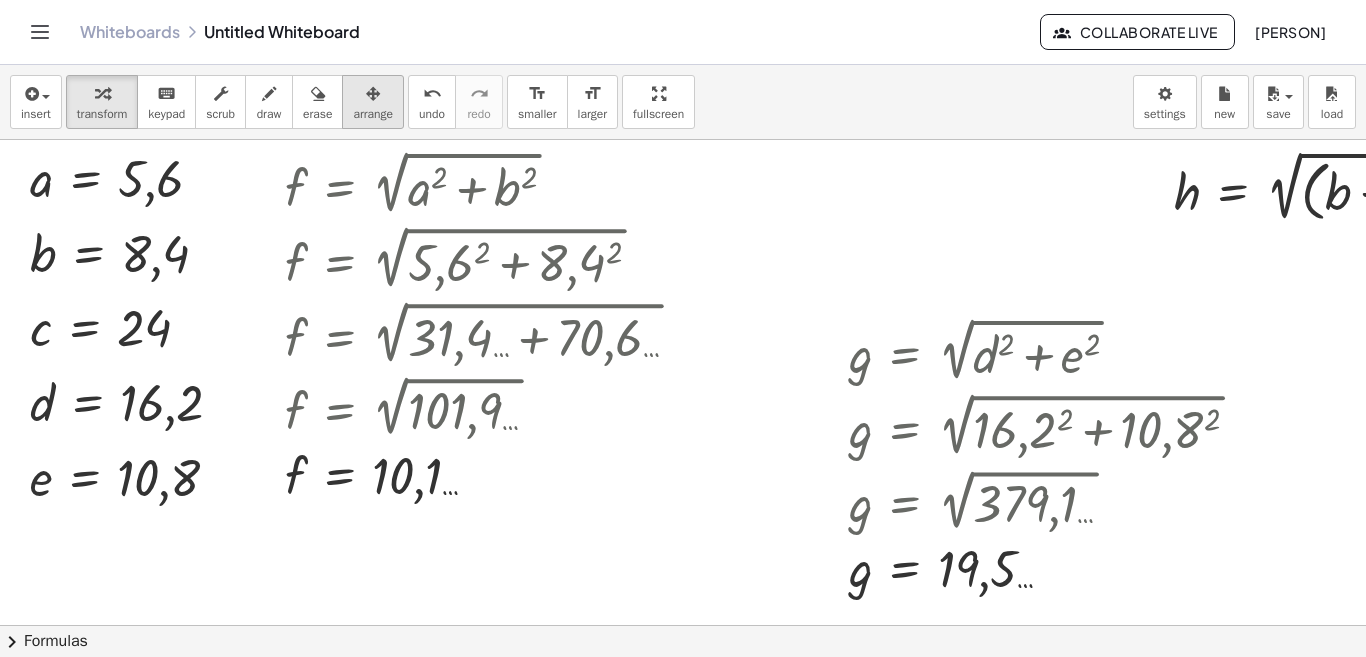 click at bounding box center [373, 94] 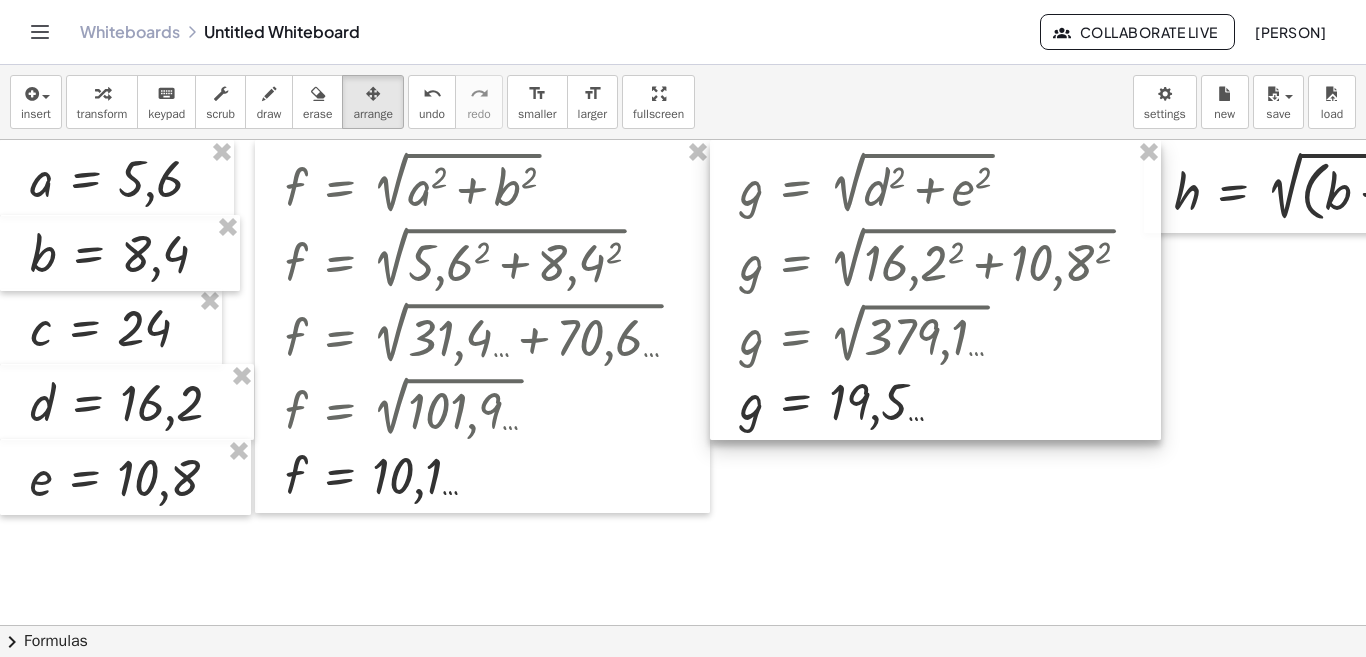 drag, startPoint x: 936, startPoint y: 376, endPoint x: 827, endPoint y: 180, distance: 224.26993 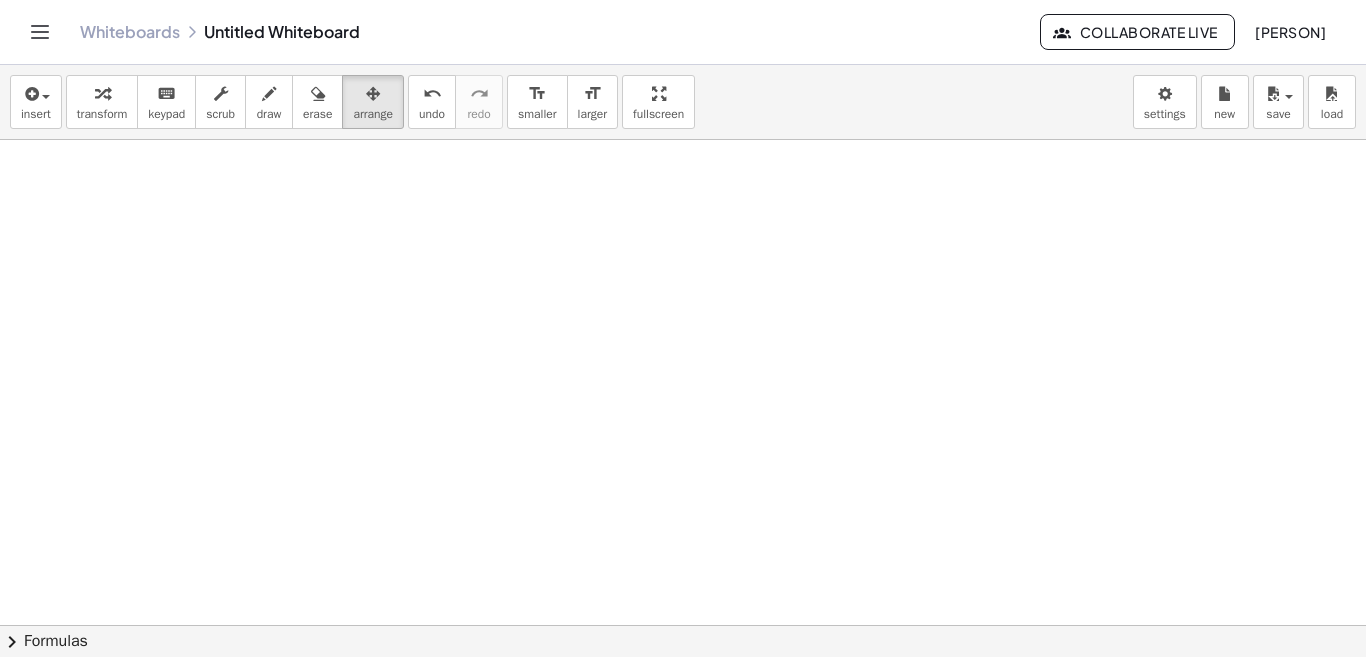 drag, startPoint x: 1217, startPoint y: 193, endPoint x: 1084, endPoint y: 314, distance: 179.80545 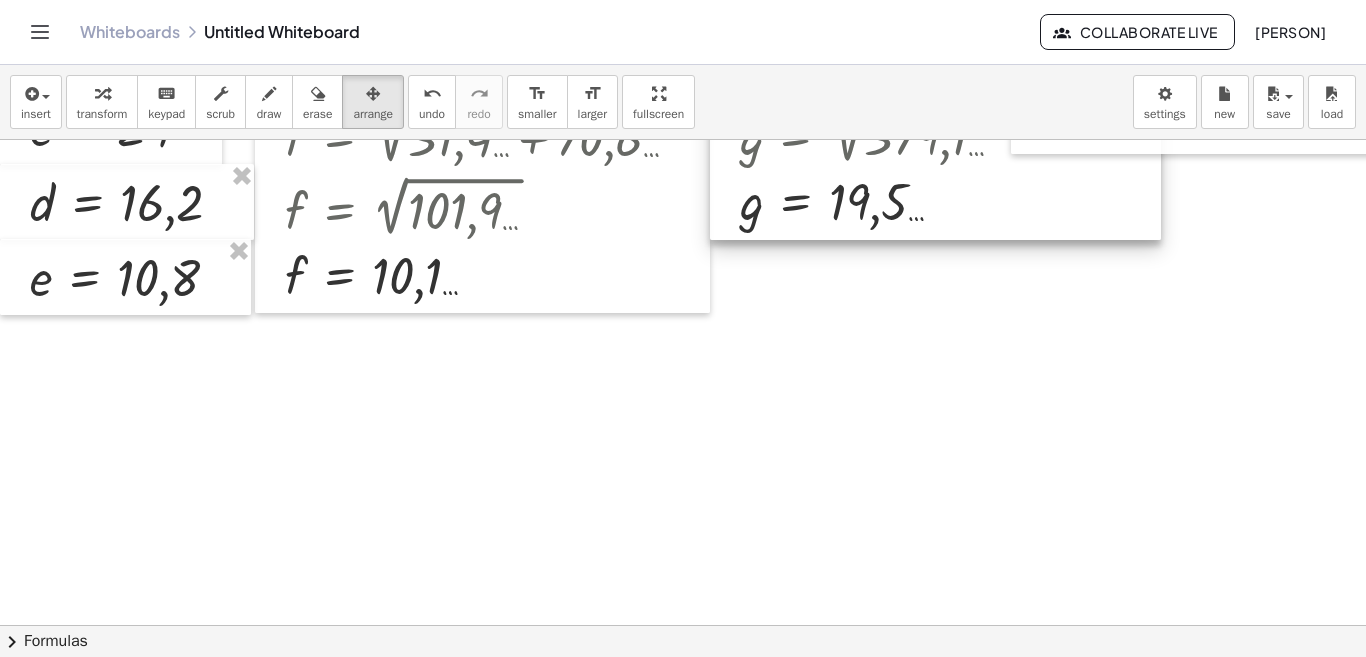scroll, scrollTop: 0, scrollLeft: 0, axis: both 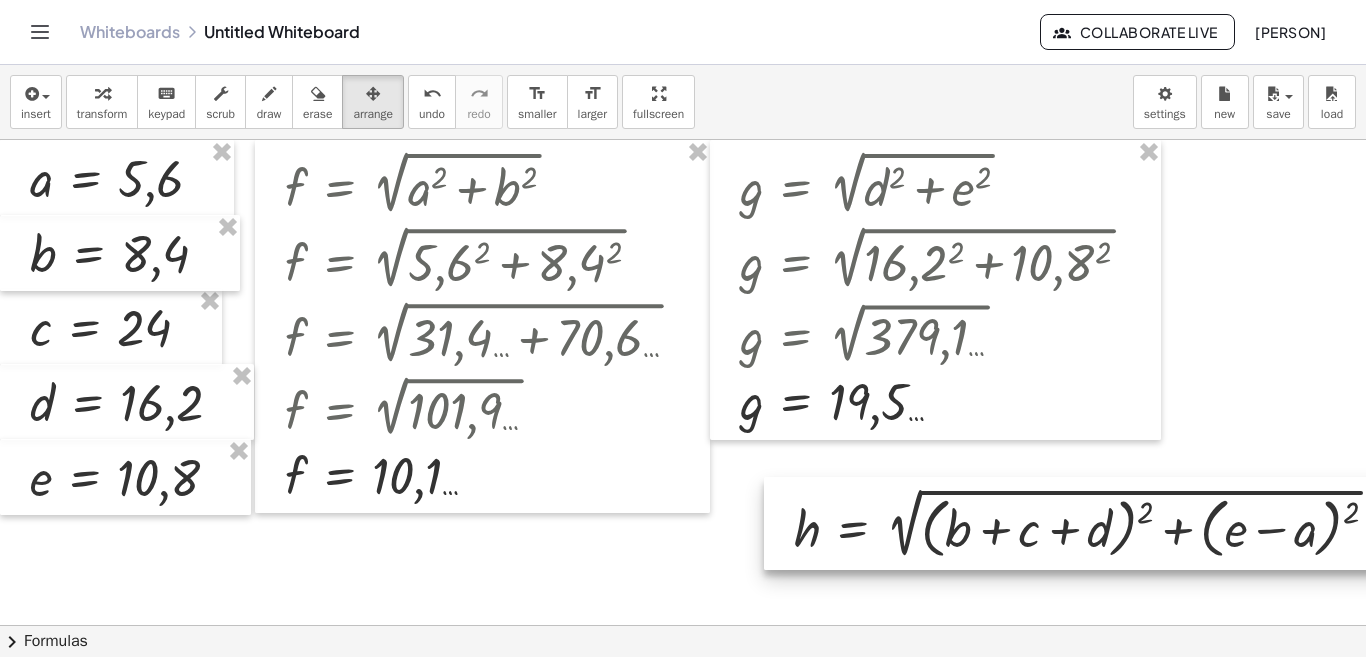 drag, startPoint x: 1165, startPoint y: 318, endPoint x: 887, endPoint y: 567, distance: 373.20905 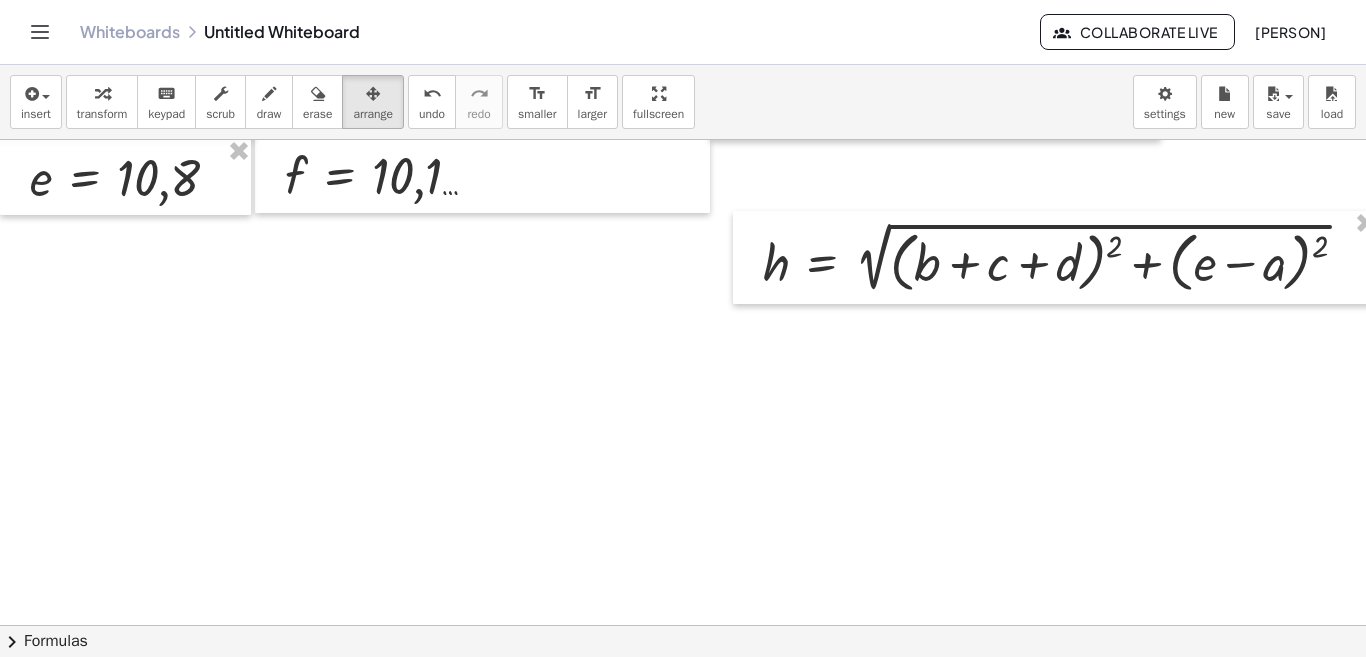 scroll, scrollTop: 200, scrollLeft: 0, axis: vertical 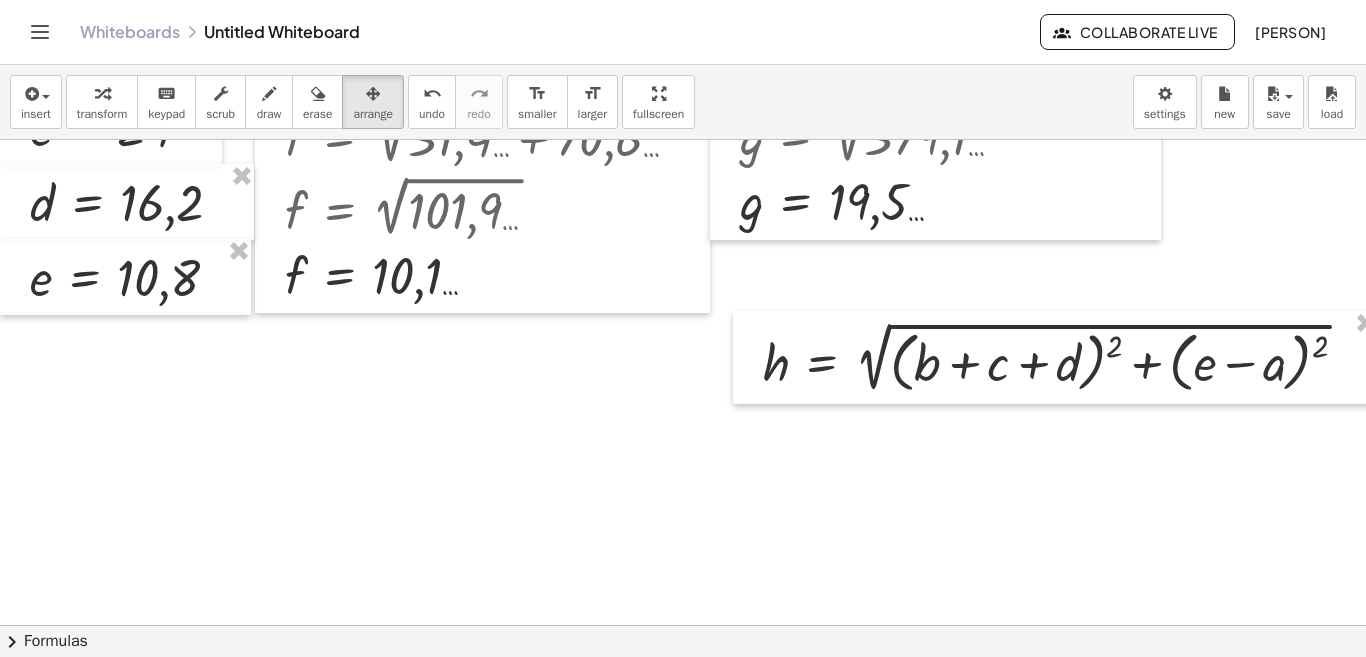 click at bounding box center (897, 490) 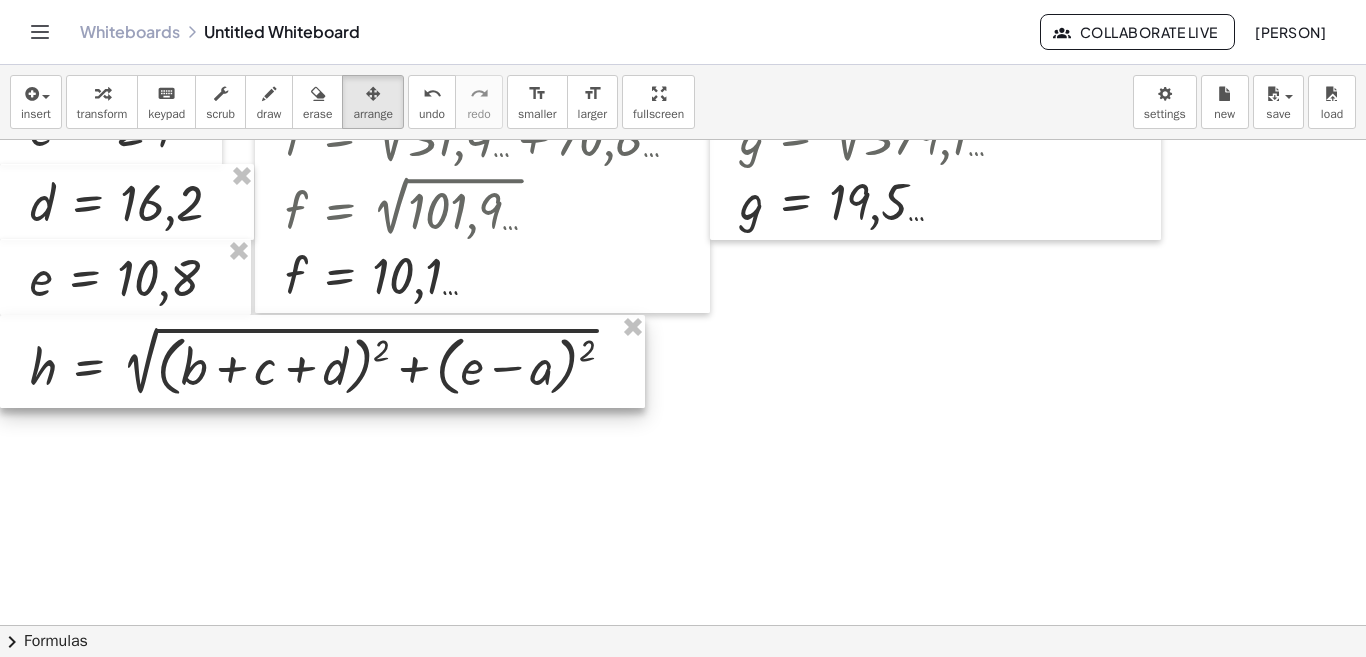 drag, startPoint x: 868, startPoint y: 369, endPoint x: 84, endPoint y: 352, distance: 784.18427 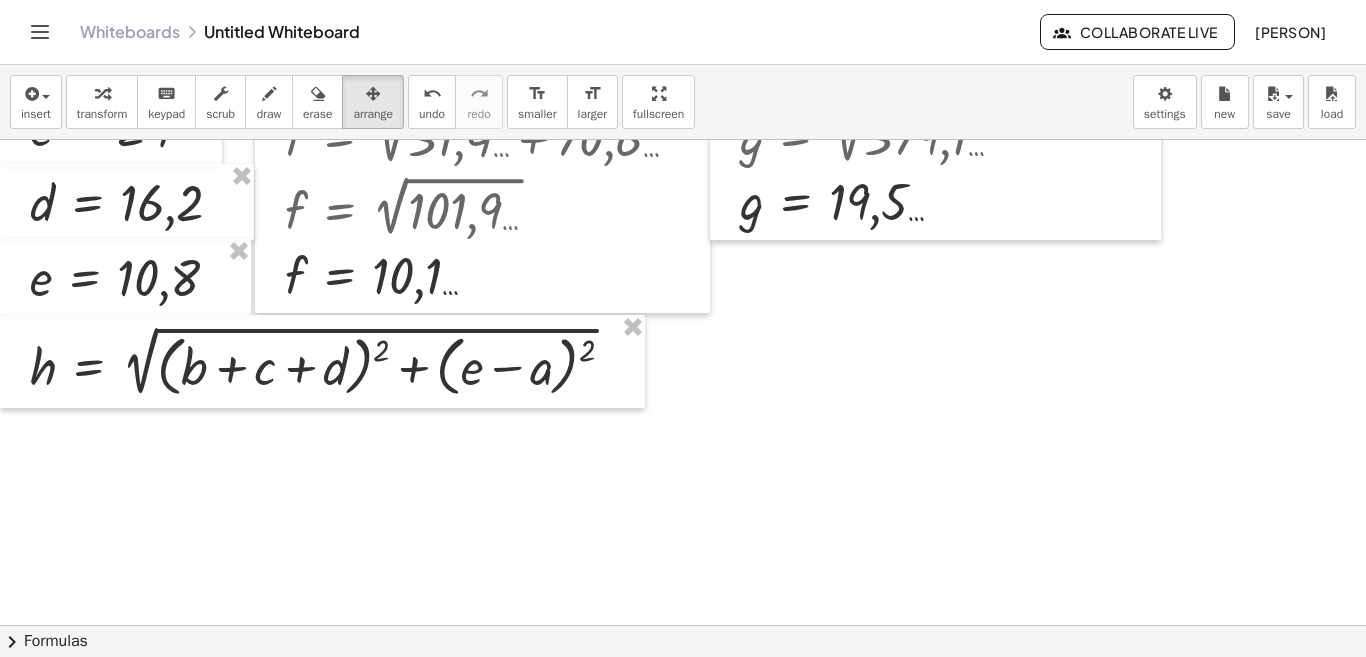 click at bounding box center (897, 490) 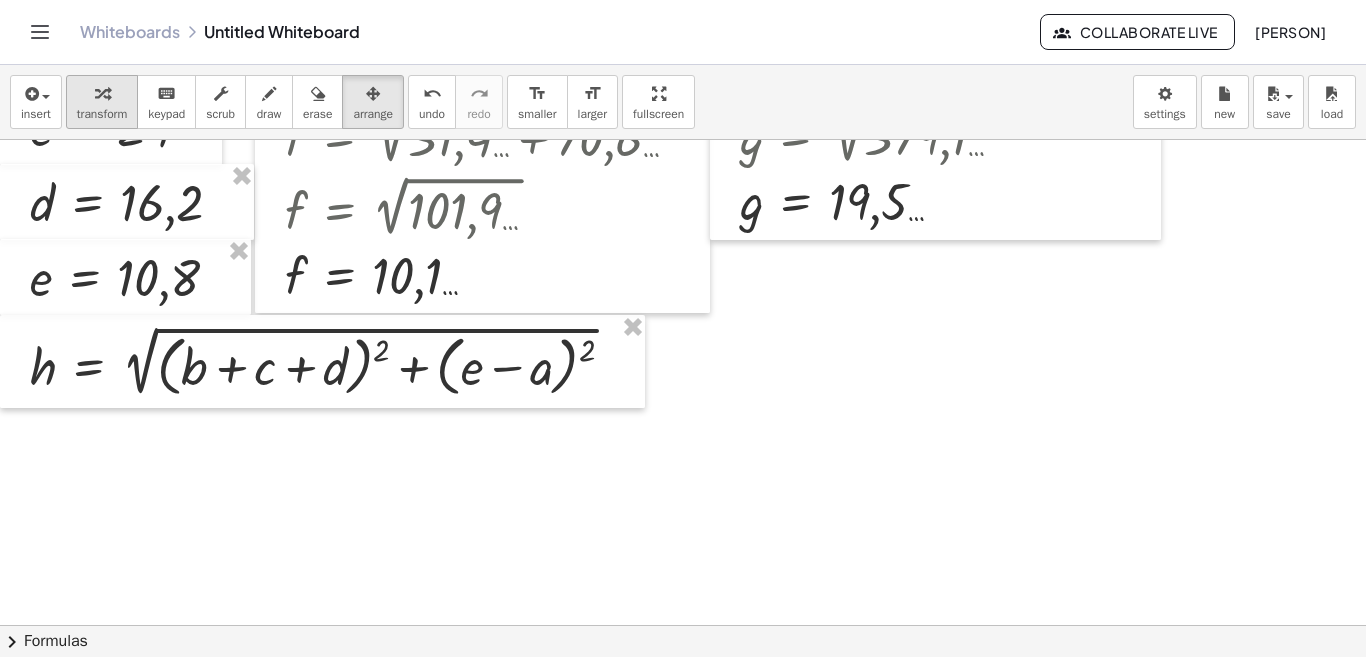 click at bounding box center (102, 94) 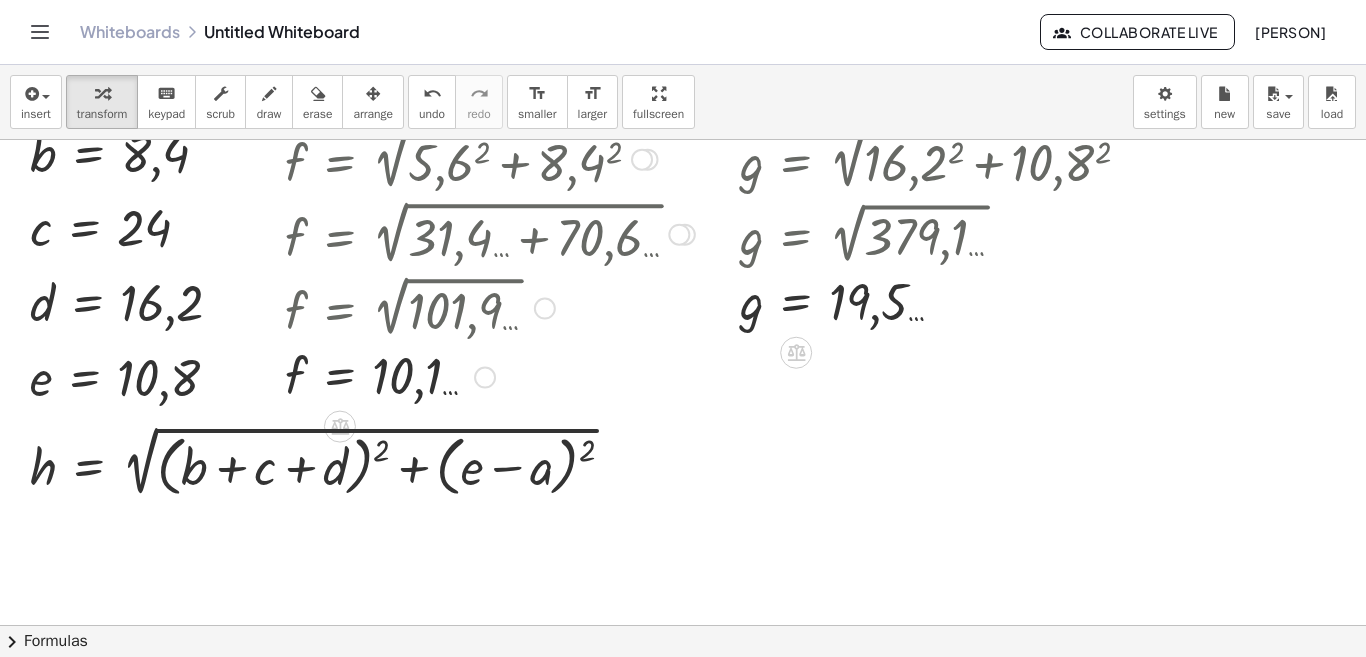scroll, scrollTop: 0, scrollLeft: 0, axis: both 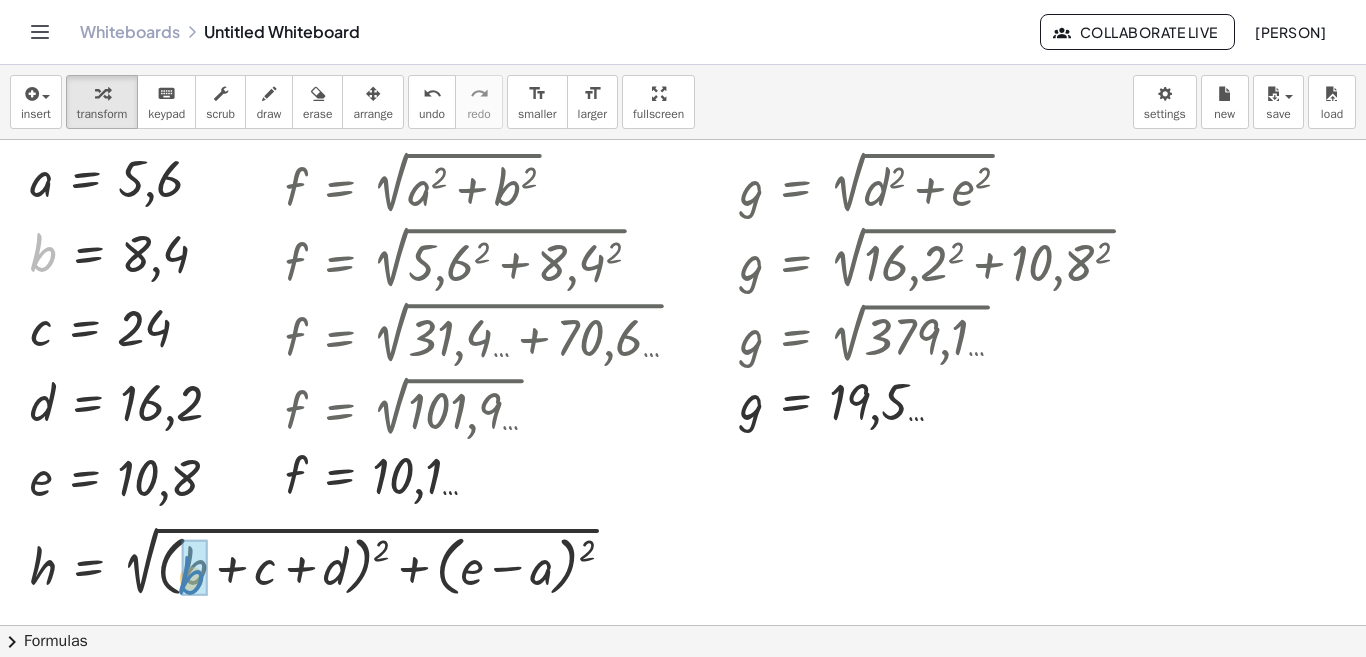 drag, startPoint x: 39, startPoint y: 258, endPoint x: 187, endPoint y: 581, distance: 355.29285 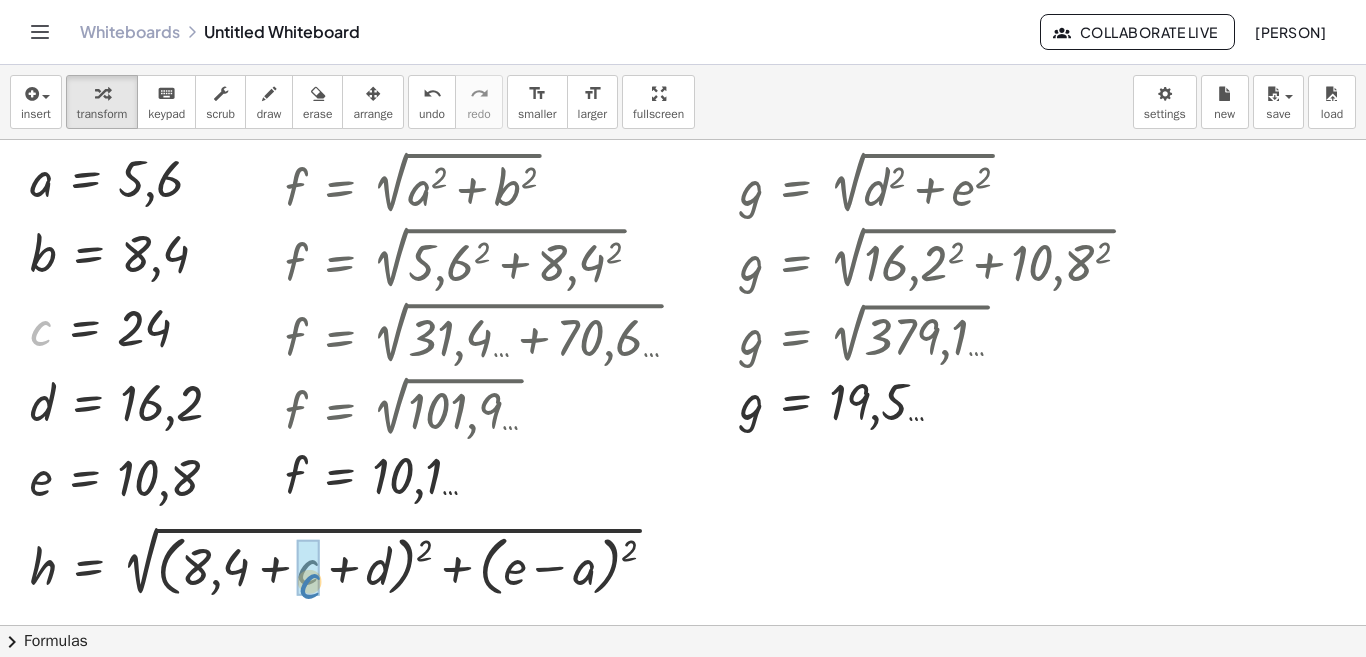 drag, startPoint x: 119, startPoint y: 391, endPoint x: 302, endPoint y: 584, distance: 265.96616 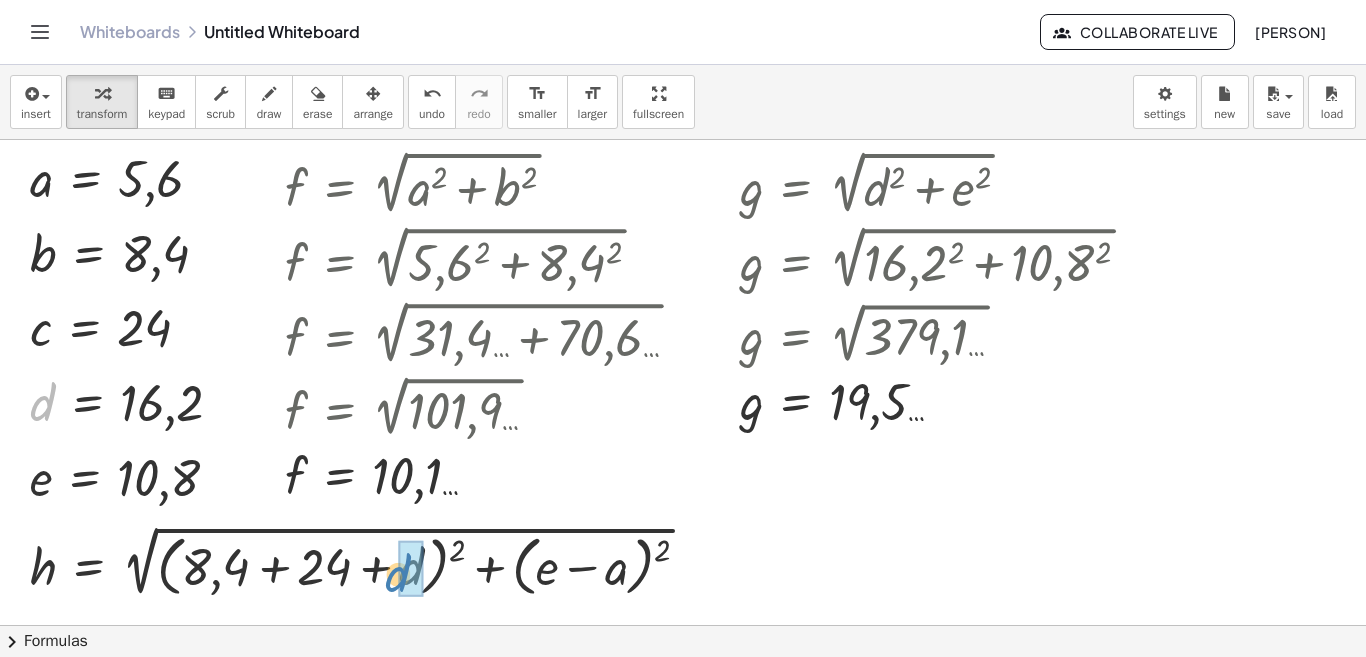 drag, startPoint x: 44, startPoint y: 412, endPoint x: 407, endPoint y: 588, distance: 403.41666 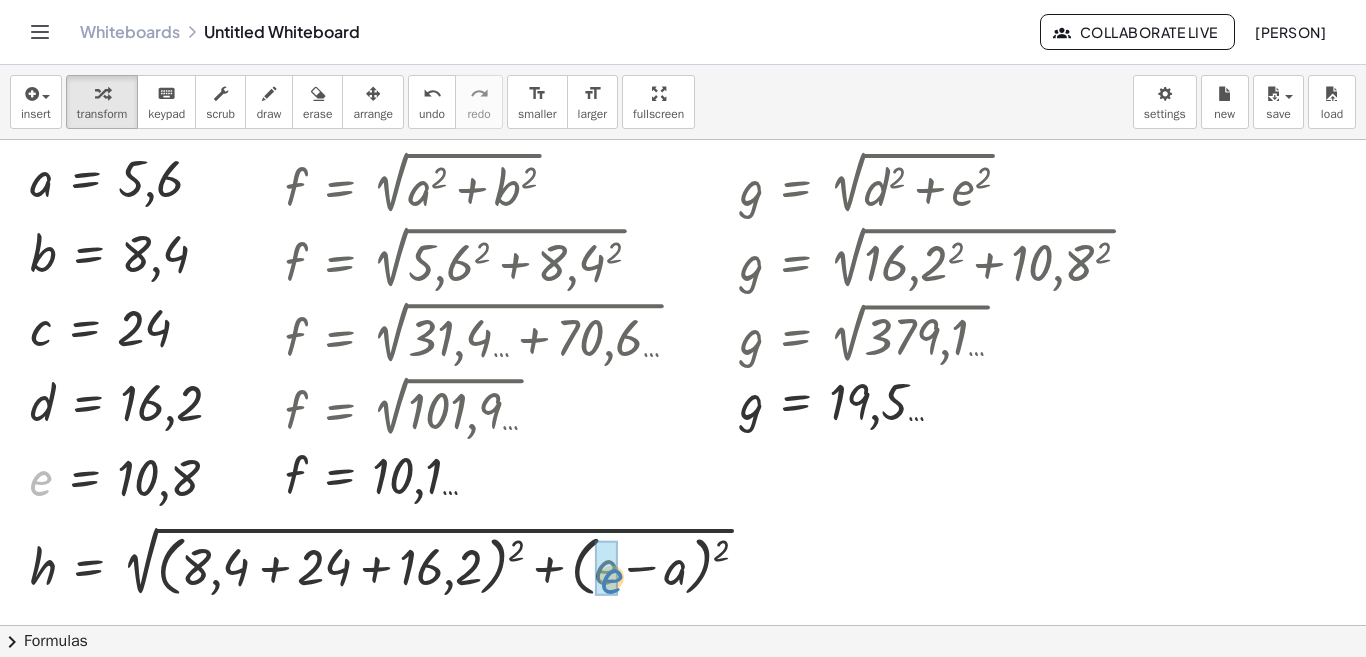 drag, startPoint x: 47, startPoint y: 474, endPoint x: 615, endPoint y: 573, distance: 576.5631 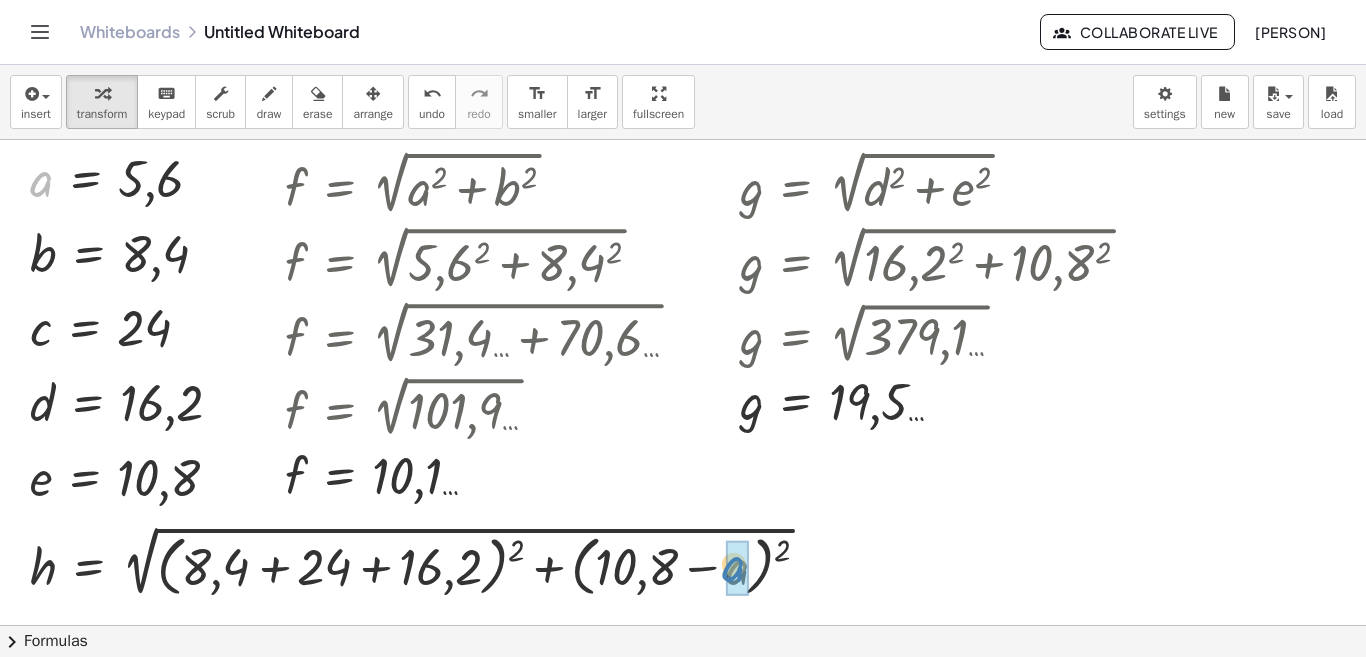 drag, startPoint x: 43, startPoint y: 183, endPoint x: 736, endPoint y: 569, distance: 793.24963 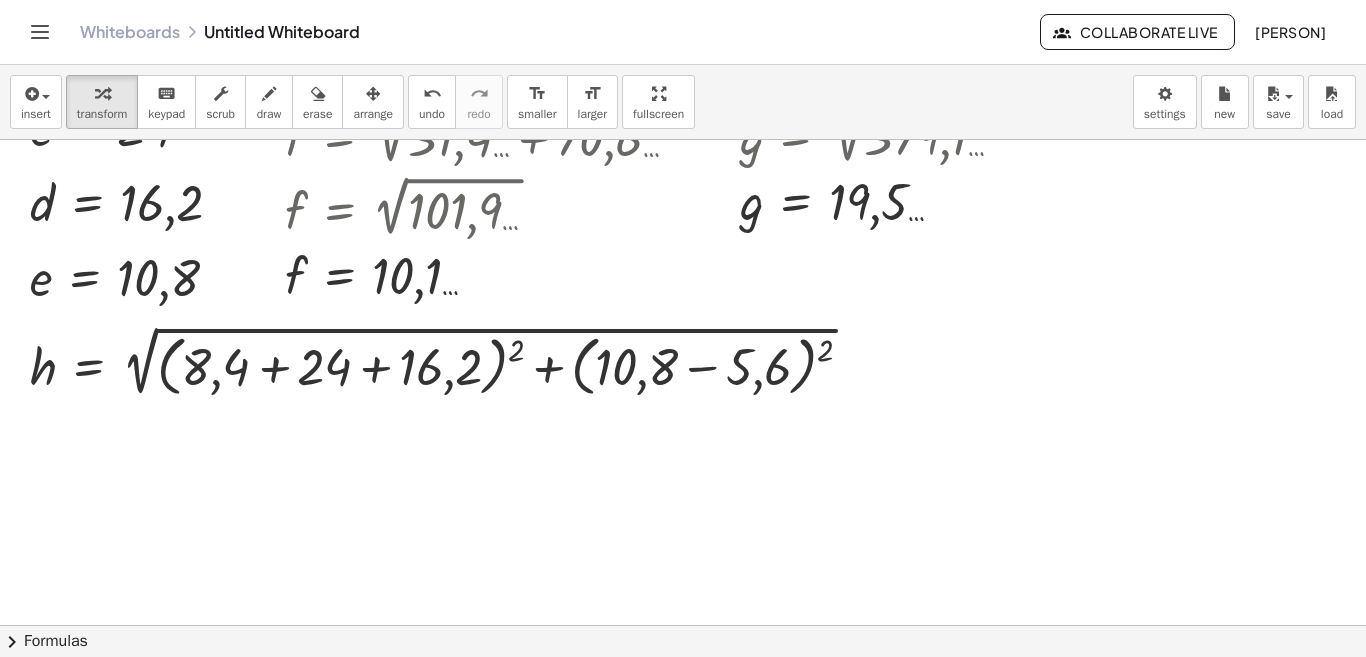 scroll, scrollTop: 0, scrollLeft: 0, axis: both 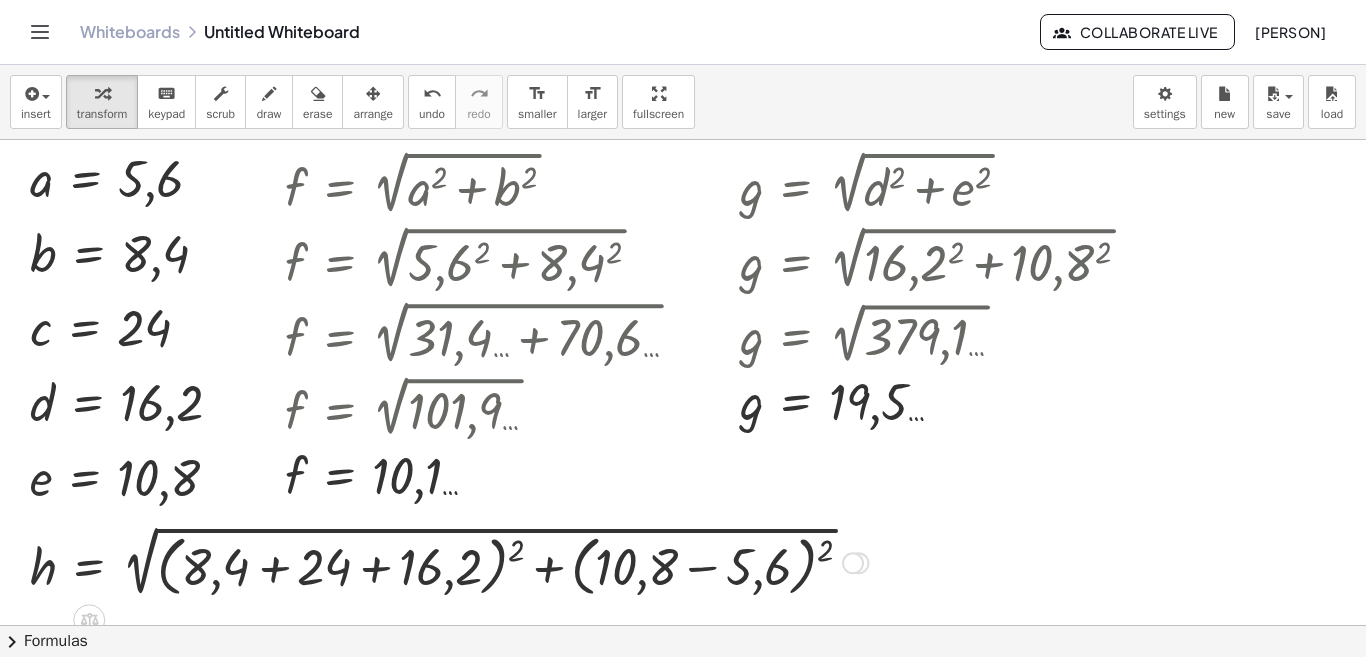click at bounding box center [449, 561] 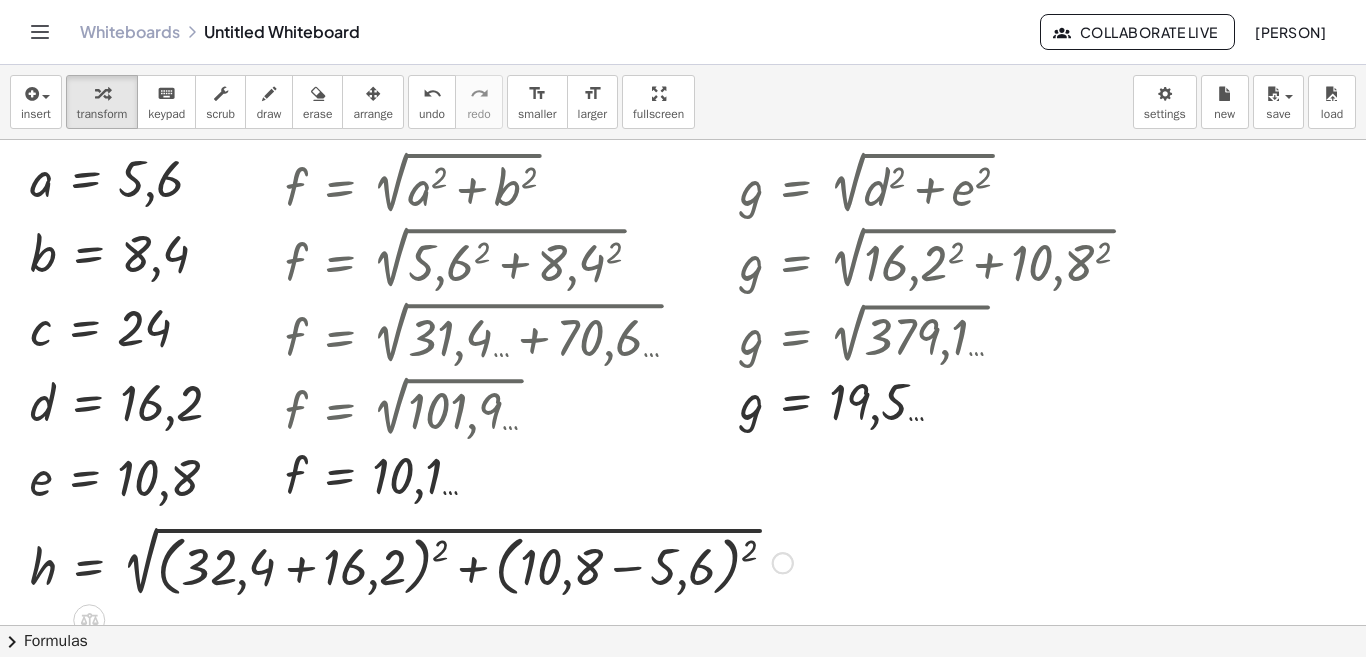 click at bounding box center [411, 561] 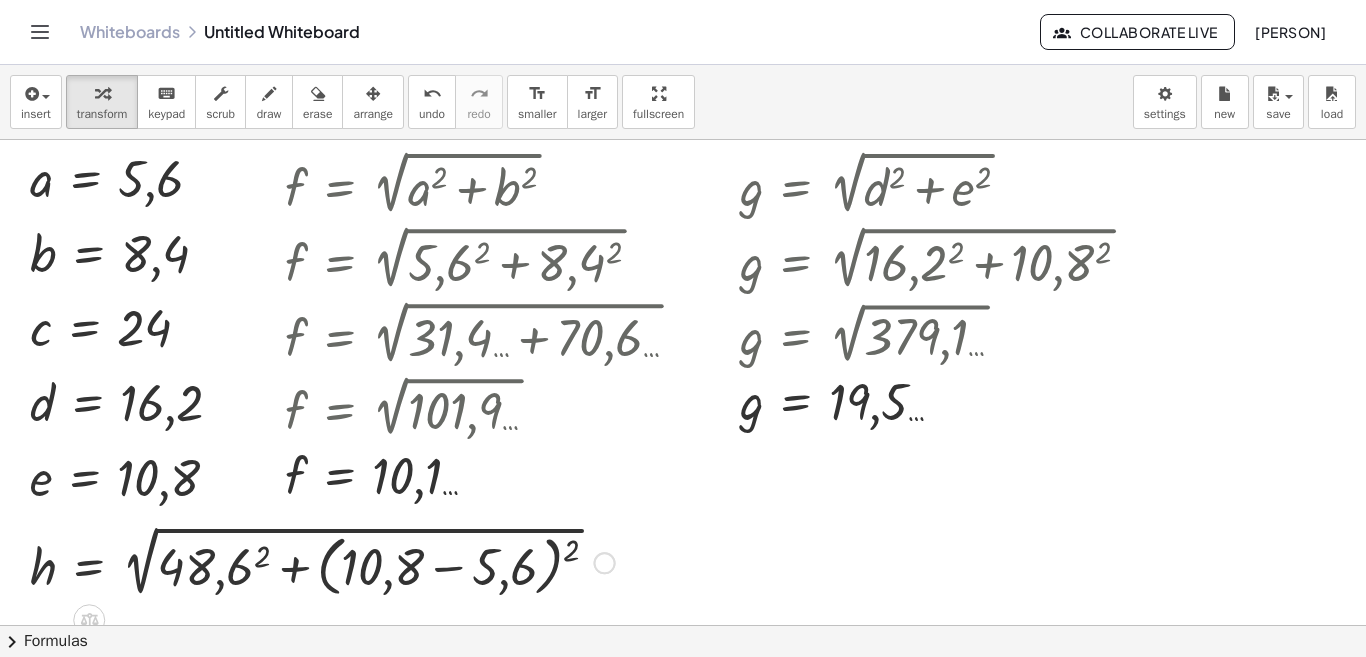 click at bounding box center (322, 561) 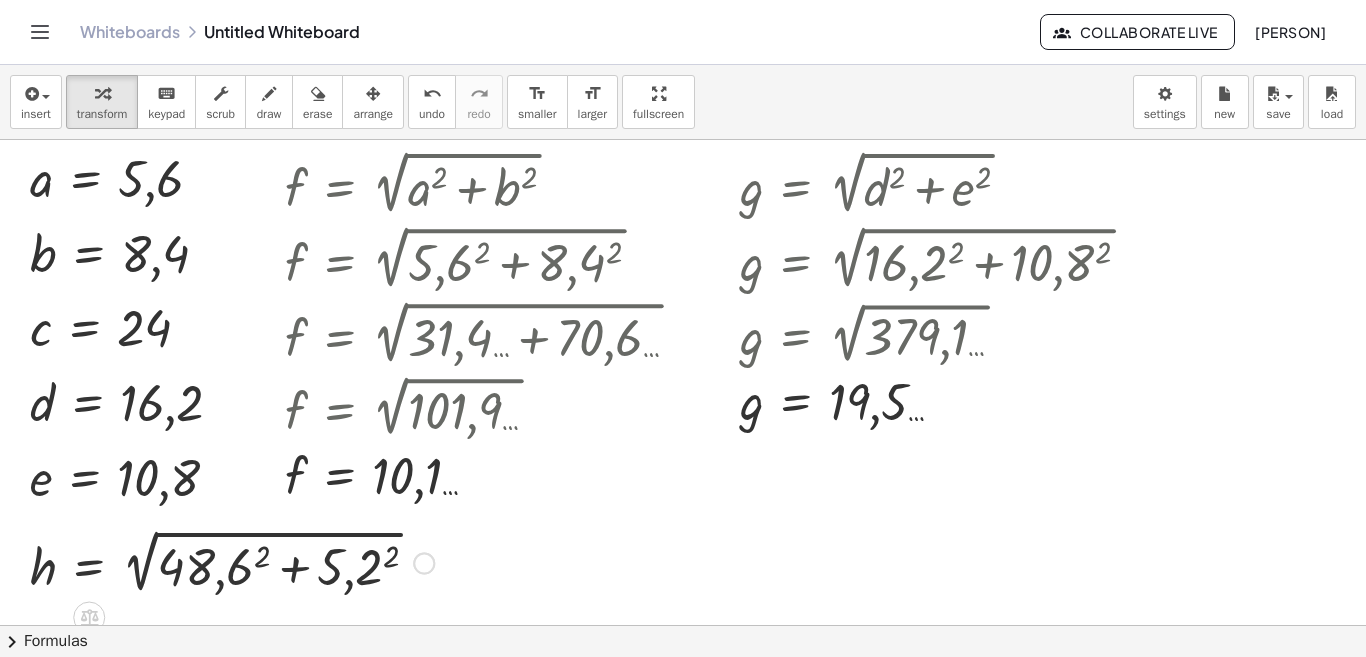 click at bounding box center [232, 561] 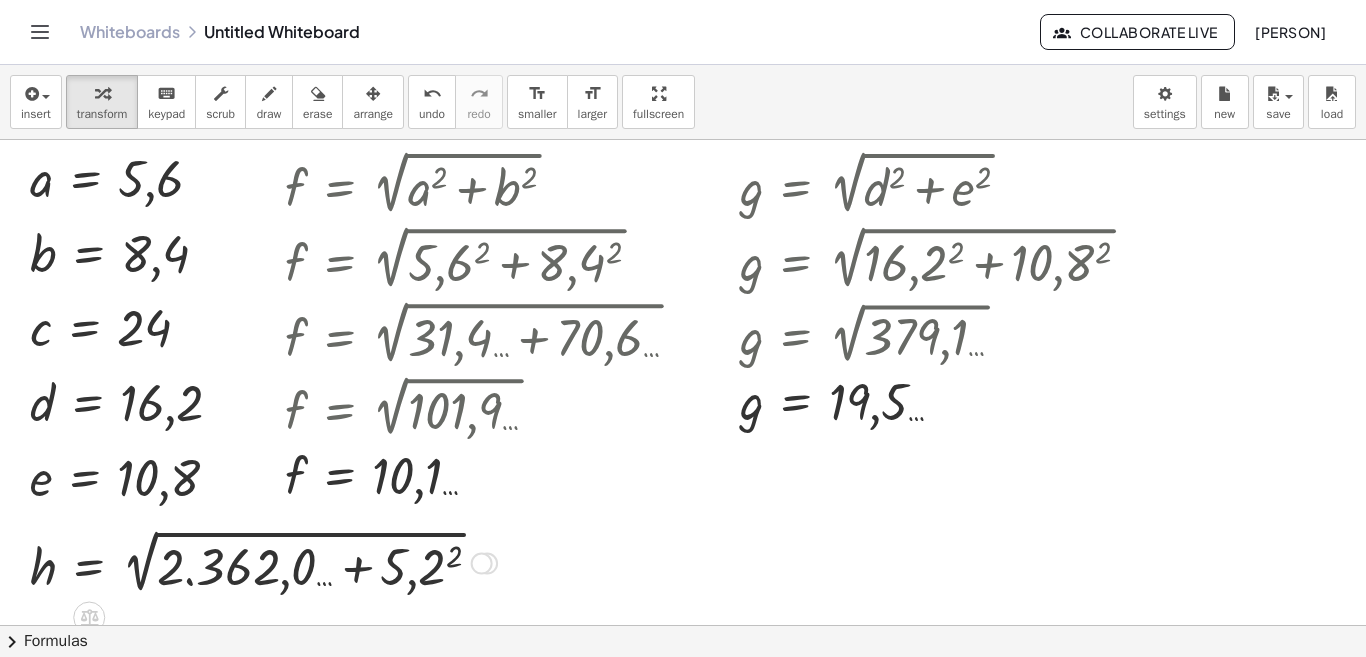click at bounding box center (263, 561) 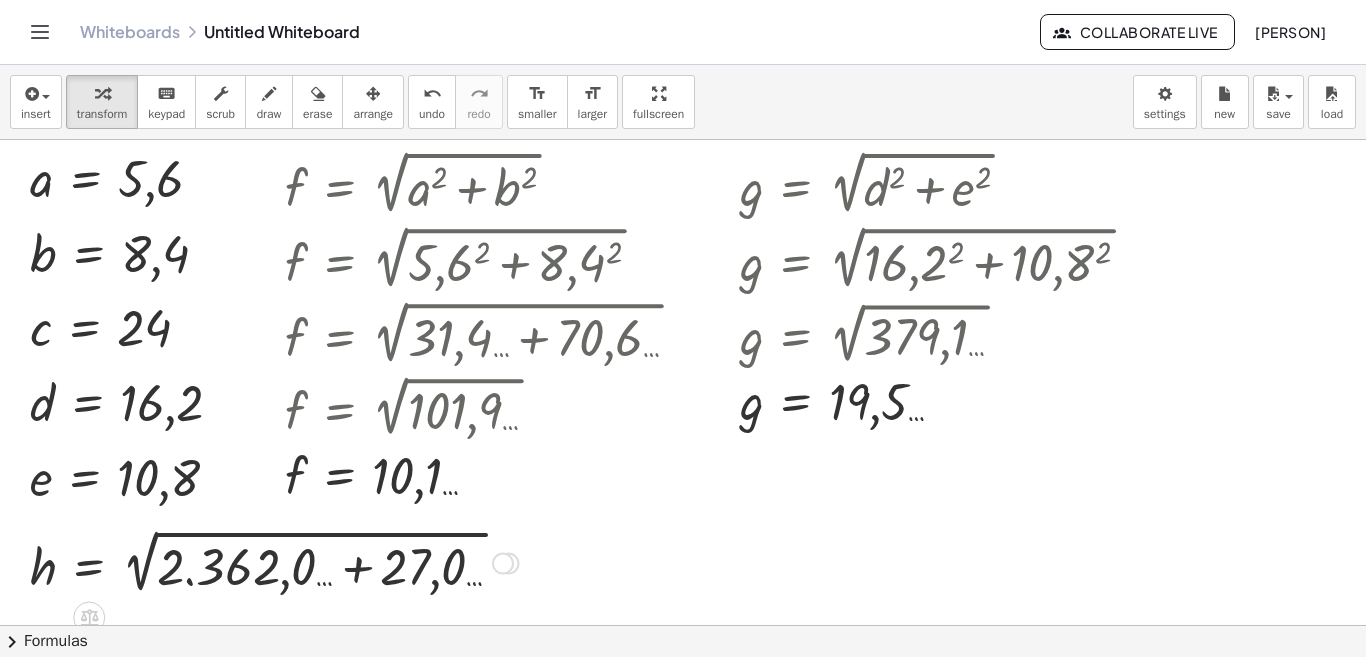 click at bounding box center (274, 561) 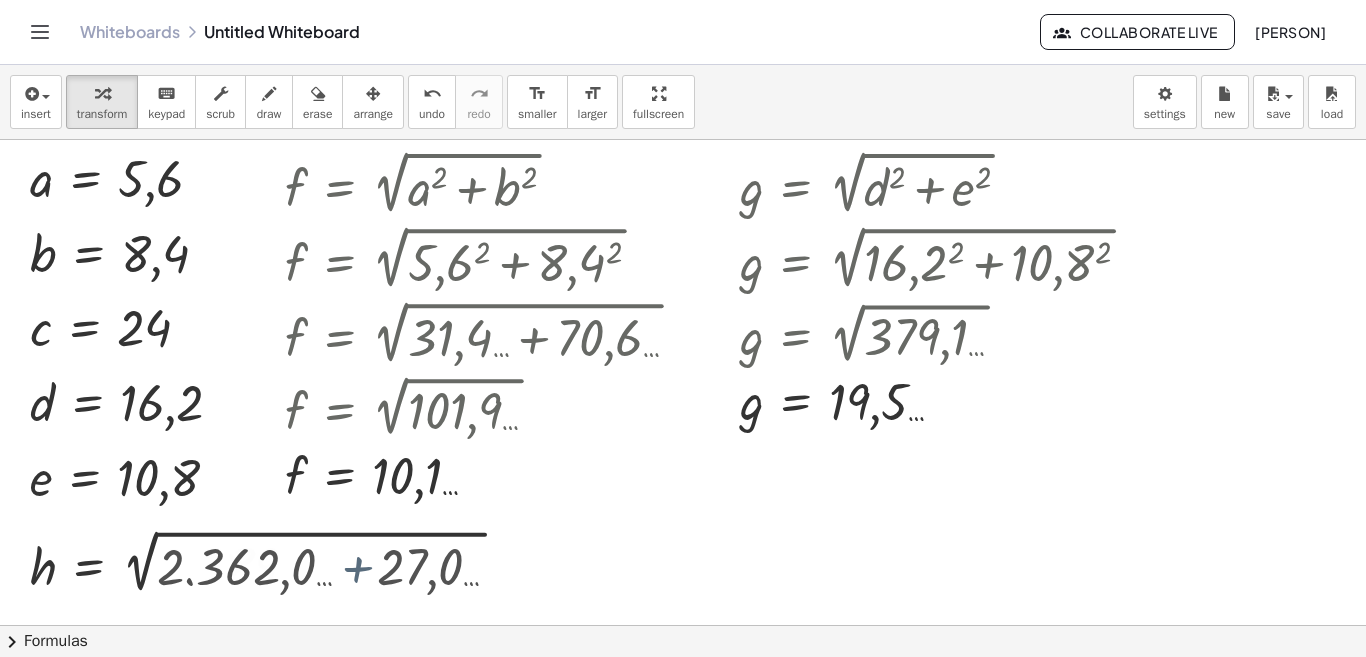 click at bounding box center (897, 690) 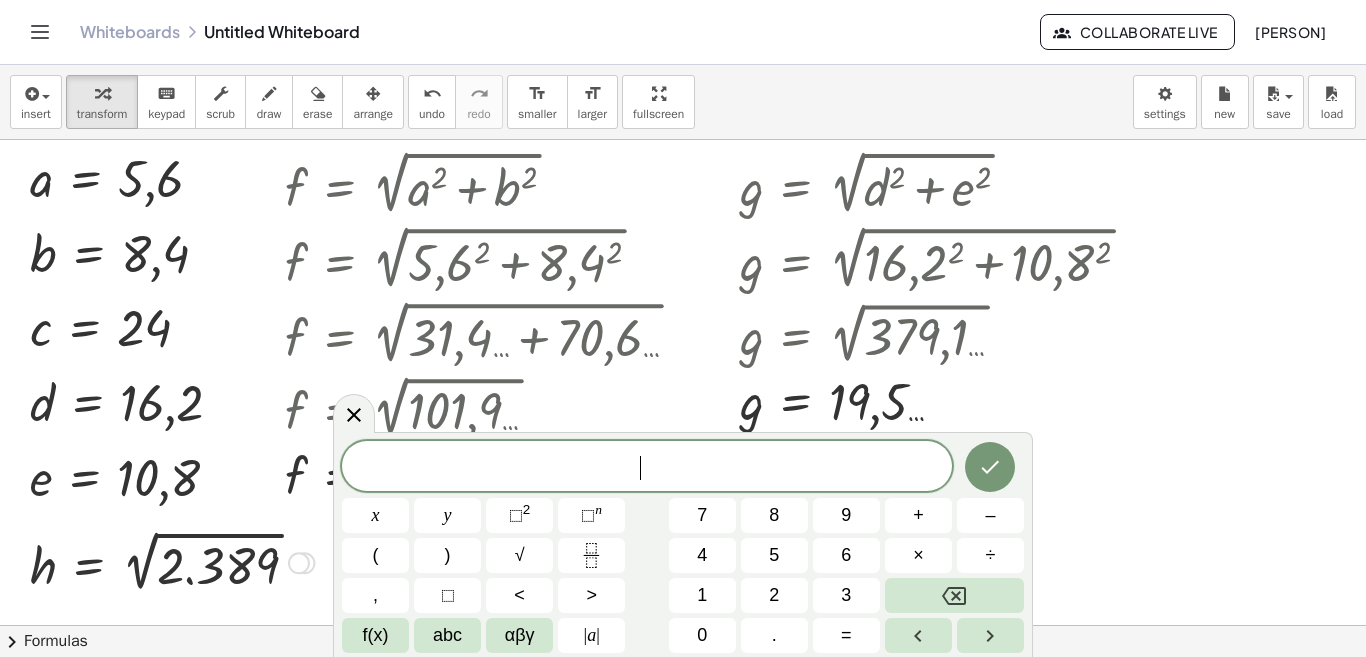 click at bounding box center (897, 690) 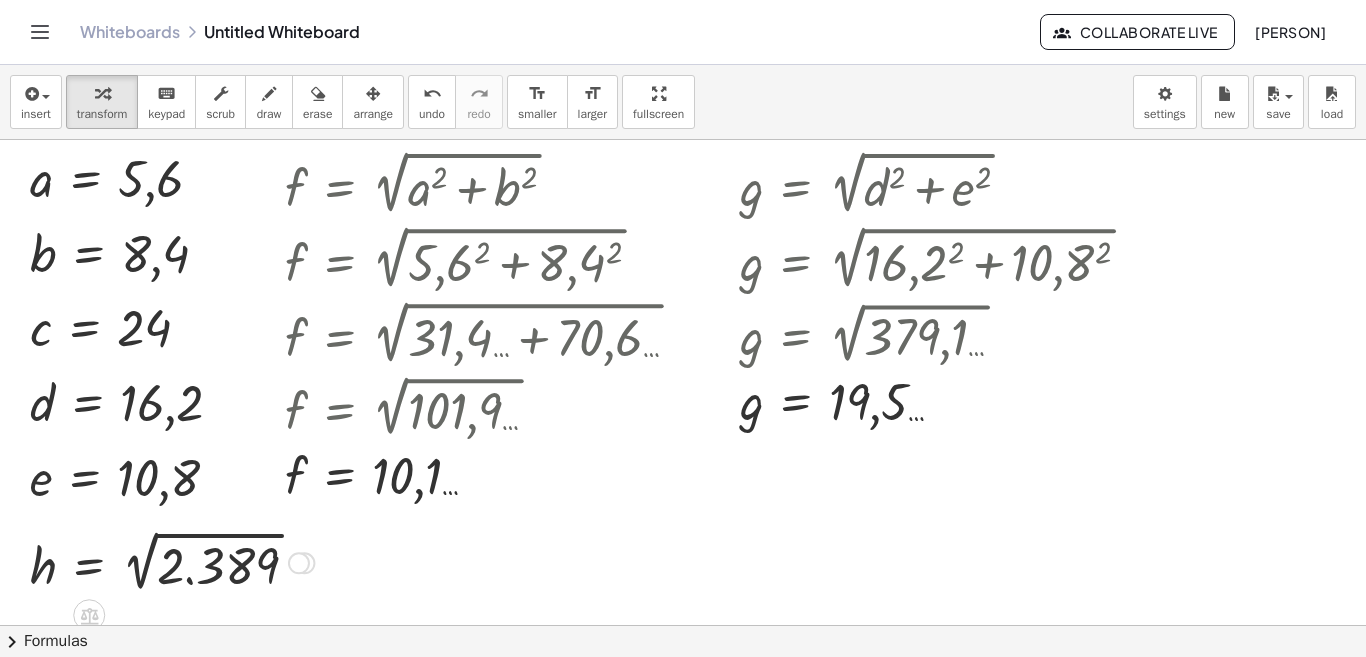 click at bounding box center (172, 561) 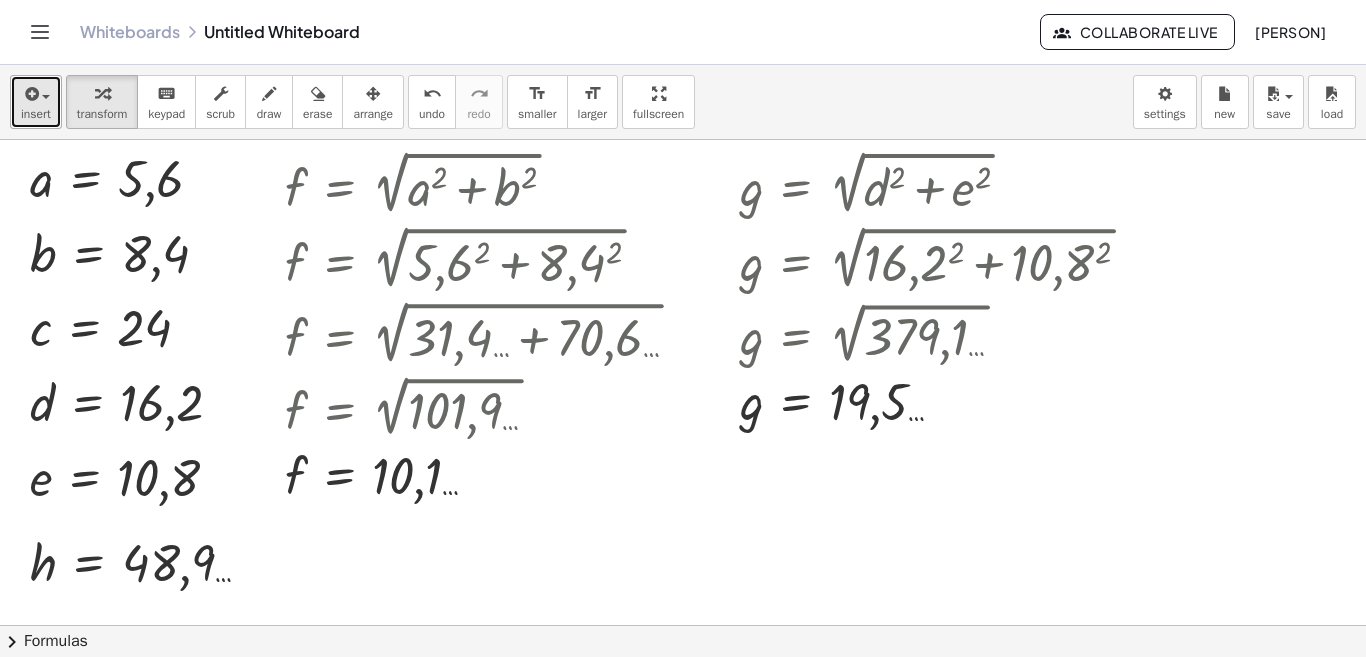 click on "insert" at bounding box center (36, 114) 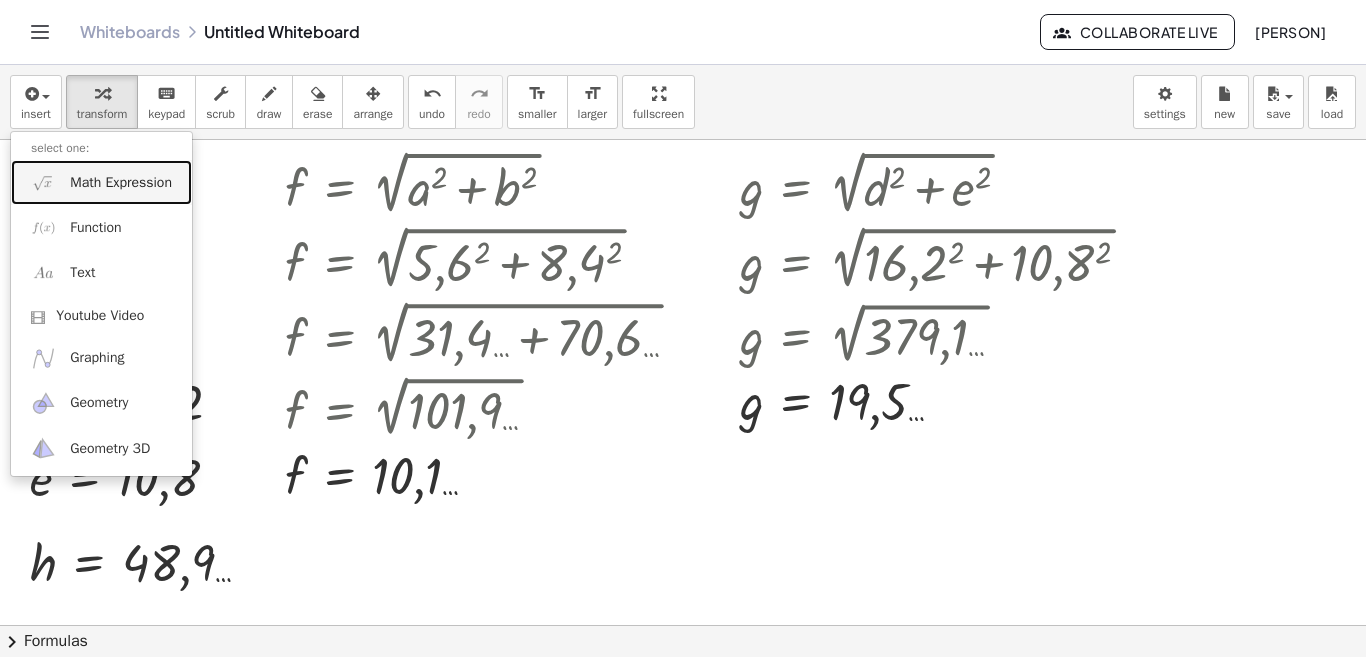 click on "Math Expression" at bounding box center (101, 182) 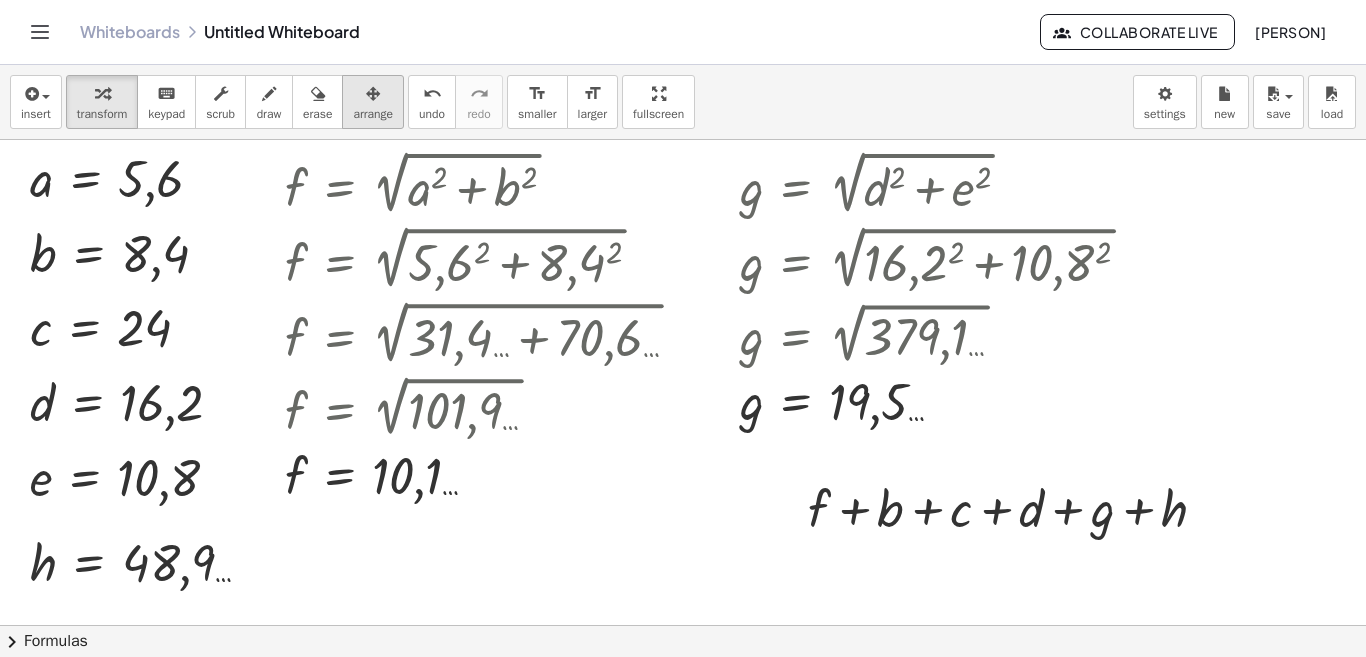 click at bounding box center [373, 93] 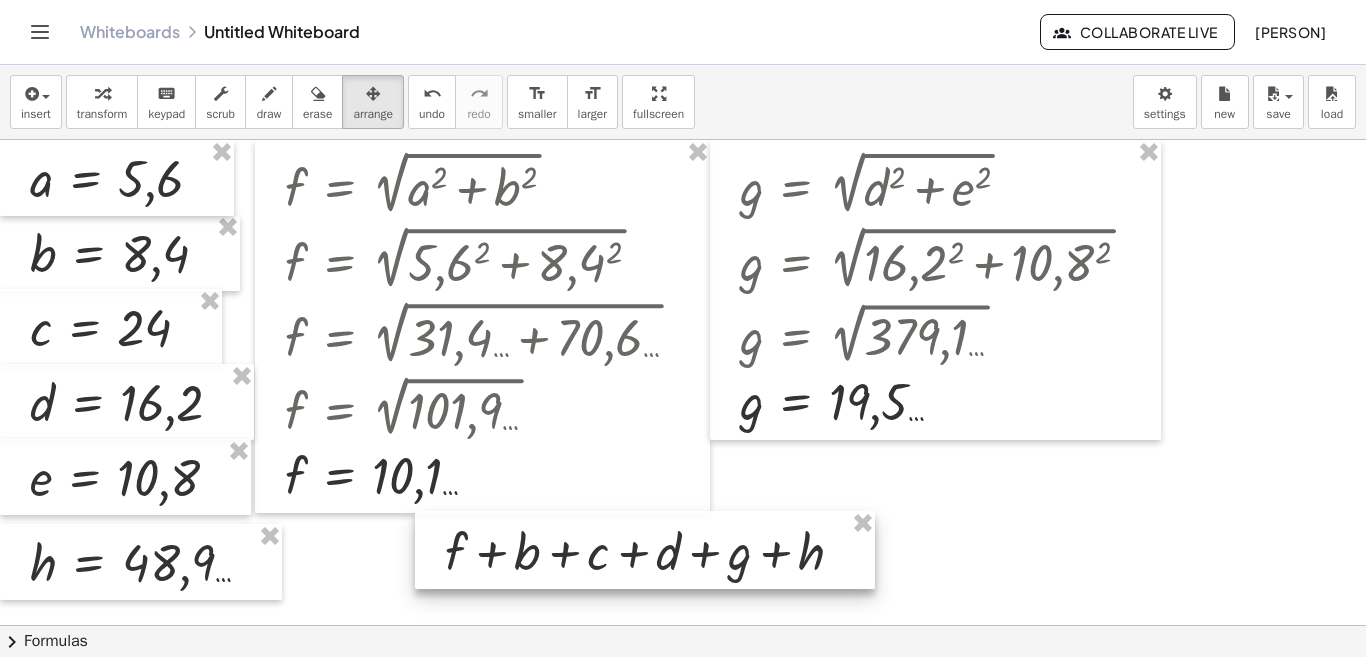 drag, startPoint x: 944, startPoint y: 531, endPoint x: 581, endPoint y: 570, distance: 365.08902 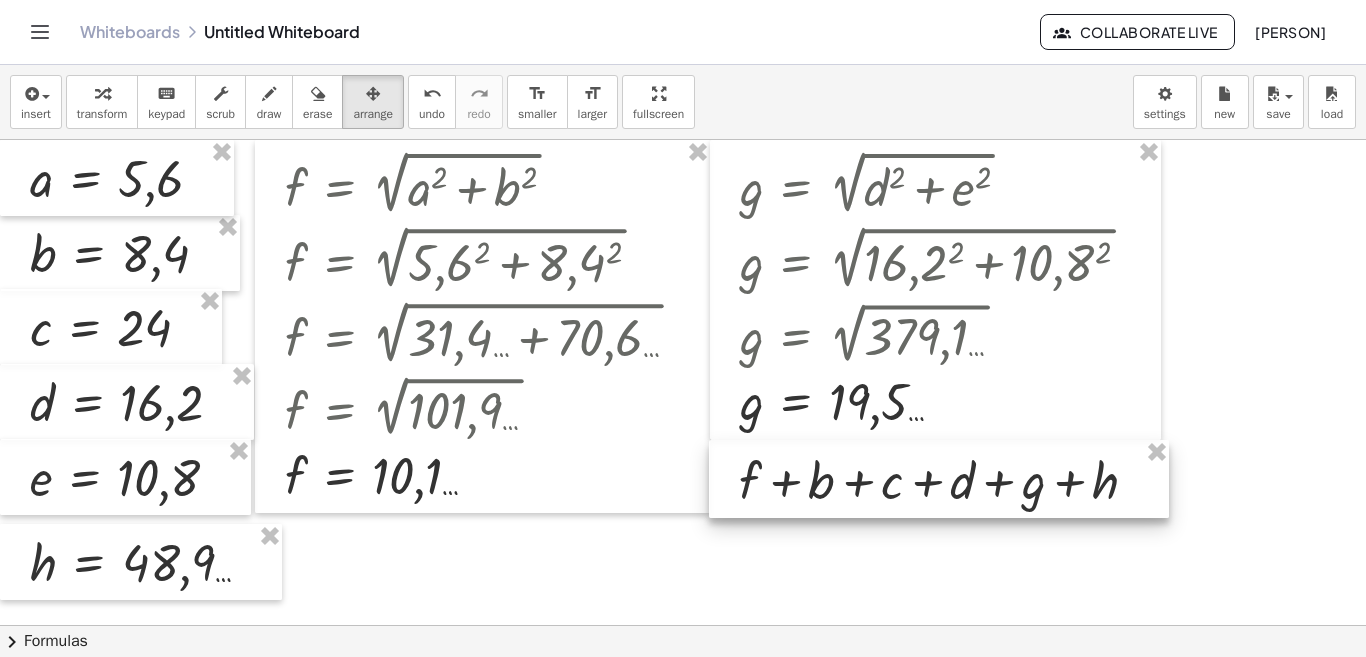 drag, startPoint x: 699, startPoint y: 570, endPoint x: 993, endPoint y: 499, distance: 302.45166 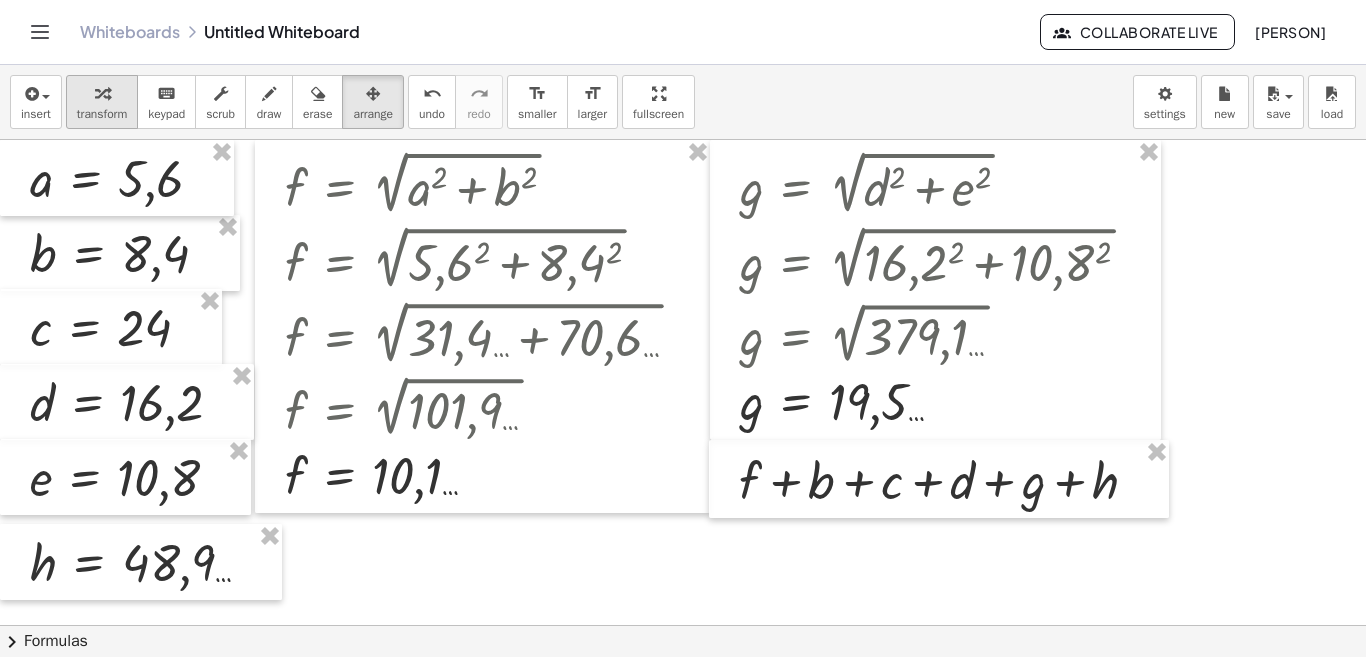 click at bounding box center (102, 93) 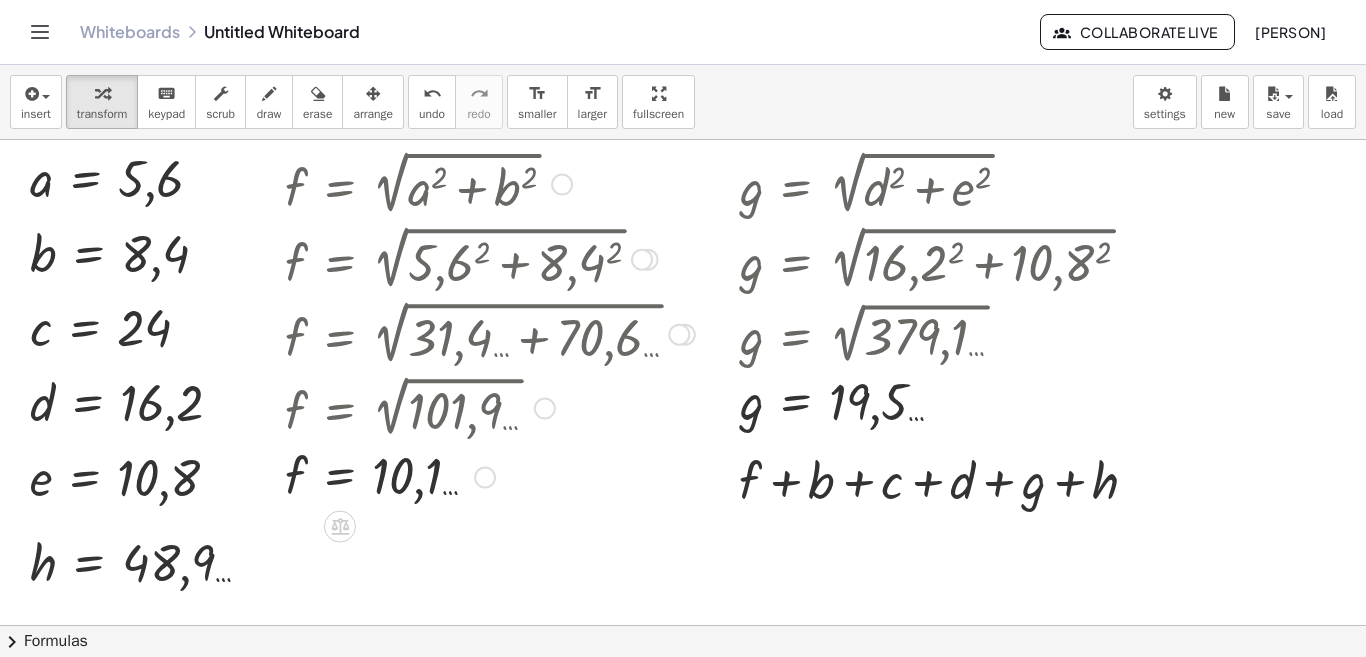 scroll, scrollTop: 100, scrollLeft: 0, axis: vertical 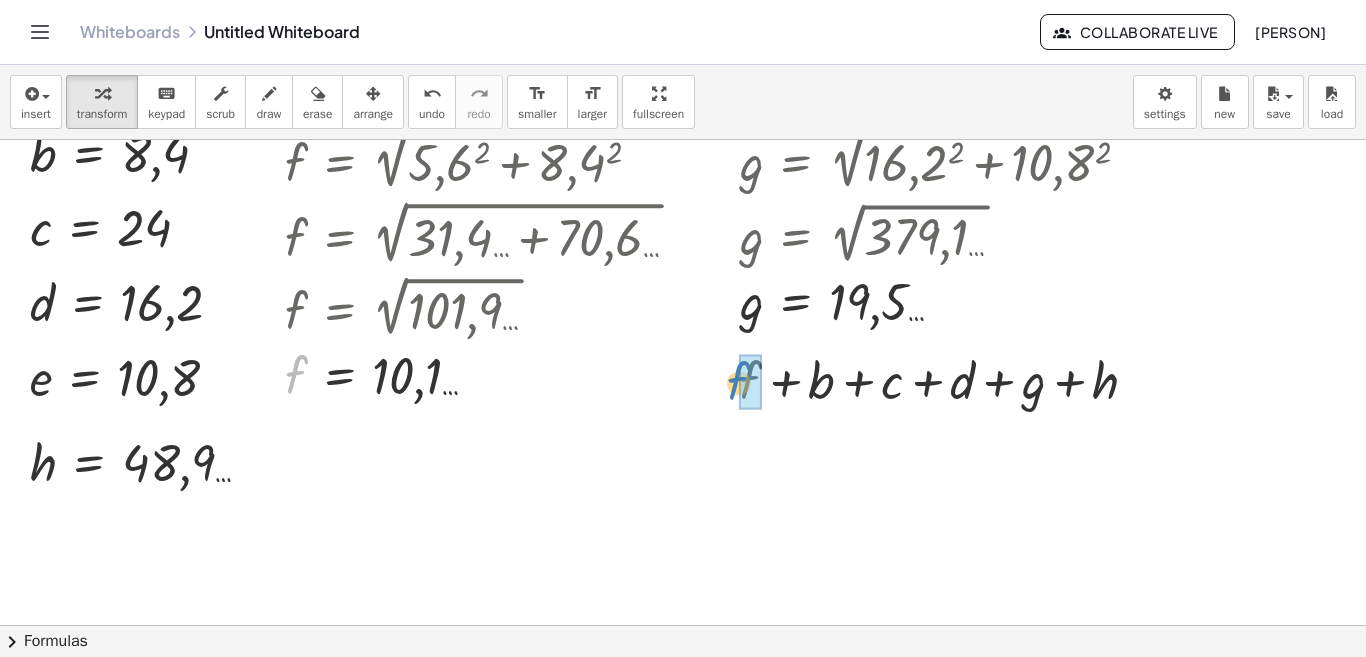 drag, startPoint x: 291, startPoint y: 375, endPoint x: 738, endPoint y: 381, distance: 447.04025 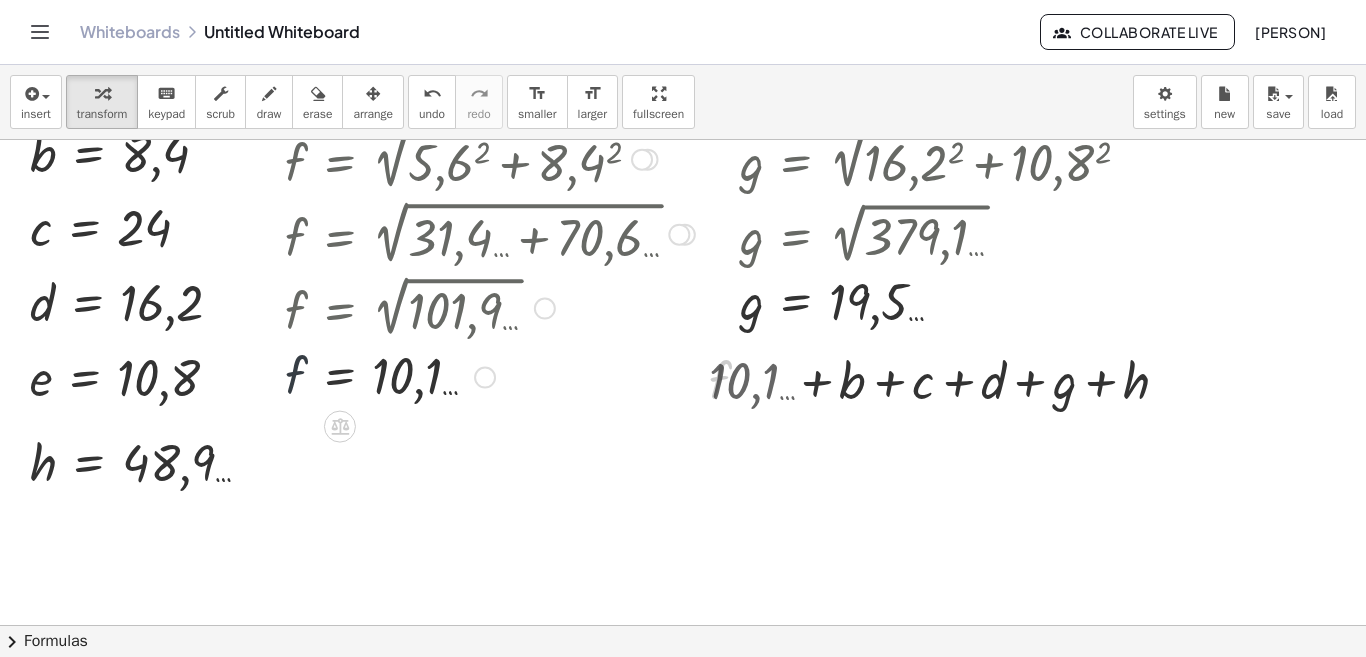 scroll, scrollTop: 0, scrollLeft: 0, axis: both 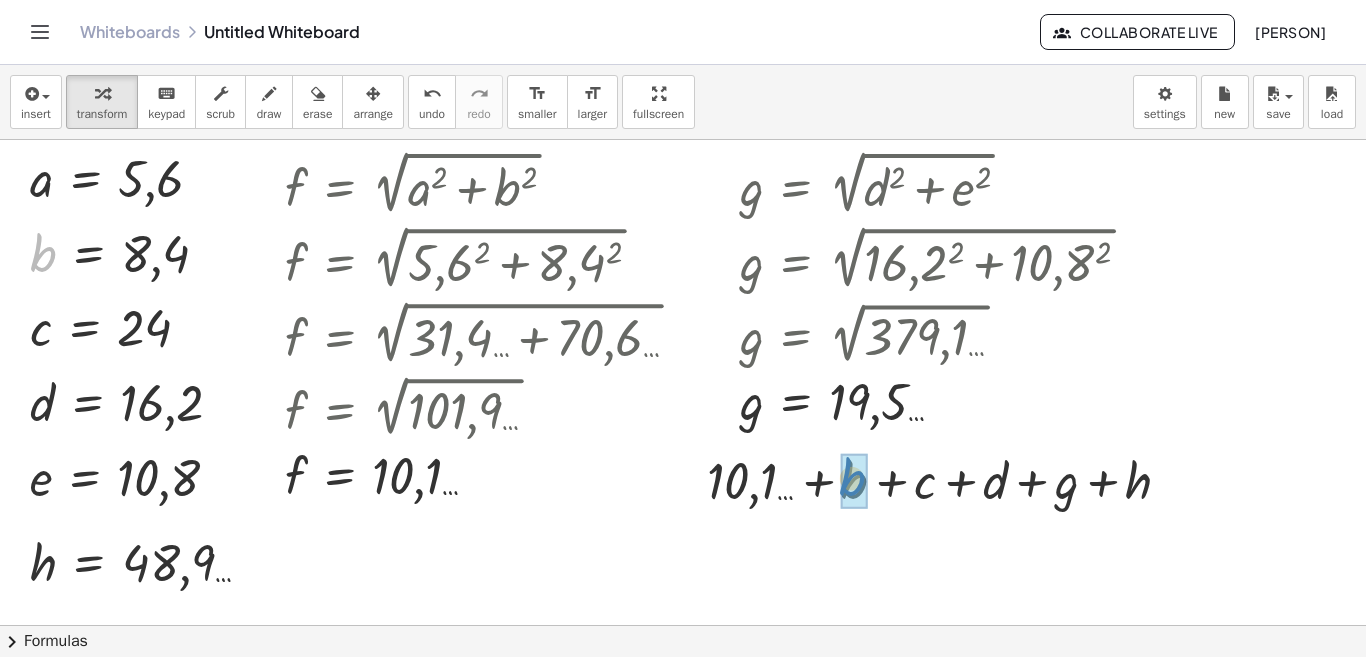 drag, startPoint x: 40, startPoint y: 262, endPoint x: 848, endPoint y: 486, distance: 838.4748 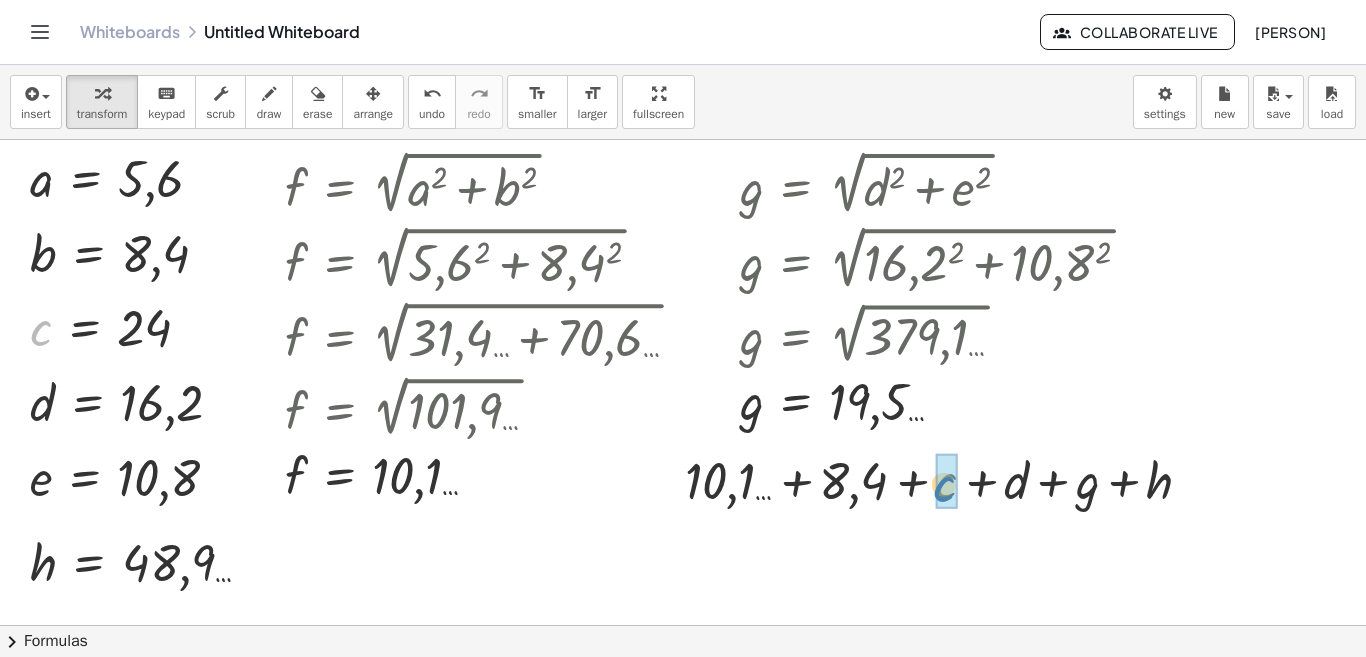 drag, startPoint x: 204, startPoint y: 365, endPoint x: 939, endPoint y: 472, distance: 742.7476 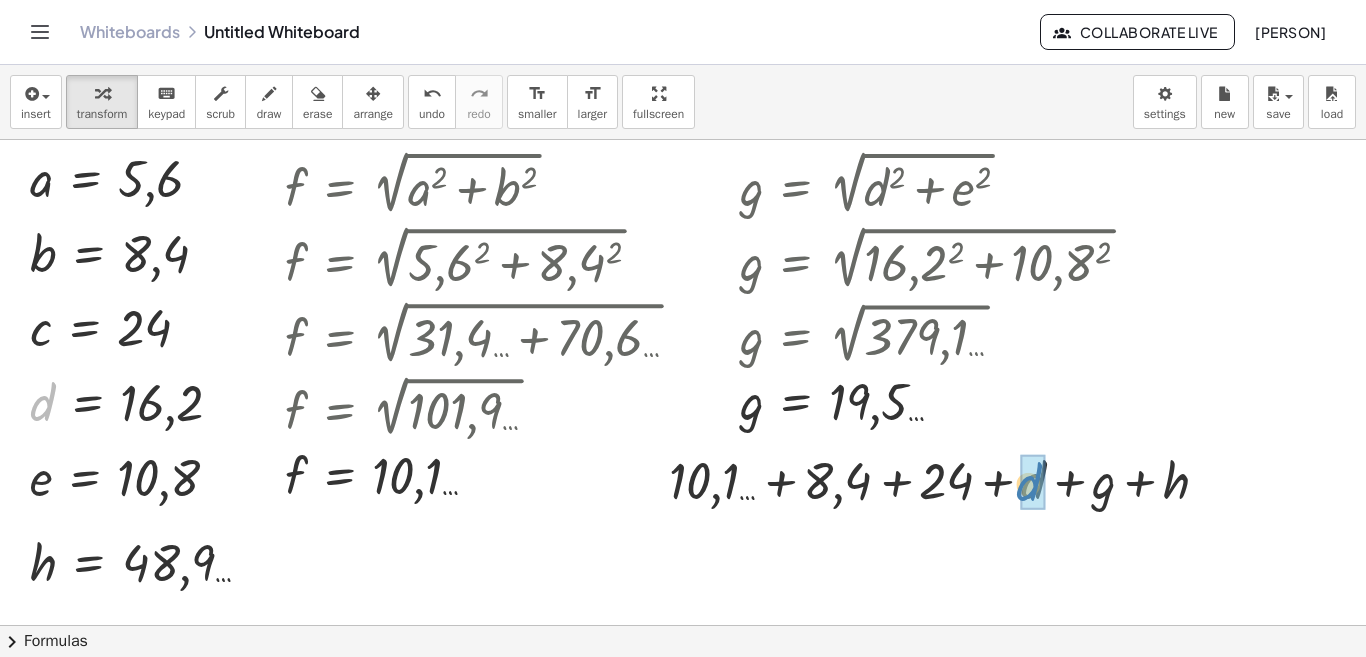 drag, startPoint x: 48, startPoint y: 410, endPoint x: 1022, endPoint y: 487, distance: 977.0389 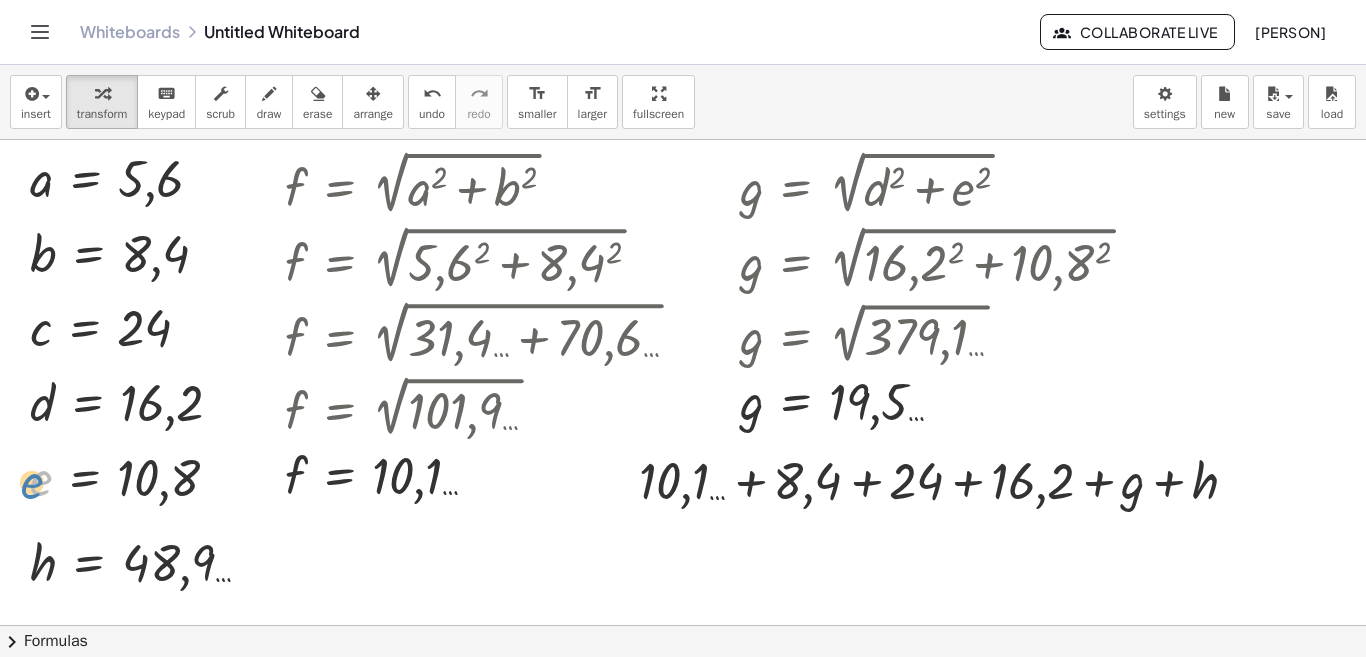 click at bounding box center (133, 477) 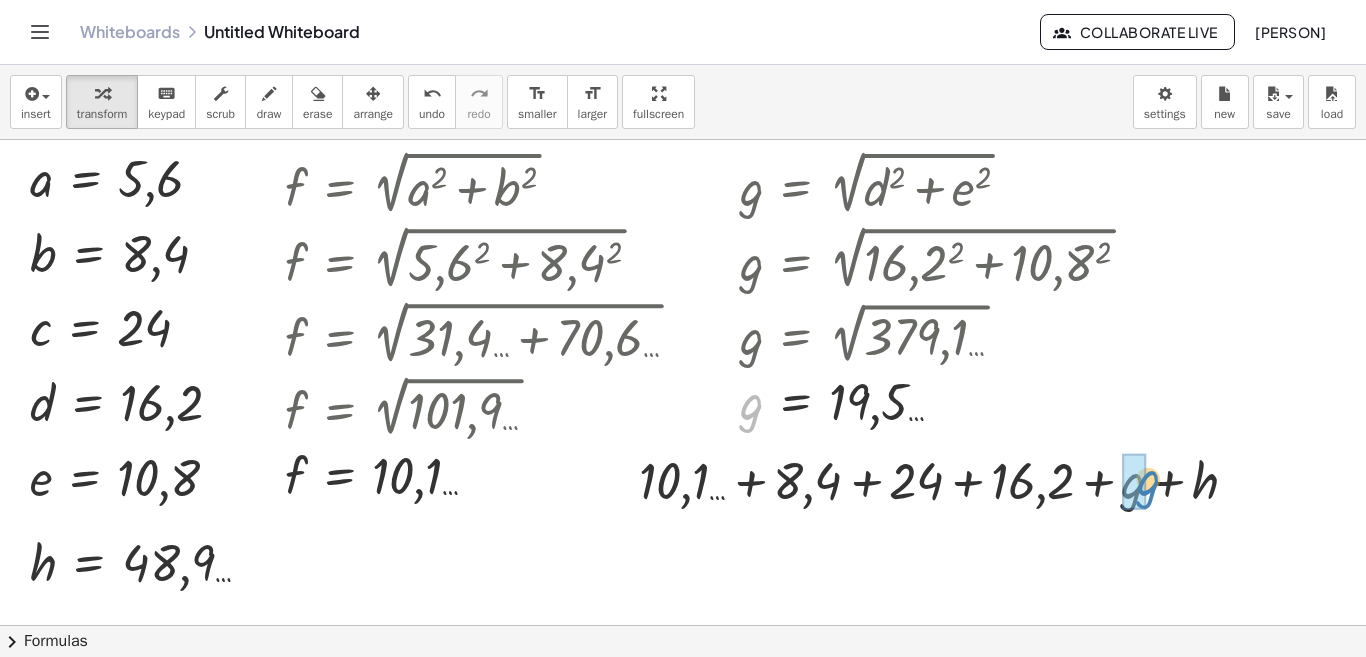 drag, startPoint x: 752, startPoint y: 410, endPoint x: 1149, endPoint y: 486, distance: 404.2091 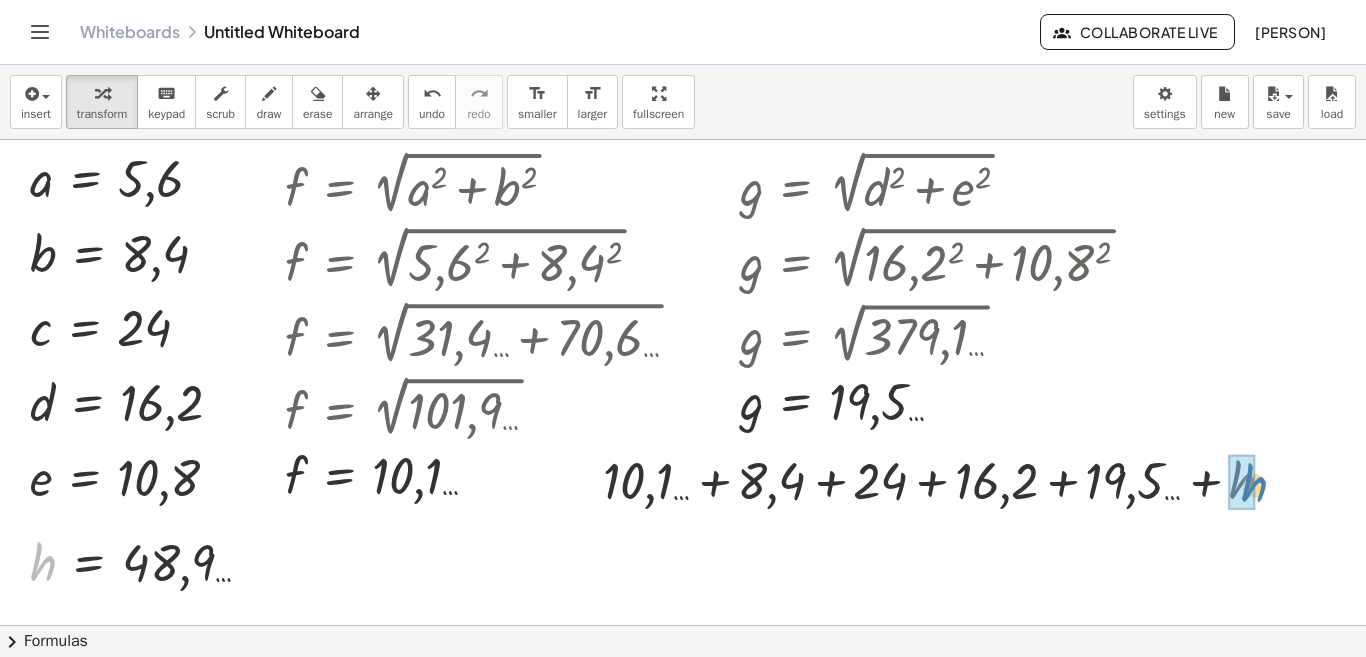 drag, startPoint x: 57, startPoint y: 573, endPoint x: 1261, endPoint y: 495, distance: 1206.5239 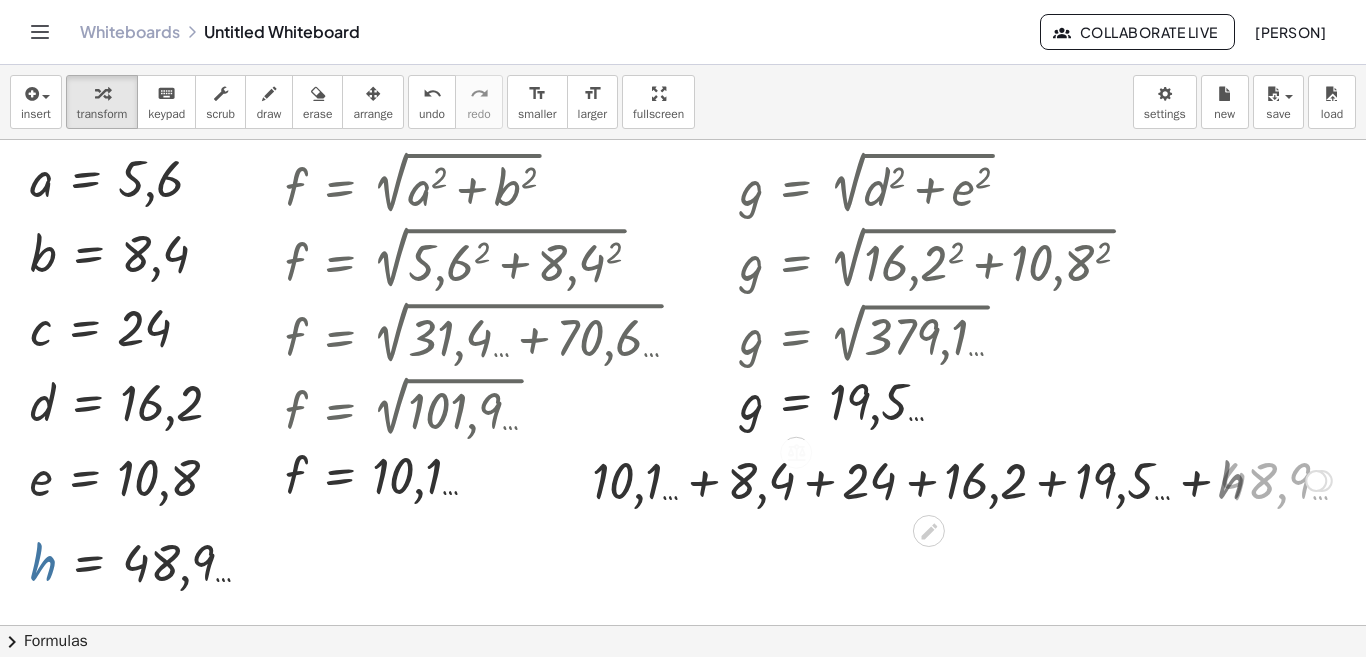 scroll, scrollTop: 100, scrollLeft: 0, axis: vertical 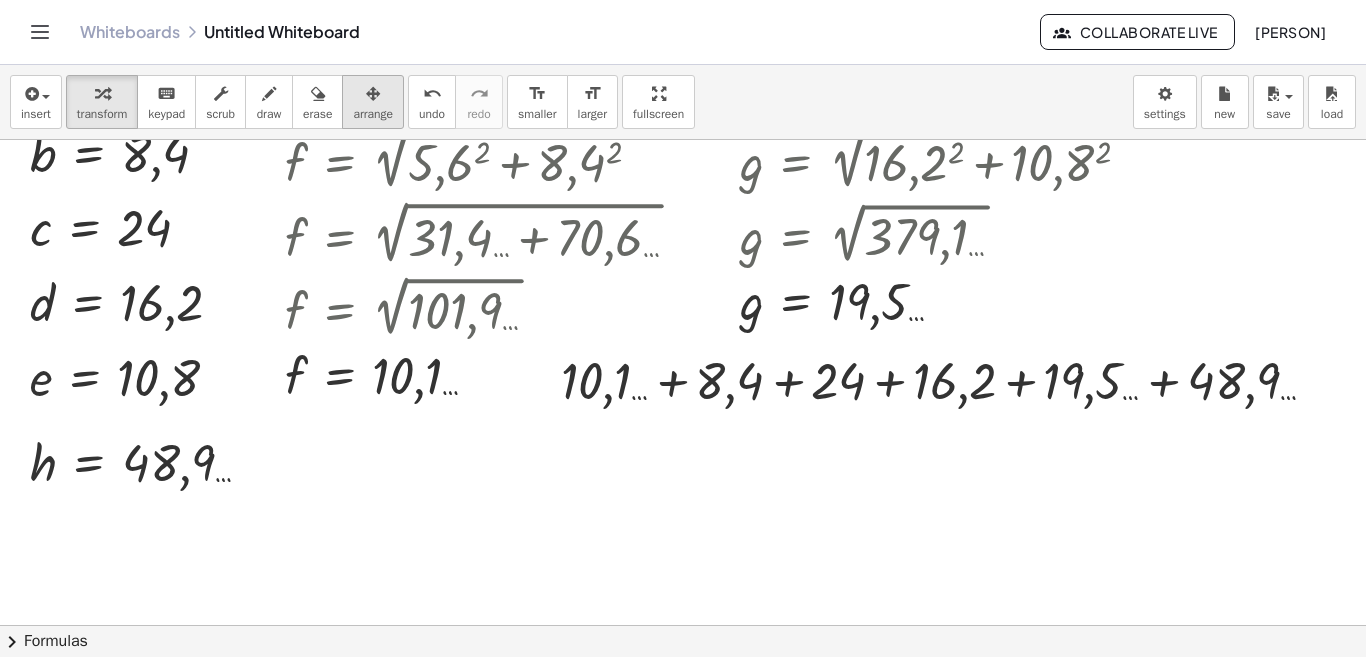 click on "arrange" at bounding box center (373, 114) 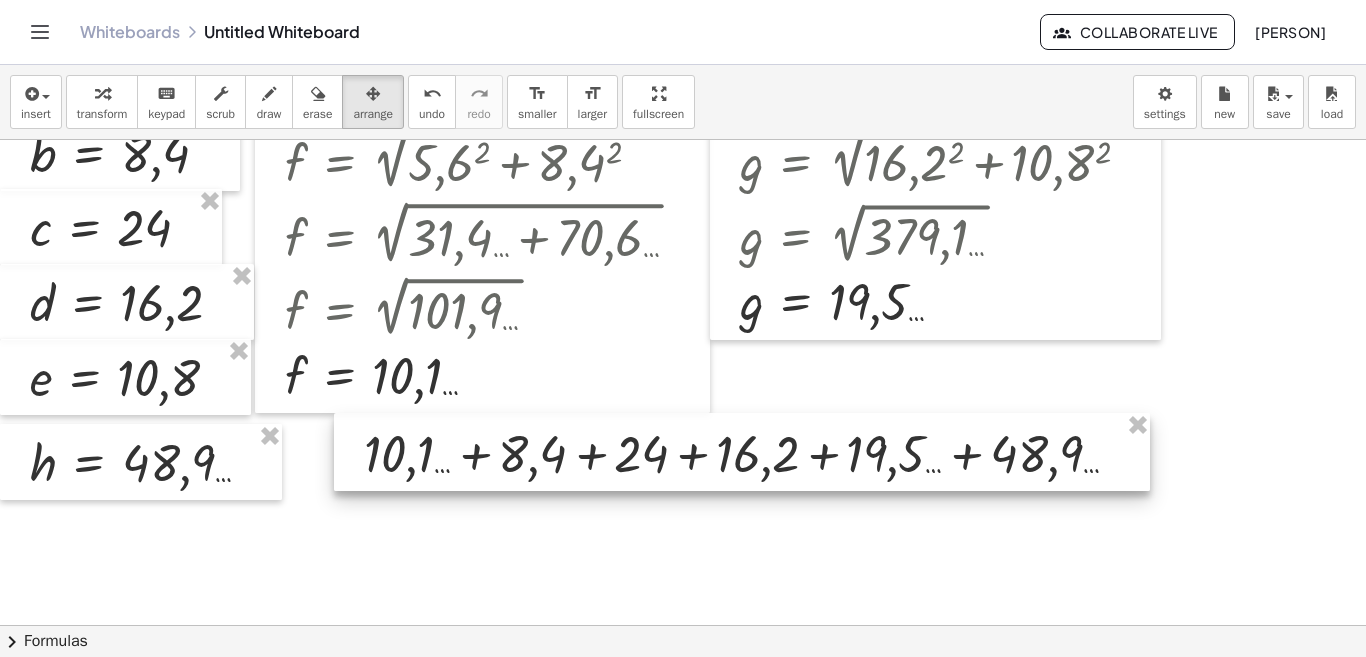 drag, startPoint x: 856, startPoint y: 391, endPoint x: 659, endPoint y: 464, distance: 210.09045 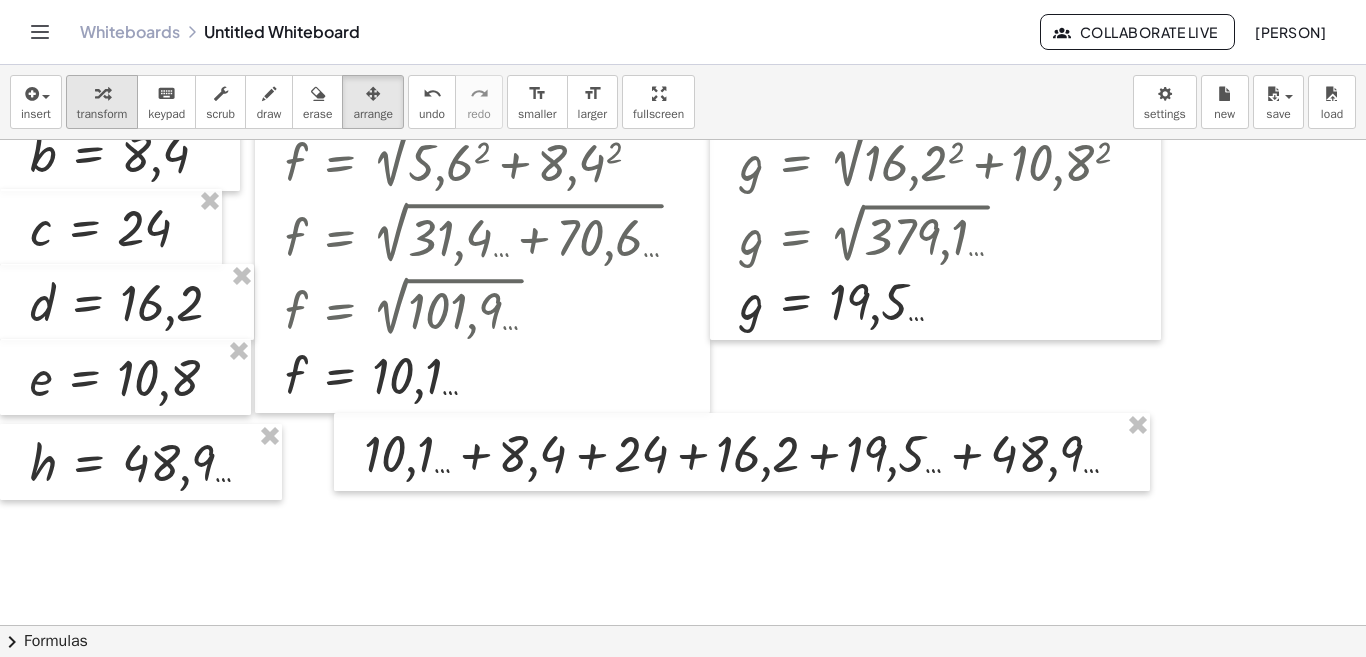 click at bounding box center [102, 94] 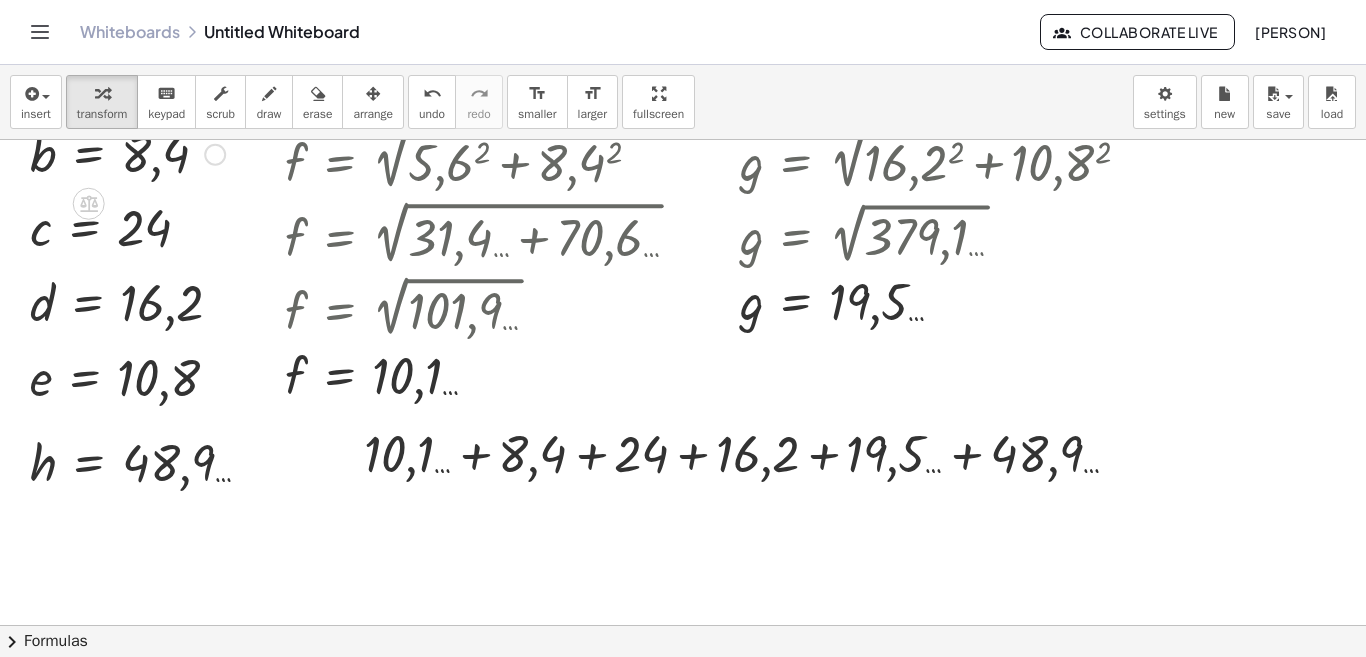 scroll, scrollTop: 200, scrollLeft: 0, axis: vertical 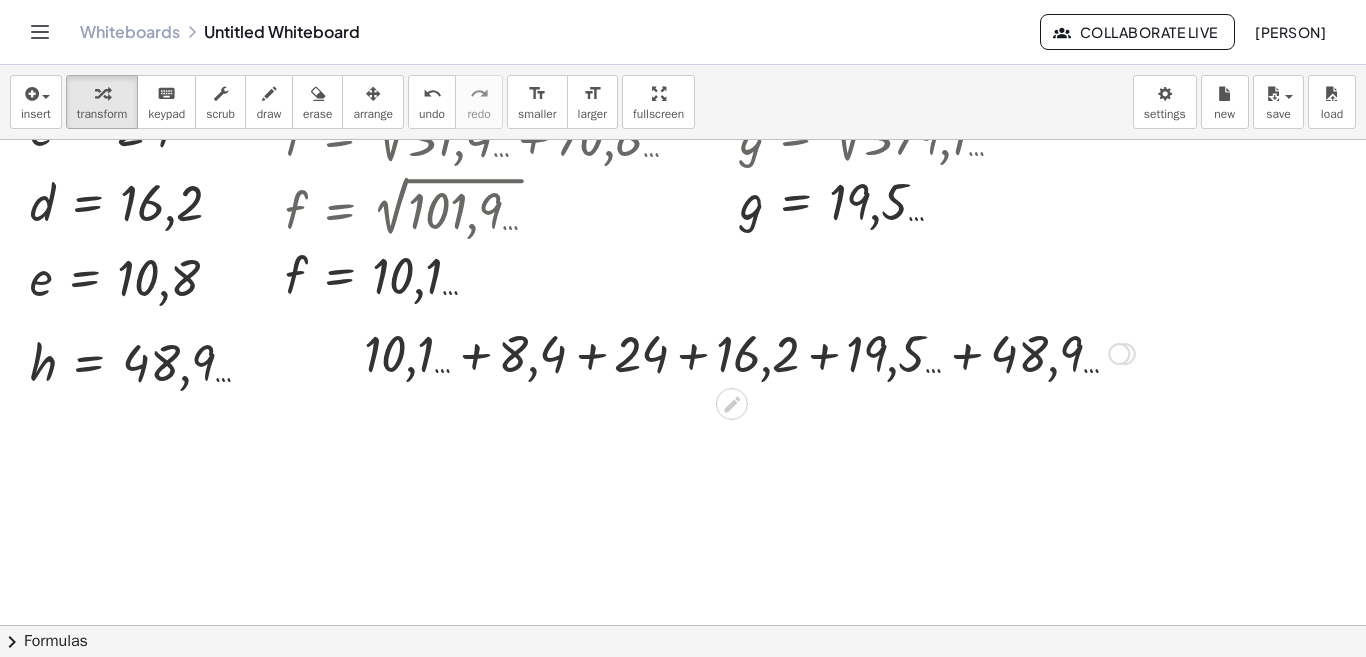 click at bounding box center [749, 352] 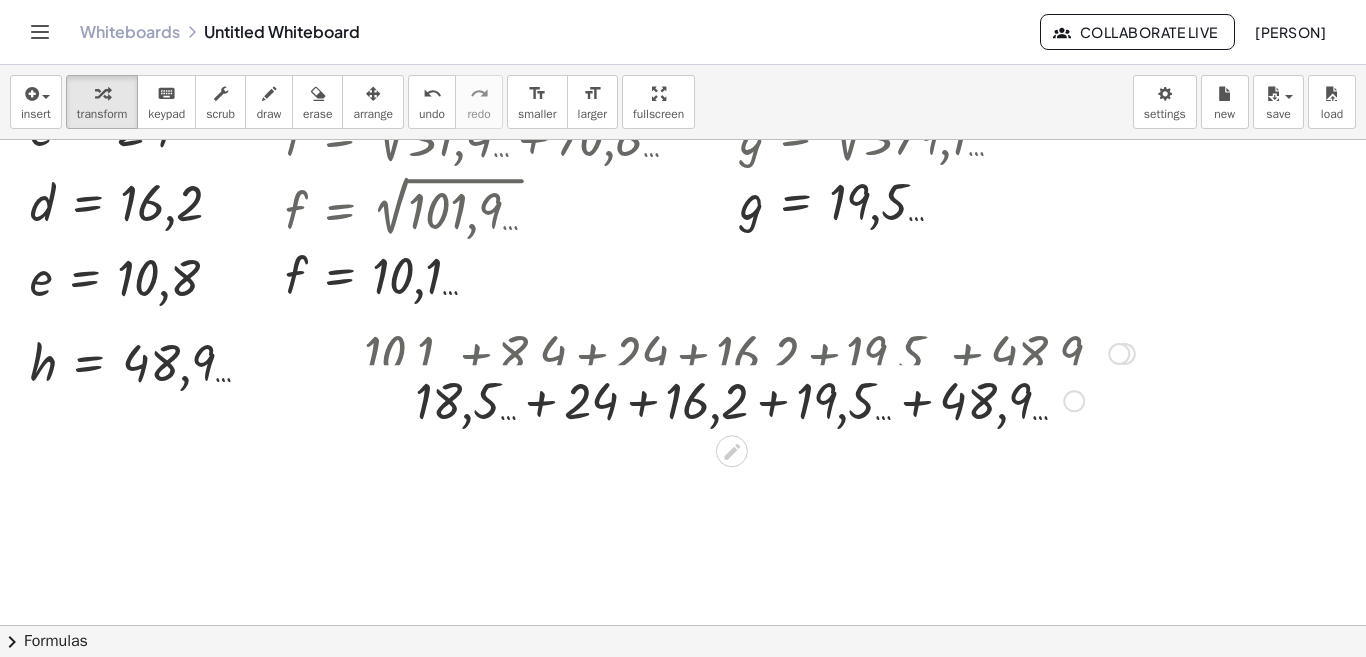 click on "+ f + b + c + d + g + h + 10,1 … + b + c + d + g + h + 10,1 … + 8,4 + c + d + g + h + 10,1 … + 8,4 + 24 + d + g + h + 10,1 … + 8,4 + 24 + 16,2 + g + h + 10,1 … + 8,4 + 24 + 16,2 + 19,5 … + h + 10,1 … + 8,4 + 24 + 16,2 + 19,5 … + 48,9 … + + + + + 24 16,2 19,5 … 48,9 … 18,5 …" at bounding box center (732, 354) 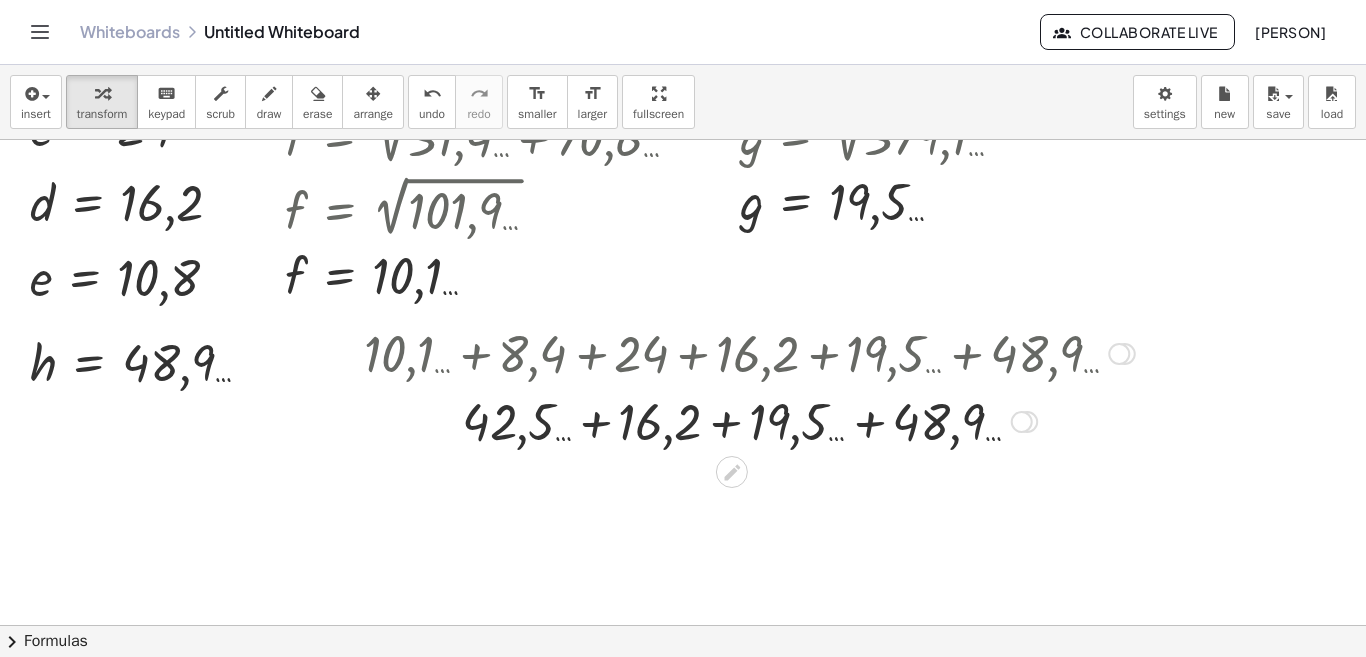 click at bounding box center [749, 420] 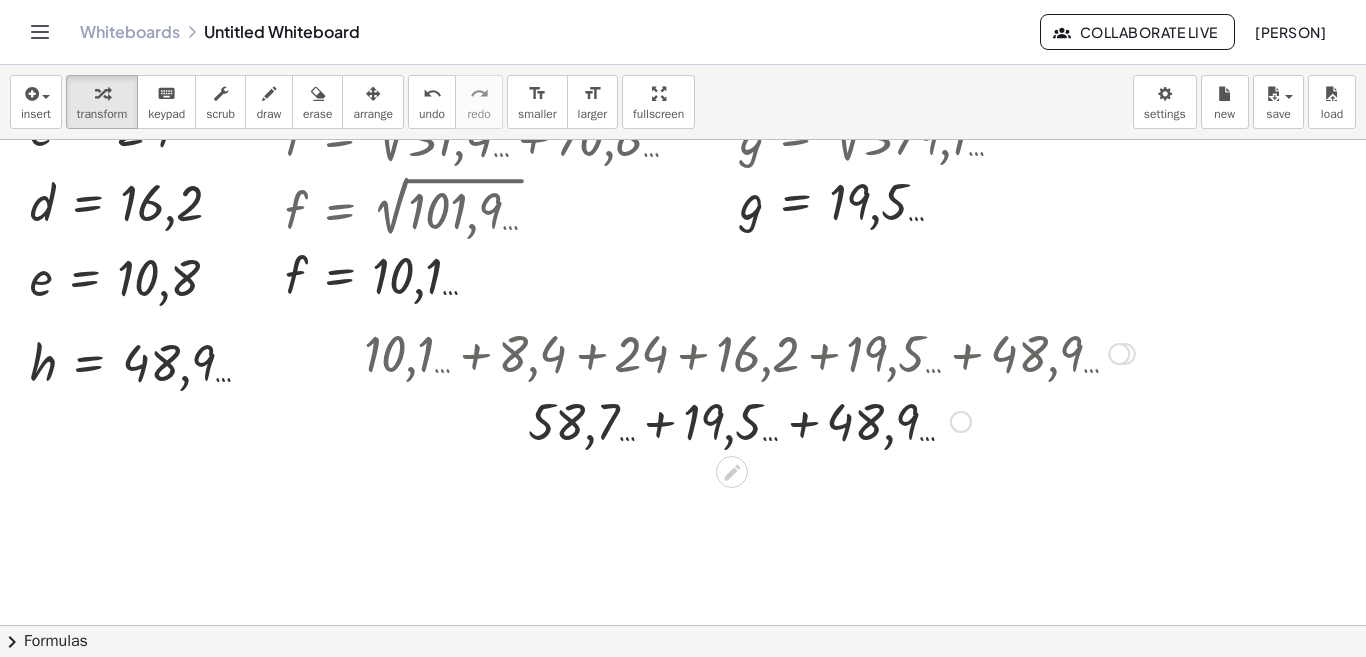 click at bounding box center (749, 420) 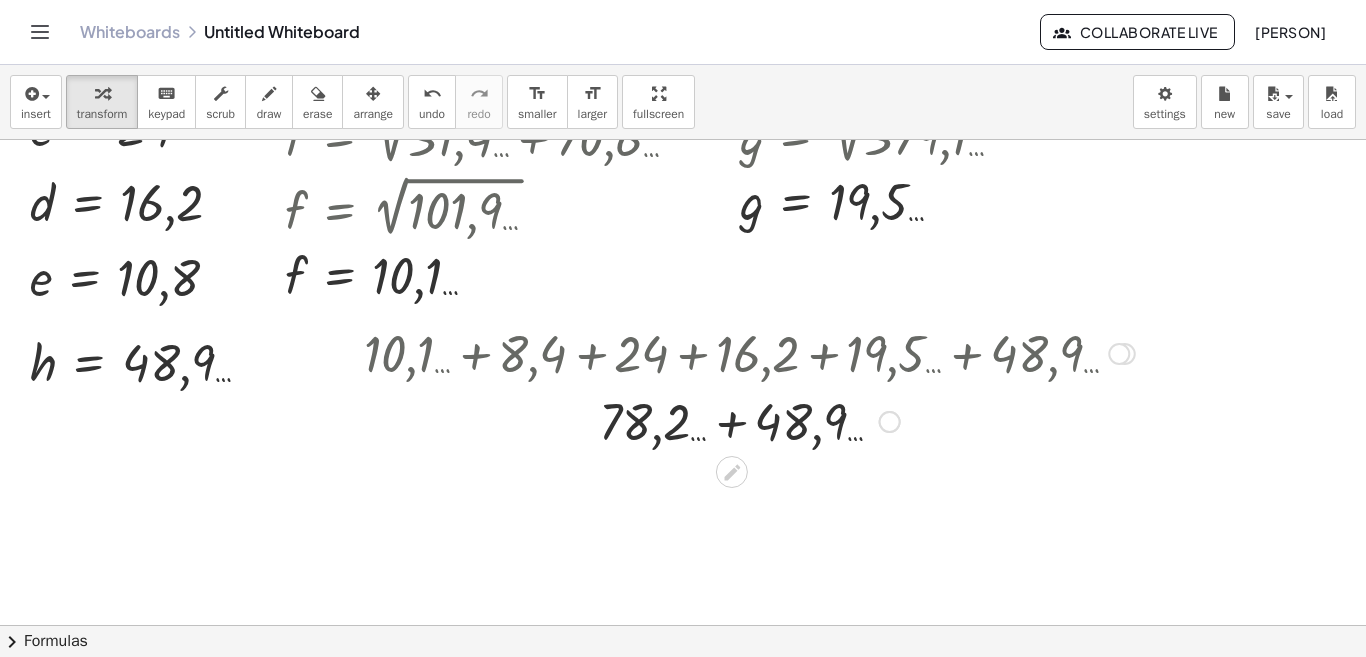 click at bounding box center [749, 420] 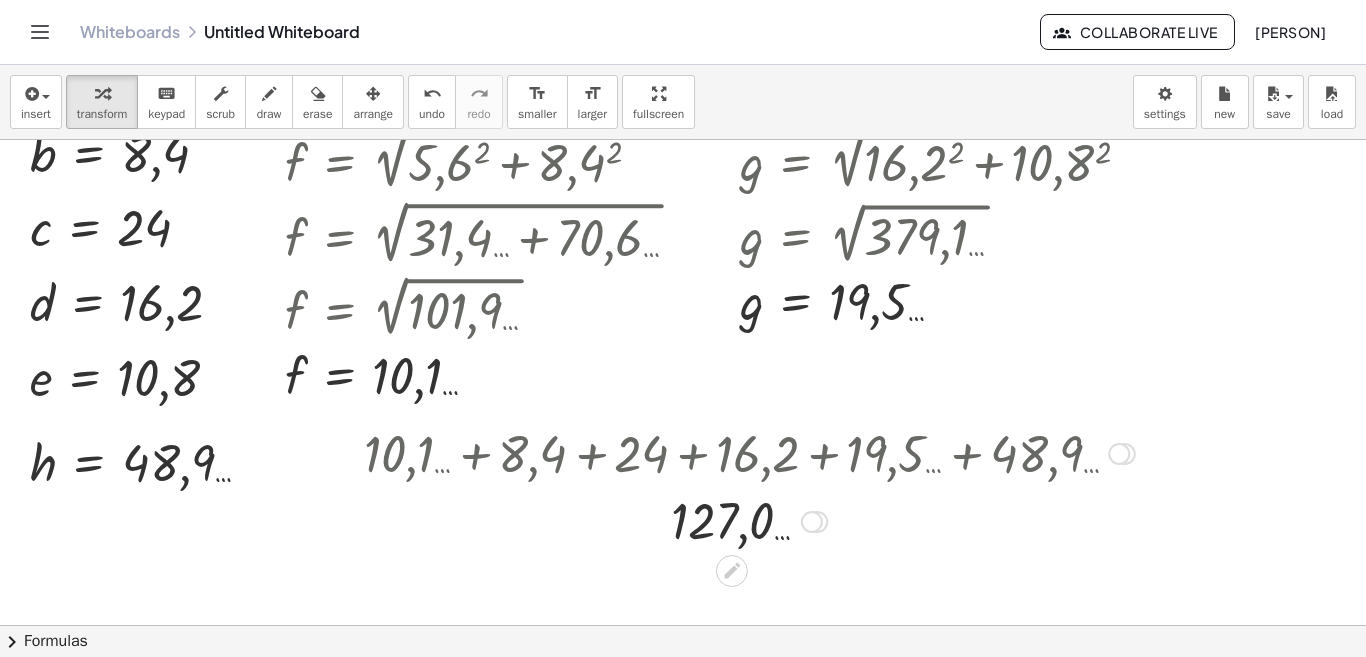 scroll, scrollTop: 0, scrollLeft: 0, axis: both 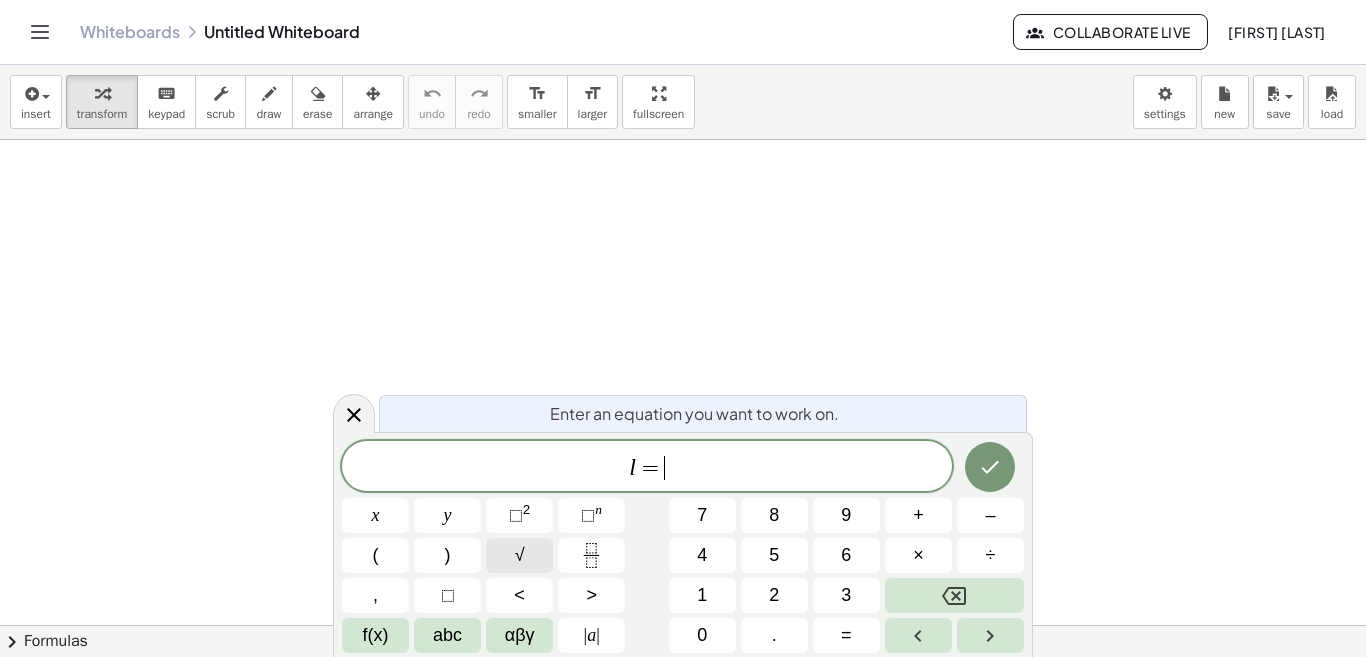 click on "√" at bounding box center [519, 555] 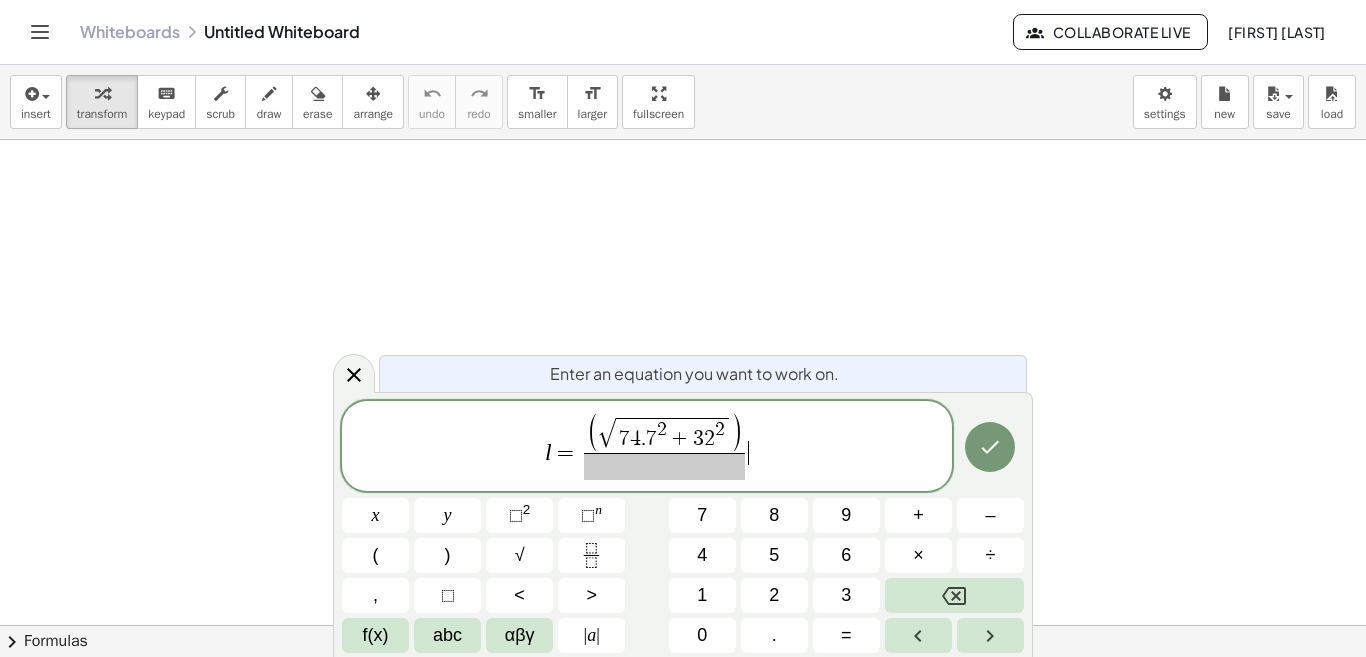 click on "( √ 7 4 . 7 2 + 3 2 2 ) ​" at bounding box center [664, 447] 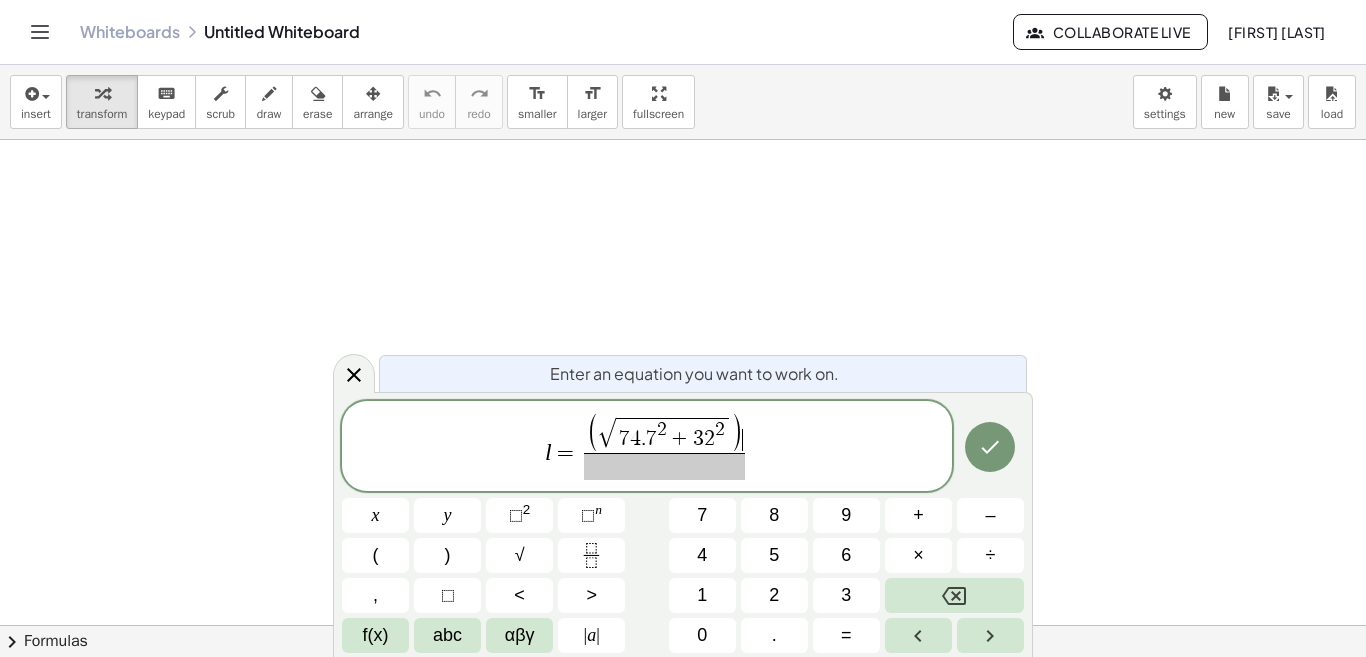 click on ")" at bounding box center (737, 434) 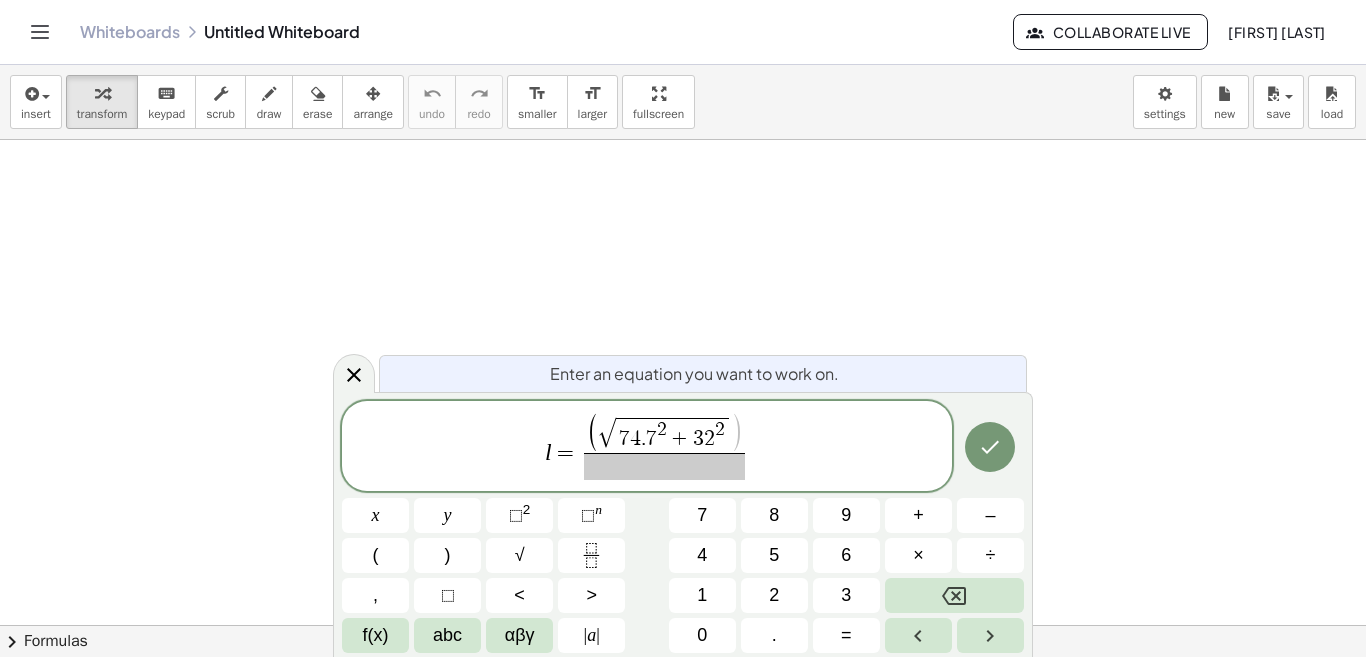click on "( √ 7 4 . 7 2 + 3 2 2 ​ )" at bounding box center (665, 434) 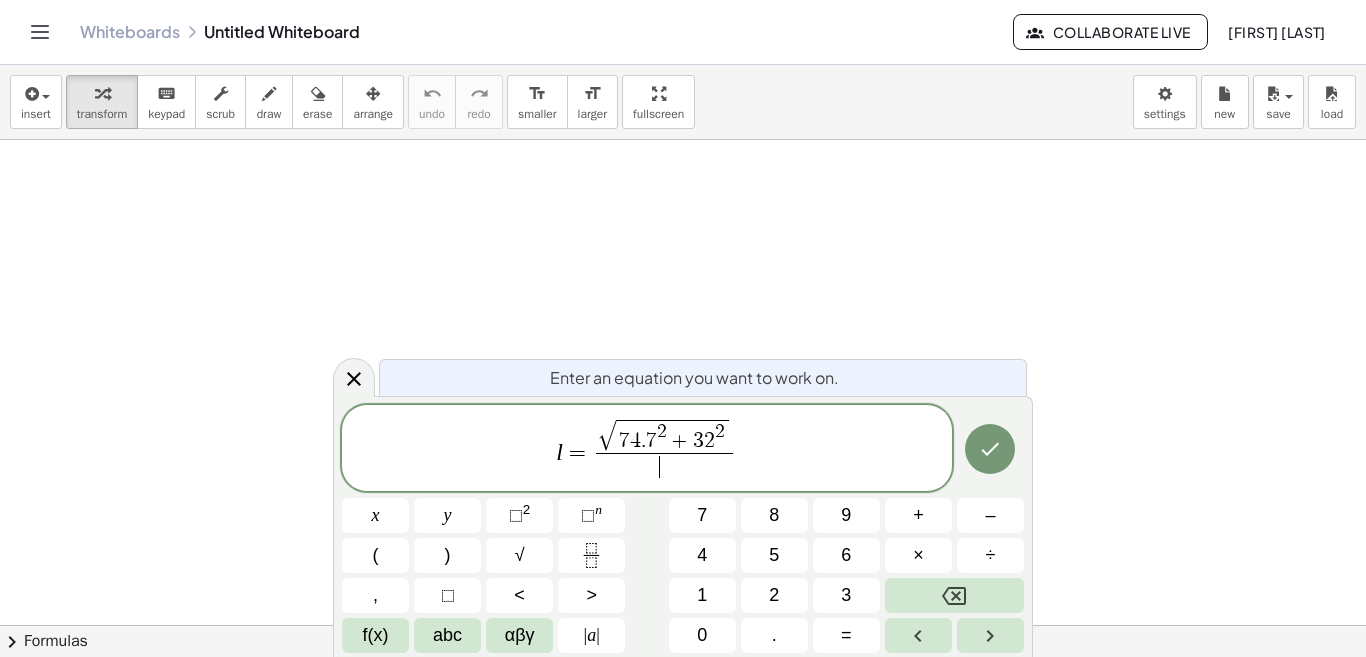 click on "​" at bounding box center [665, 466] 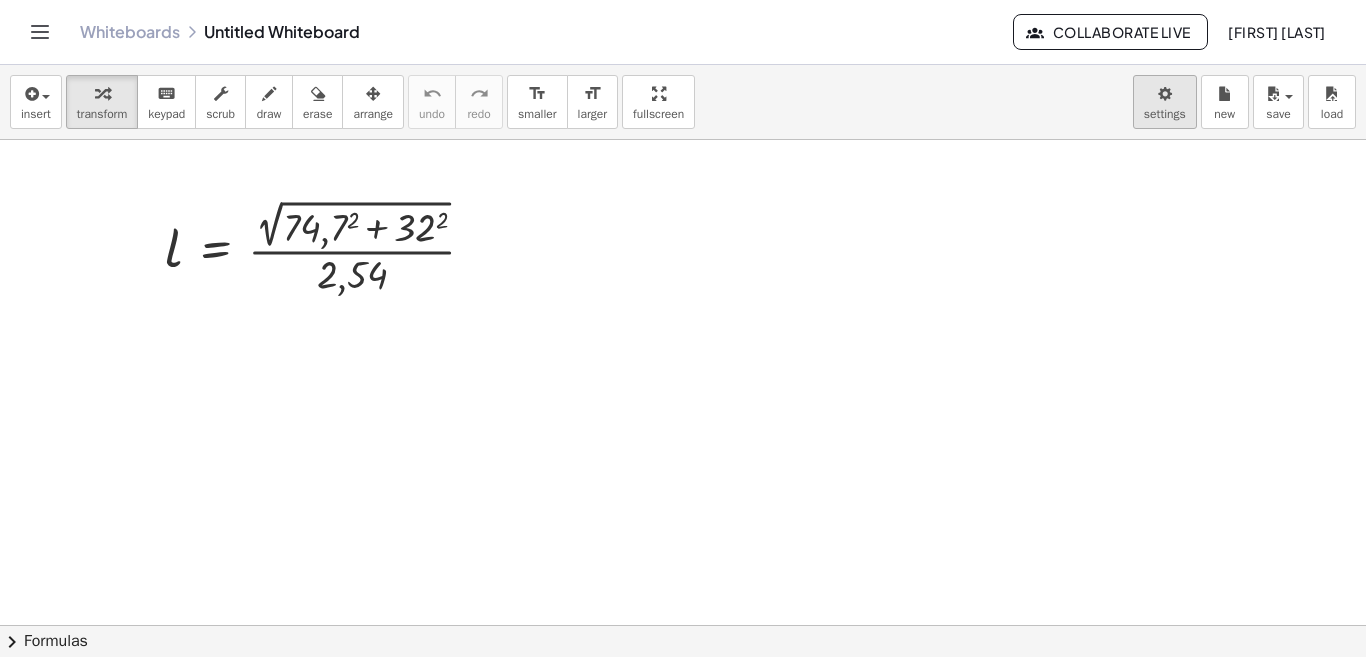 click on "Graspable Math Activities Whiteboards Classes Account v1.28.2 | Privacy policy © 2025 | Graspable, Inc. Whiteboards Untitled Whiteboard Collaborate Live  Tài Anh Nguyễn   insert select one: Math Expression Function Text Youtube Video Graphing Geometry Geometry 3D transform keyboard keypad scrub draw erase arrange undo undo redo redo format_size smaller format_size larger fullscreen load   save new settings l = · 2 √ ( + 74,7 2 + 32 2 ) · 2,54 × chevron_right  Formulas
Drag one side of a formula onto a highlighted expression on the canvas to apply it.
Quadratic Formula
+ · a · x 2 + · b · x + c = 0
⇔
x = · ( − b ± 2 √ ( + b 2 − · 4 · a · c ) ) · 2 · a
+ x 2 + · p · x + q = 0
⇔
x" at bounding box center [683, 328] 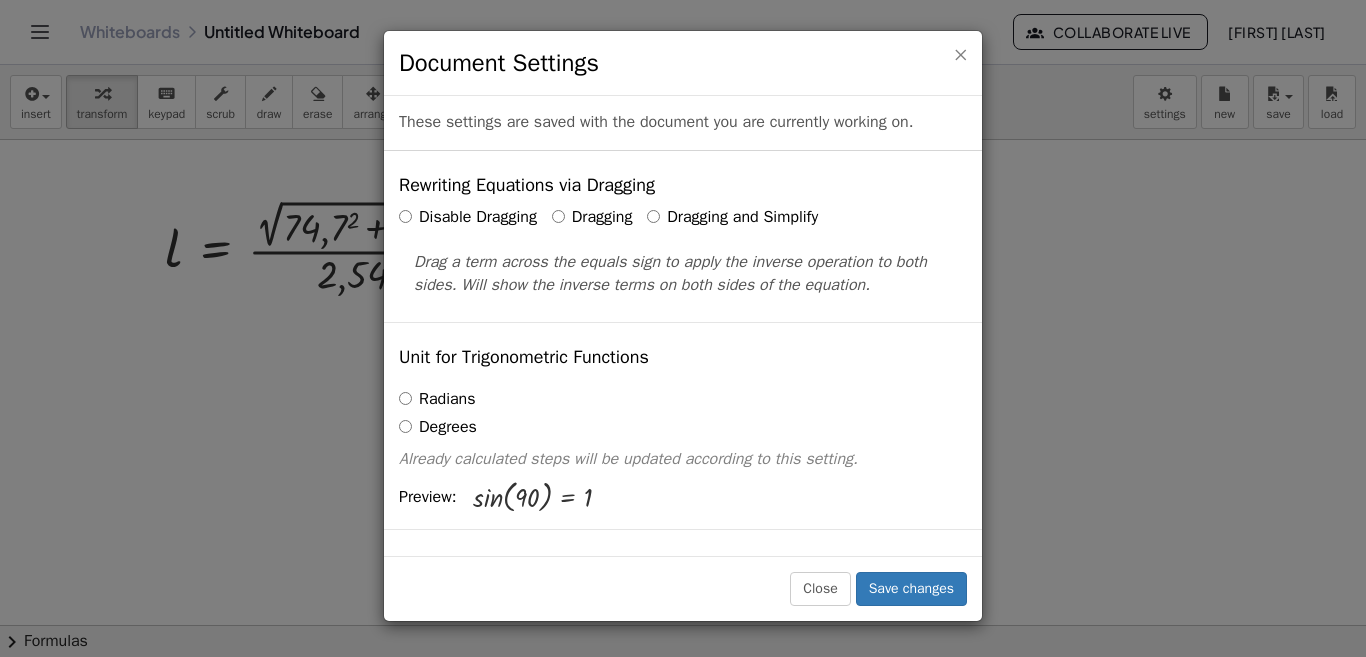 click on "×" at bounding box center (960, 54) 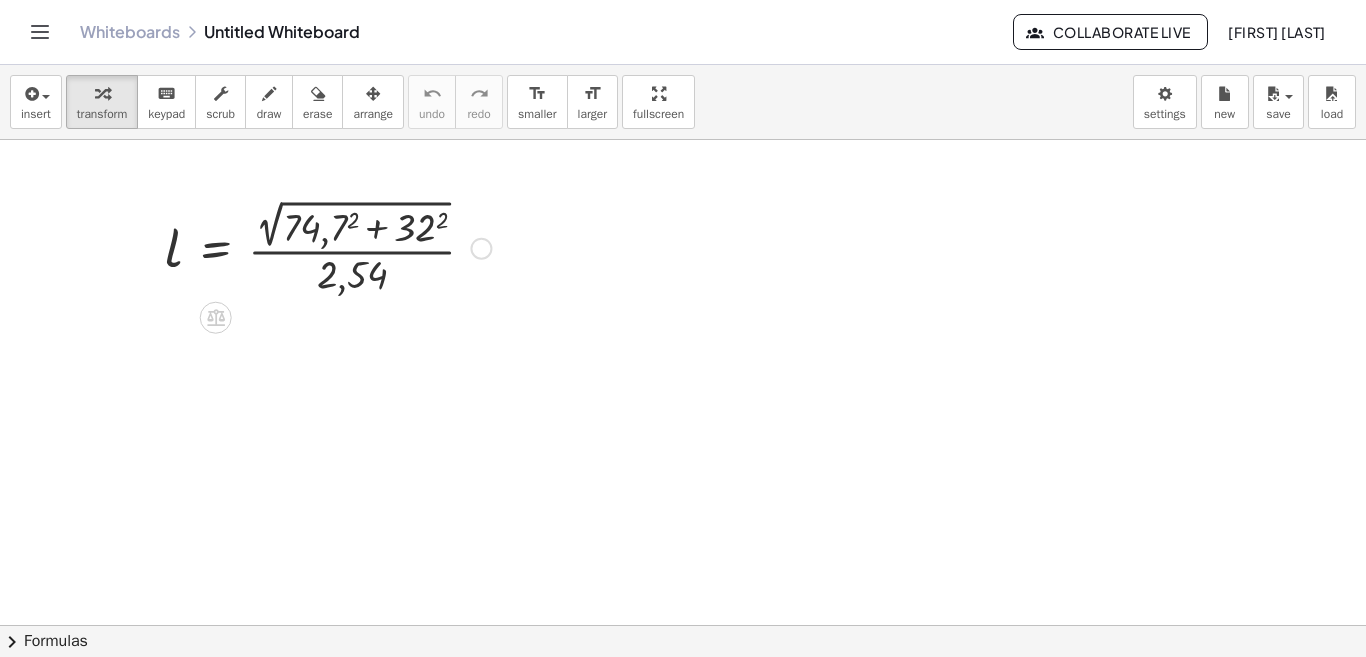 click at bounding box center [328, 246] 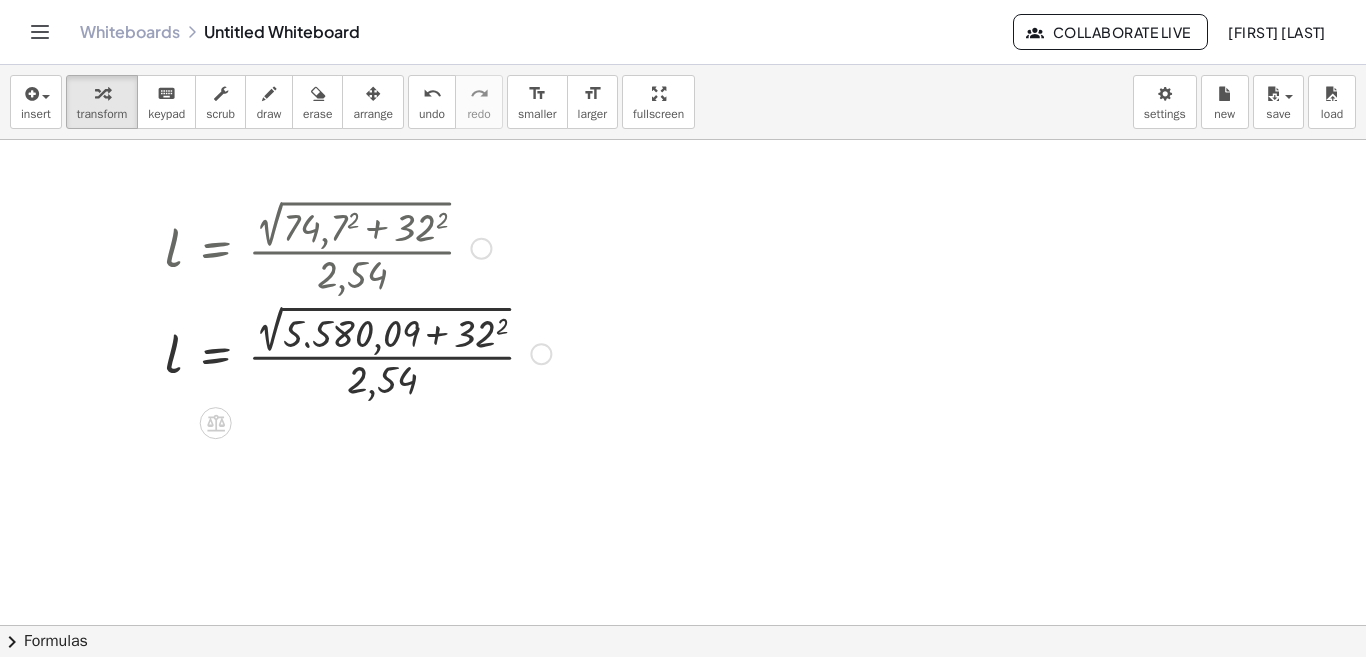 click at bounding box center [358, 351] 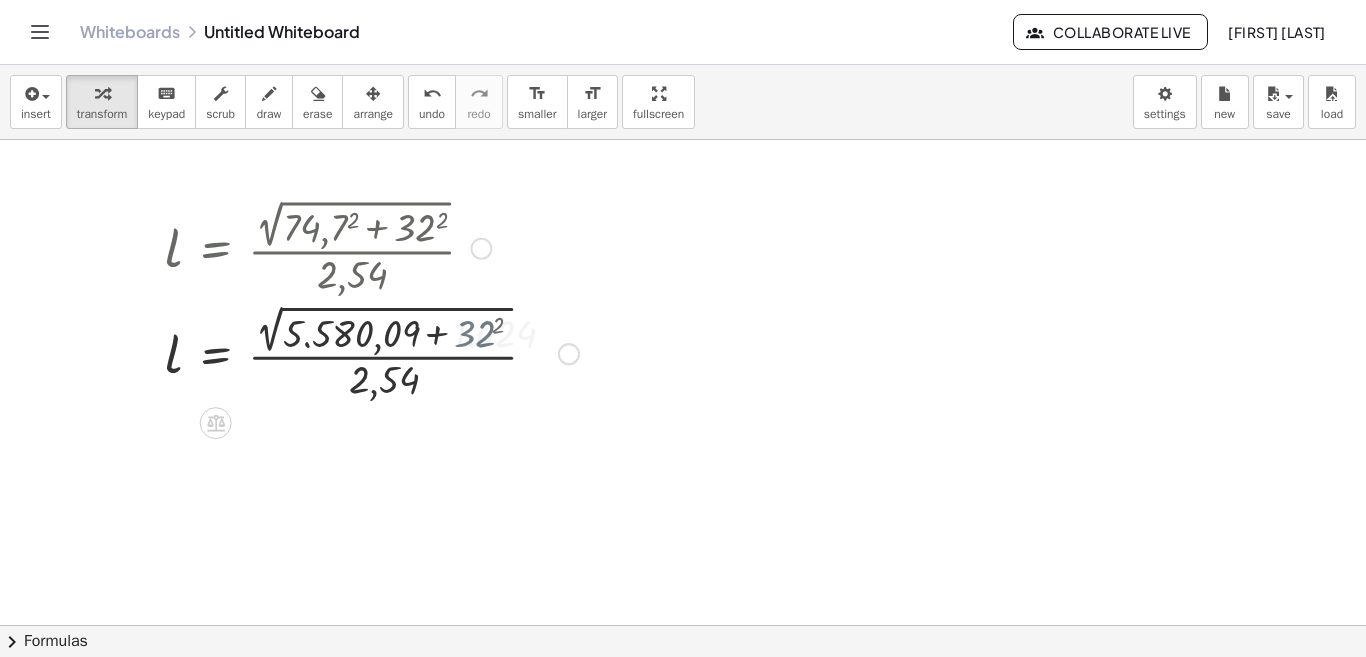 click at bounding box center [372, 351] 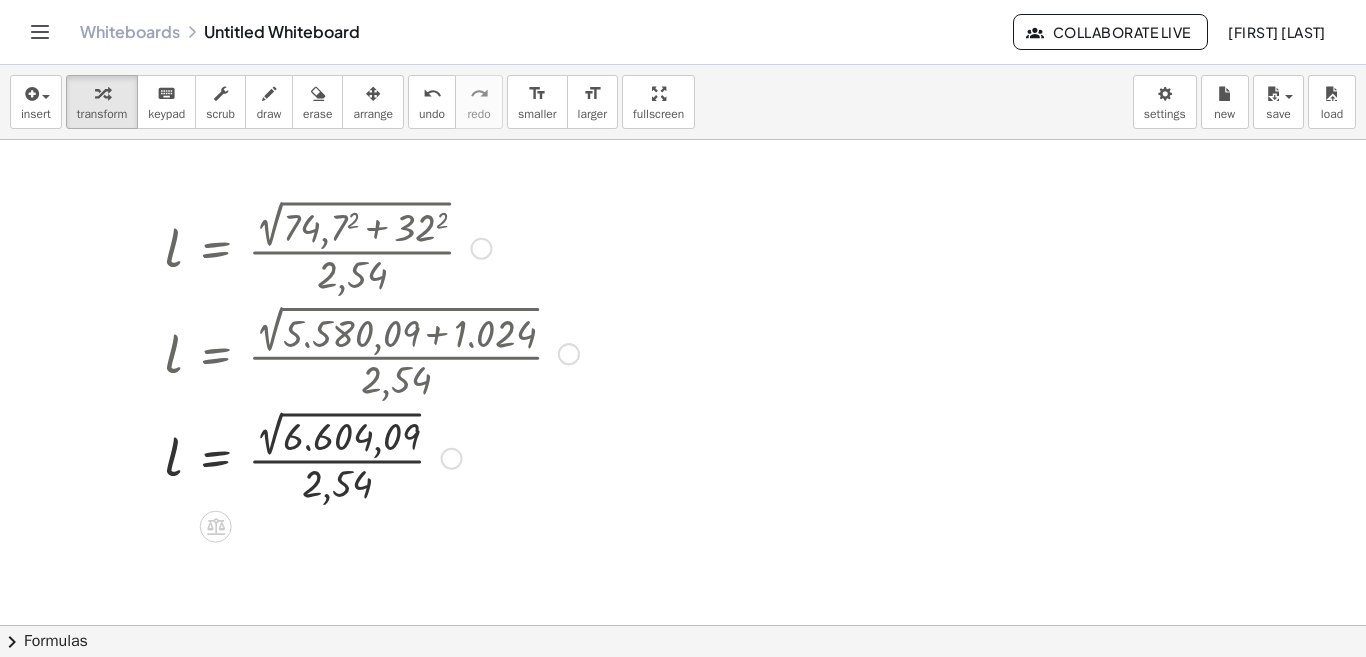 click at bounding box center (372, 457) 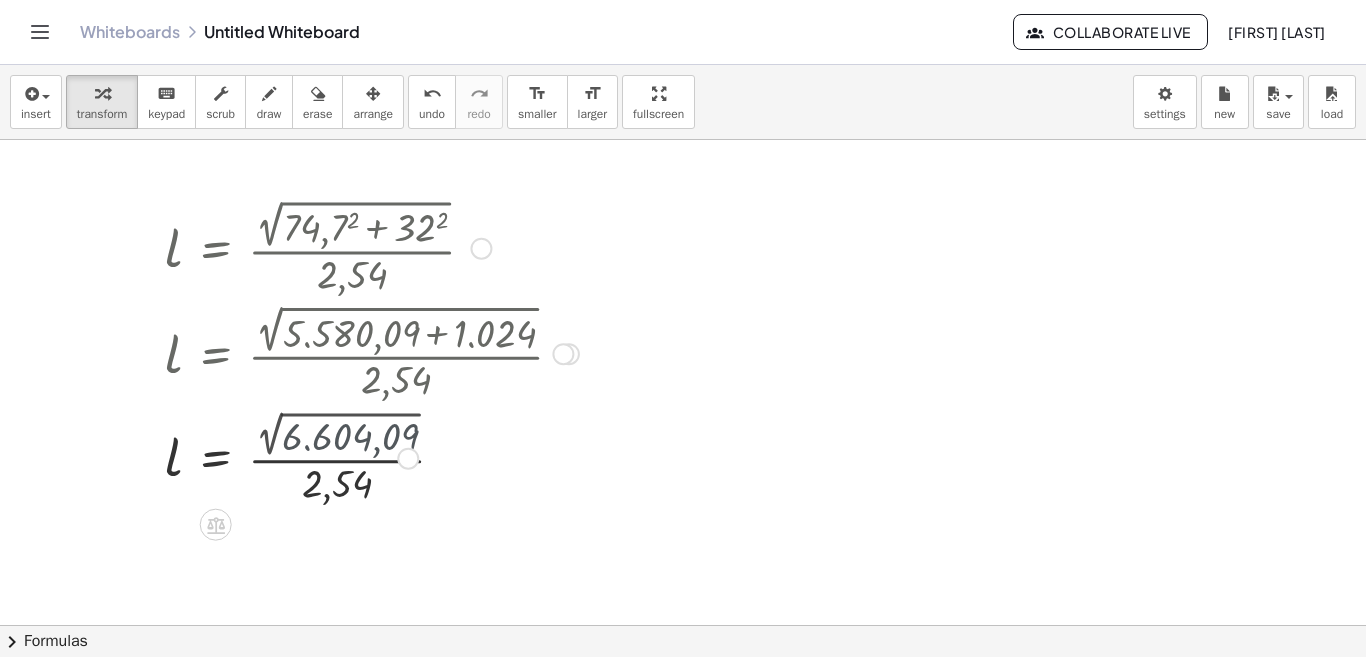 click at bounding box center (372, 457) 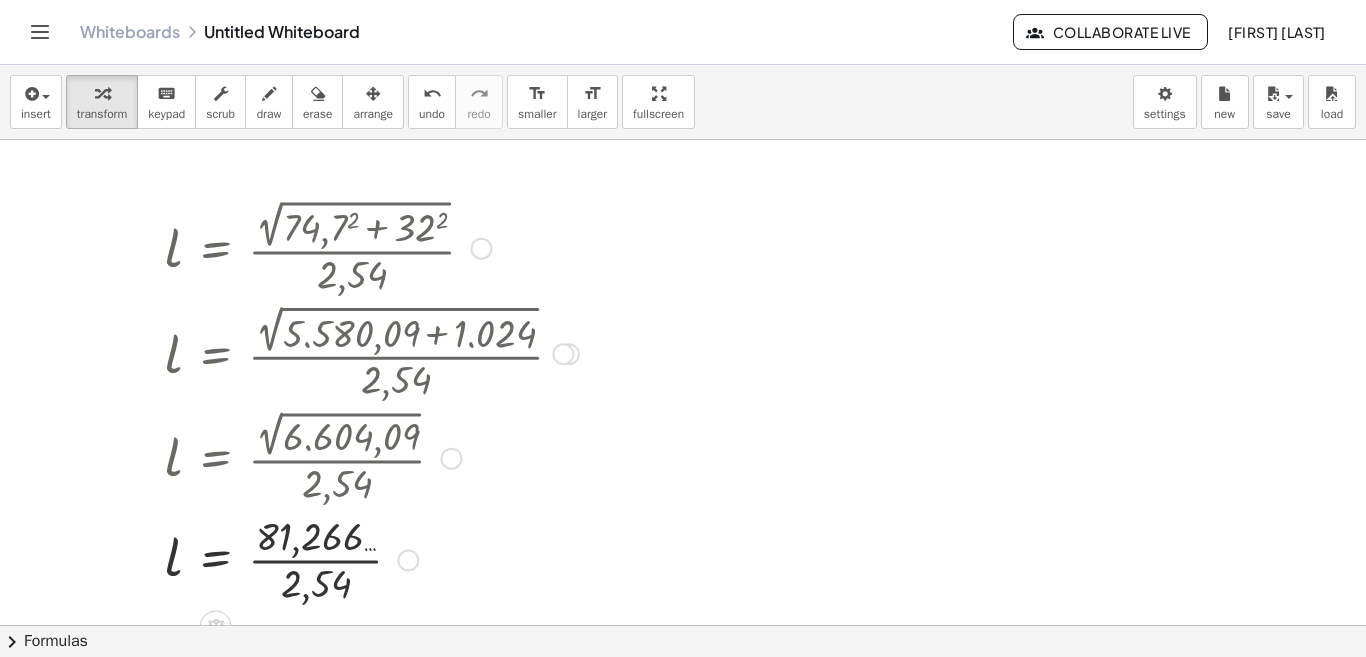 click at bounding box center [372, 558] 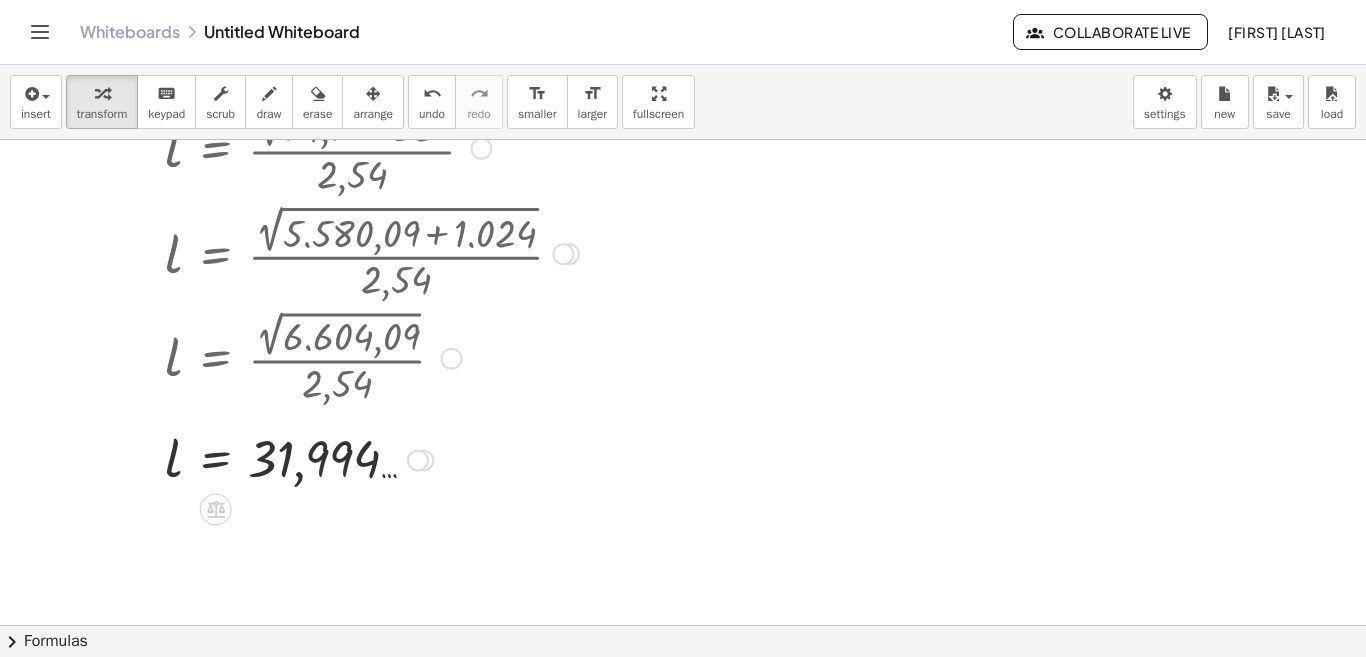 scroll, scrollTop: 0, scrollLeft: 0, axis: both 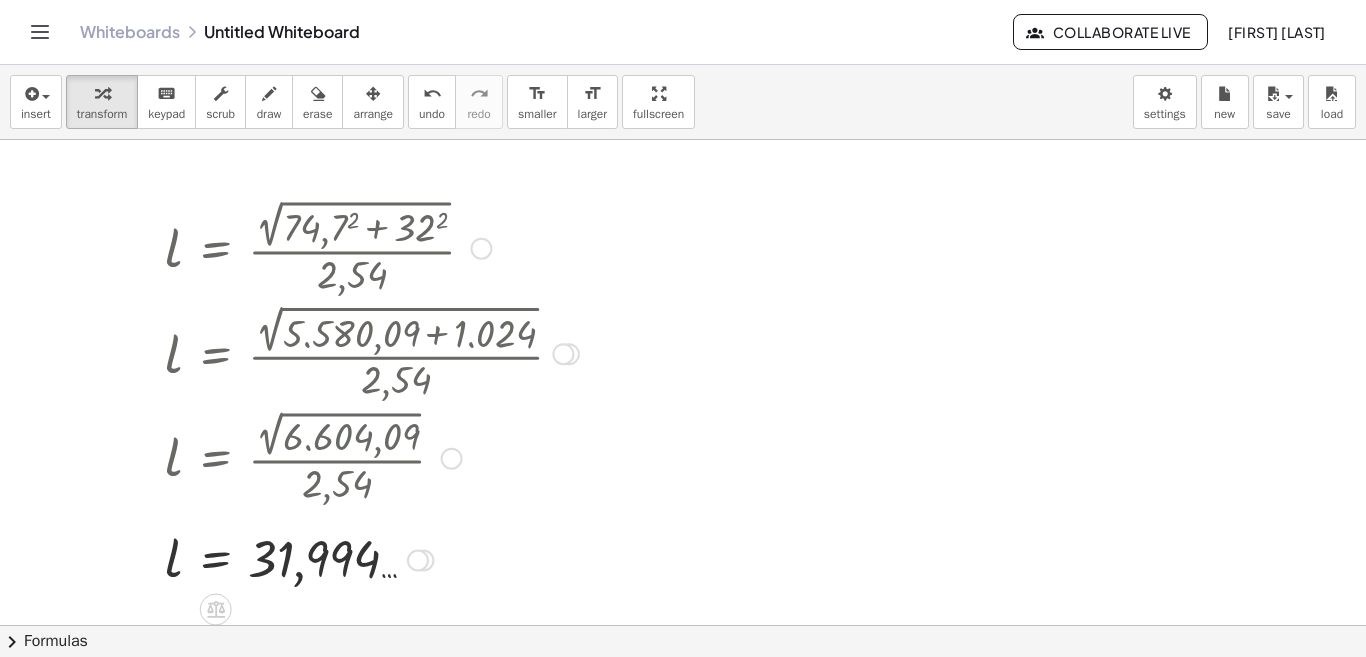 click at bounding box center (481, 249) 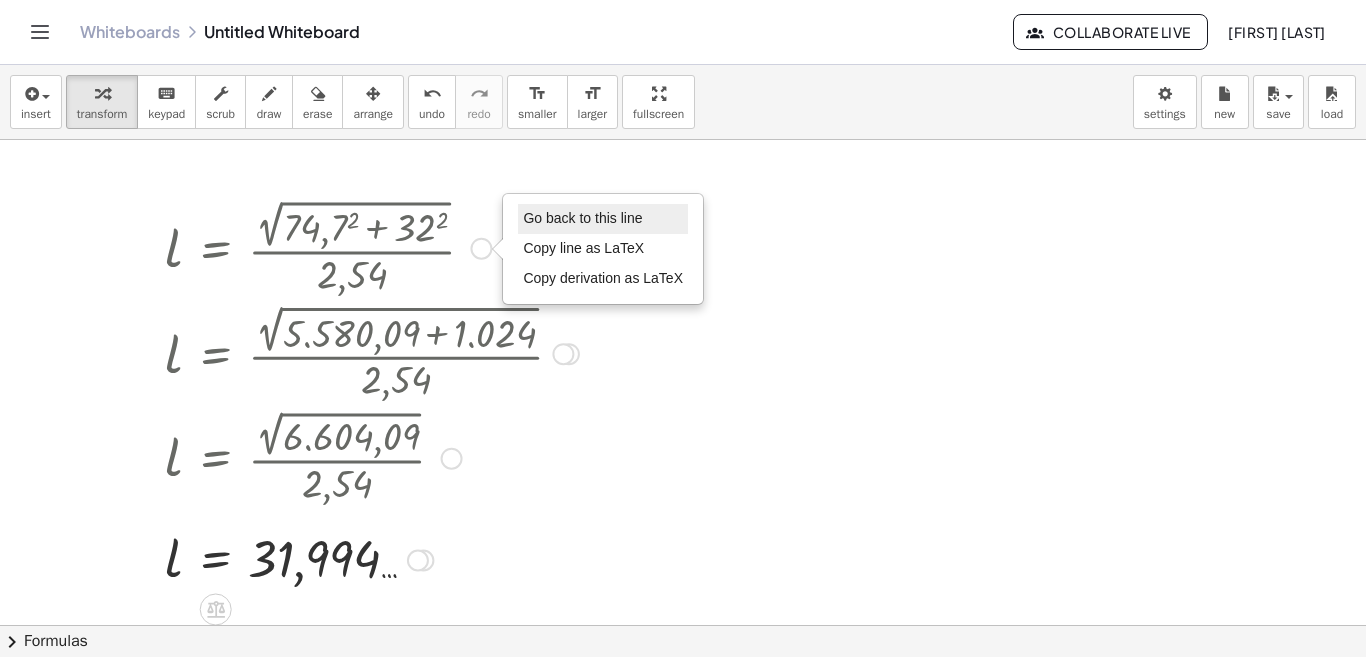 click on "Go back to this line" at bounding box center [603, 219] 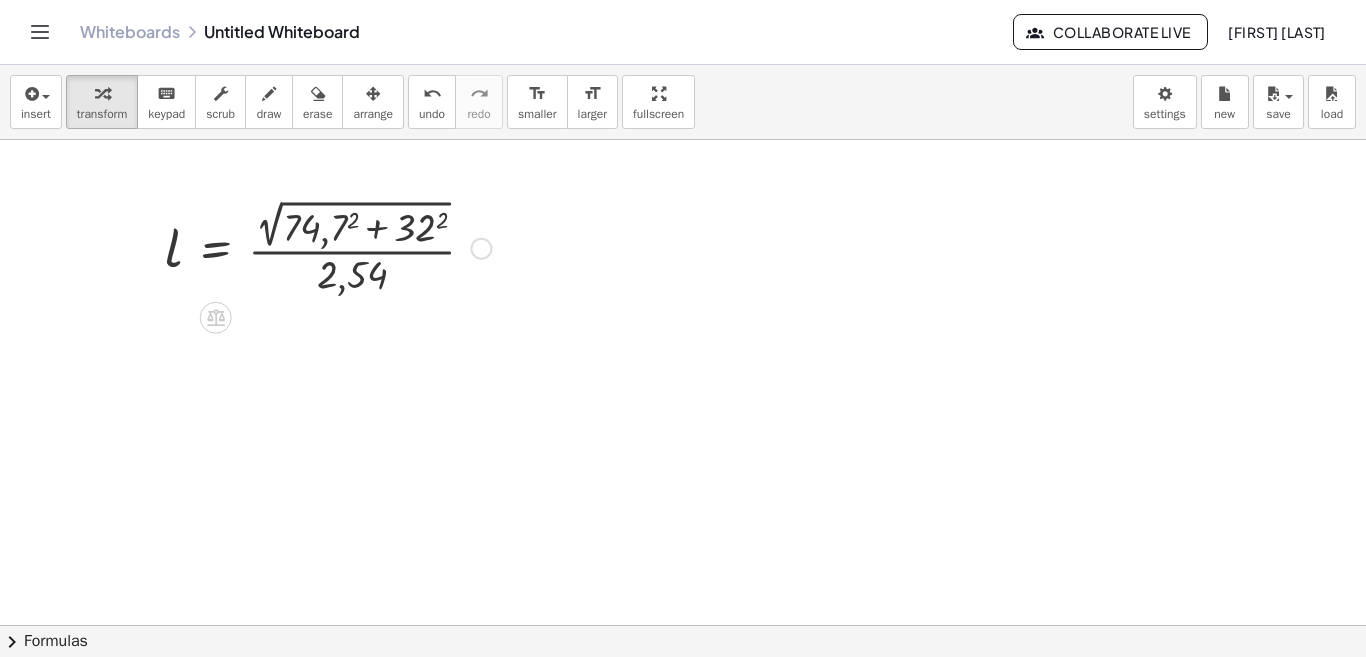 click on "Go back to this line Copy line as LaTeX Copy derivation as LaTeX" at bounding box center [481, 249] 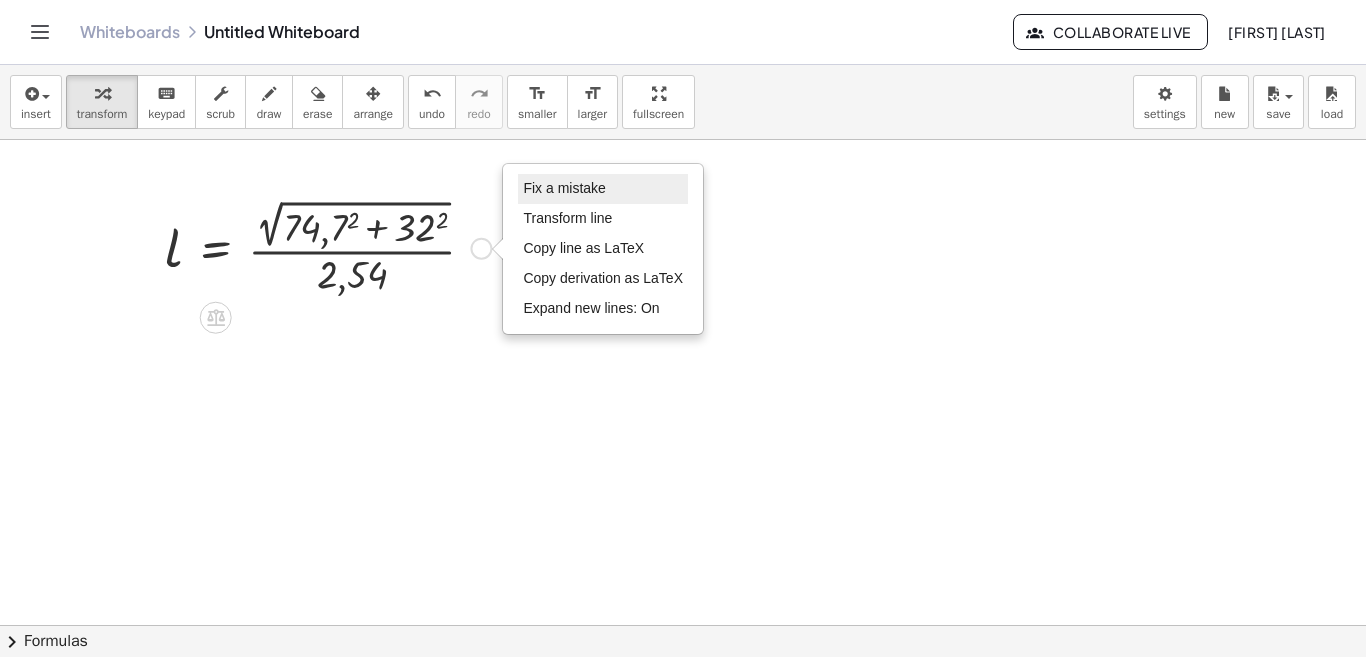 click on "Fix a mistake" at bounding box center (603, 189) 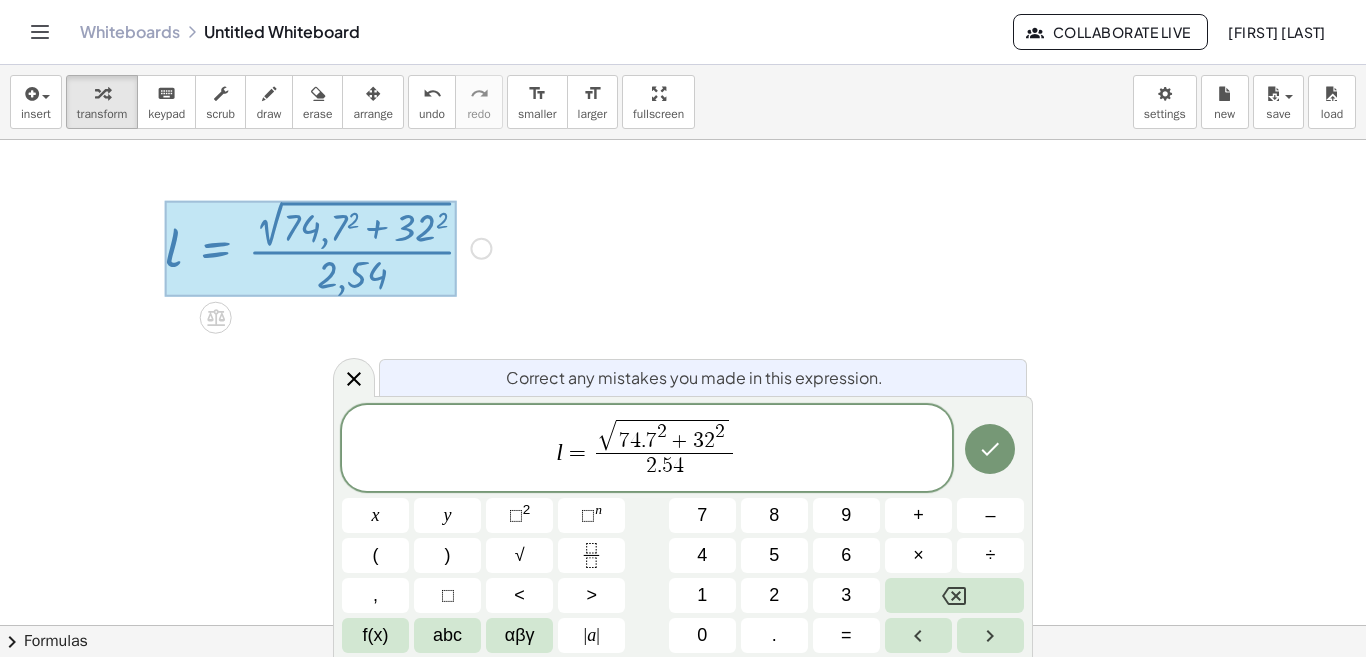 click on "=" at bounding box center (577, 453) 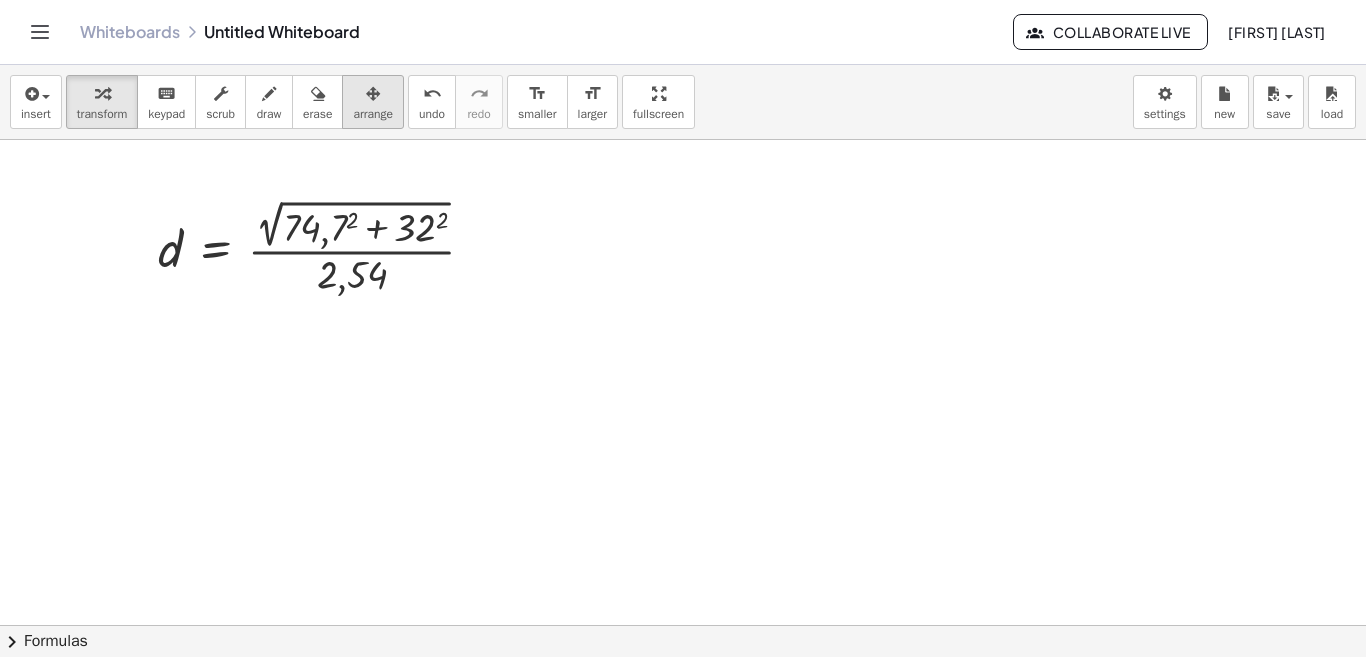 click on "arrange" at bounding box center (373, 114) 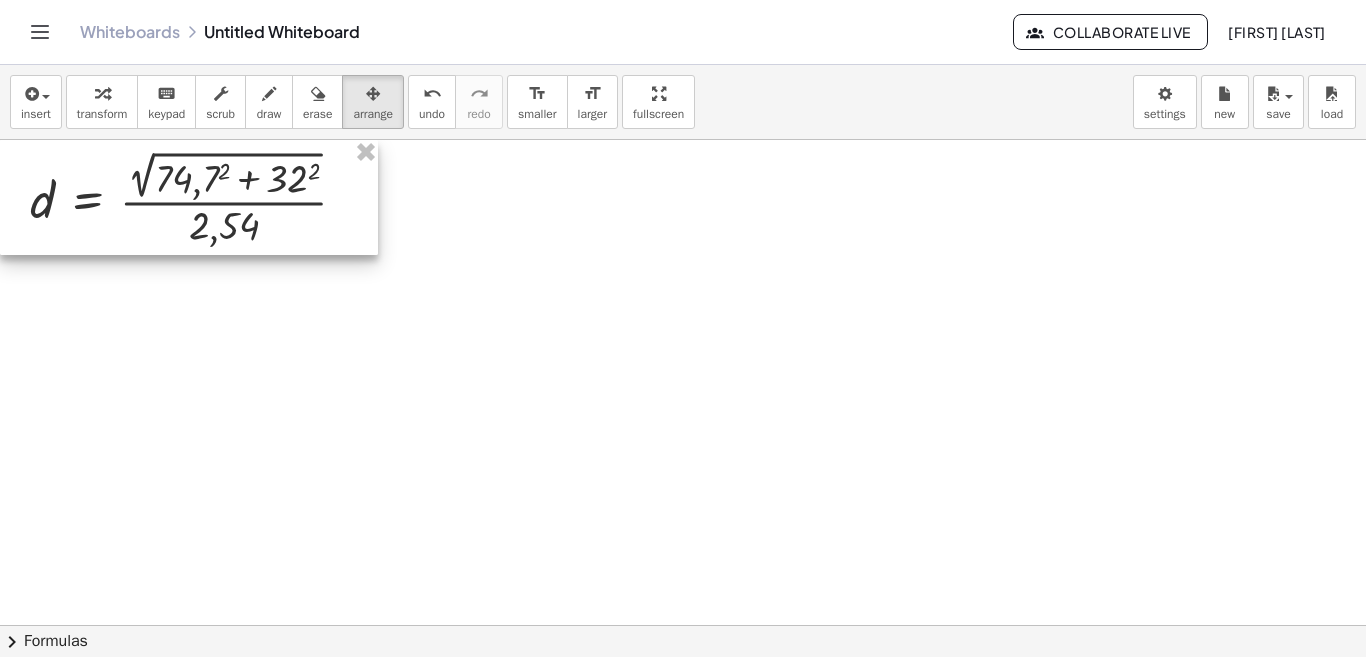 drag, startPoint x: 321, startPoint y: 260, endPoint x: 0, endPoint y: 73, distance: 371.49698 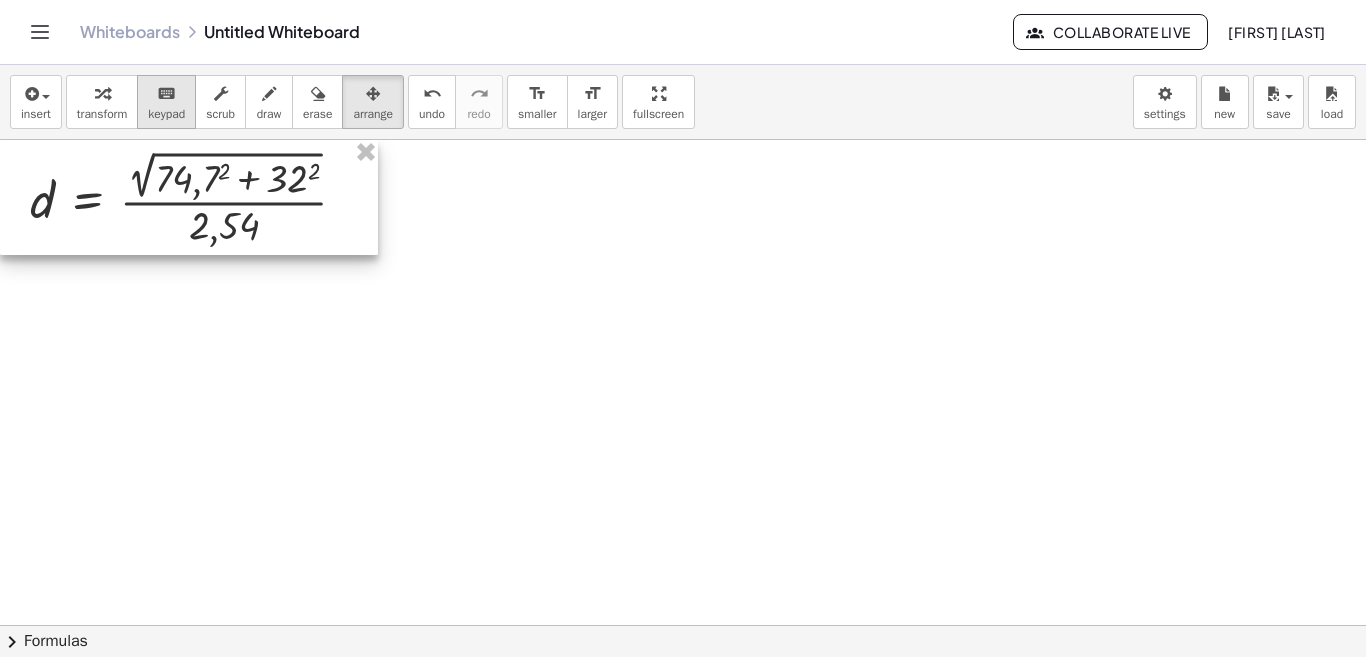 click on "keypad" at bounding box center (166, 114) 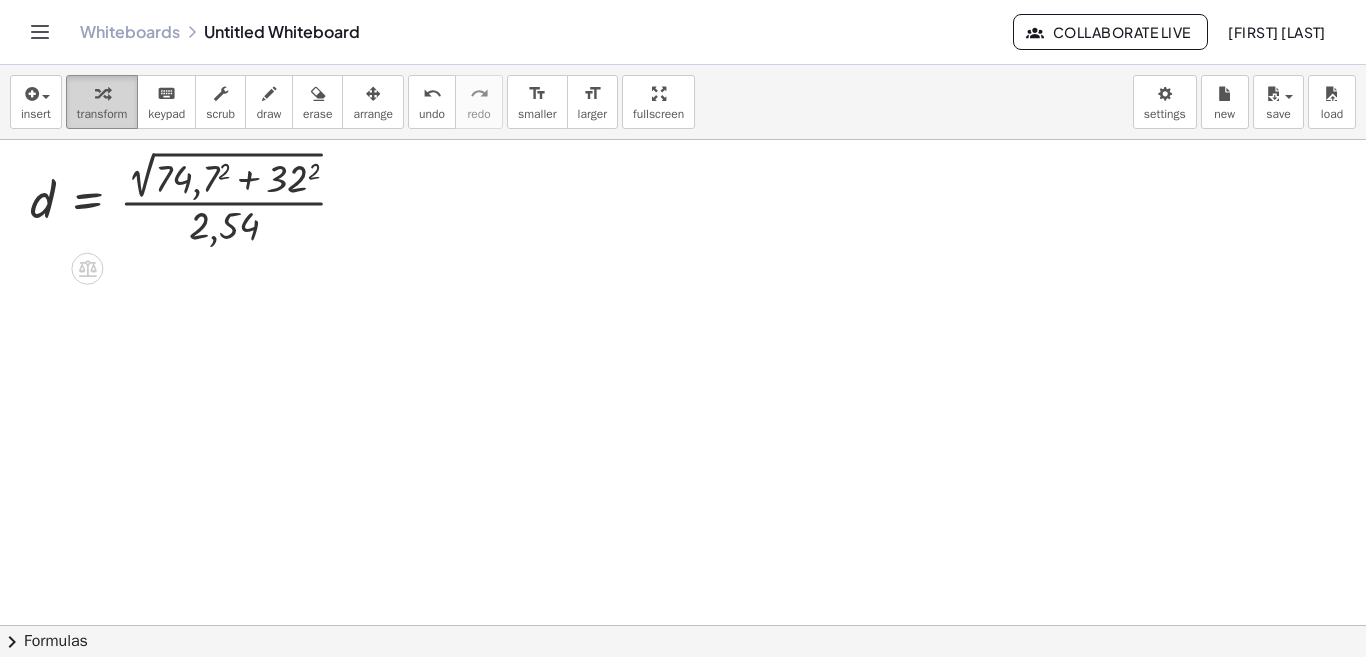 click on "transform" at bounding box center (102, 102) 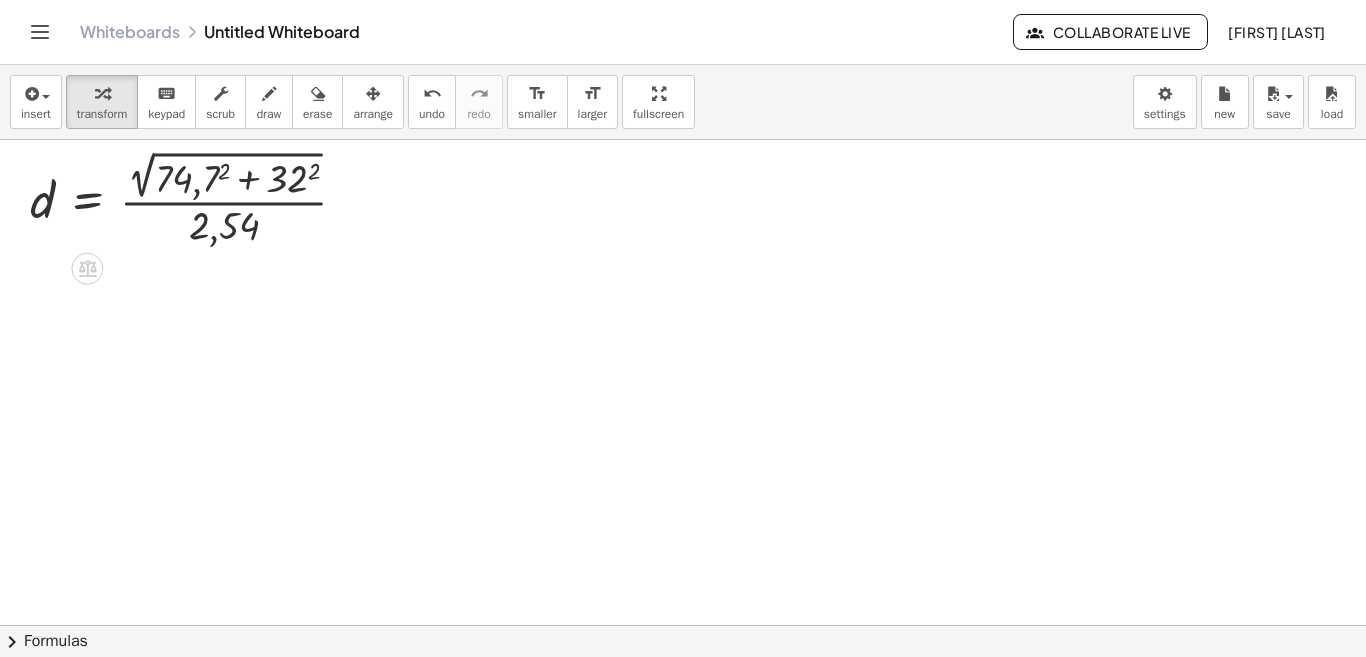 click at bounding box center (196, 197) 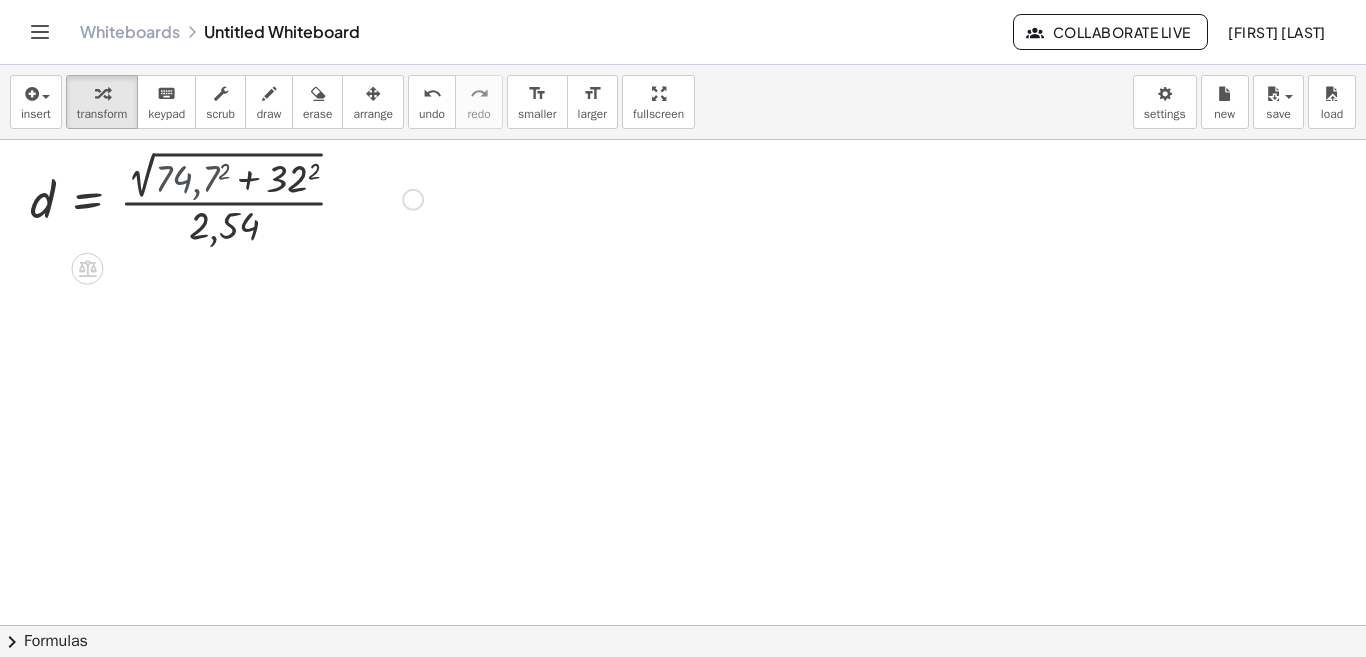 click at bounding box center (226, 197) 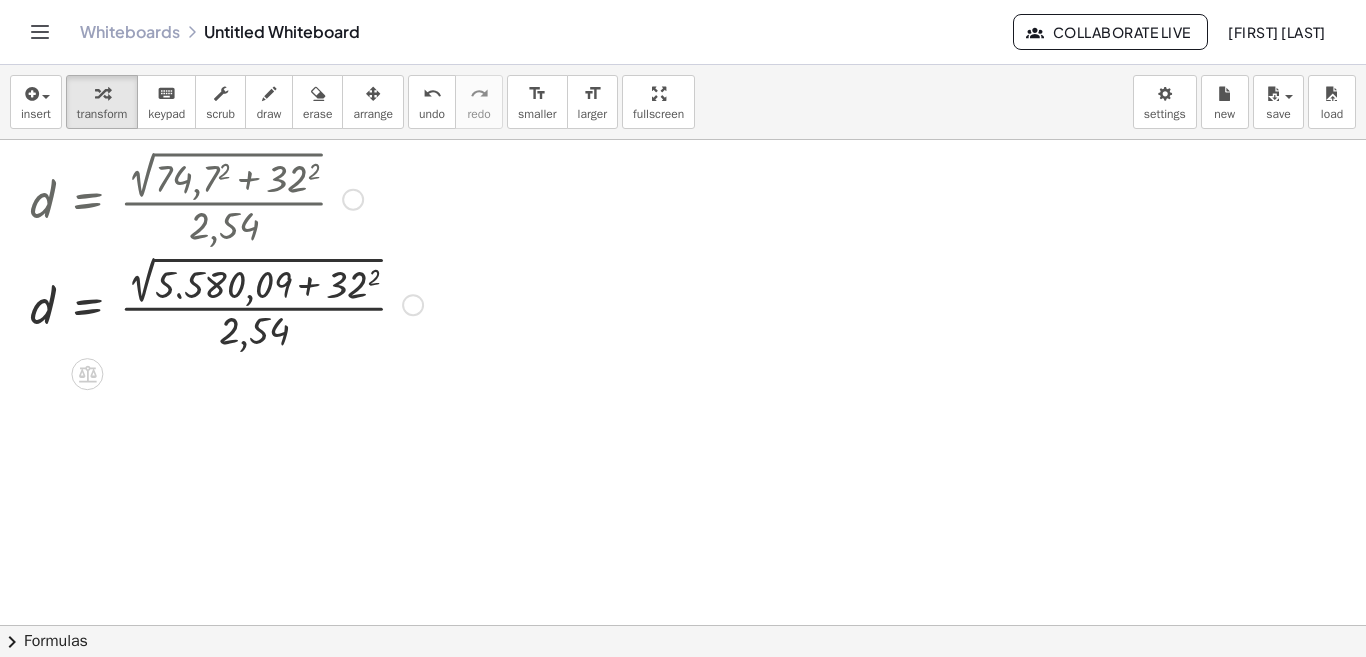 click at bounding box center (226, 302) 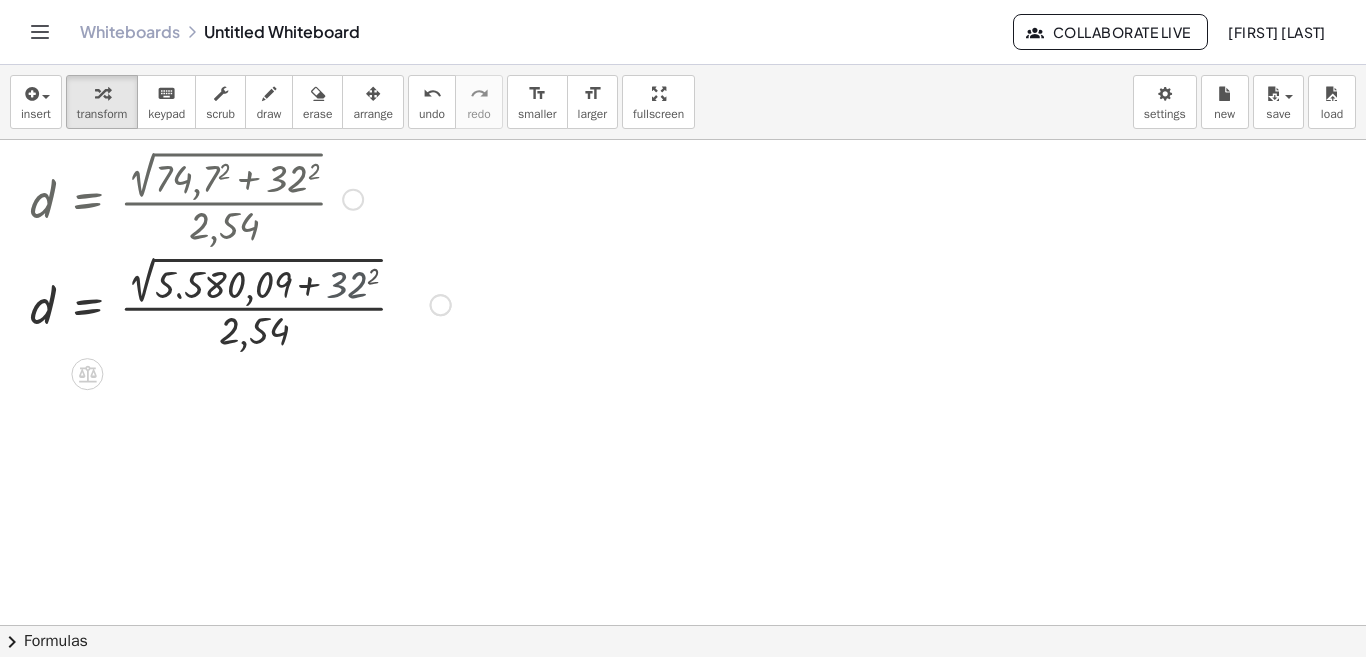 click at bounding box center [240, 302] 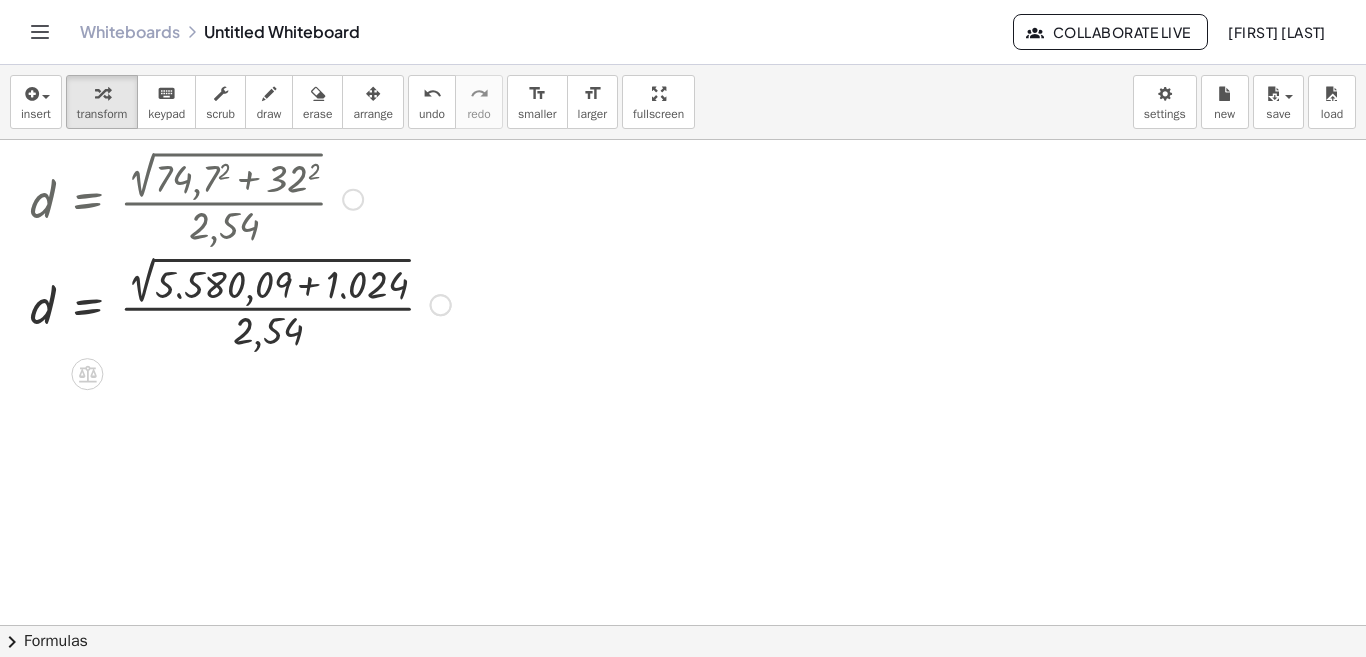 click at bounding box center (240, 302) 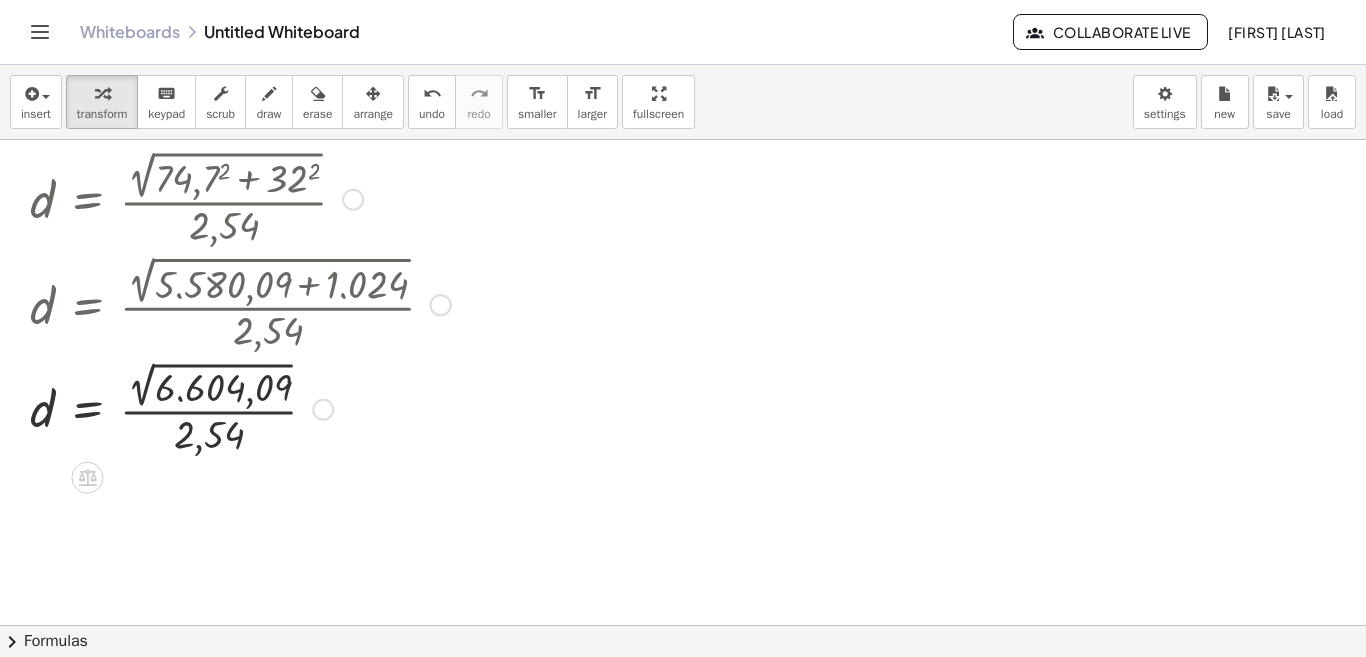 click at bounding box center (240, 408) 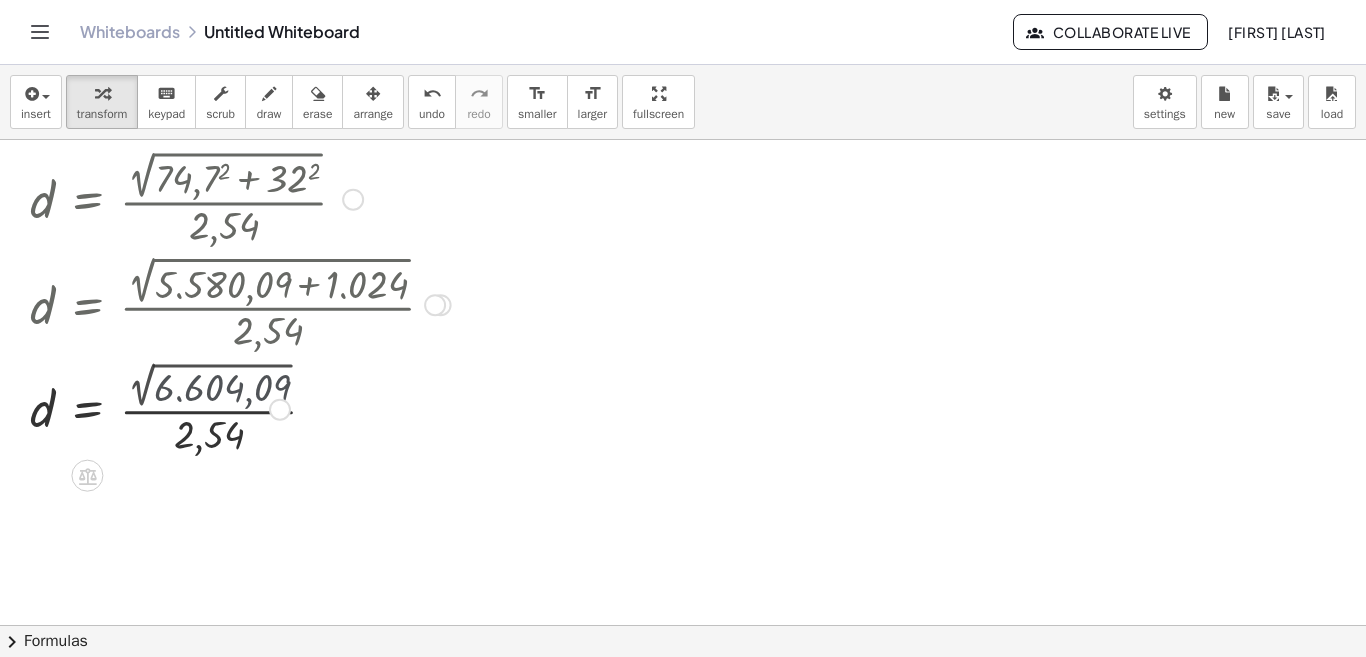 click at bounding box center [240, 408] 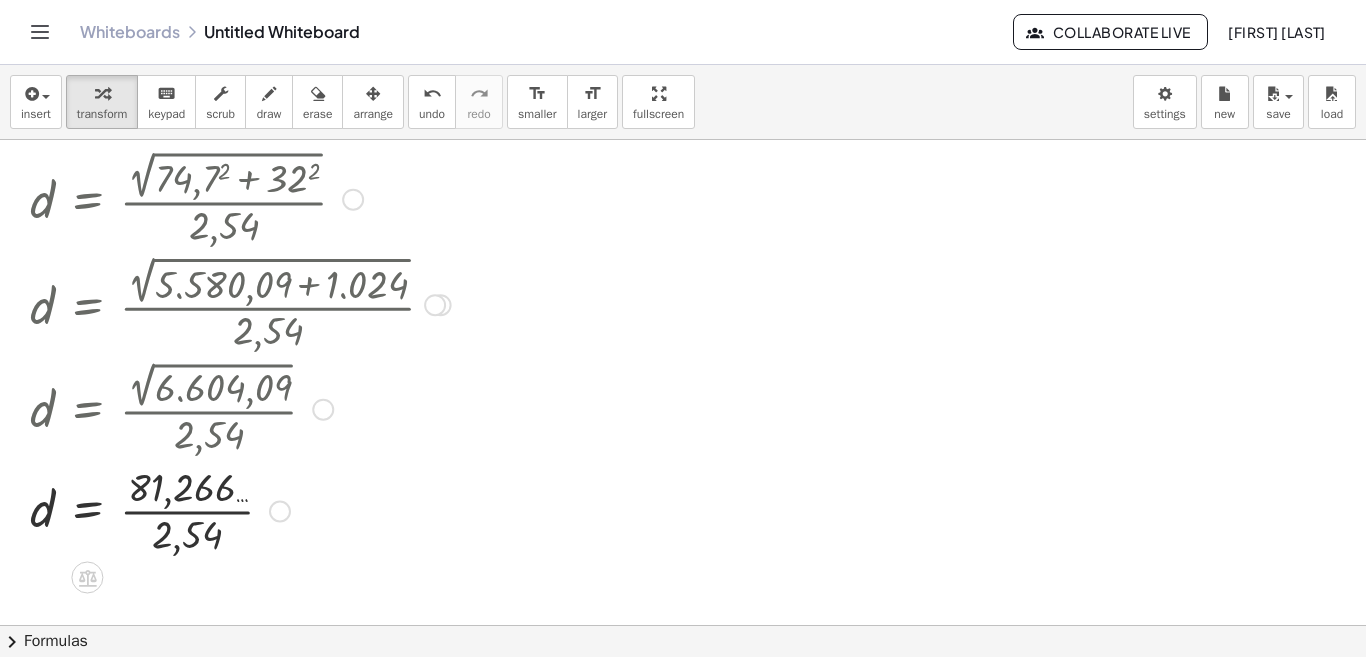 click at bounding box center (240, 509) 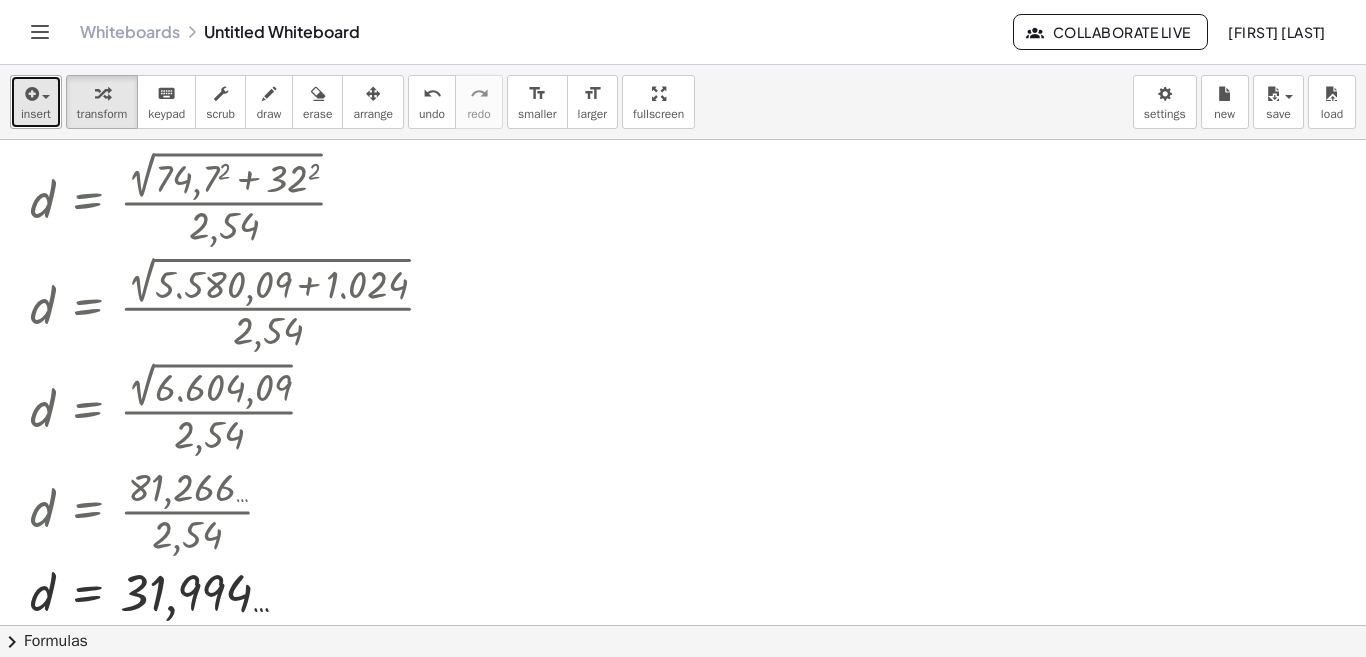 click on "insert" at bounding box center (36, 114) 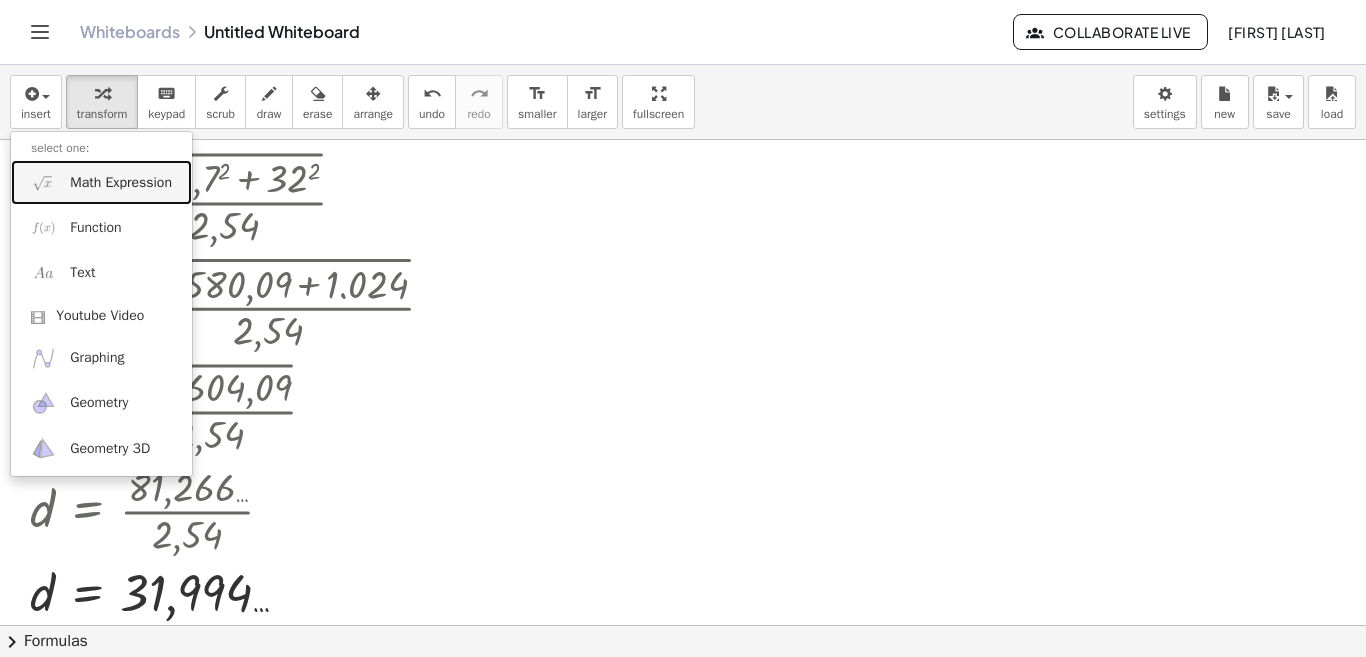 click on "Math Expression" at bounding box center (121, 183) 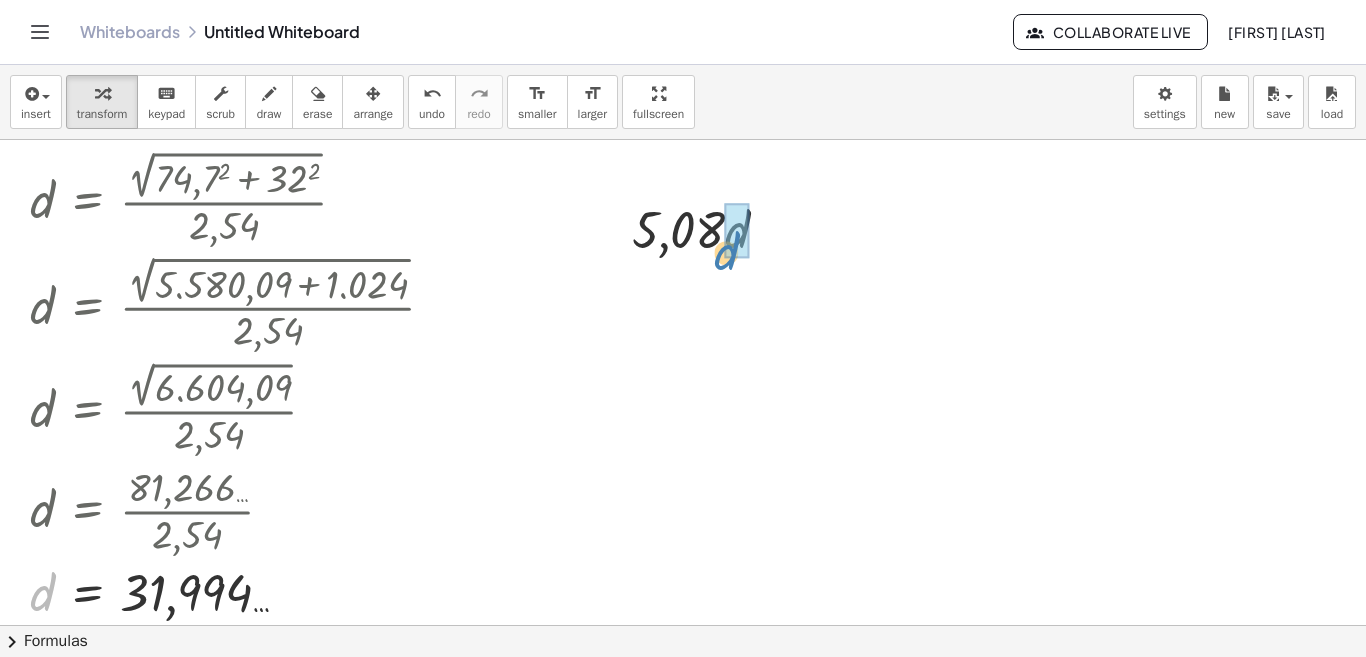 drag, startPoint x: 36, startPoint y: 595, endPoint x: 724, endPoint y: 245, distance: 771.9093 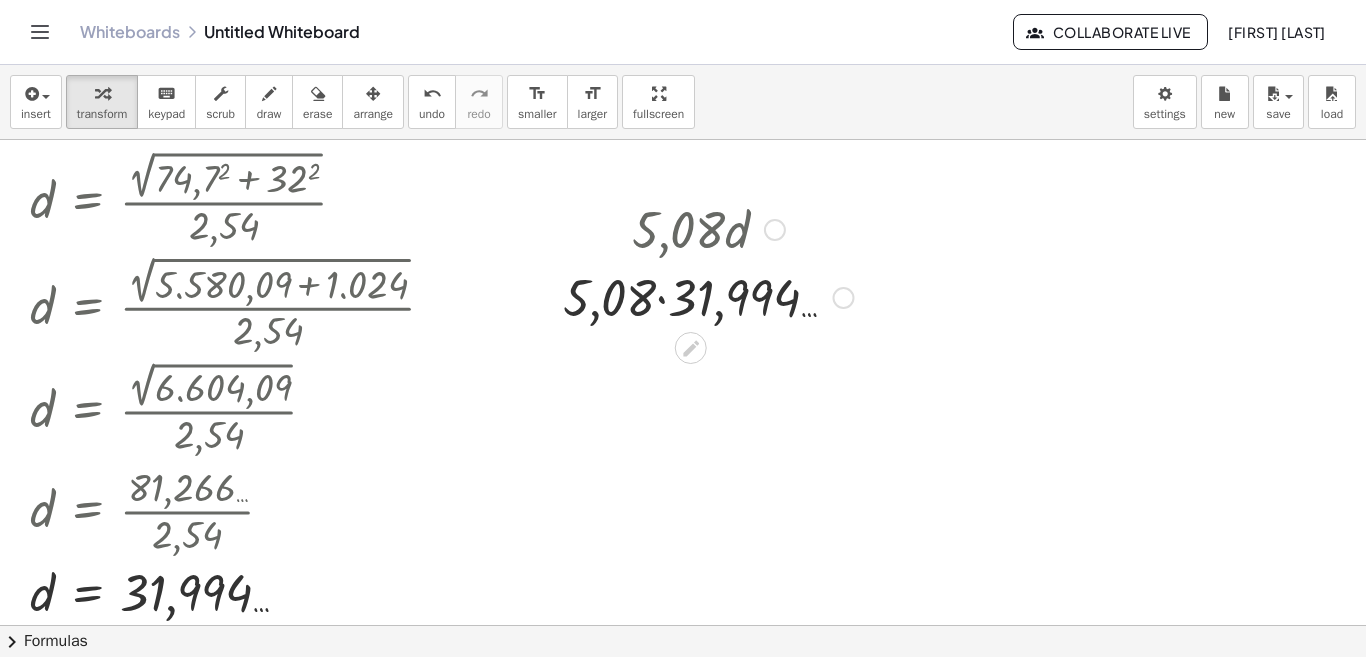 click at bounding box center [708, 296] 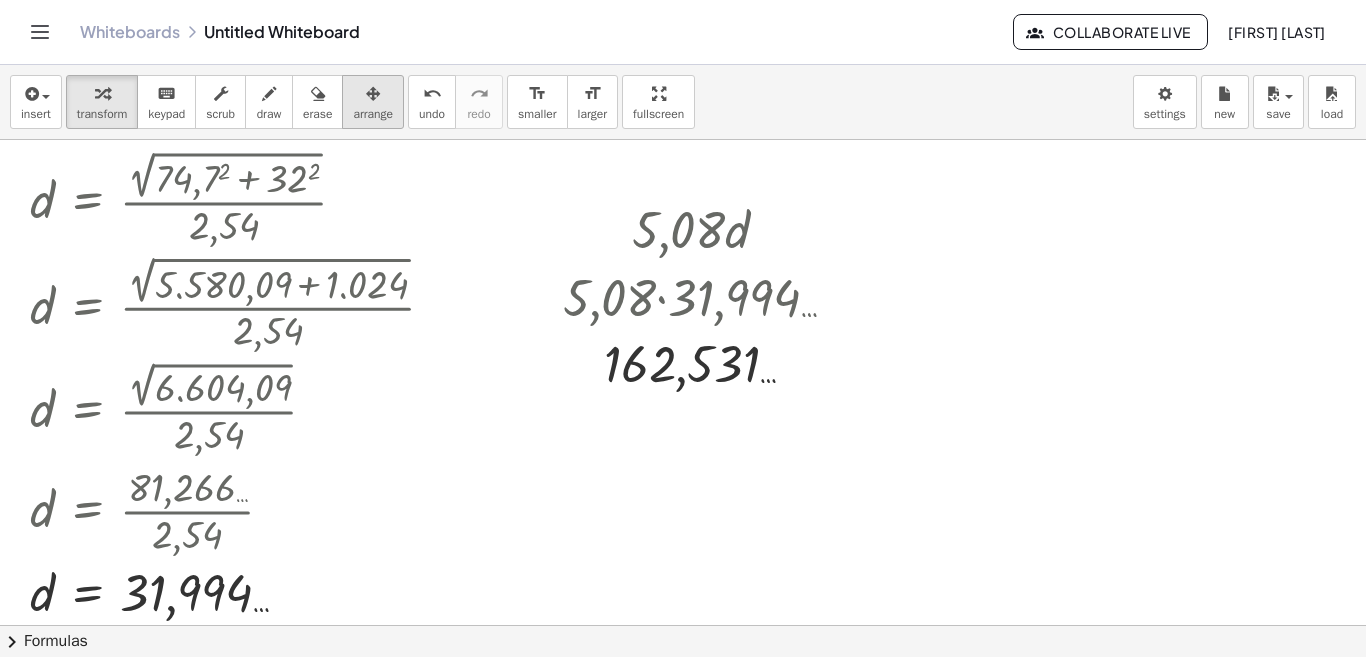 click on "arrange" at bounding box center (373, 114) 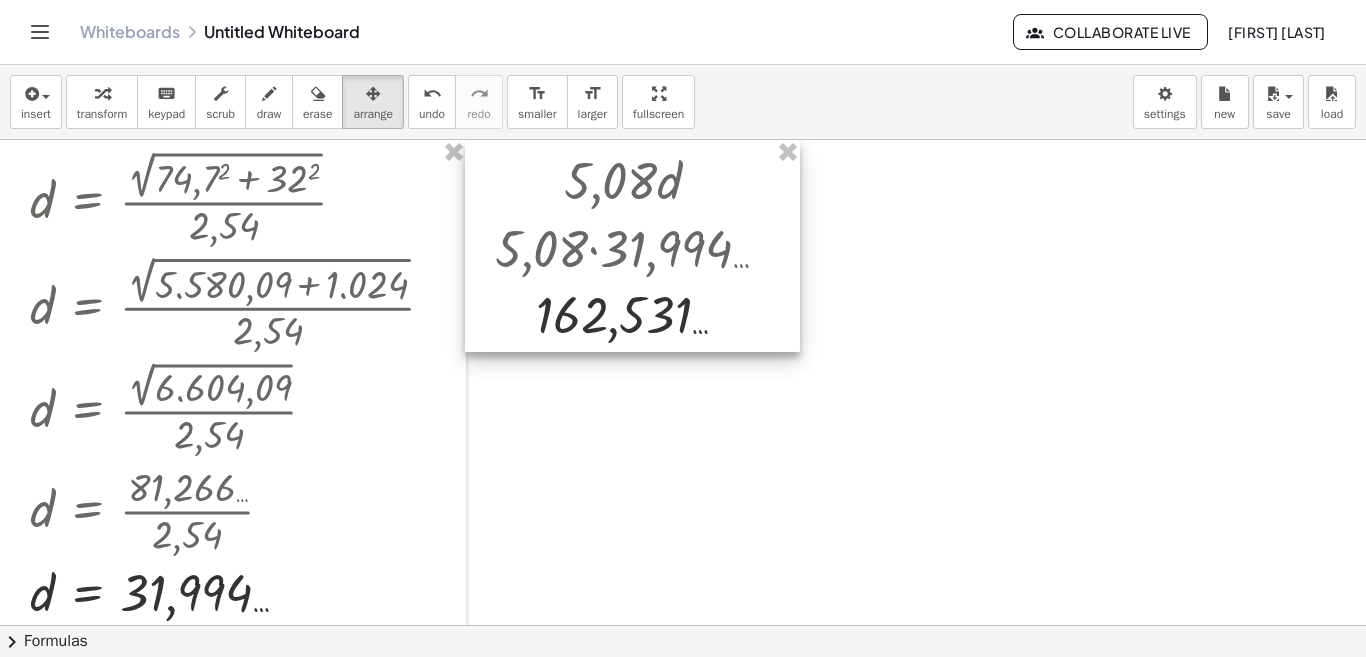 drag, startPoint x: 701, startPoint y: 278, endPoint x: 633, endPoint y: 192, distance: 109.63576 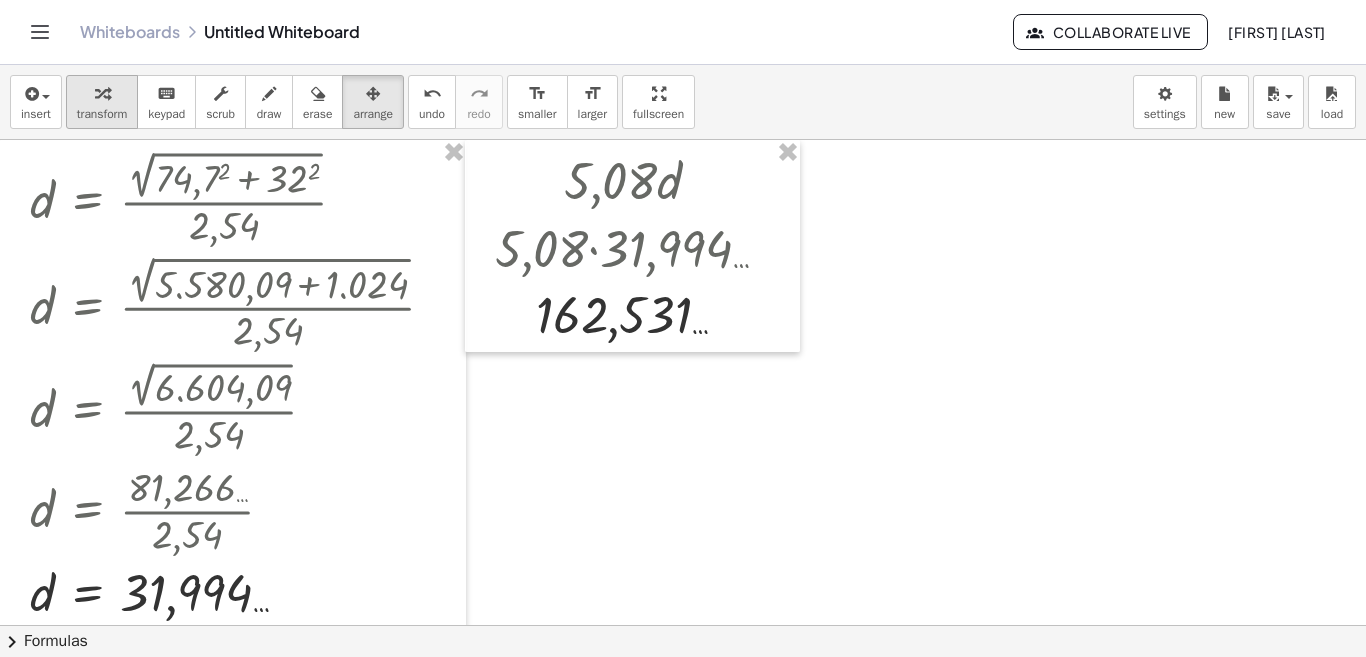 click at bounding box center [102, 93] 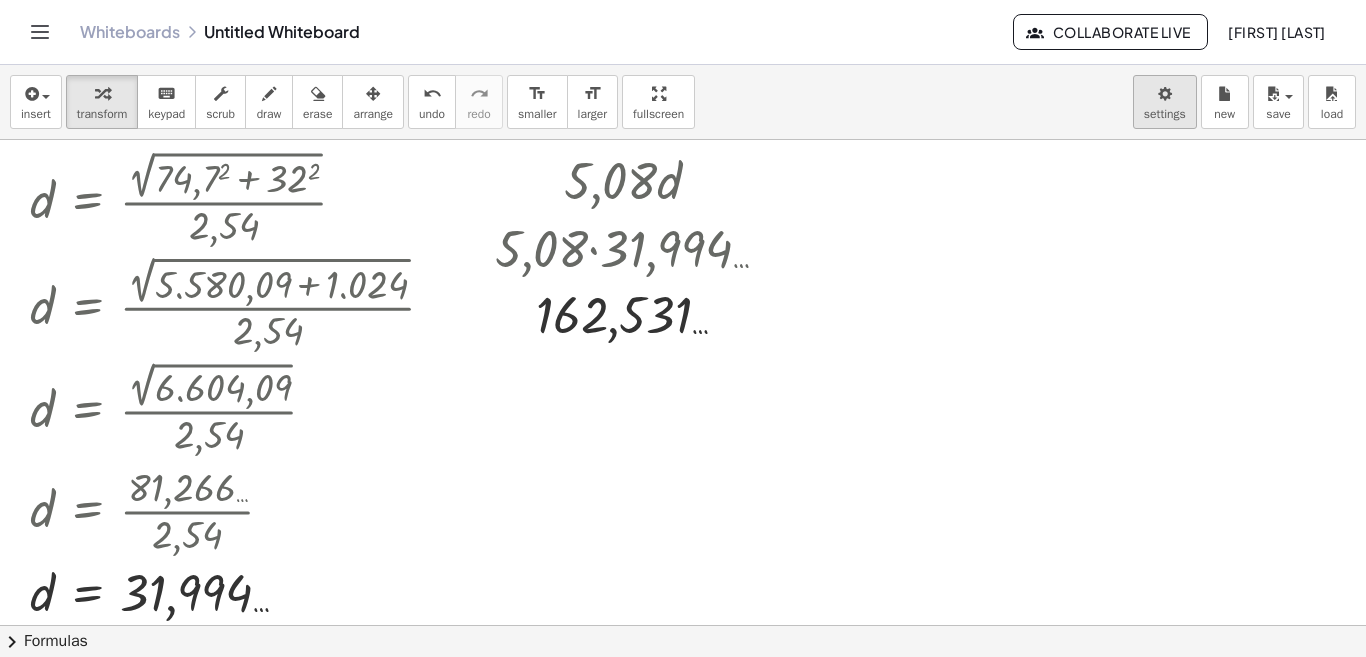 click on "Graspable Math Activities Whiteboards Classes Account v1.28.2 | Privacy policy © 2025 | Graspable, Inc. Whiteboards Untitled Whiteboard Collaborate Live  Tài Anh Nguyễn   insert select one: Math Expression Function Text Youtube Video Graphing Geometry Geometry 3D transform keyboard keypad scrub draw erase arrange undo undo redo redo format_size smaller format_size larger fullscreen load   save new settings d = · 2 √ ( + 74,7 2 + 32 2 ) · 2,54 d = · 2 √ ( + 5.580,09 + 32 2 ) · 2,54 d = · 2 √ ( + 5.580,09 + 1.024 ) · 2,54 d = · 2 √ 6.604,09 · 2,54 d = · 81,266 … · 2,54 d = 31,994 … Fix a mistake Transform line Copy line as LaTeX Copy derivation as LaTeX Expand new lines: On · 5,08 · d · 5,08 · 31,994 … 162,531 … × chevron_right  Formulas
Drag one side of a formula onto a highlighted expression on the canvas to apply it.
Quadratic Formula
+ · a · x 2 + · b · x + c = 0
x = · ( b" at bounding box center [683, 328] 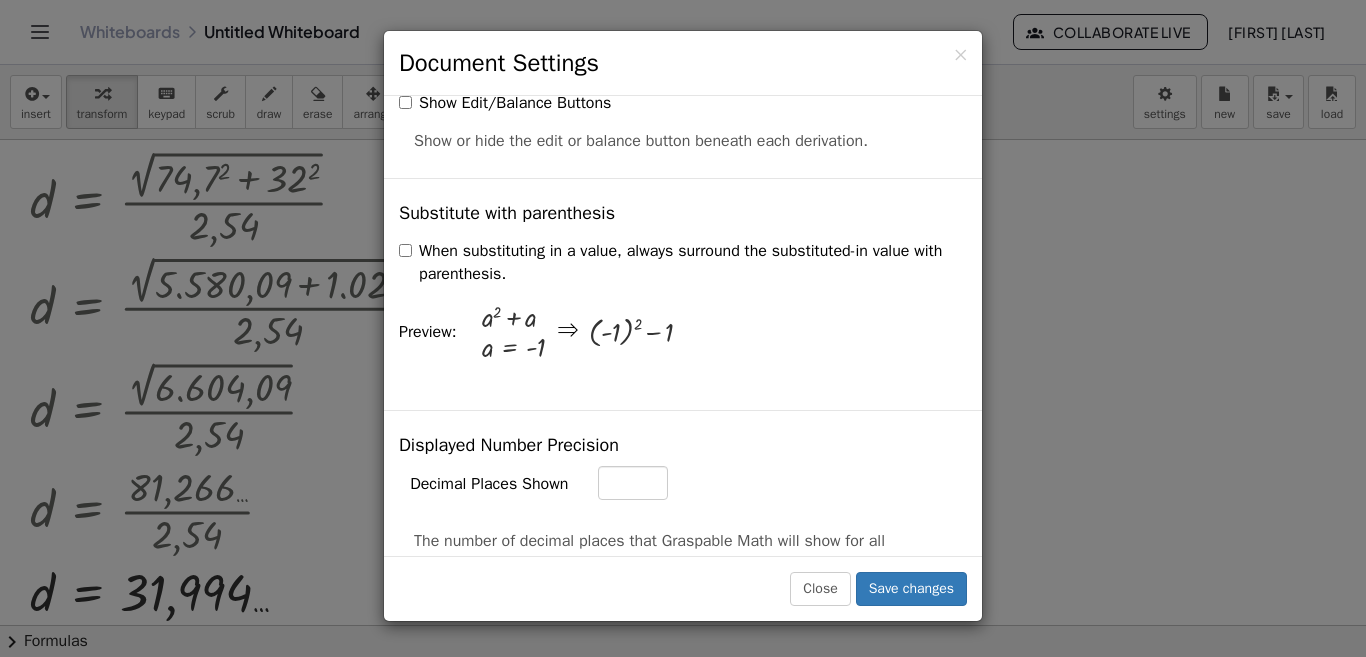 scroll, scrollTop: 700, scrollLeft: 0, axis: vertical 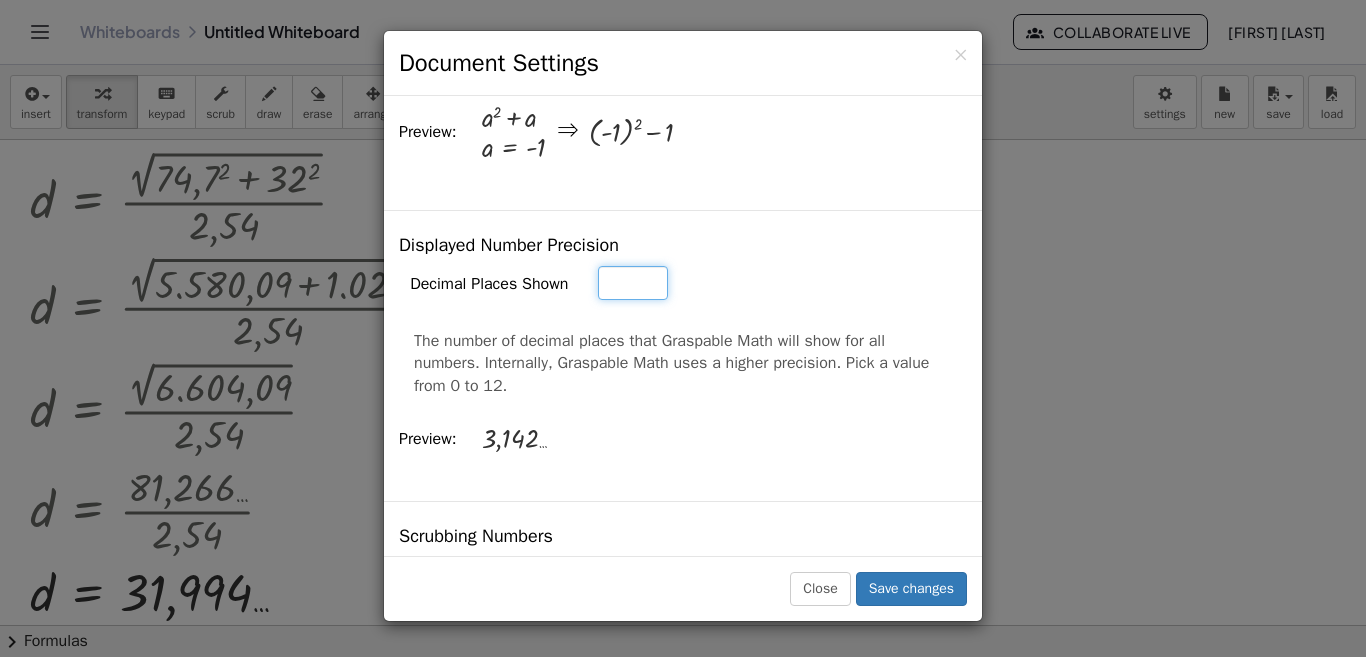 click on "*" at bounding box center (633, 283) 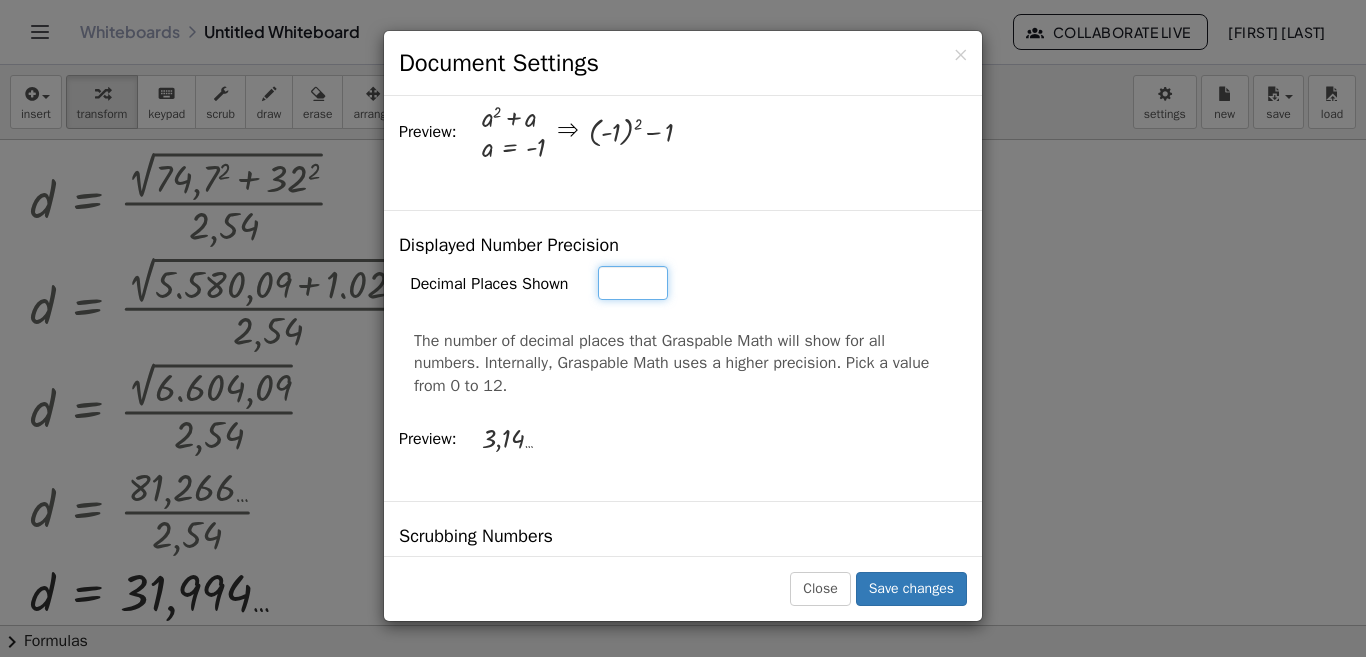type on "*" 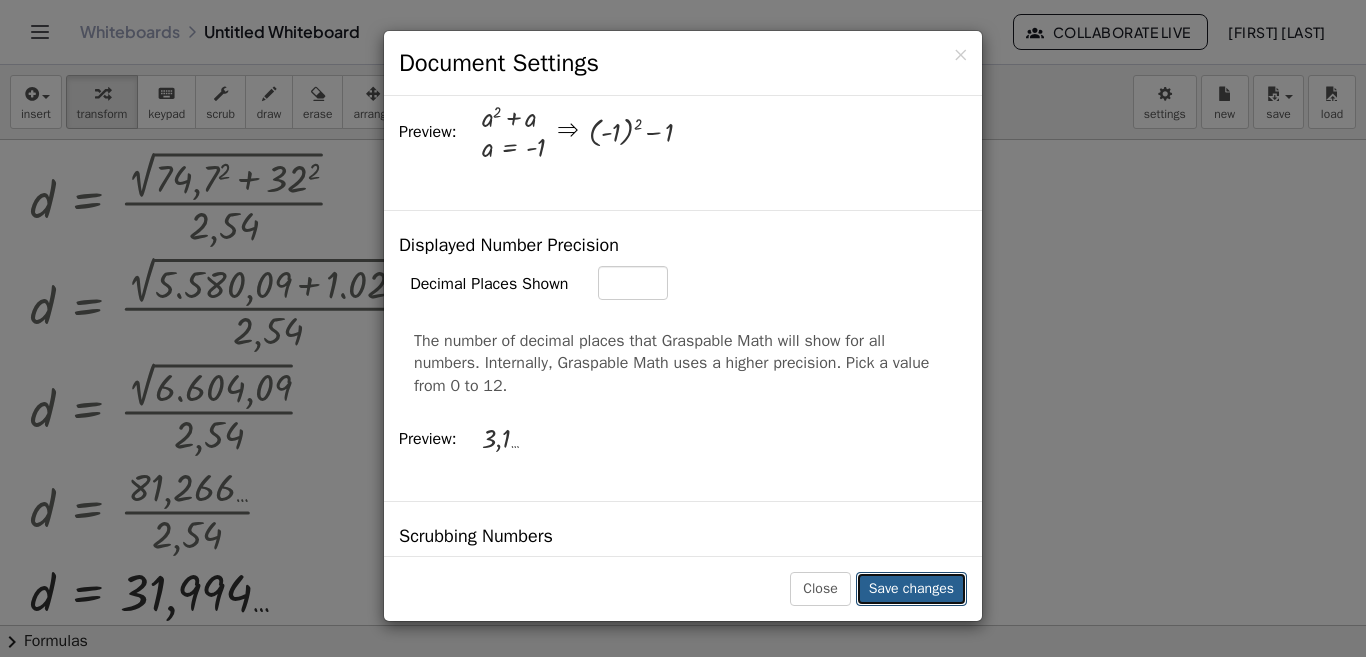 click on "Save changes" at bounding box center (911, 589) 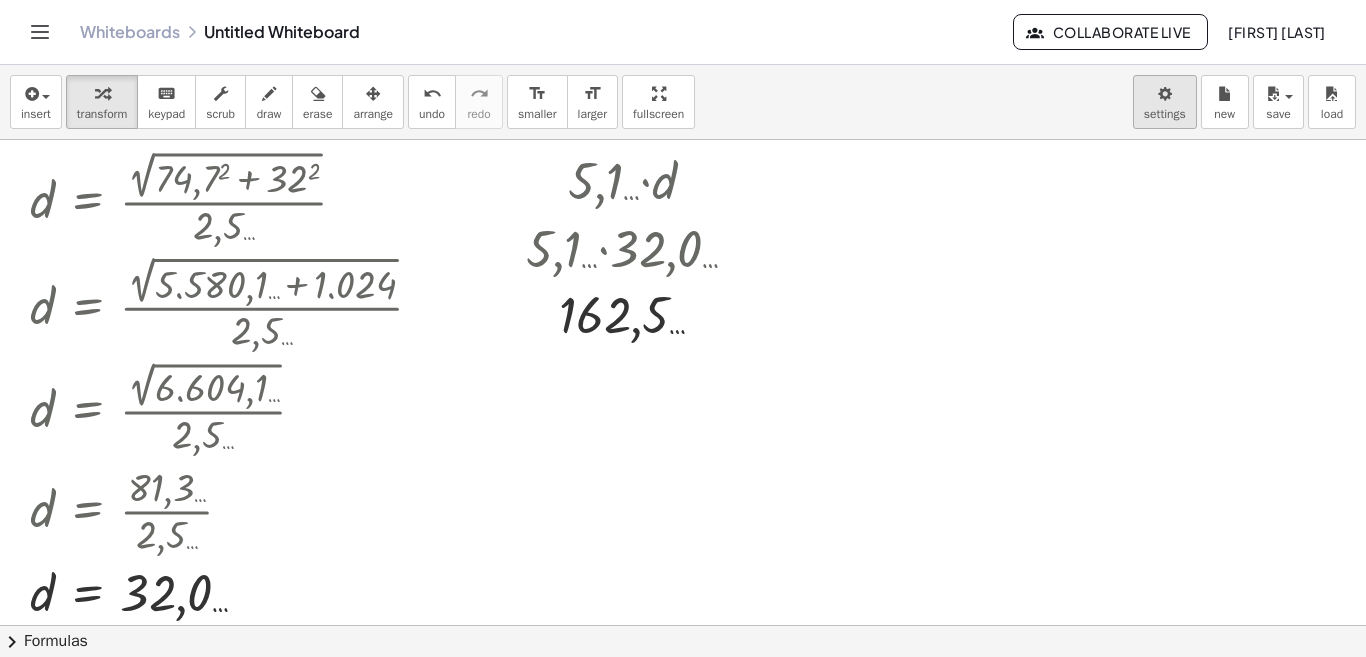click on "Graspable Math Activities Whiteboards Classes Account v1.28.2 | Privacy policy © 2025 | Graspable, Inc. Whiteboards Untitled Whiteboard Collaborate Live  Tài Anh Nguyễn   insert select one: Math Expression Function Text Youtube Video Graphing Geometry Geometry 3D transform keyboard keypad scrub draw erase arrange undo undo redo redo format_size smaller format_size larger fullscreen load   save new settings d = · 2 √ ( + 74,7 2 + 32 2 ) · 2,5 … d = · 2 √ ( + 5.580,1 … + 32 2 ) · 2,5 … d = · 2 √ ( + 5.580,1 … + 1.024 ) · 2,5 … d = · 2 √ 6.604,1 … · 2,5 … d = · 81,3 … · 2,5 … d = 32,0 … Fix a mistake Transform line Copy line as LaTeX Copy derivation as LaTeX Expand new lines: On · 5,1 … · d · 5,1 … · 32,0 … 162,5 … × chevron_right  Formulas
Drag one side of a formula onto a highlighted expression on the canvas to apply it.
Quadratic Formula
+ · a · x 2 + · b · x + c = 0
x = ·" at bounding box center (683, 328) 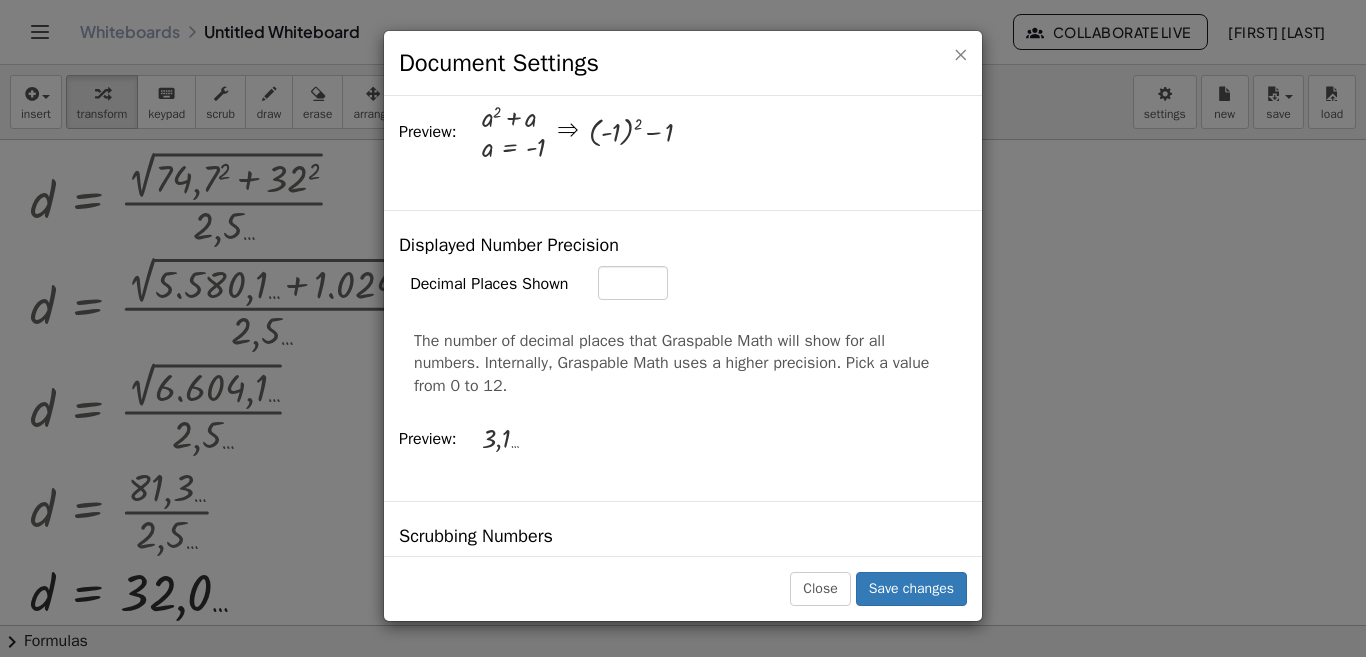 click on "×" at bounding box center (960, 54) 